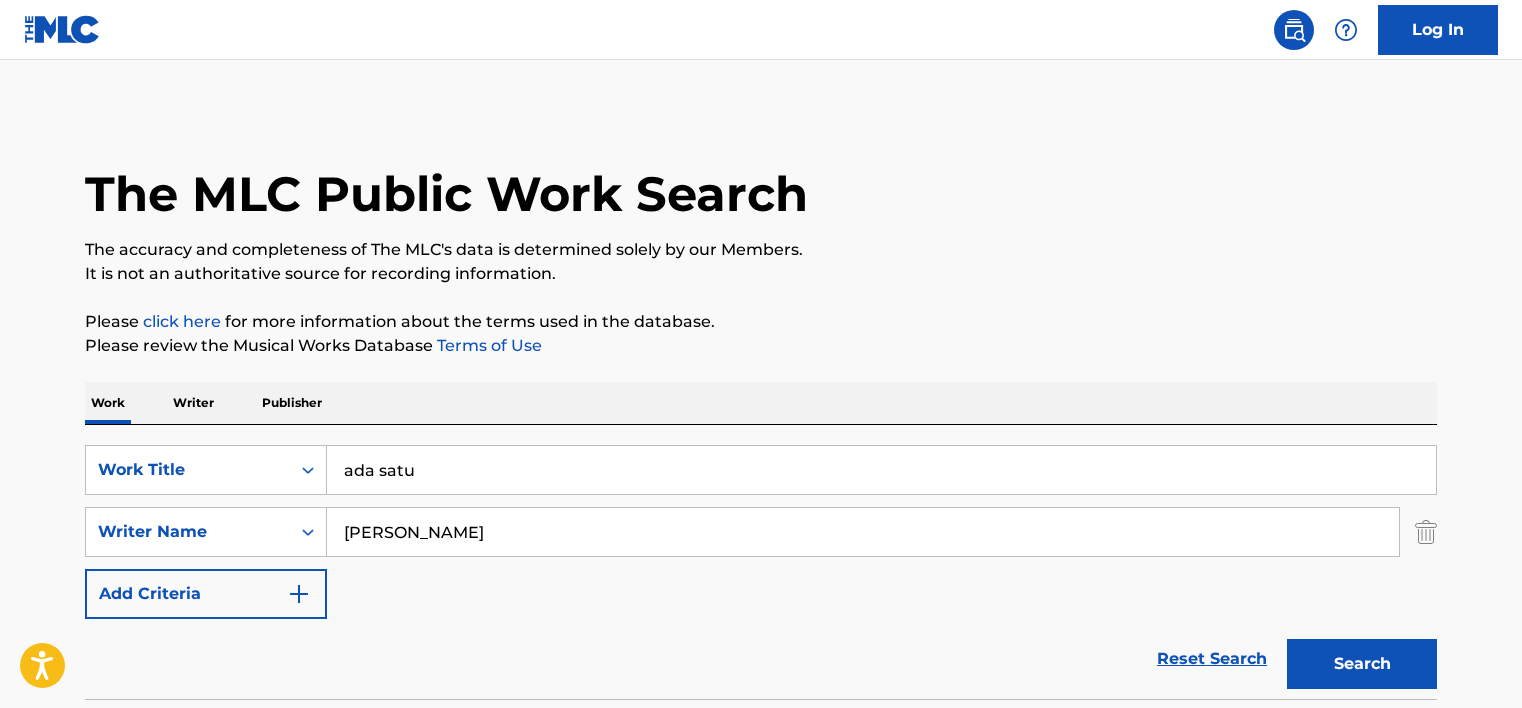 scroll, scrollTop: 280, scrollLeft: 0, axis: vertical 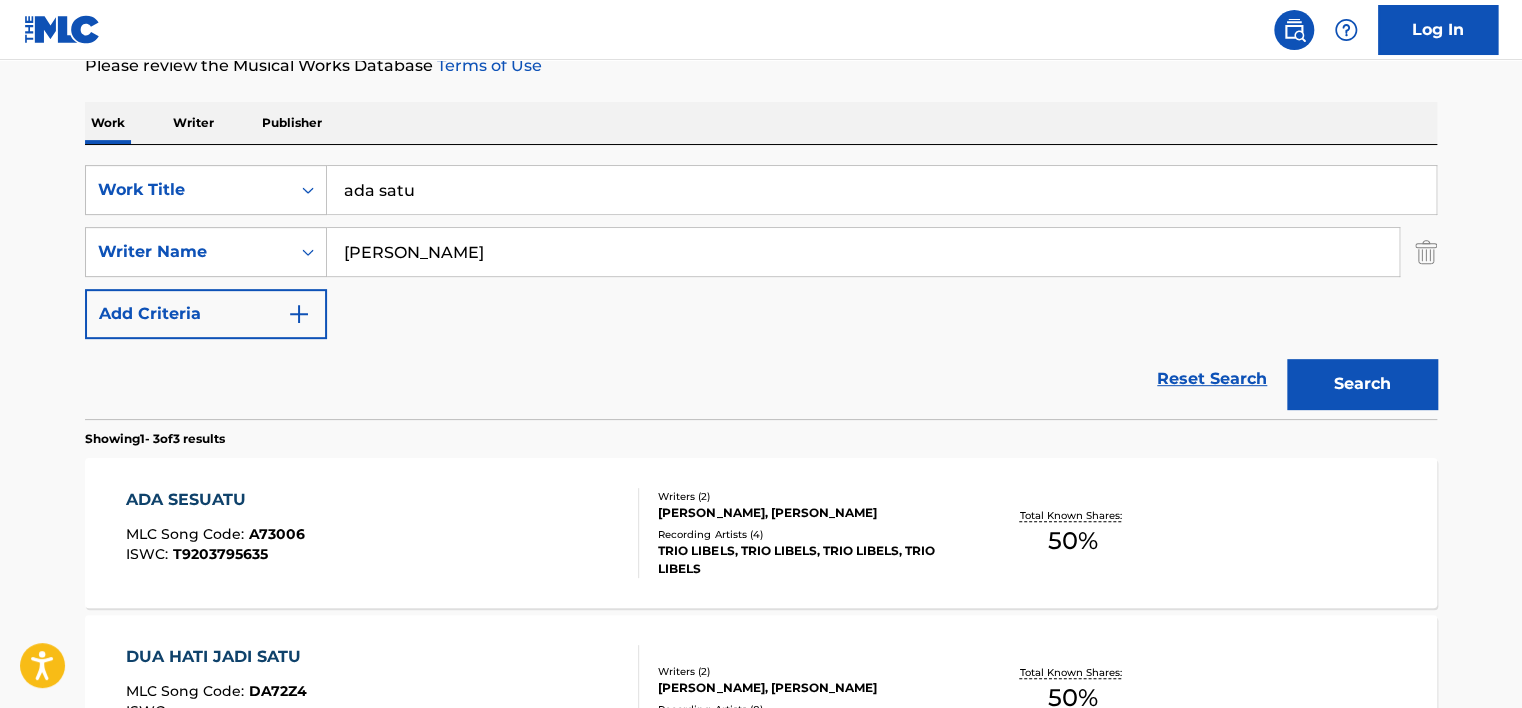 click on "[PERSON_NAME]" at bounding box center (863, 252) 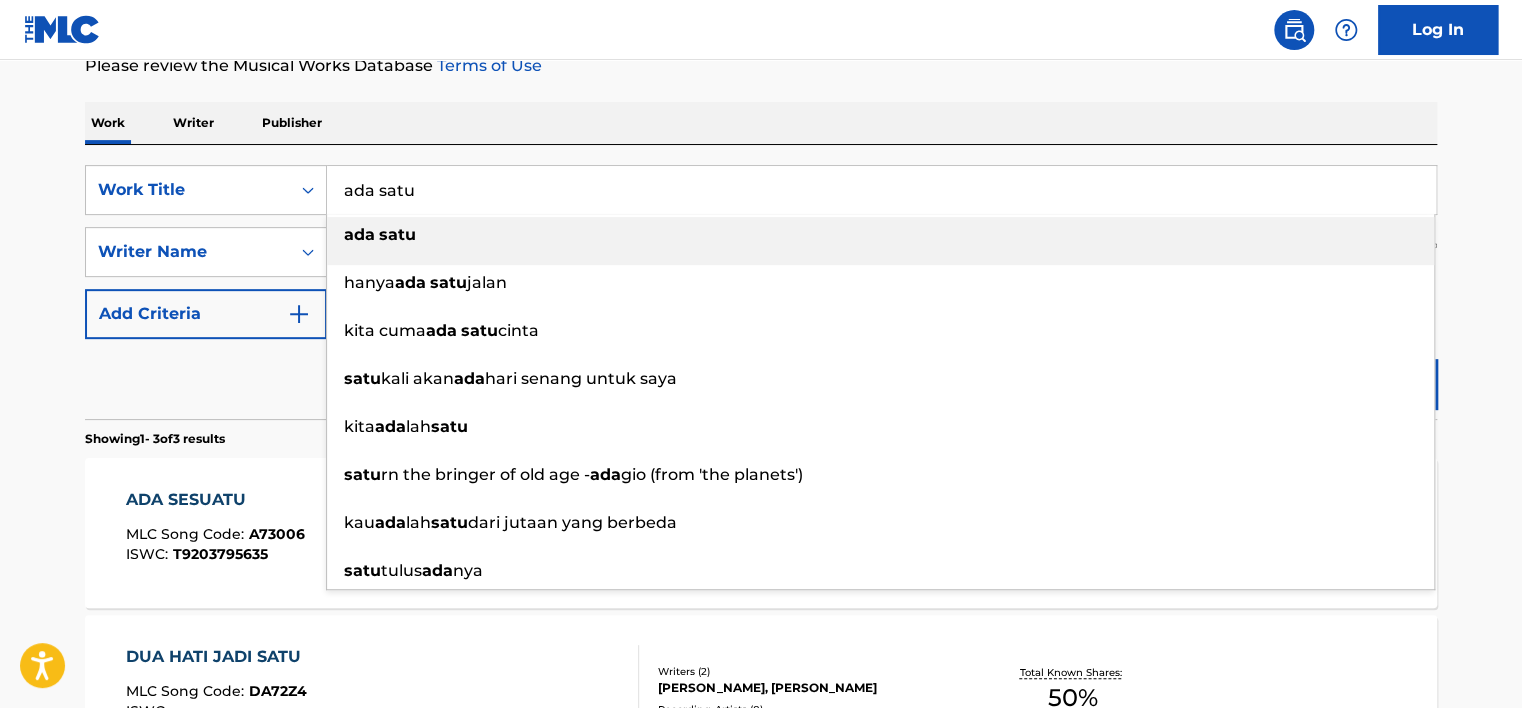 click on "ada satu" at bounding box center (881, 190) 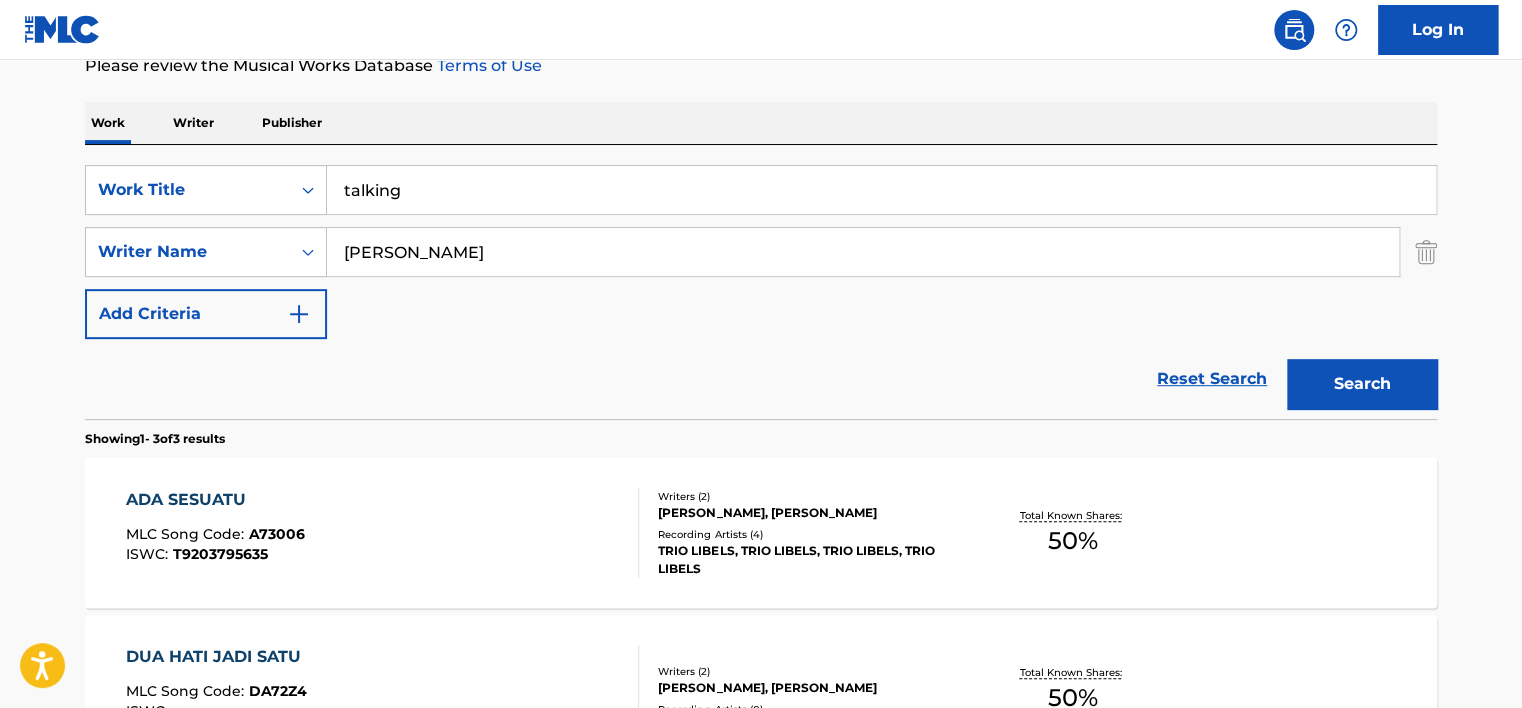 click on "The MLC Public Work Search The accuracy and completeness of The MLC's data is determined solely by our Members. It is not an authoritative source for recording information. Please   click here   for more information about the terms used in the database. Please review the Musical Works Database   Terms of Use Work Writer Publisher SearchWithCriteriabb867af9-9d5f-4761-b506-a5b8692df0a6 Work Title talking SearchWithCriteriaa48f64f0-a75b-4418-bf4a-9edcc12a1324 Writer Name [PERSON_NAME] Add Criteria Reset Search Search Showing  1  -   3  of  3   results   ADA SESUATU MLC Song Code : A73006 ISWC : T9203795635 Writers ( 2 ) [PERSON_NAME], DADANG [PERSON_NAME] Recording Artists ( 4 ) TRIO LIBELS, TRIO LIBELS, TRIO LIBELS, TRIO LIBELS Total Known Shares: 50 % DUA HATI JADI SATU MLC Song Code : DA72Z4 ISWC : Writers ( 2 ) [PERSON_NAME], KADI BAMBANG Recording Artists ( 0 ) Total Known Shares: 50 % KITA SATU DIDALAM KRISTUS MLC Song Code : KE70ZE ISWC : Writers ( 1 ) [PERSON_NAME] Recording Artists ( 0 ) Total Known Shares: 100" at bounding box center (761, 423) 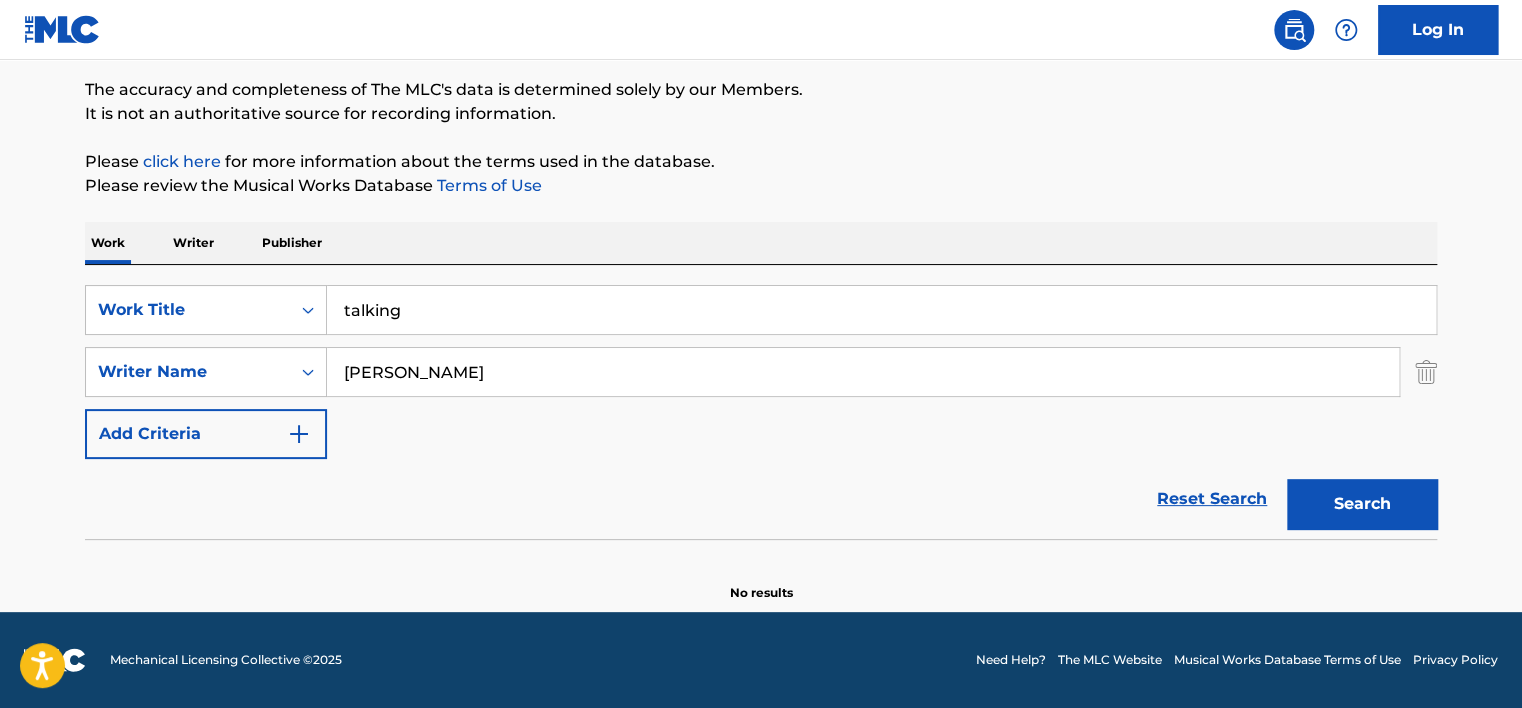 scroll, scrollTop: 160, scrollLeft: 0, axis: vertical 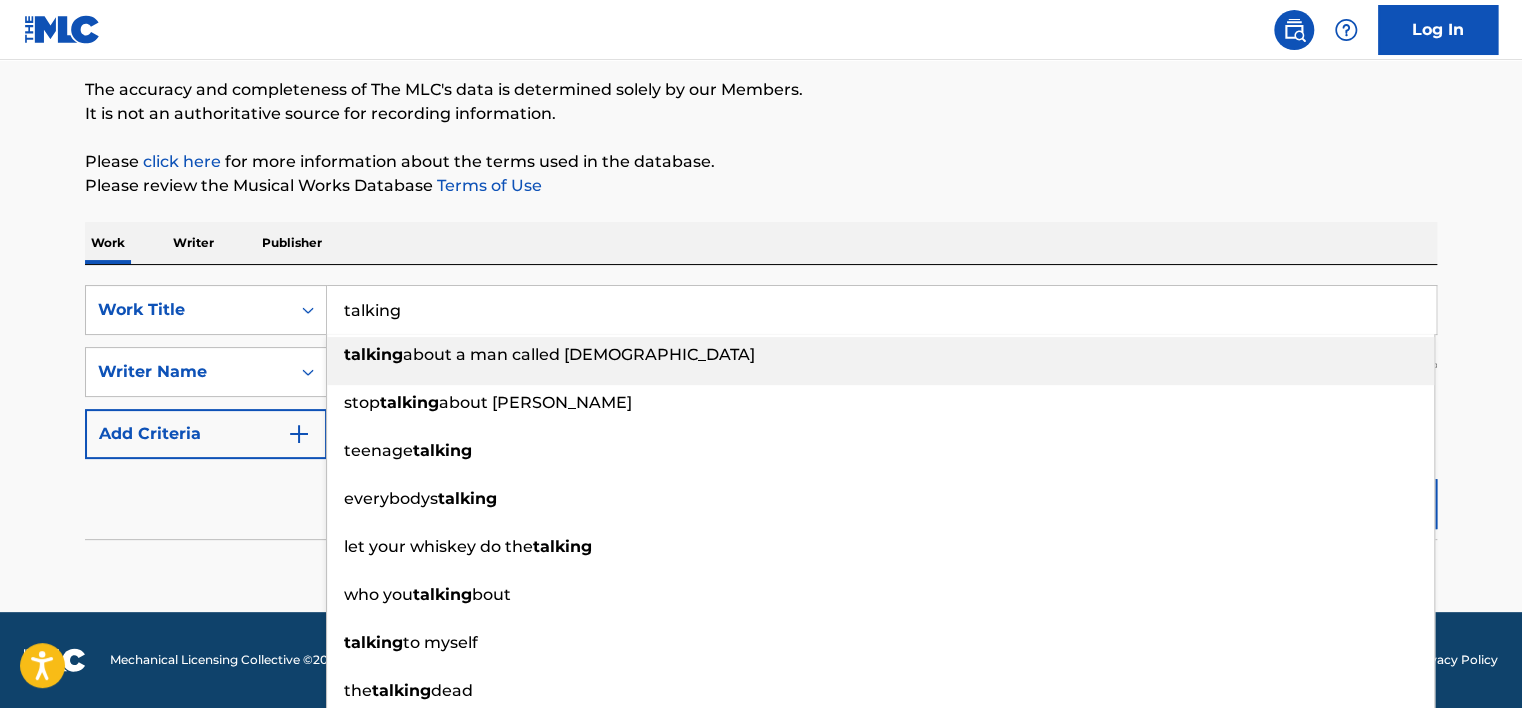 click on "talking" at bounding box center (881, 310) 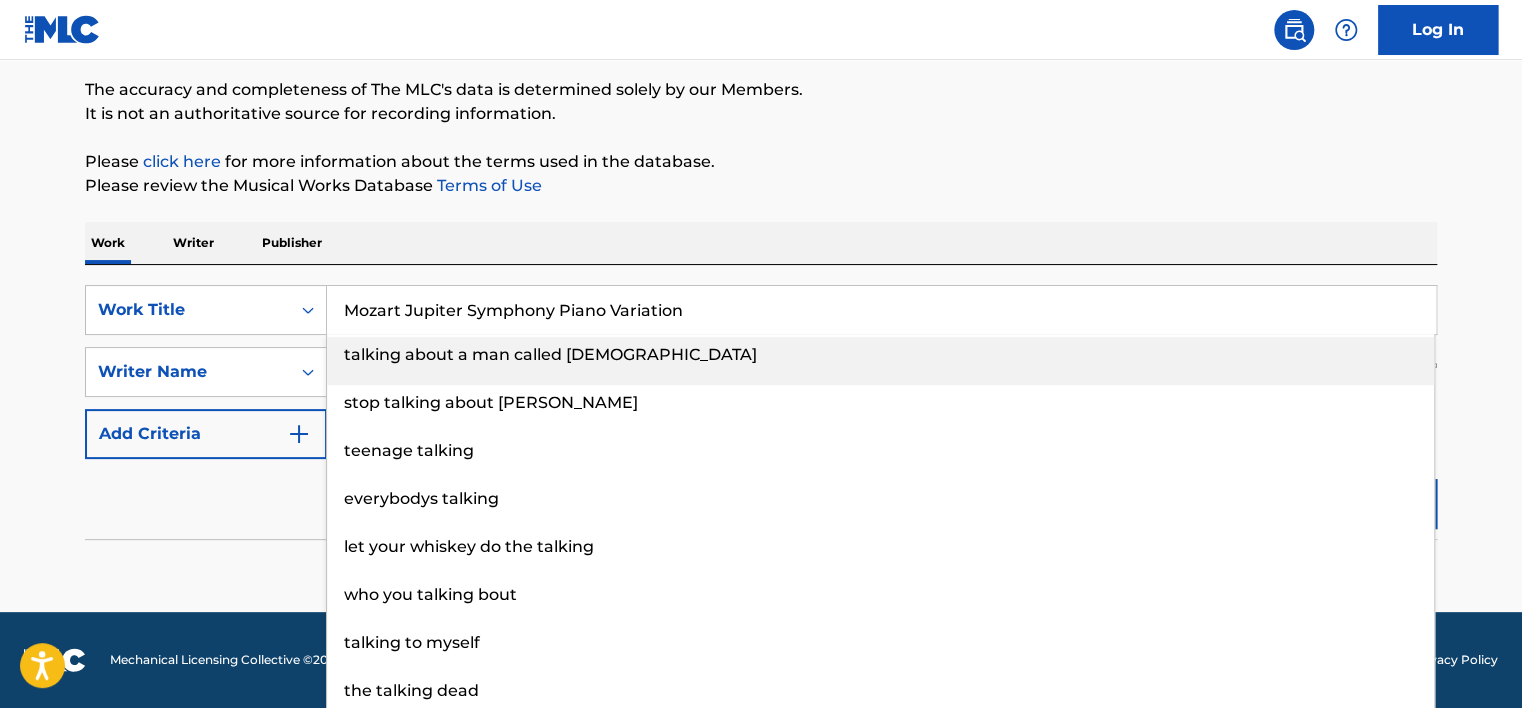type on "Mozart Jupiter Symphony Piano Variation" 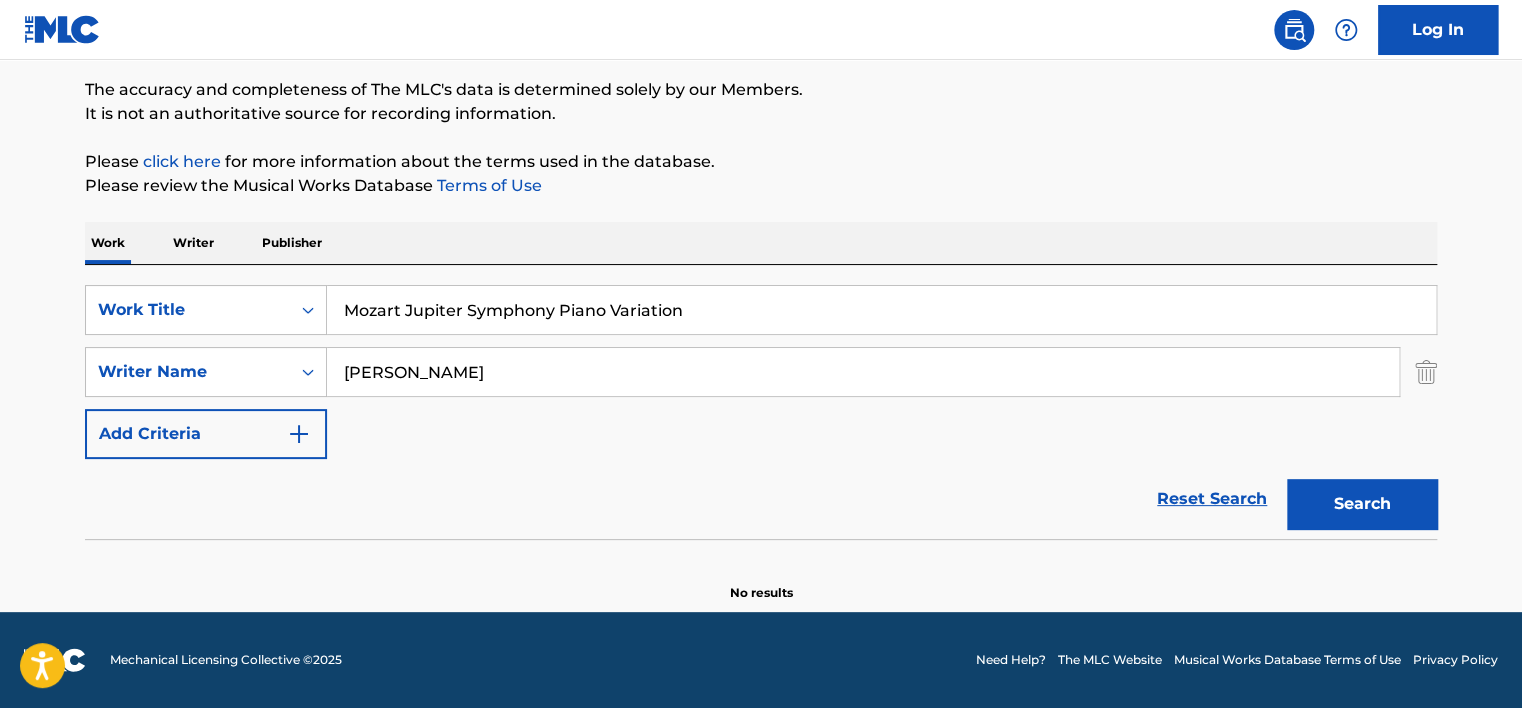 click on "[PERSON_NAME]" at bounding box center (863, 372) 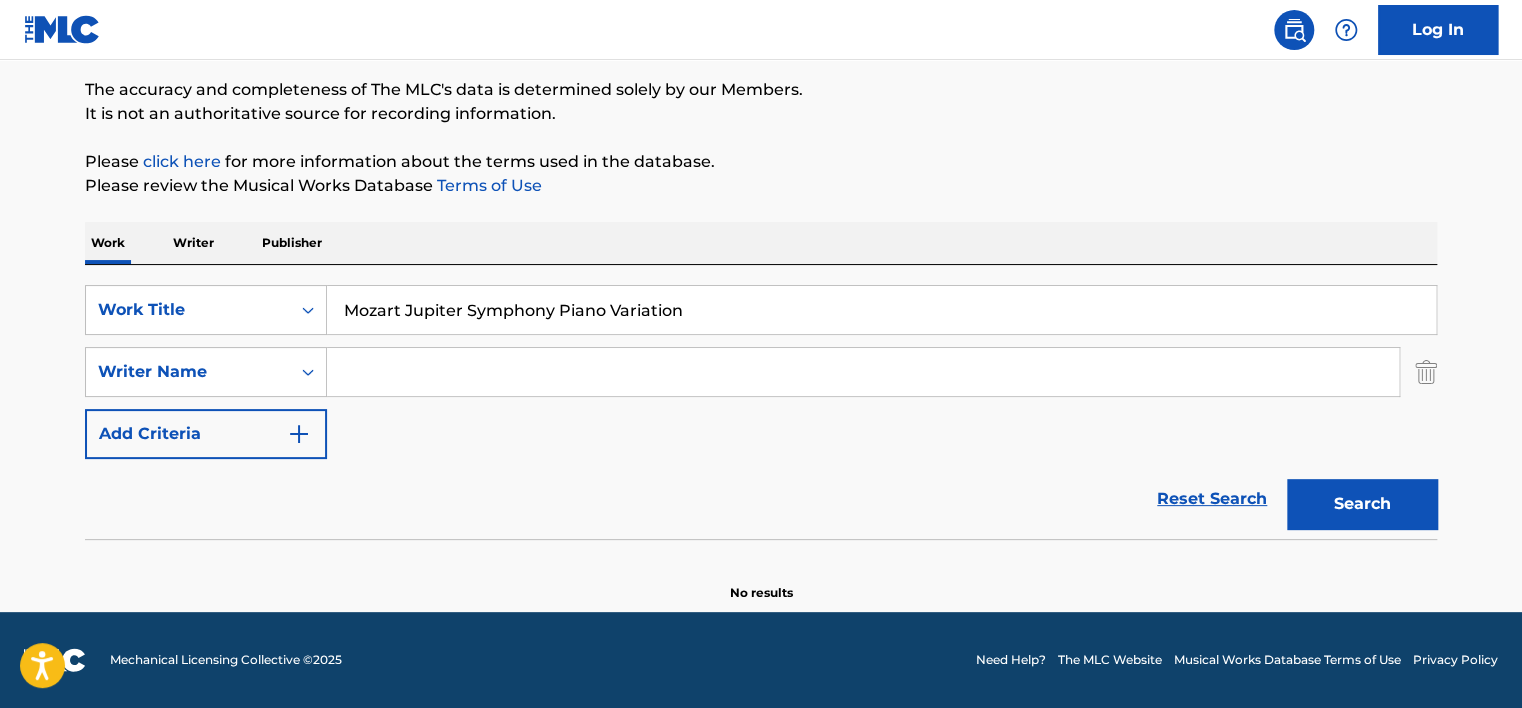 type 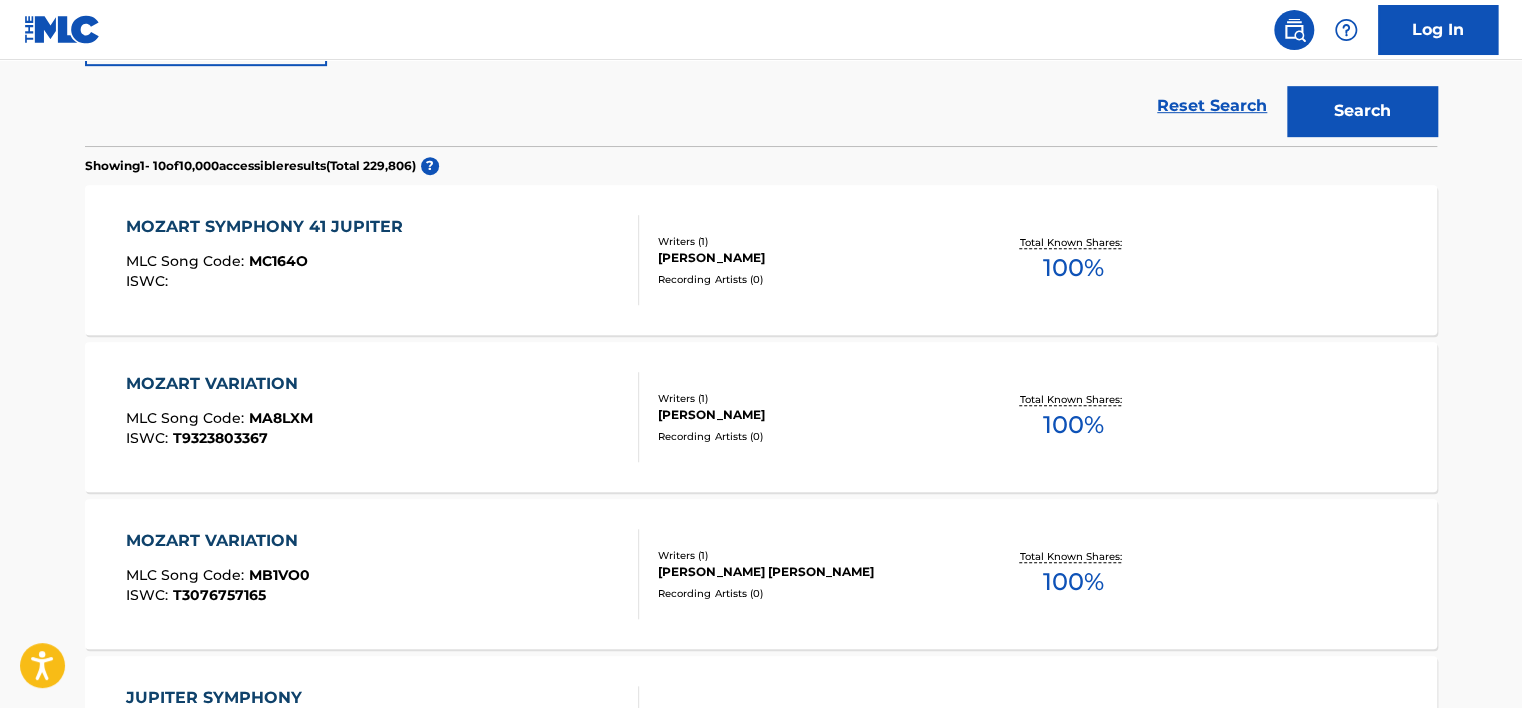 scroll, scrollTop: 624, scrollLeft: 0, axis: vertical 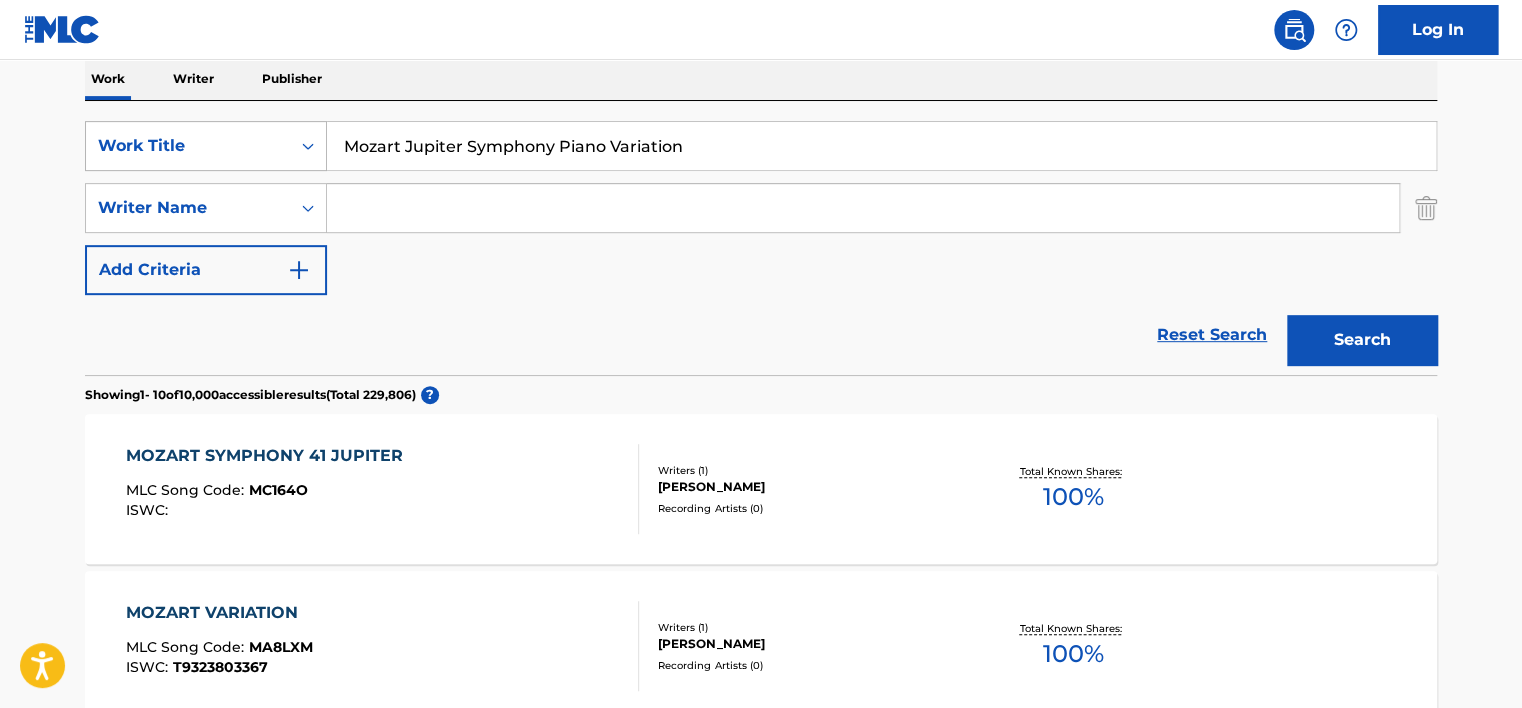 drag, startPoint x: 552, startPoint y: 147, endPoint x: 155, endPoint y: 159, distance: 397.1813 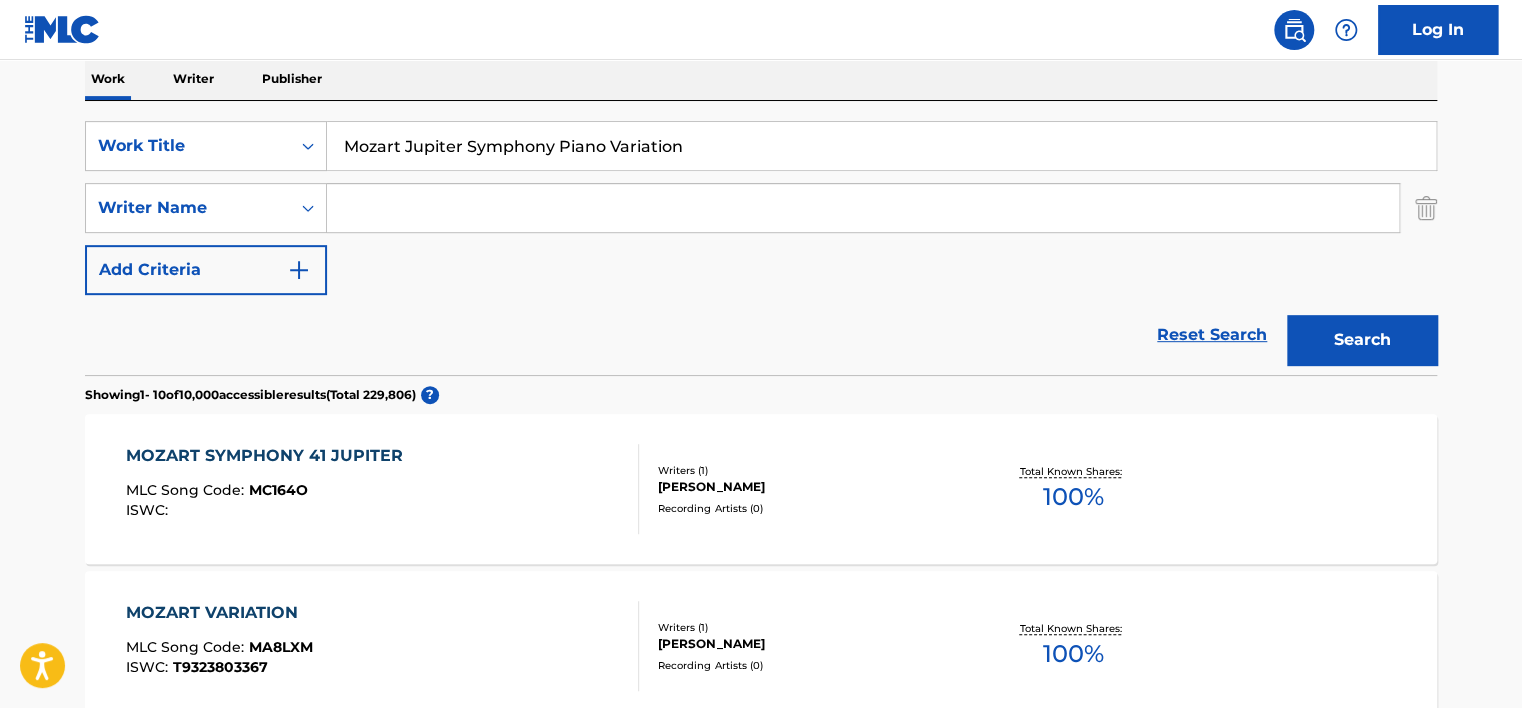 click on "Mozart Jupiter Symphony Piano Variation" at bounding box center (881, 146) 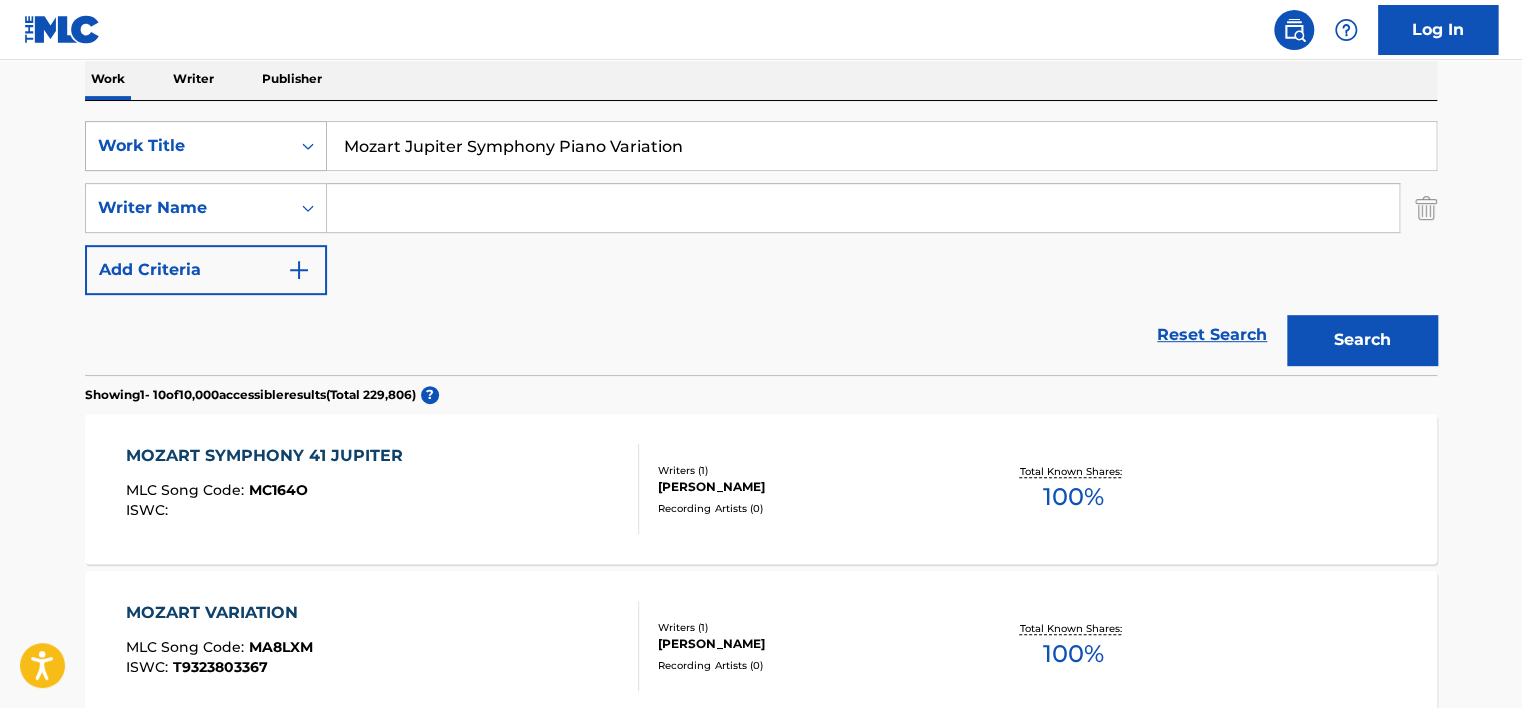 drag, startPoint x: 407, startPoint y: 139, endPoint x: 278, endPoint y: 143, distance: 129.062 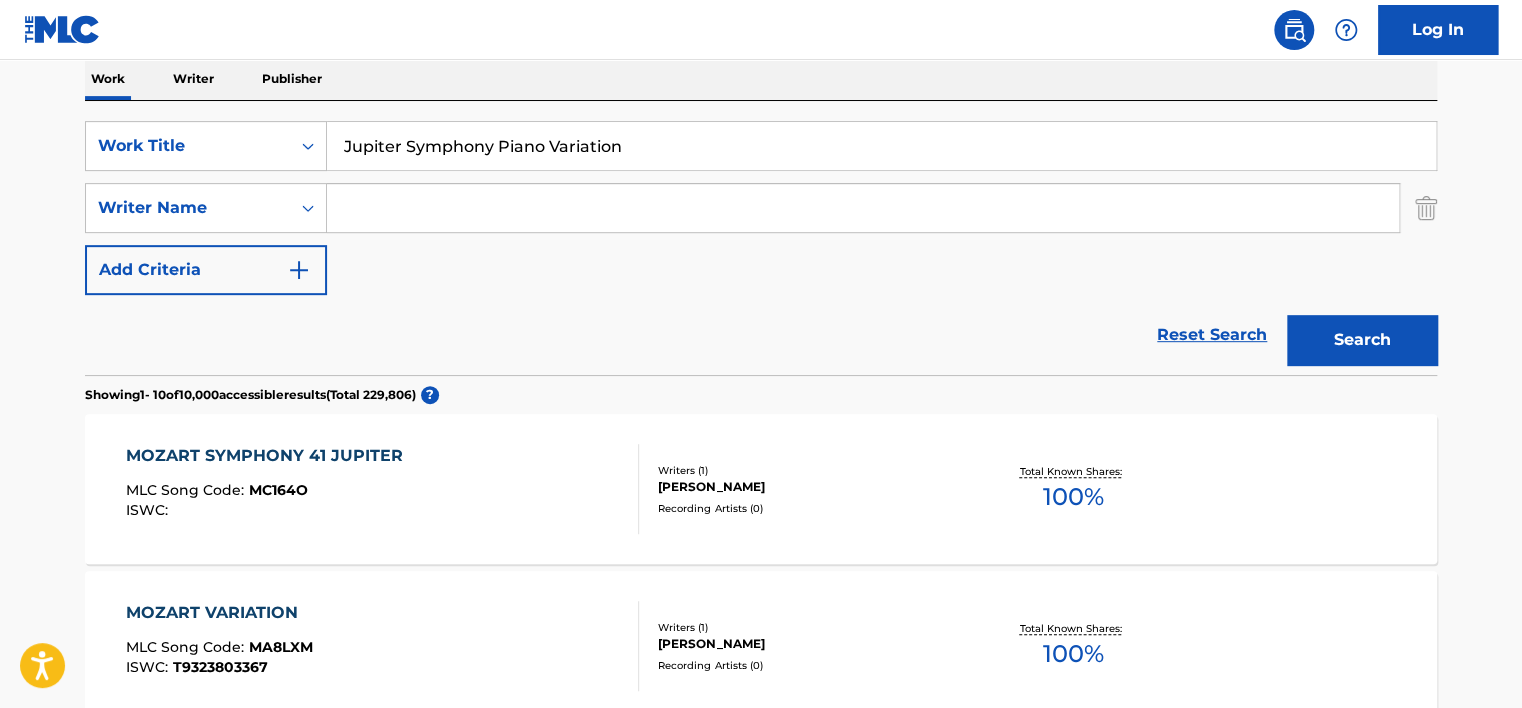drag, startPoint x: 491, startPoint y: 146, endPoint x: 709, endPoint y: 138, distance: 218.14674 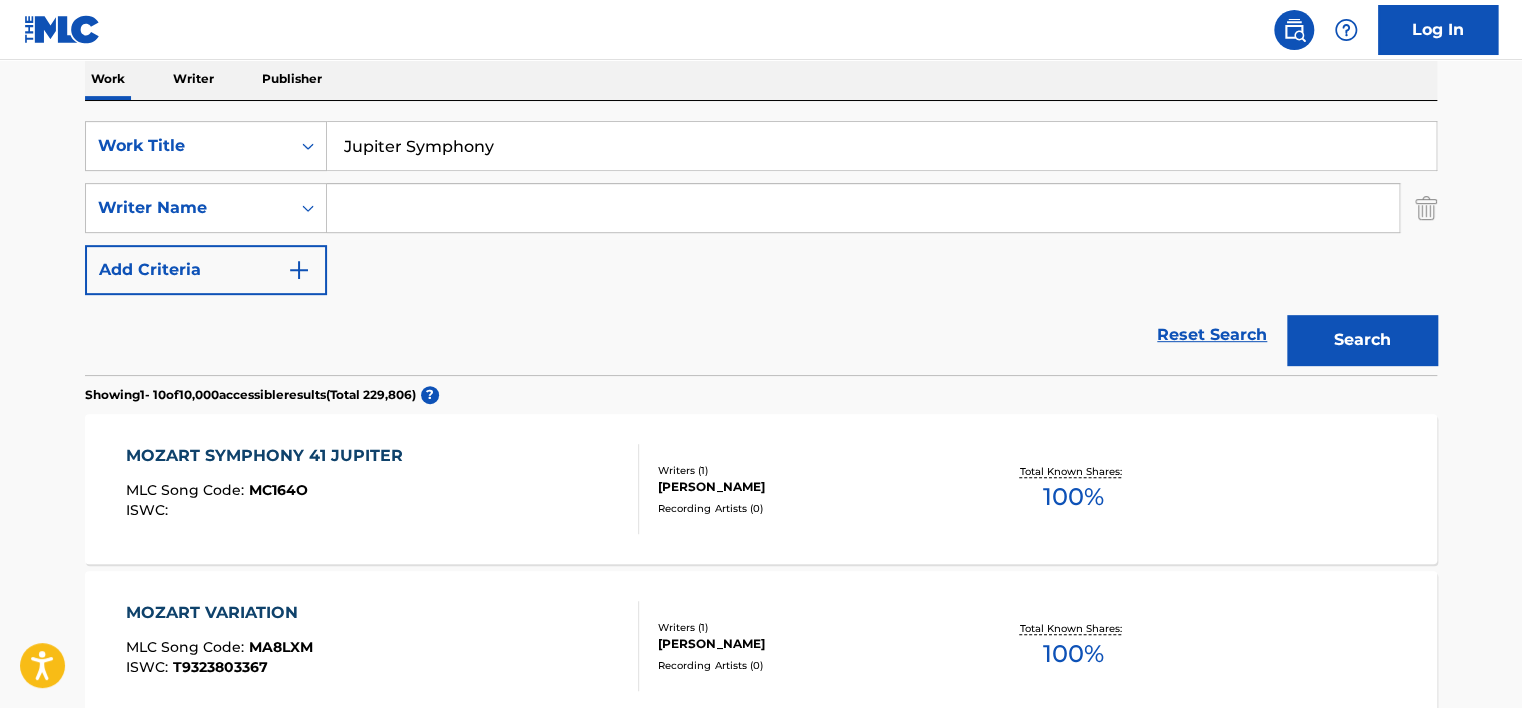 type on "Jupiter Symphony" 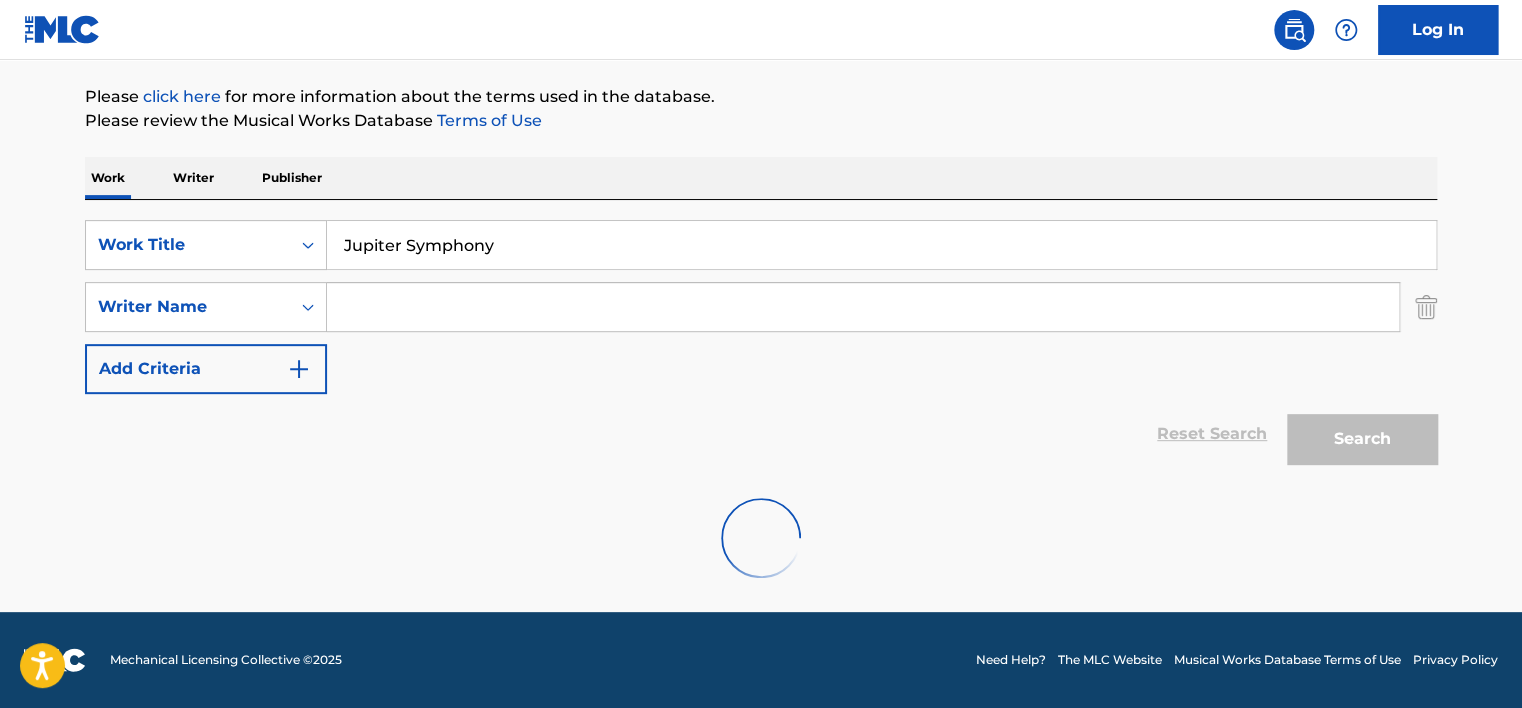 scroll, scrollTop: 224, scrollLeft: 0, axis: vertical 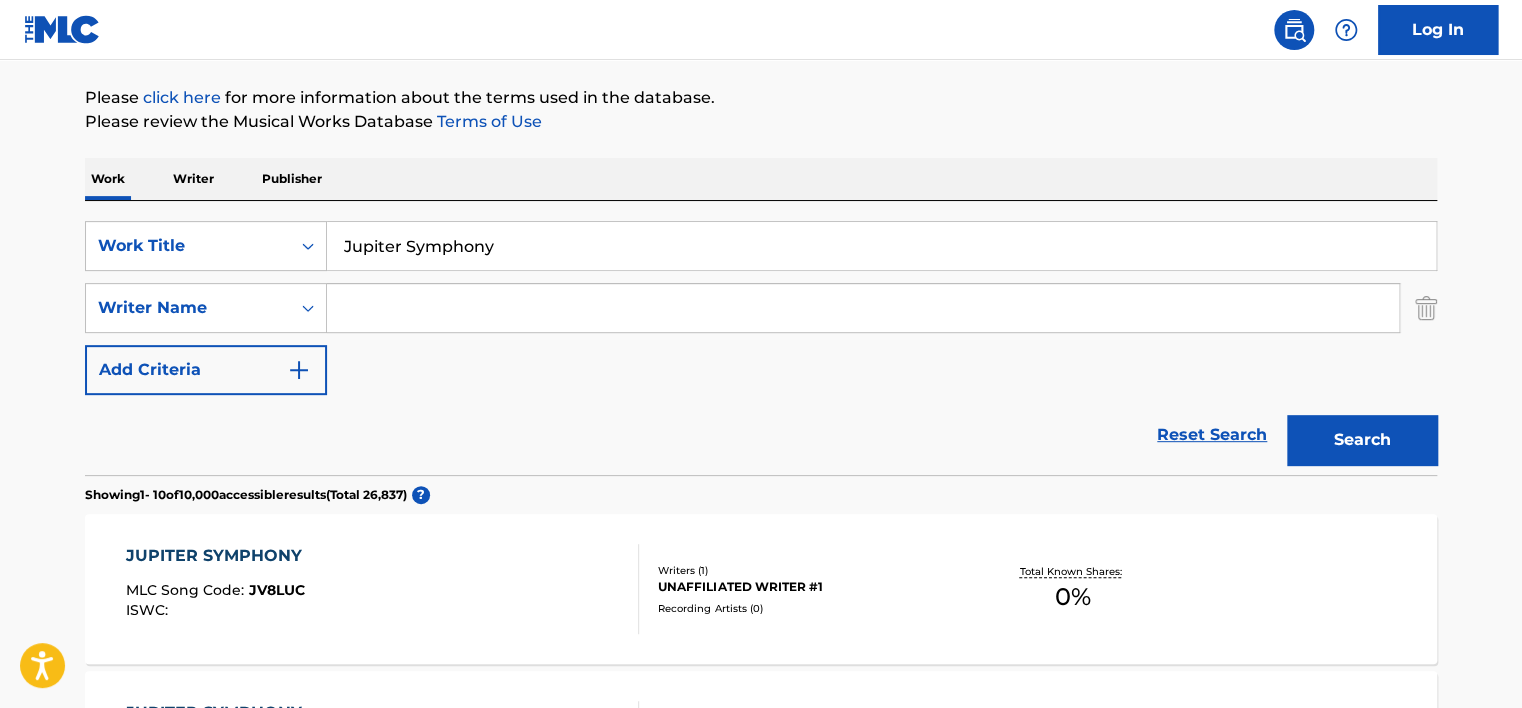 click on "Please review the Musical Works Database   Terms of Use" at bounding box center [761, 122] 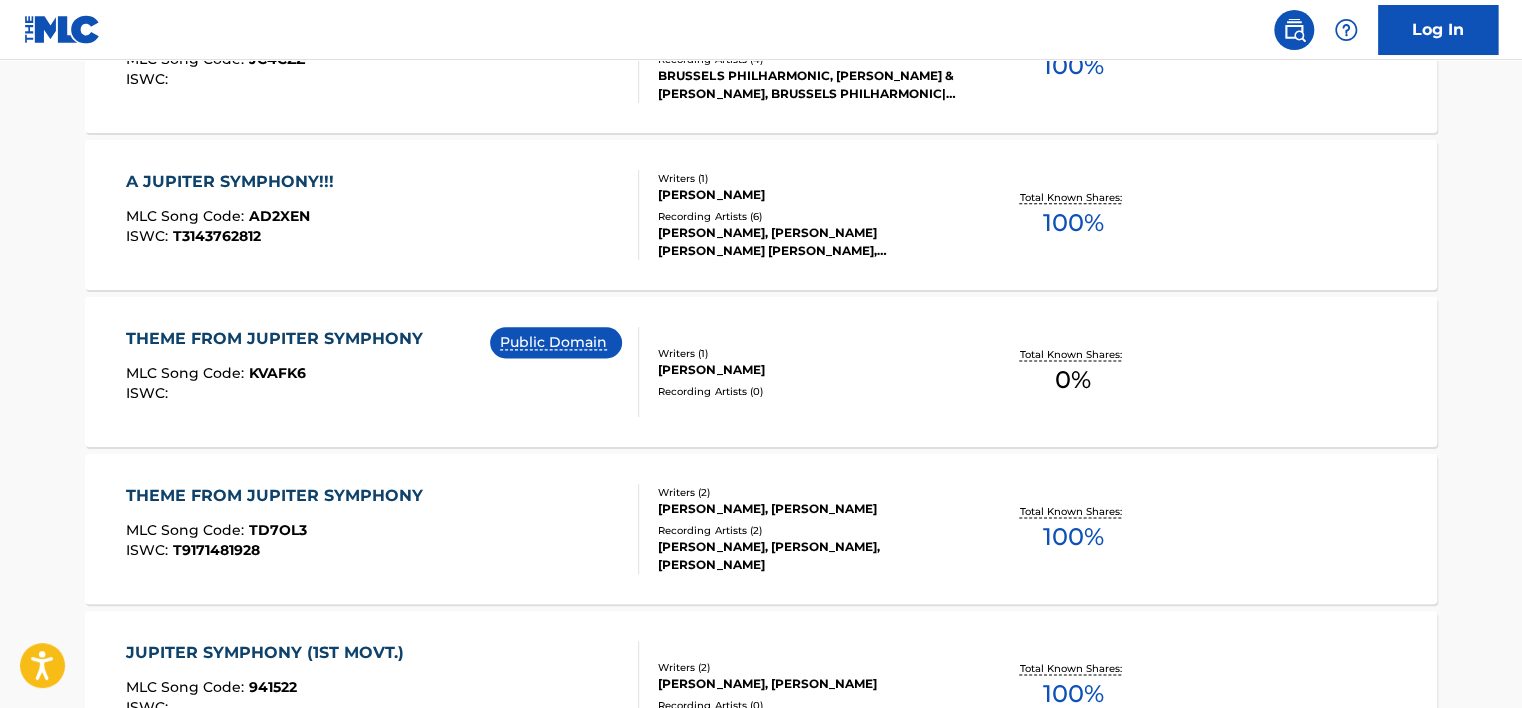 scroll, scrollTop: 1124, scrollLeft: 0, axis: vertical 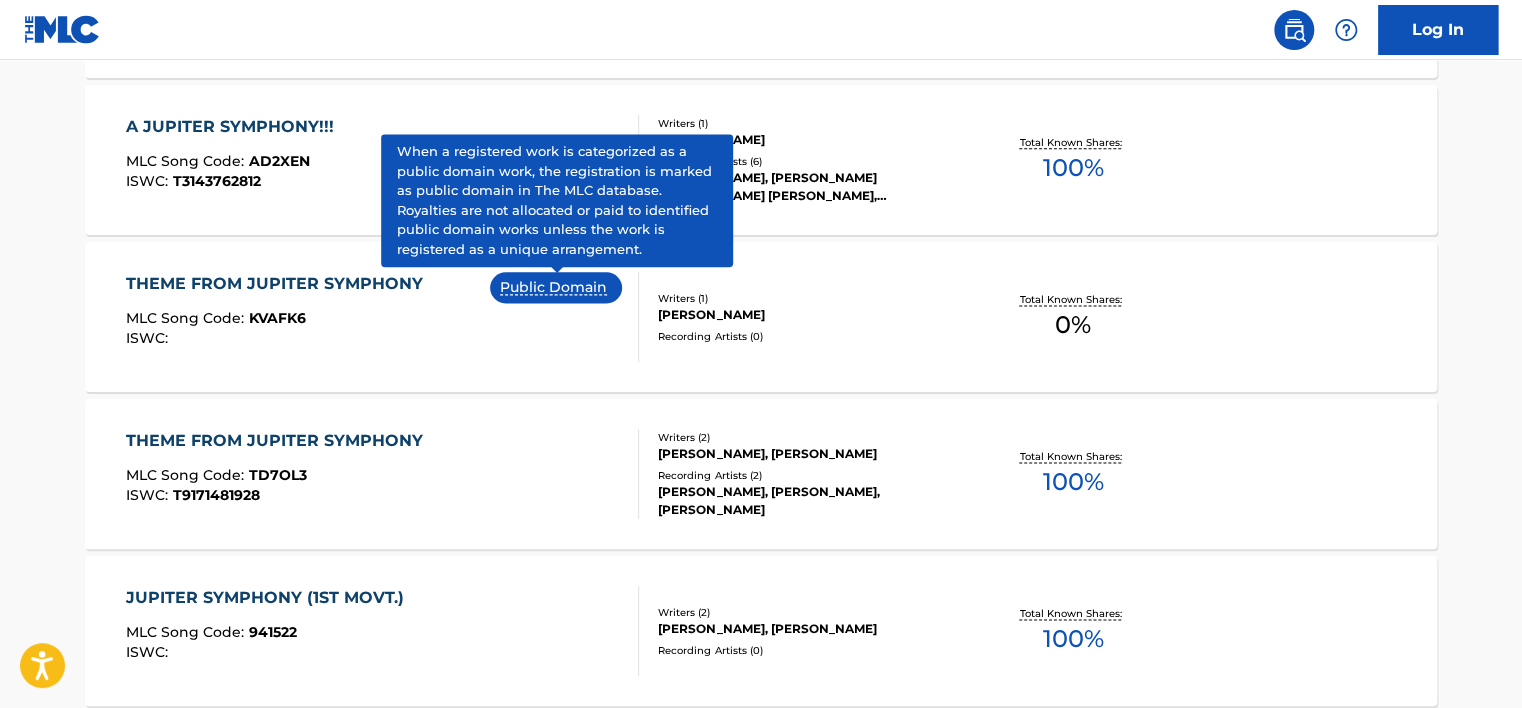 click on "Public Domain" at bounding box center [556, 287] 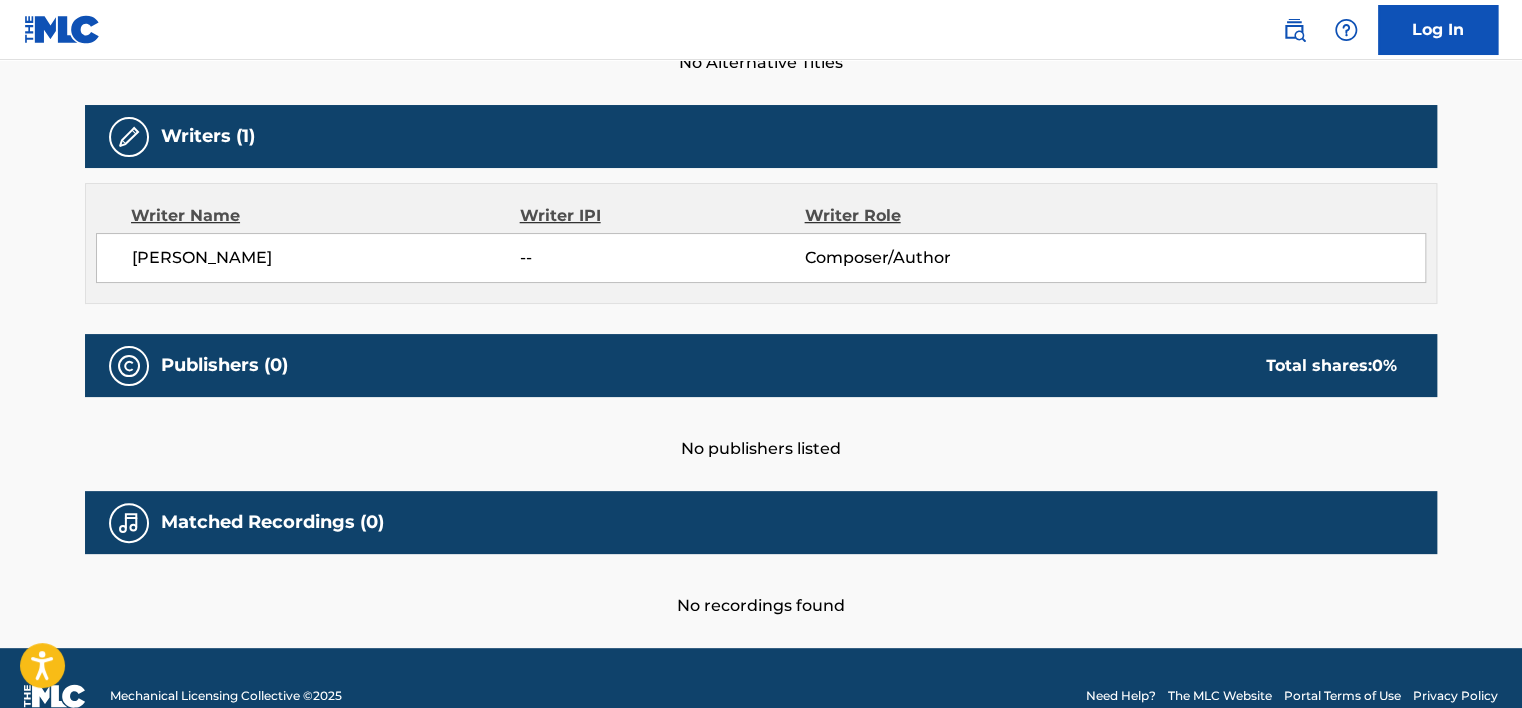 scroll, scrollTop: 600, scrollLeft: 0, axis: vertical 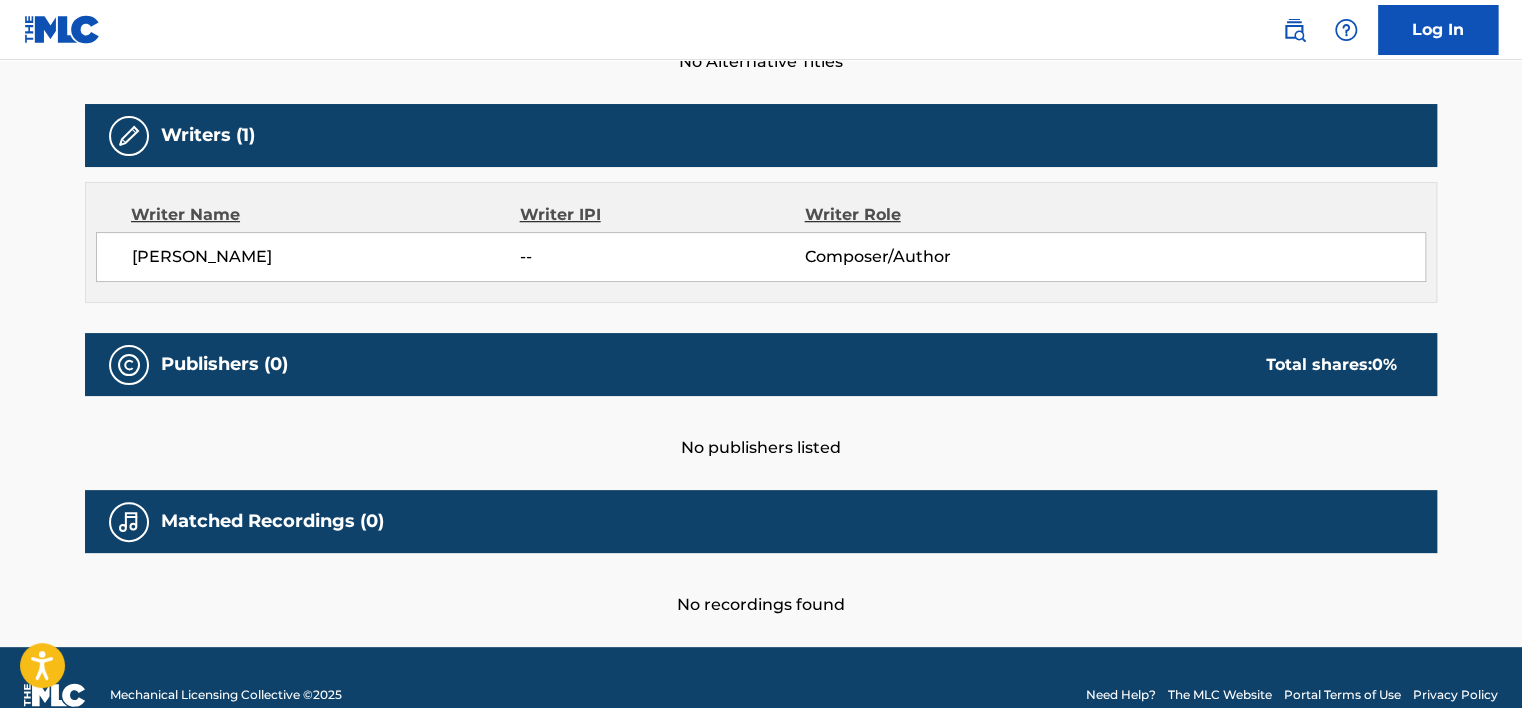 click on "[PERSON_NAME]" at bounding box center [326, 257] 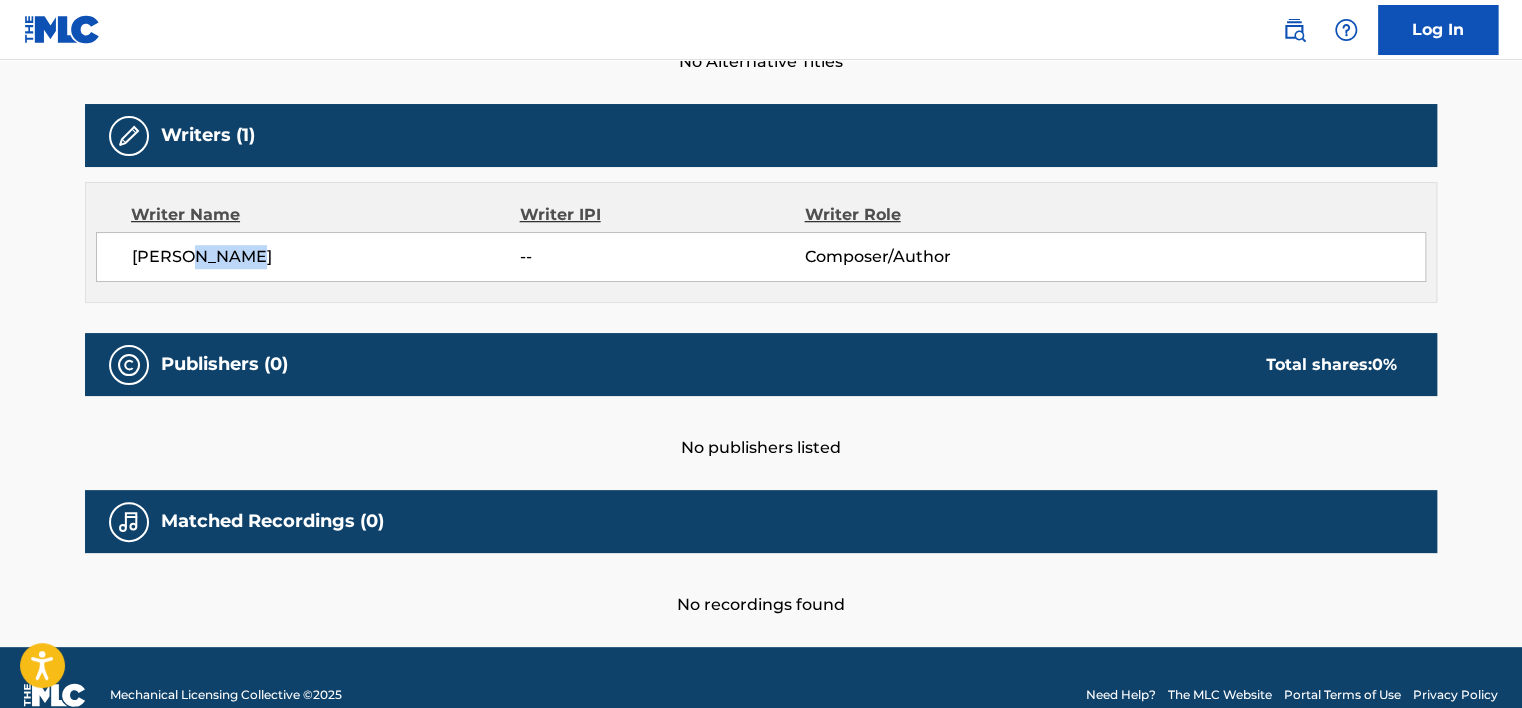 click on "[PERSON_NAME]" at bounding box center [326, 257] 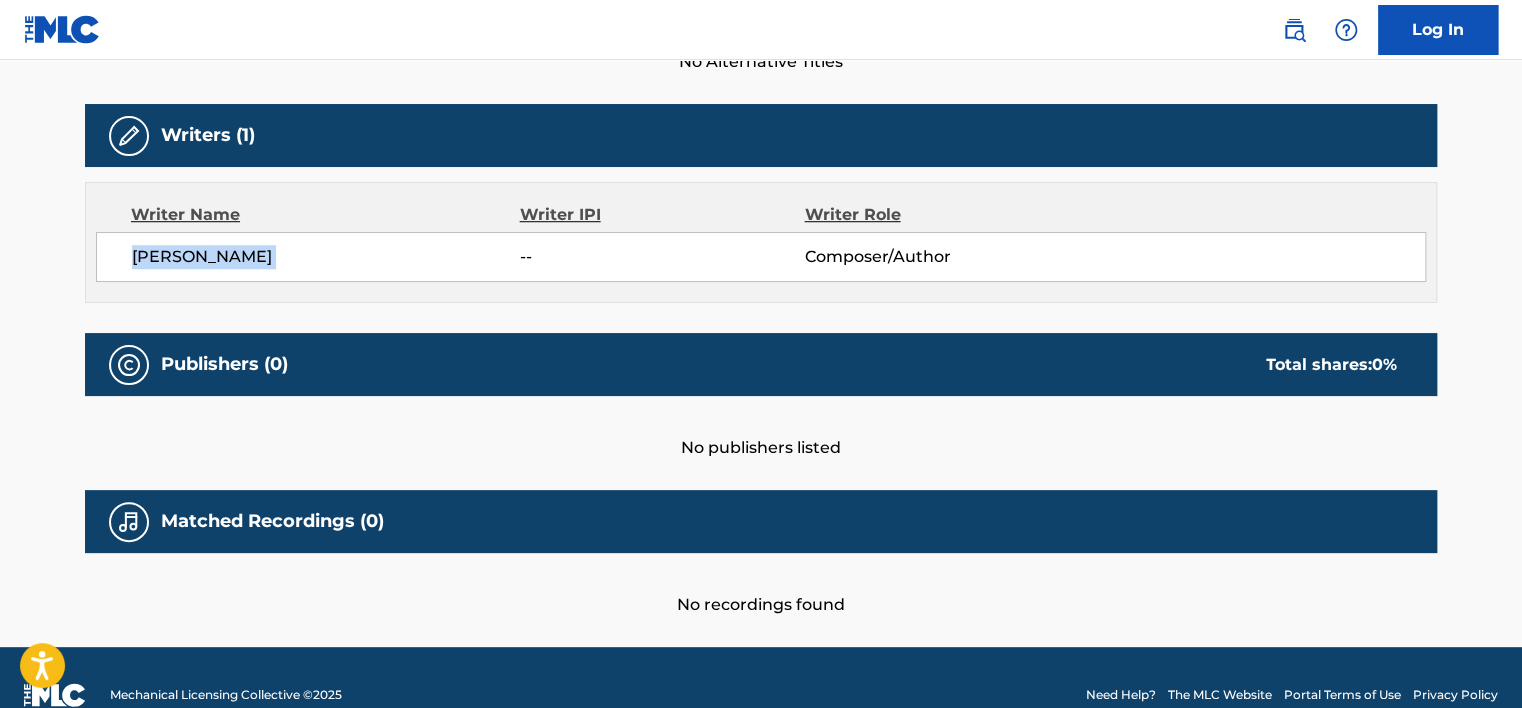 click on "[PERSON_NAME]" at bounding box center [326, 257] 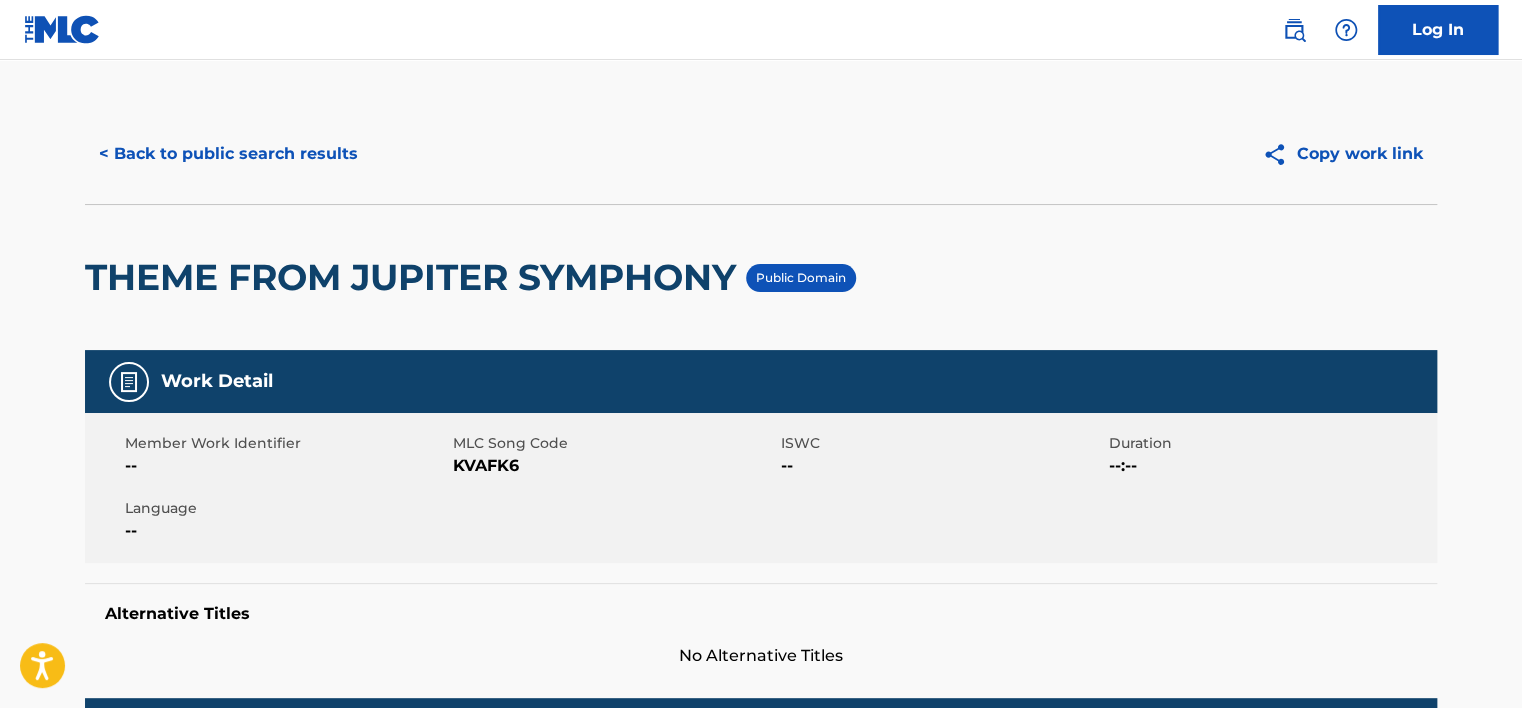 scroll, scrollTop: 0, scrollLeft: 0, axis: both 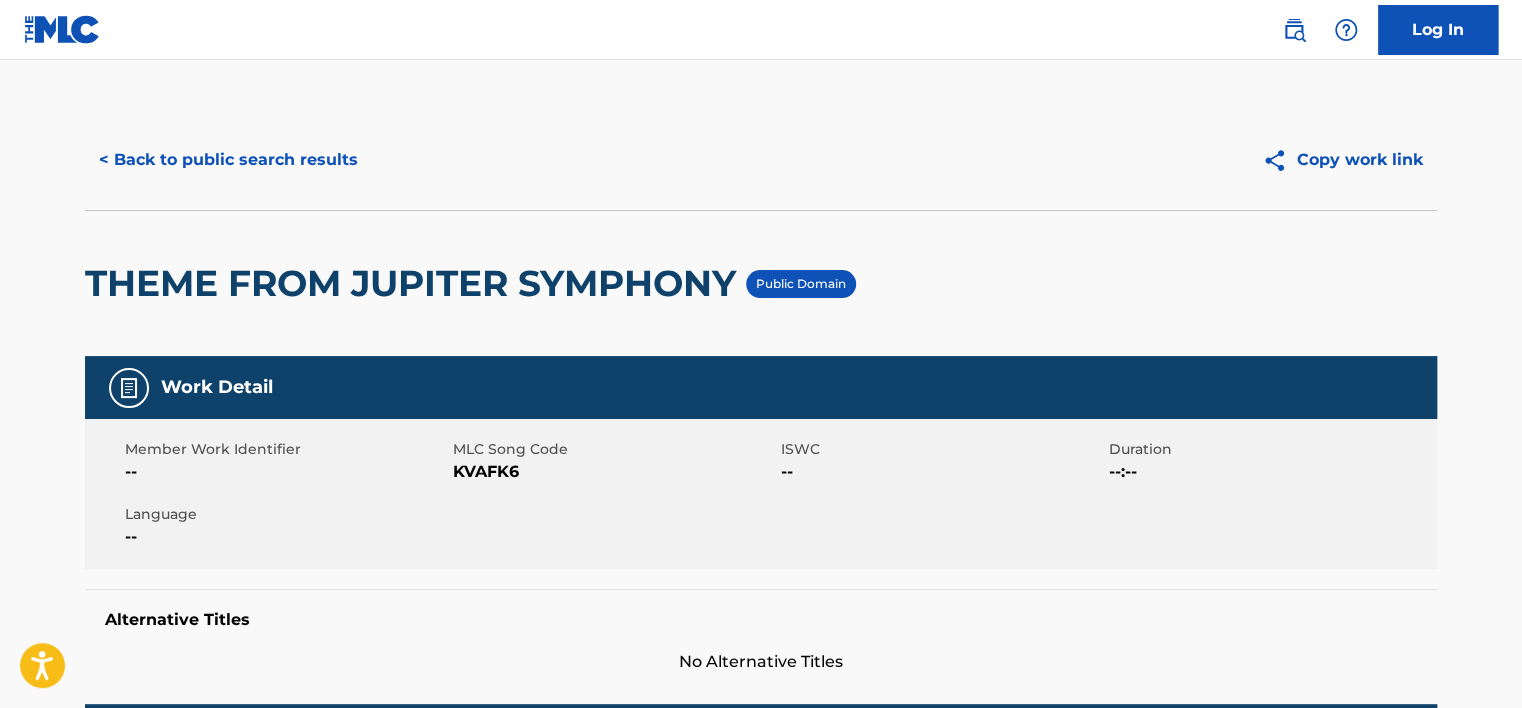click on "KVAFK6" at bounding box center (614, 472) 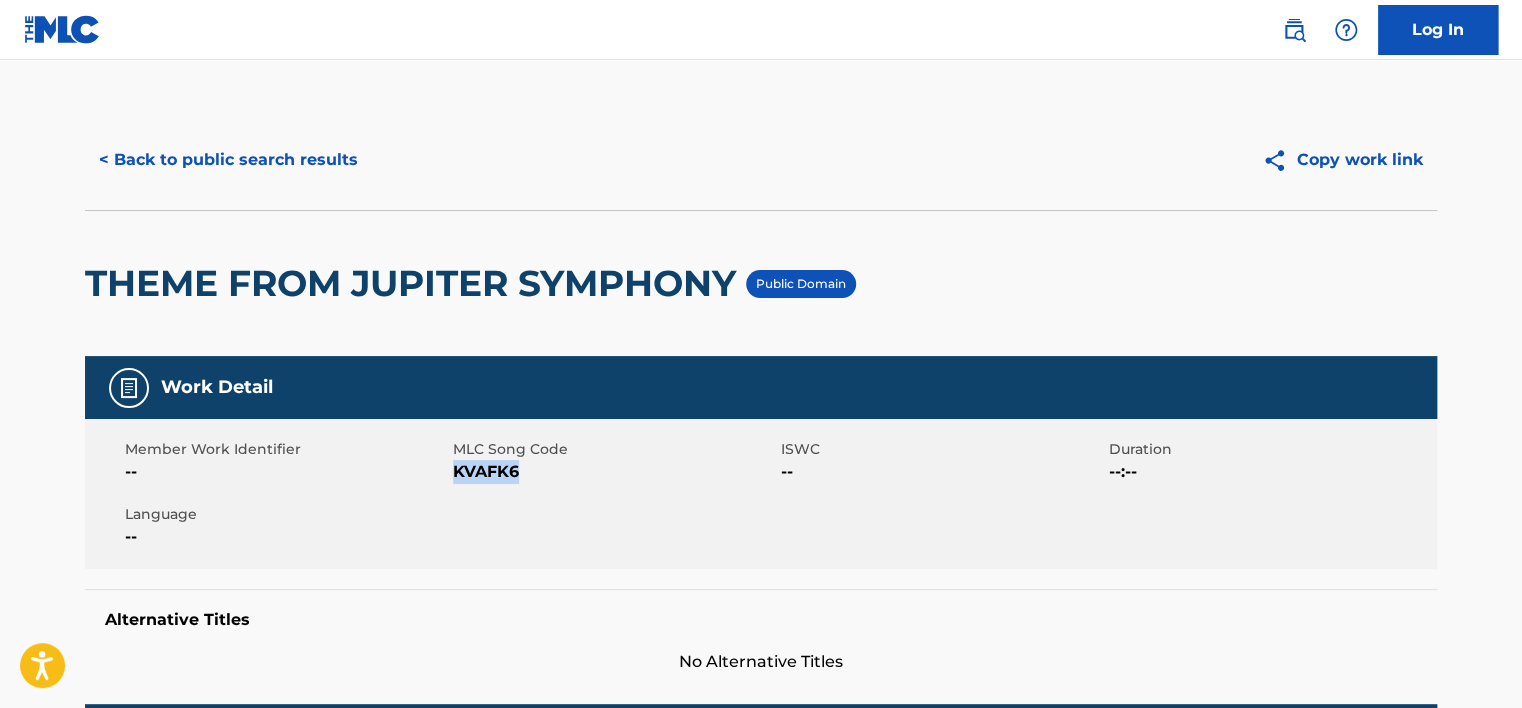 click on "KVAFK6" at bounding box center [614, 472] 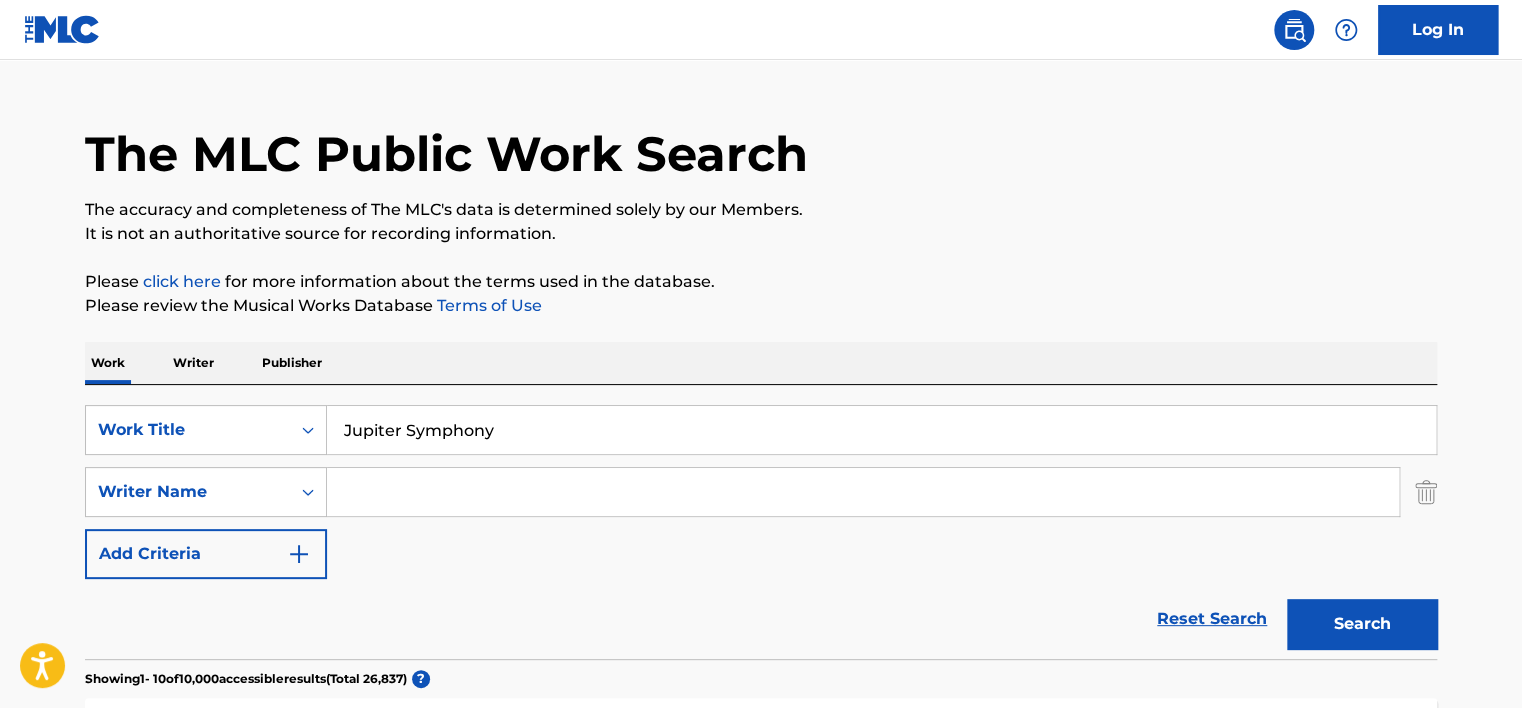 scroll, scrollTop: 38, scrollLeft: 0, axis: vertical 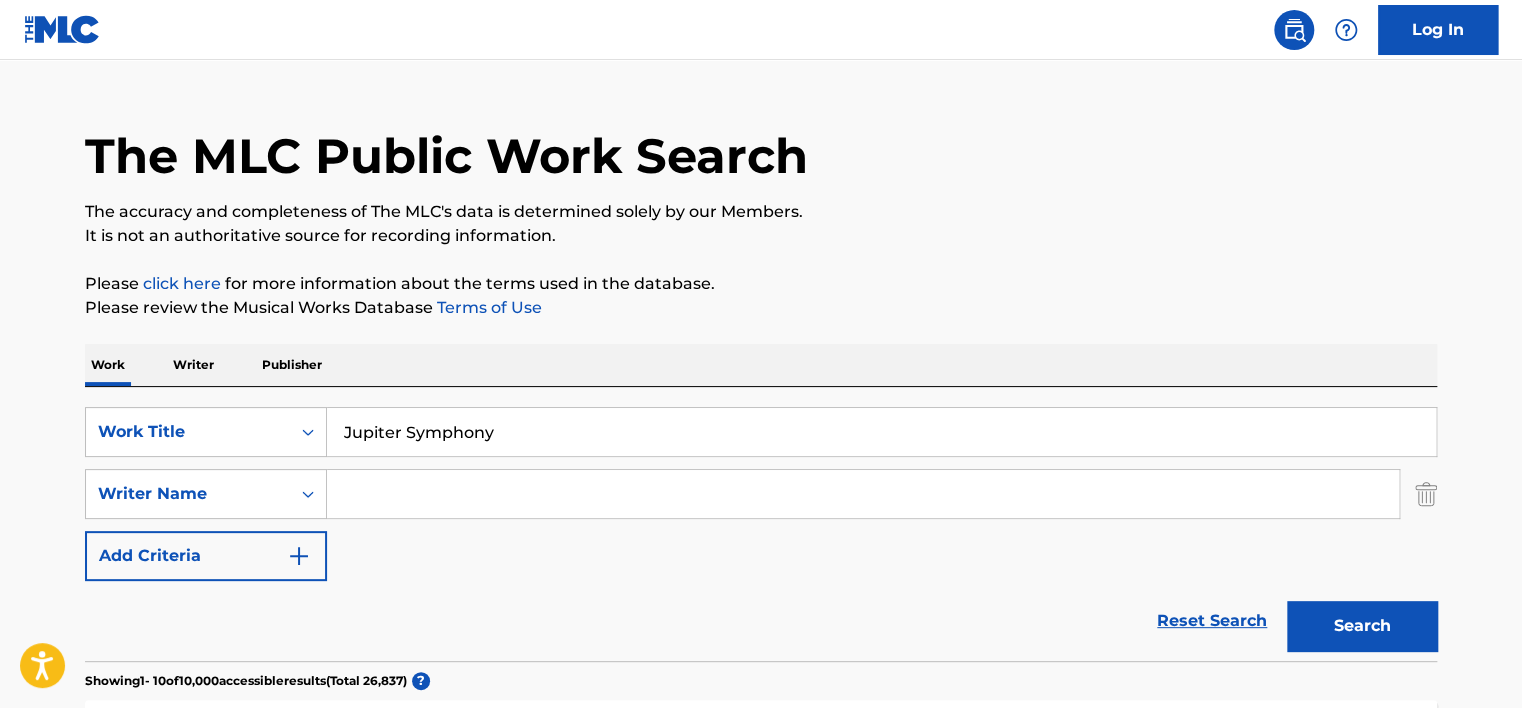 click at bounding box center (863, 494) 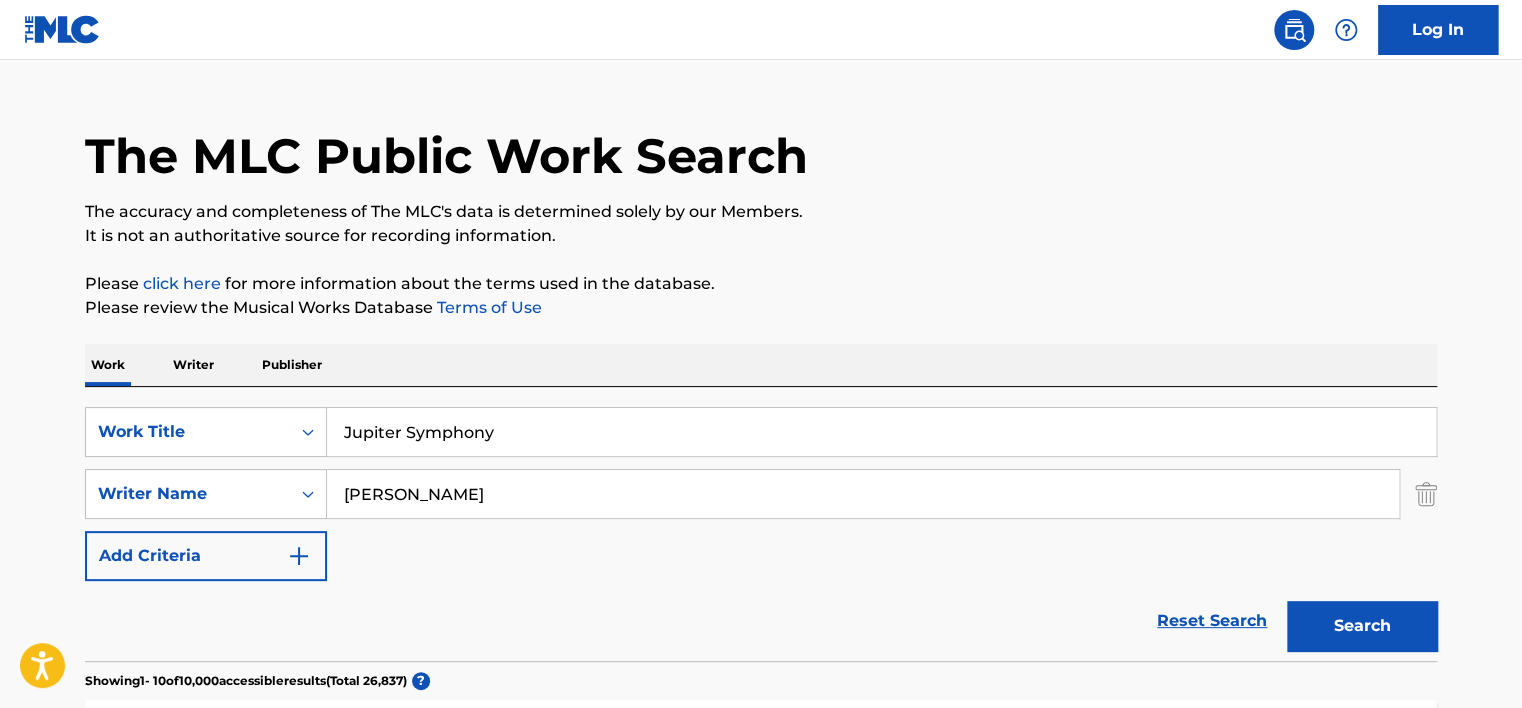 type on "[PERSON_NAME]" 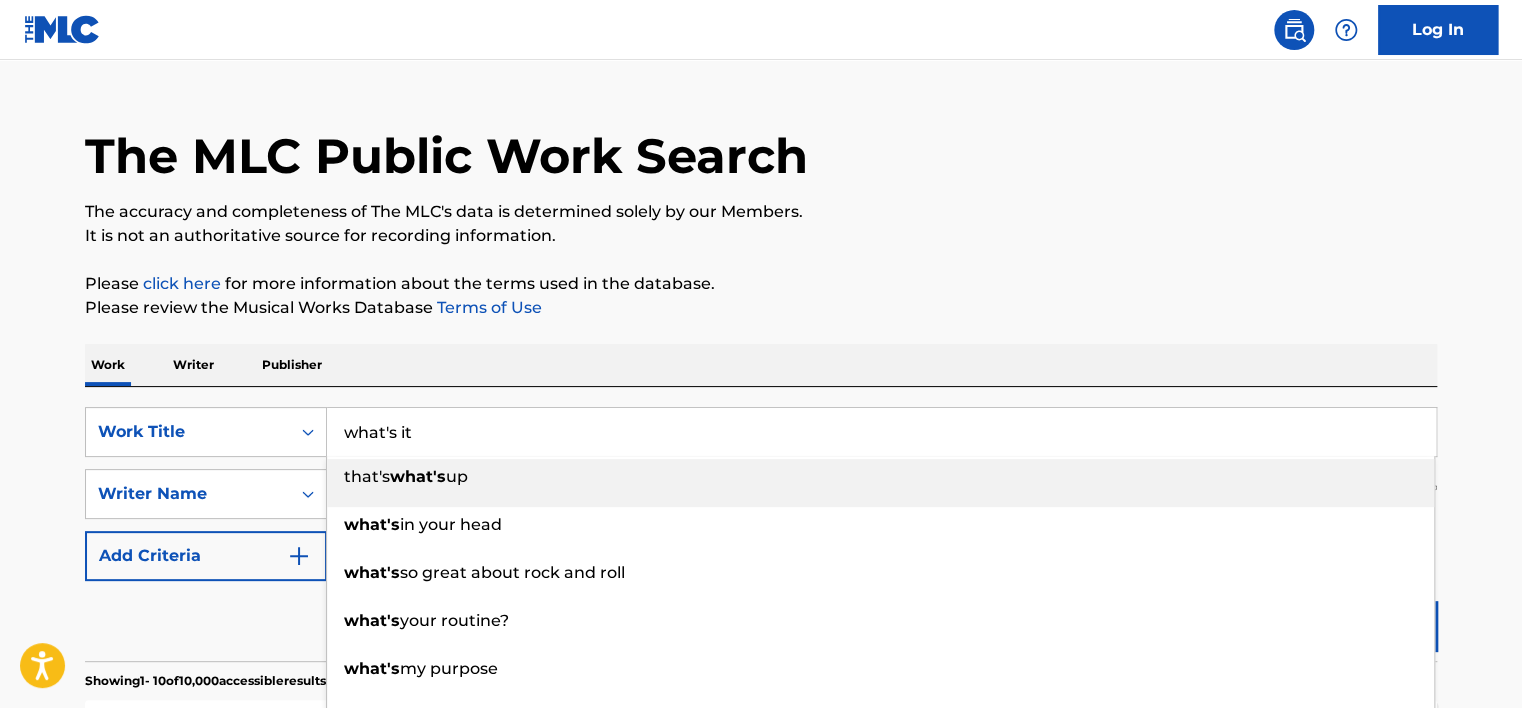 type on "what's it" 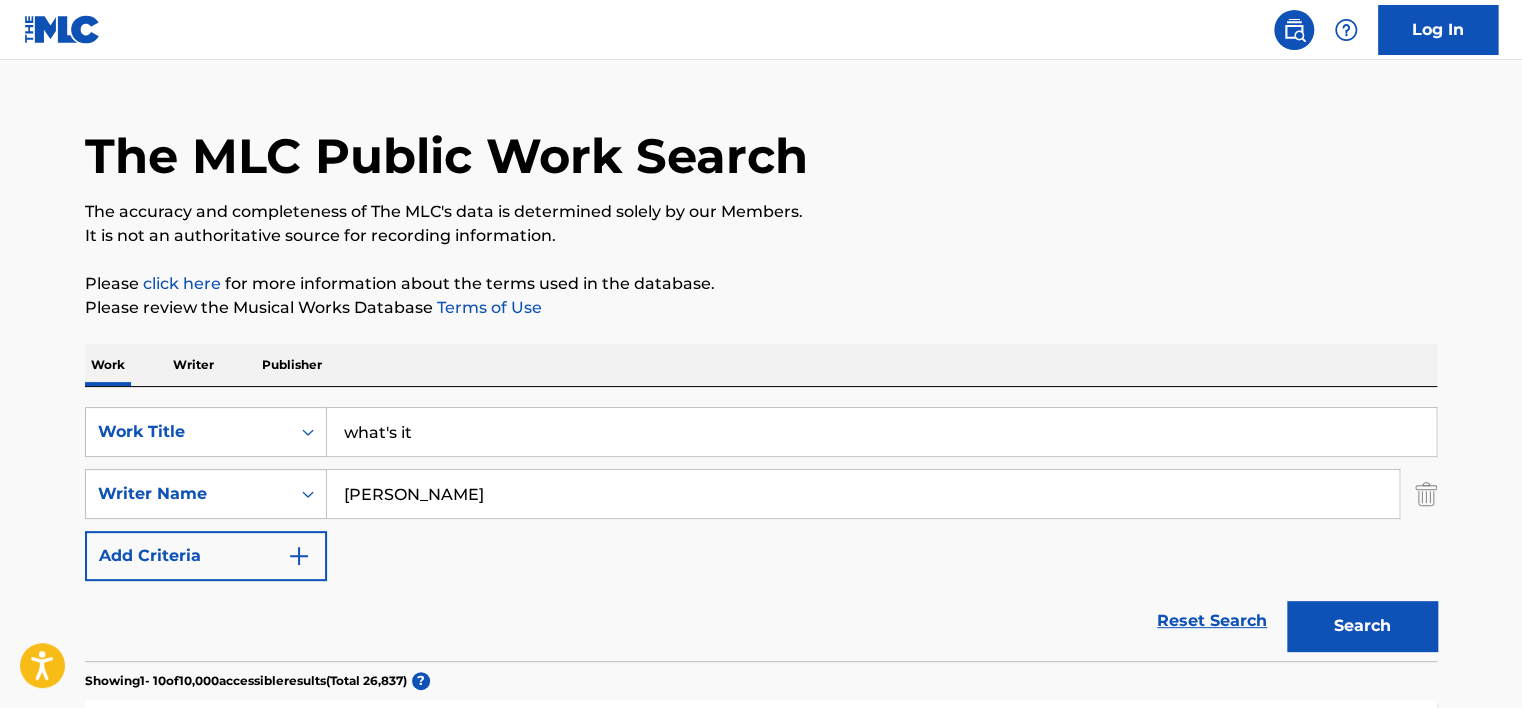 click on "Search" at bounding box center [1362, 626] 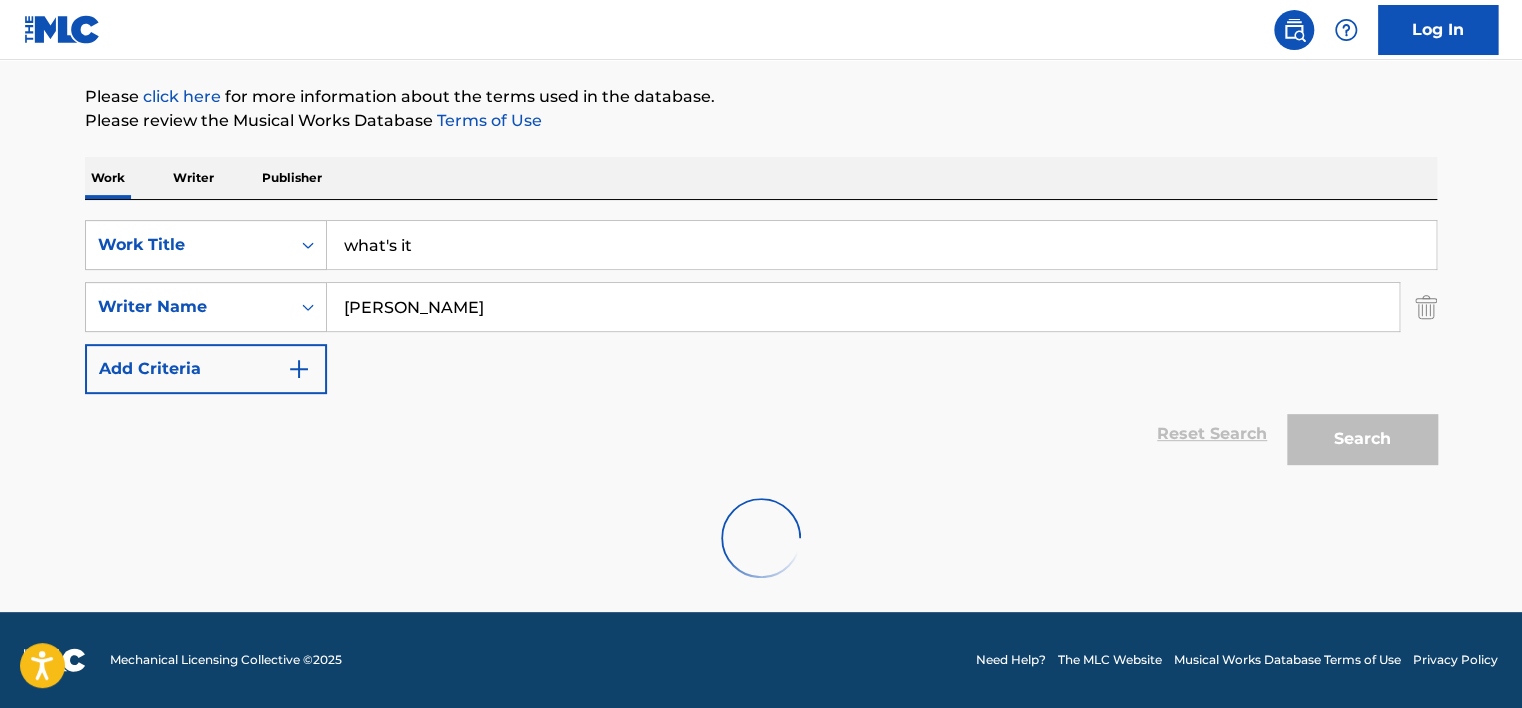 scroll, scrollTop: 380, scrollLeft: 0, axis: vertical 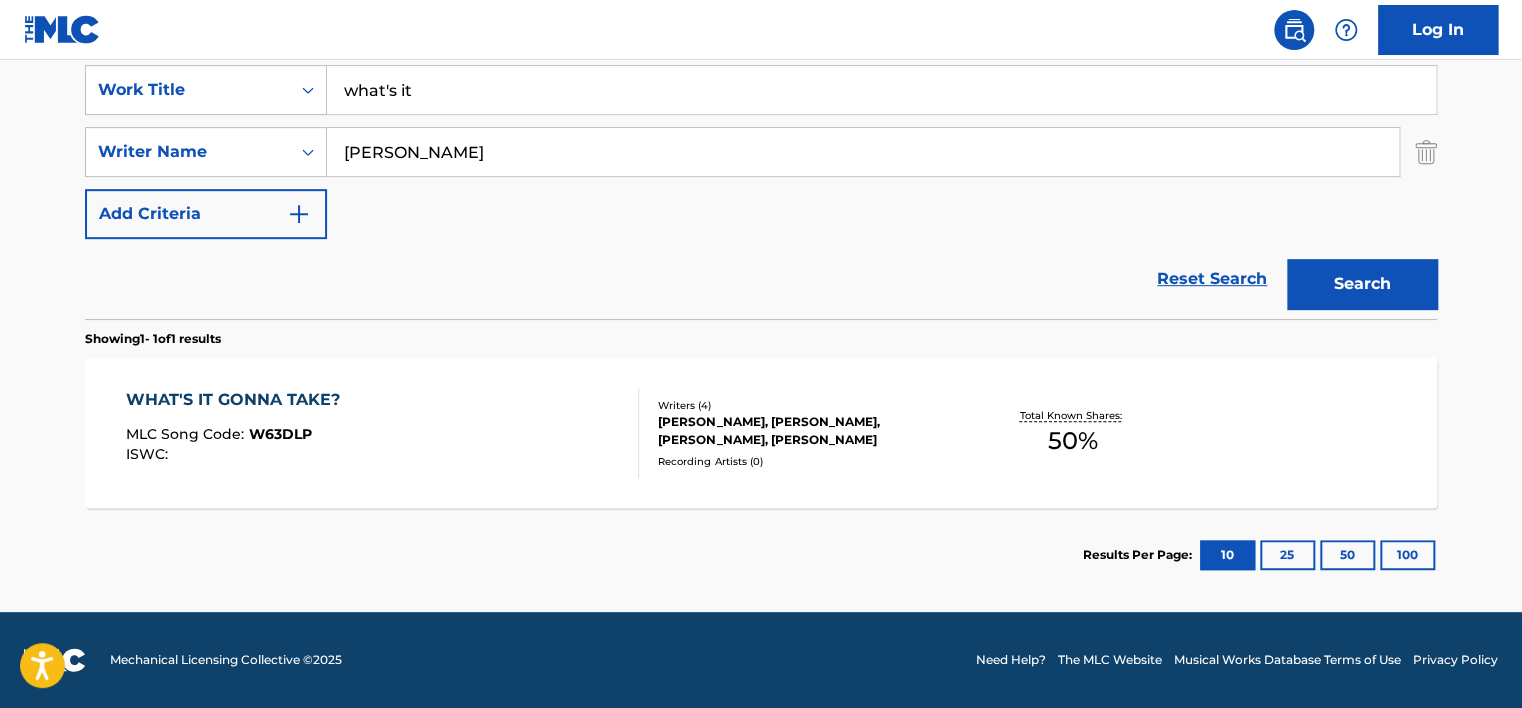 click on "WHAT'S IT GONNA TAKE? MLC Song Code : W63DLP ISWC : Writers ( 4 ) [PERSON_NAME], [PERSON_NAME], [PERSON_NAME], [PERSON_NAME] Recording Artists ( 0 ) Total Known Shares: 50 %" at bounding box center [761, 433] 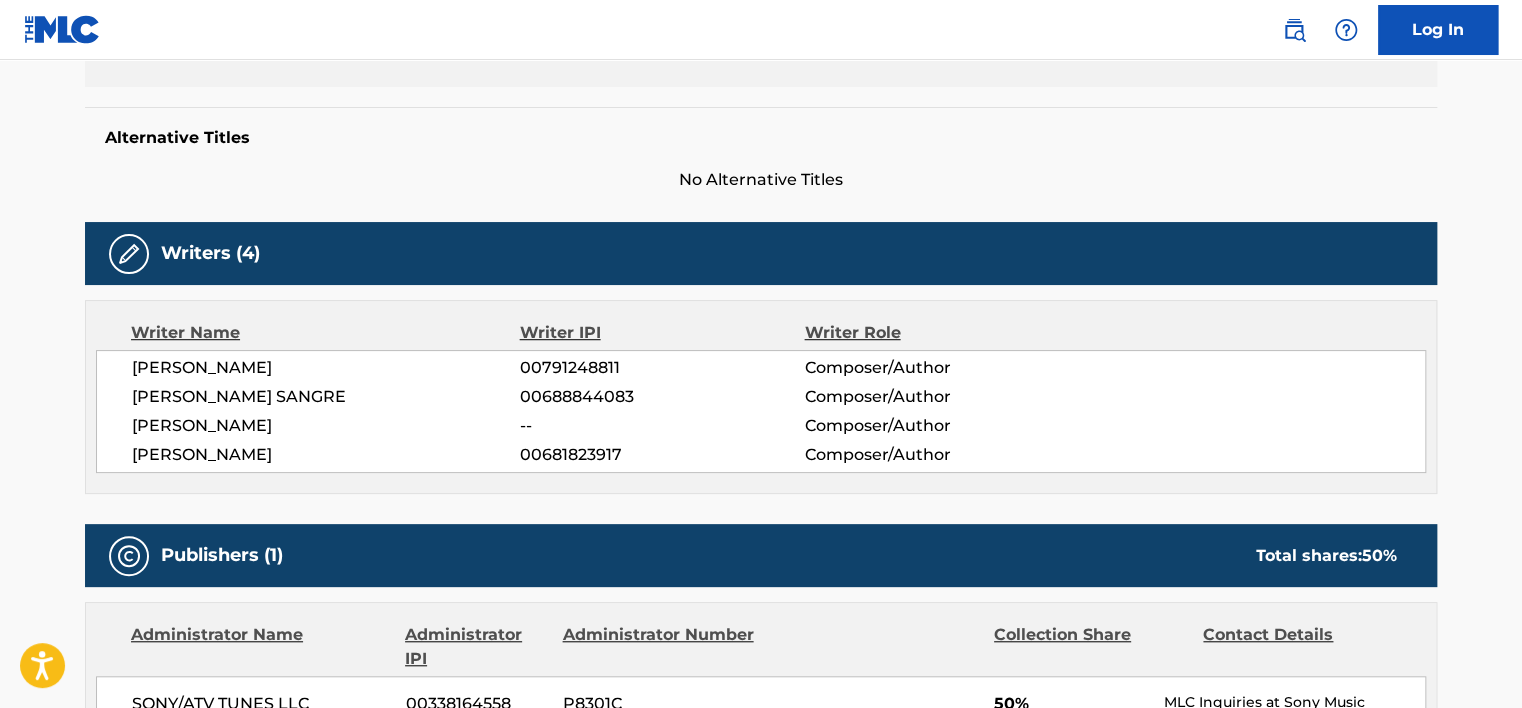 scroll, scrollTop: 500, scrollLeft: 0, axis: vertical 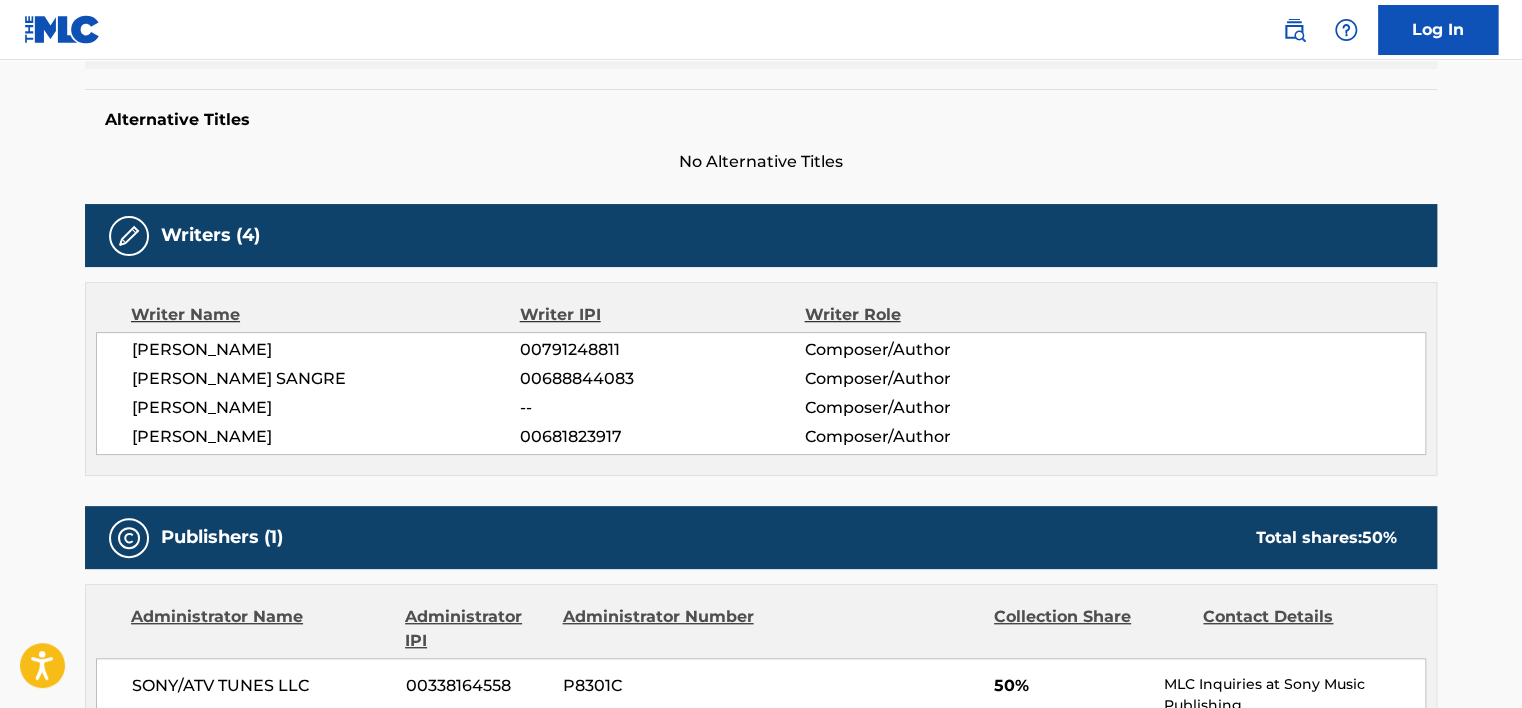 click on "00688844083" at bounding box center [662, 379] 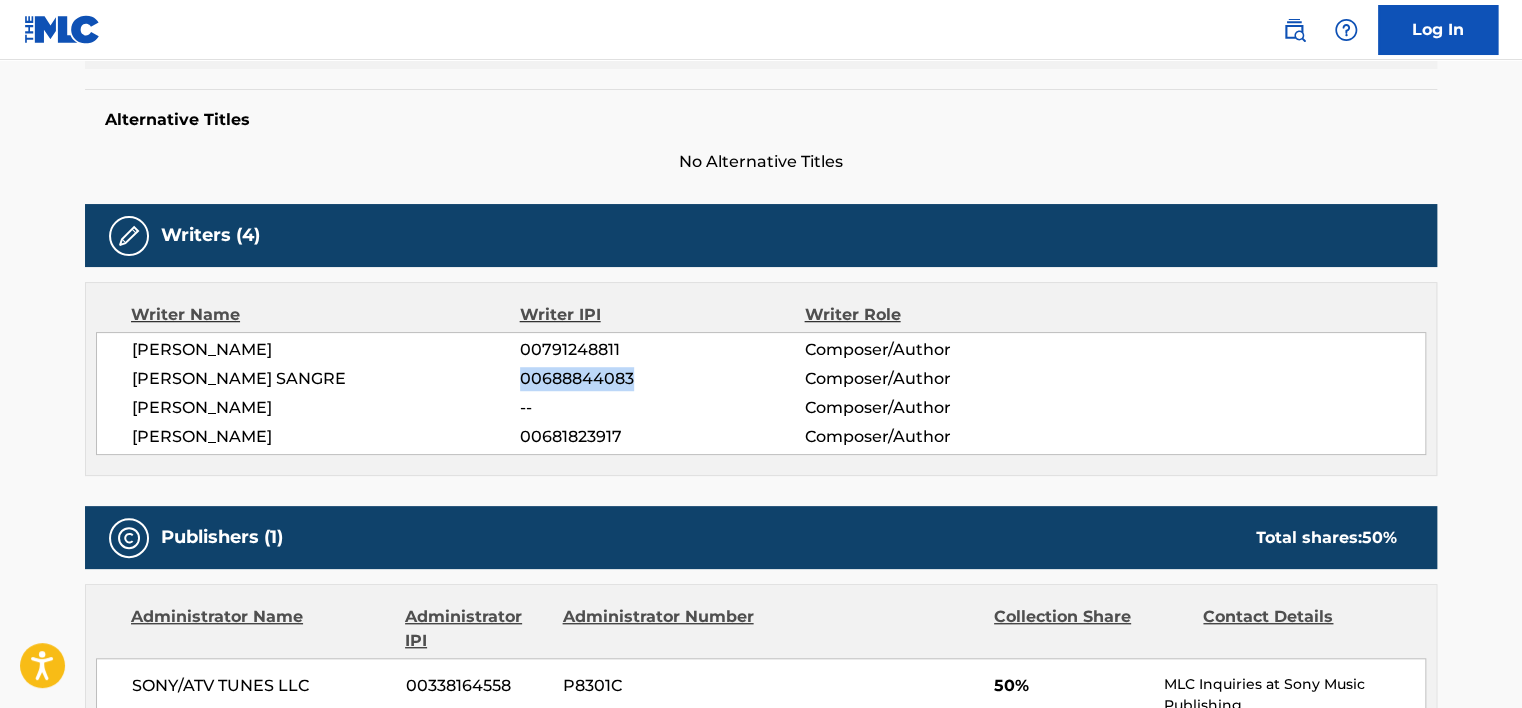 click on "00688844083" at bounding box center (662, 379) 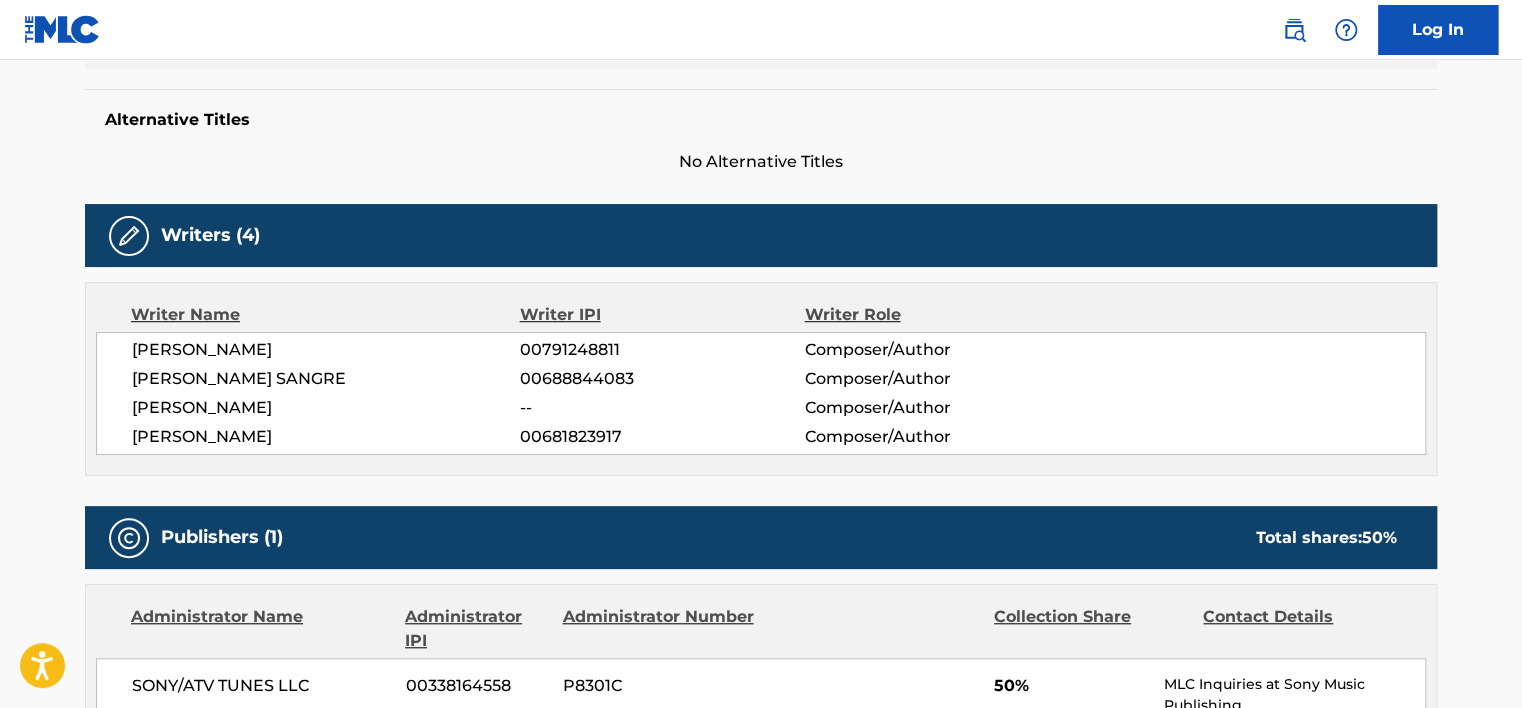 click on "00791248811" at bounding box center [662, 350] 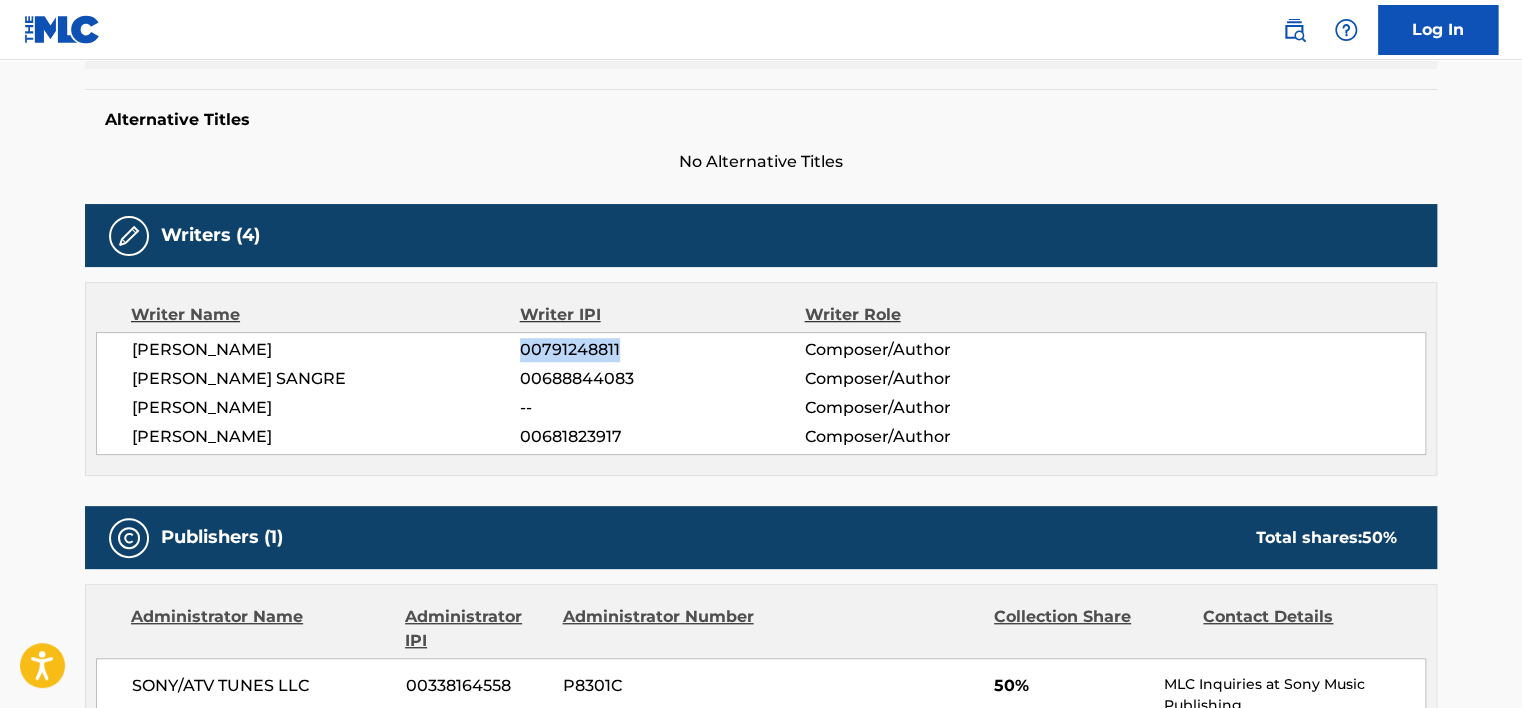 click on "00791248811" at bounding box center (662, 350) 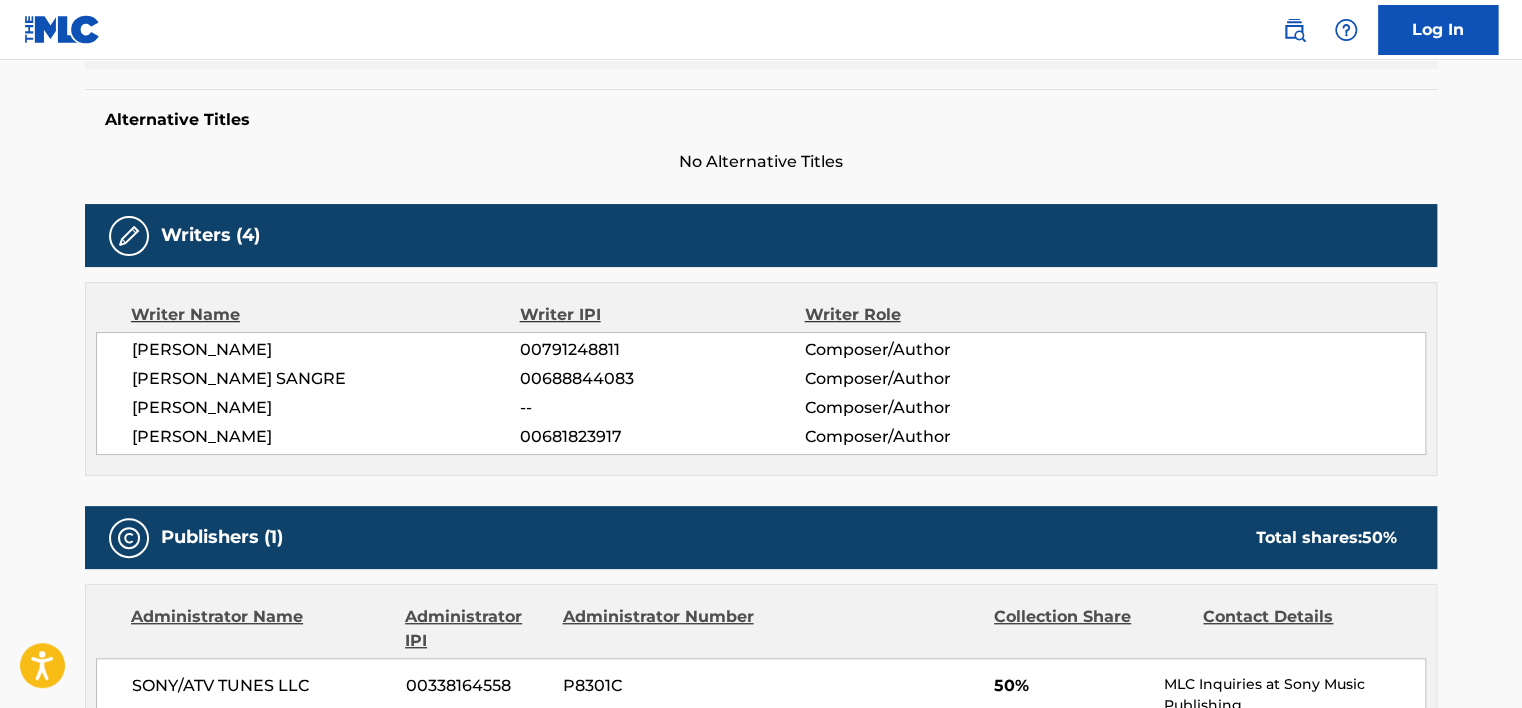 click on "Writer Name" at bounding box center (325, 315) 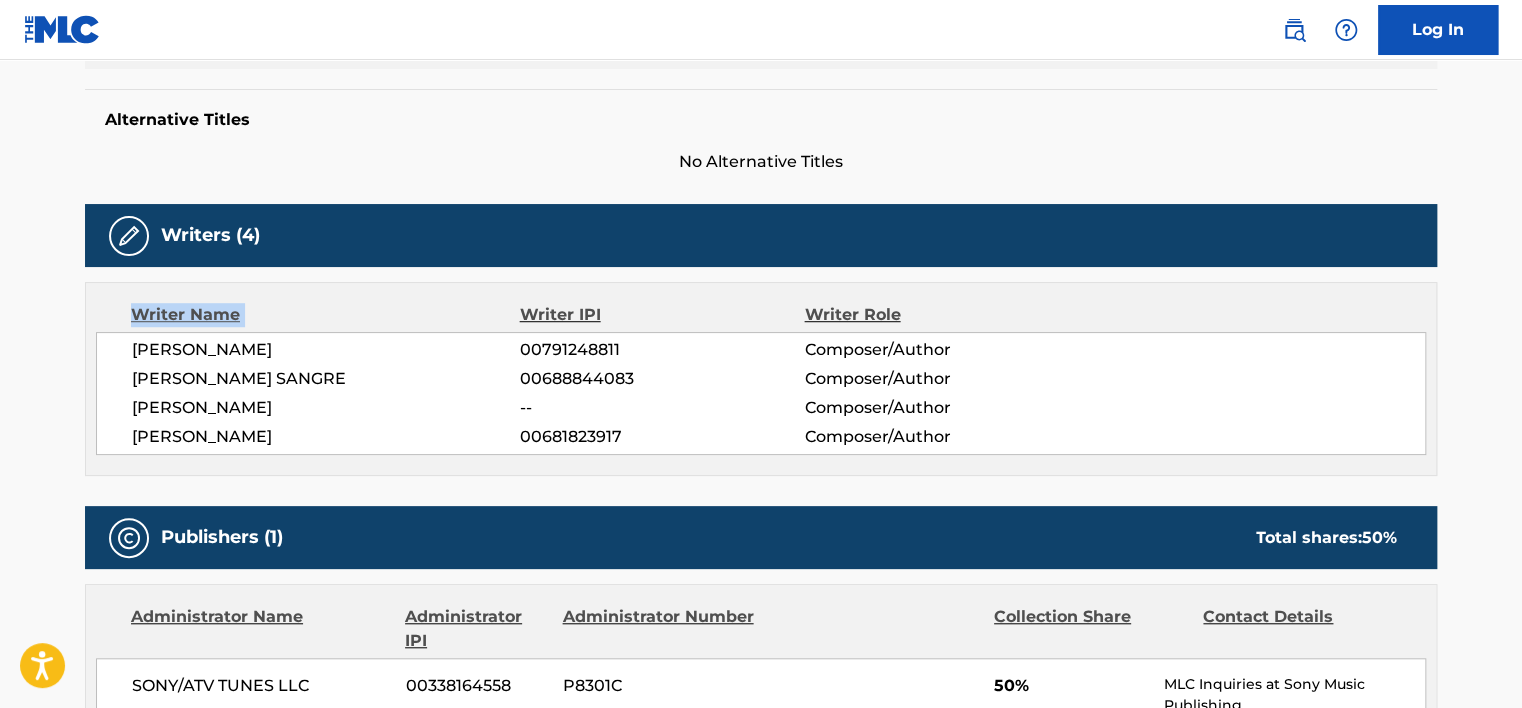 click on "Writer Name Writer IPI Writer Role [PERSON_NAME] 00791248811 Composer/Author [PERSON_NAME] SANGRE 00688844083 Composer/Author [PERSON_NAME] -- Composer/Author [PERSON_NAME] 00681823917 Composer/Author" at bounding box center [761, 379] 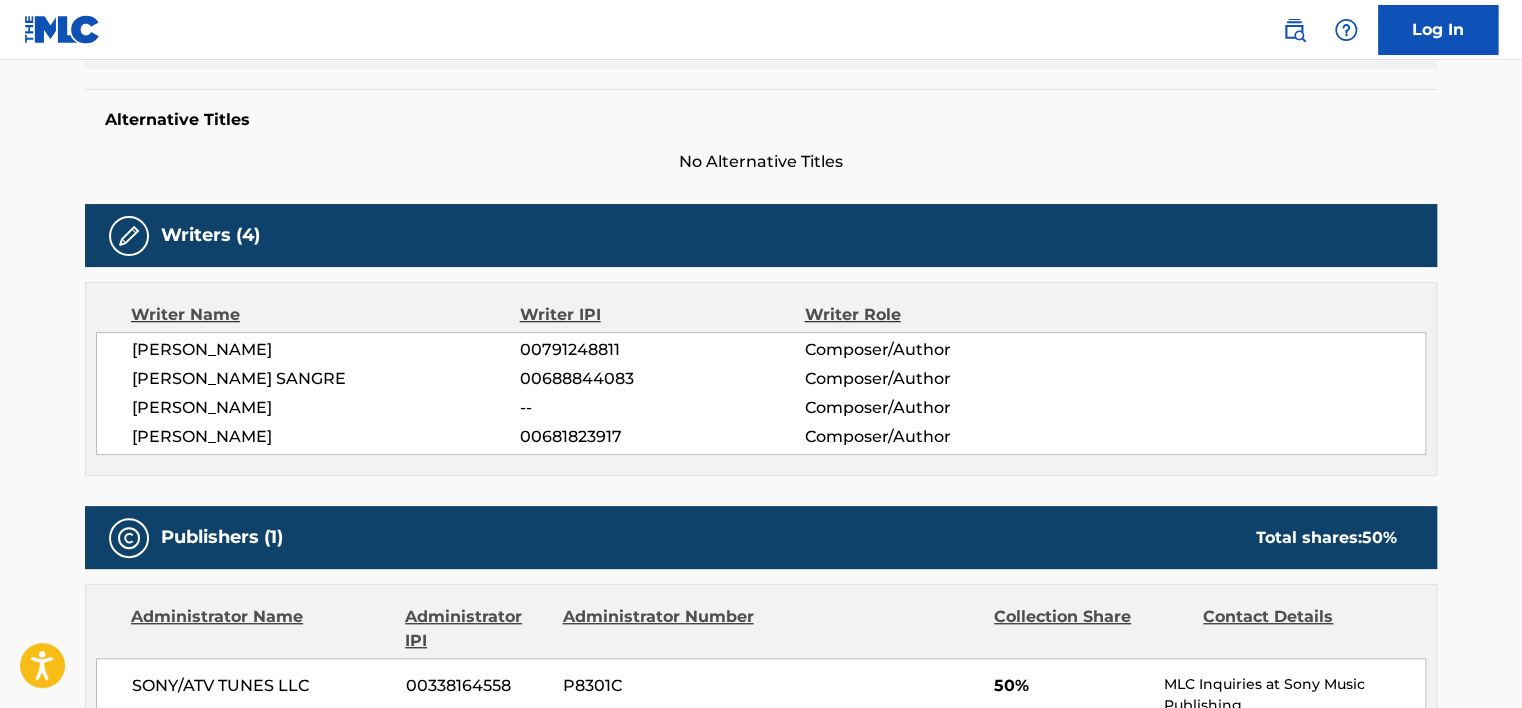 click on "[PERSON_NAME]" at bounding box center (326, 350) 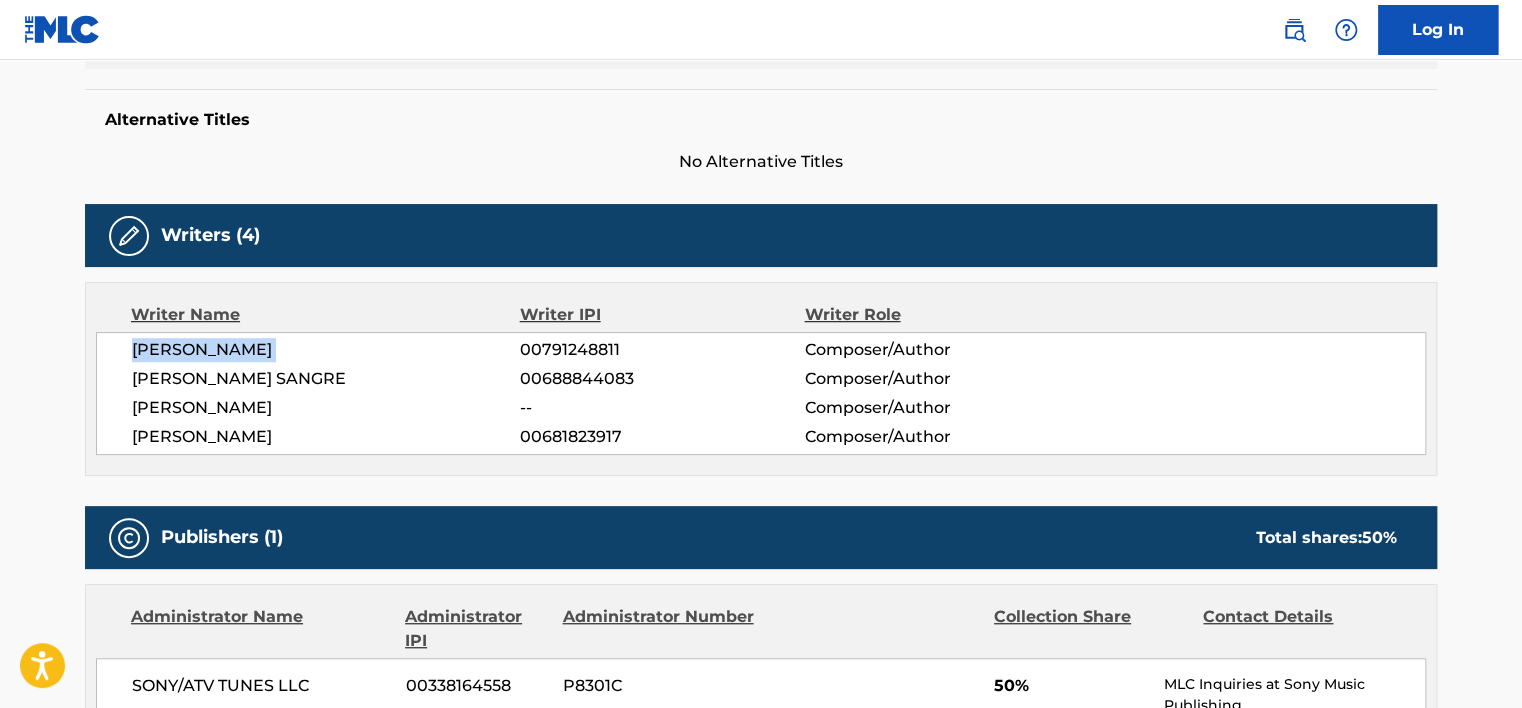 click on "[PERSON_NAME]" at bounding box center [326, 350] 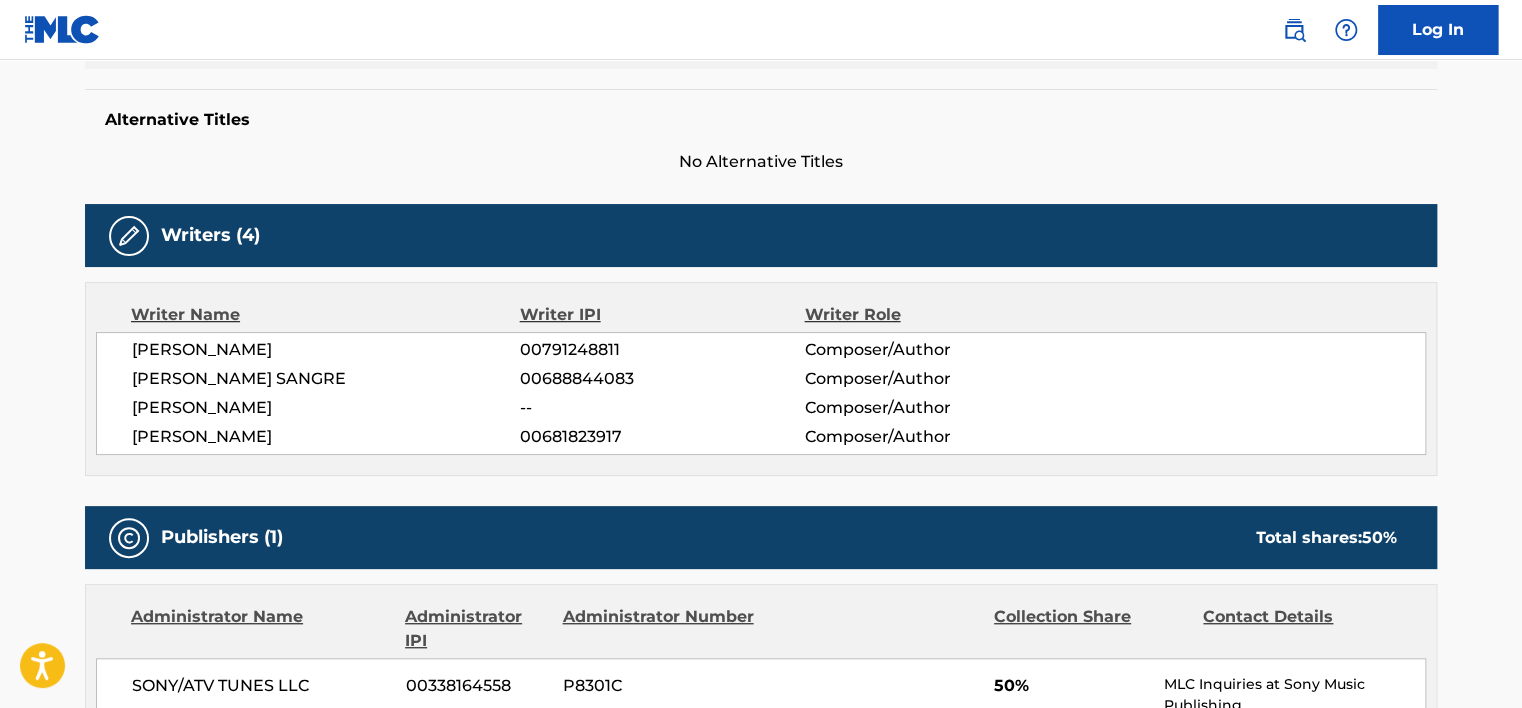 click on "00688844083" at bounding box center (662, 379) 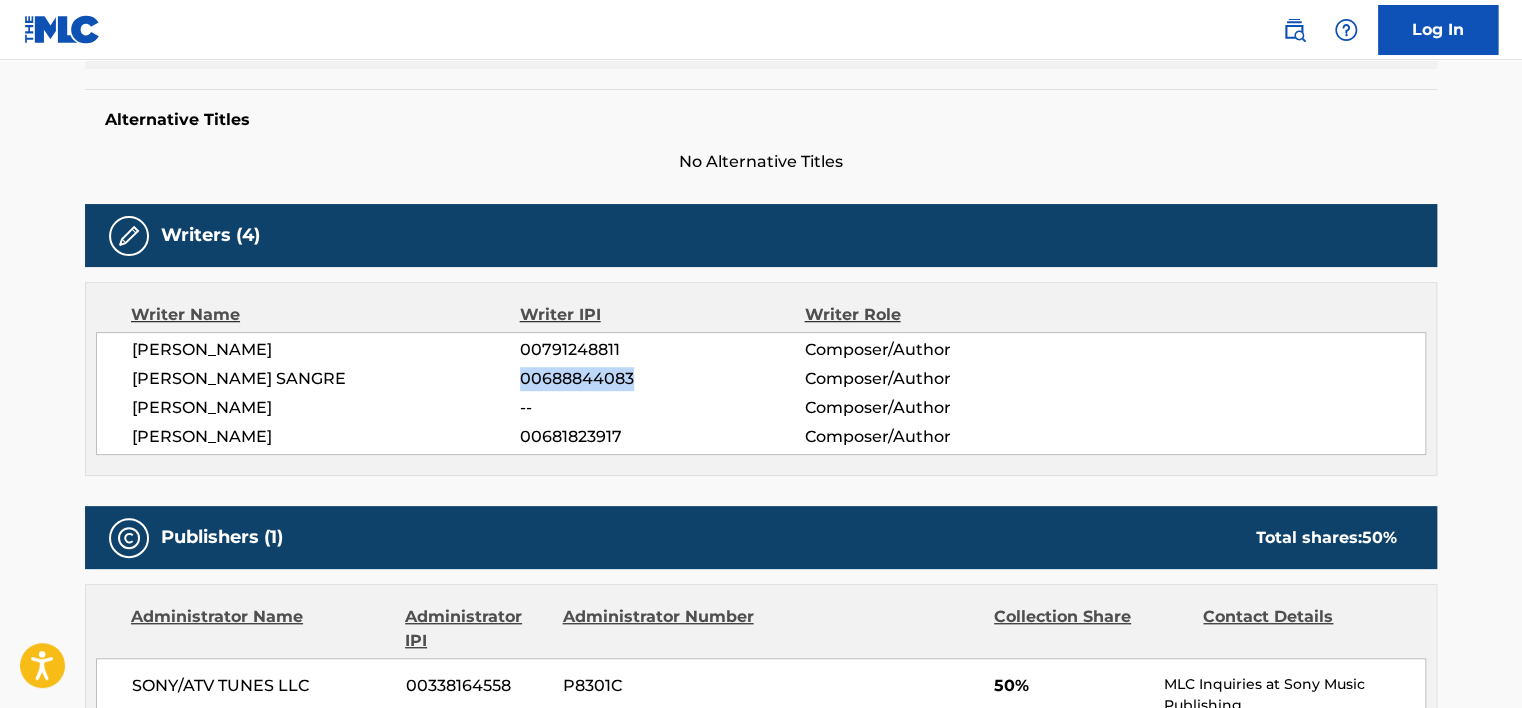 click on "00688844083" at bounding box center [662, 379] 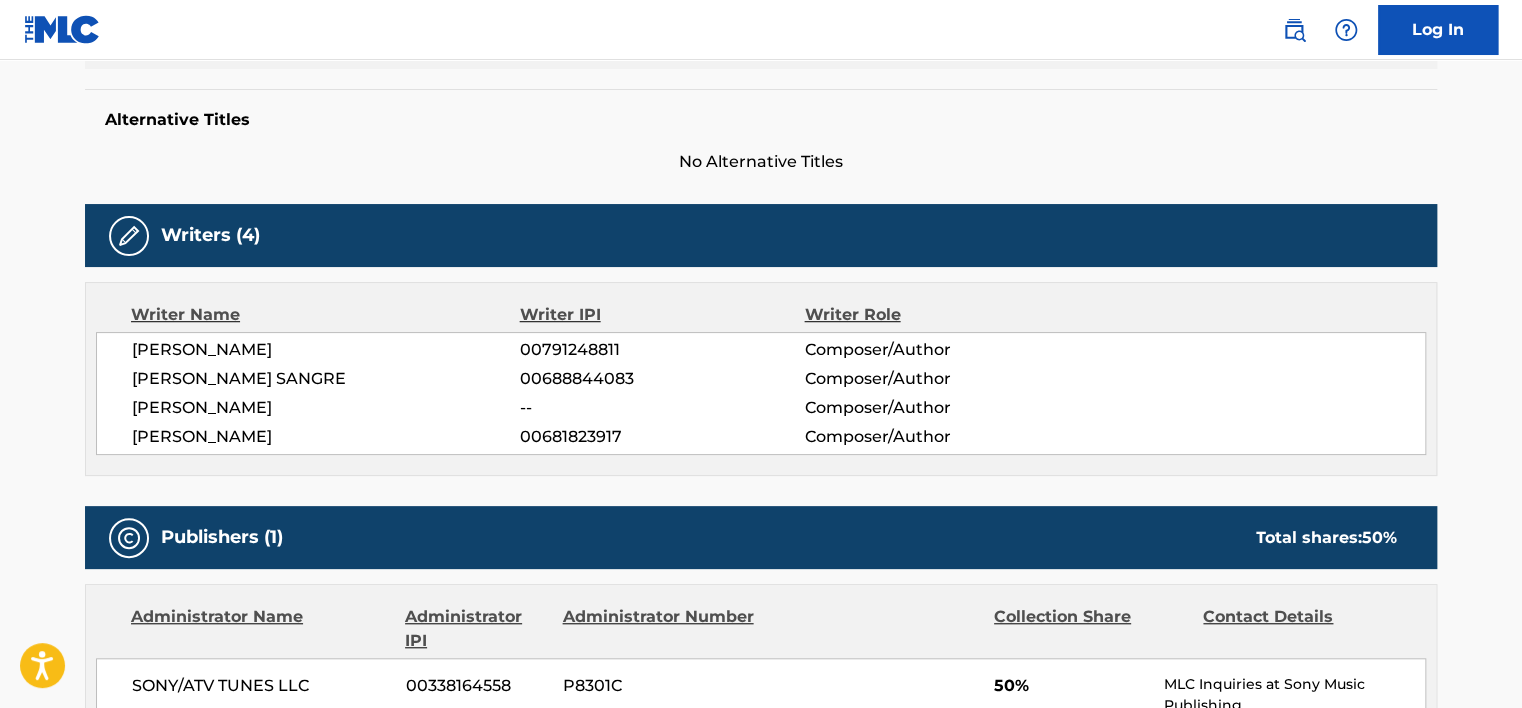 click on "[PERSON_NAME]" at bounding box center [326, 350] 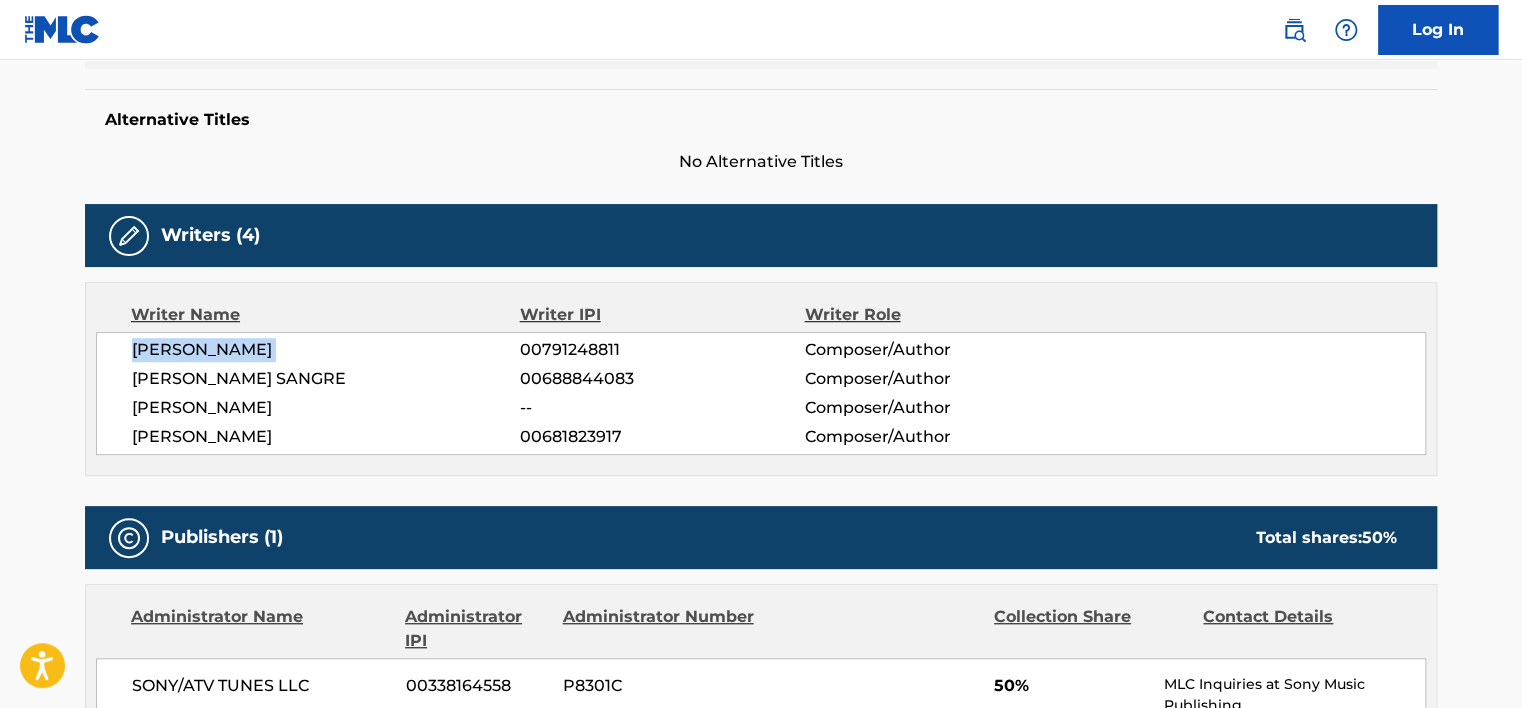 click on "[PERSON_NAME]" at bounding box center (326, 350) 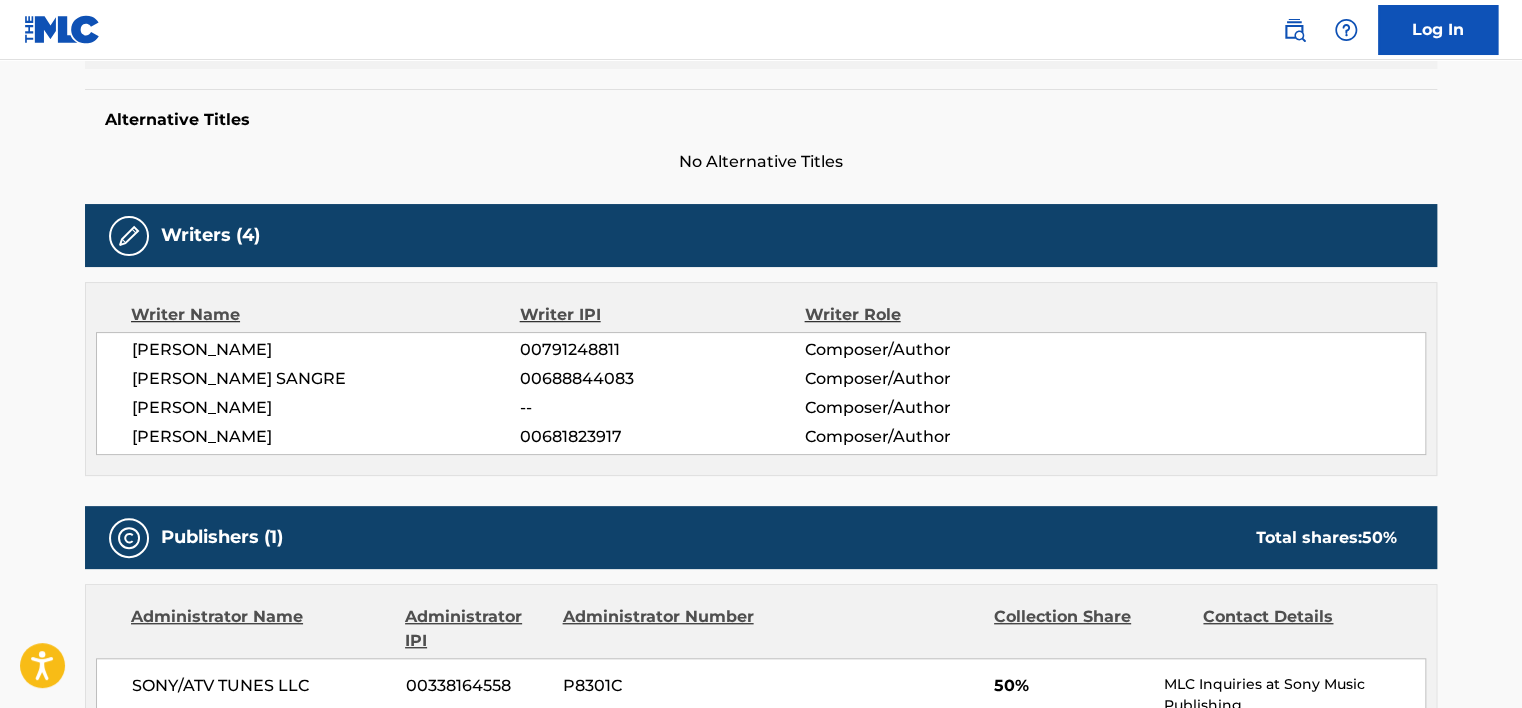 click on "[PERSON_NAME] SANGRE" at bounding box center (326, 379) 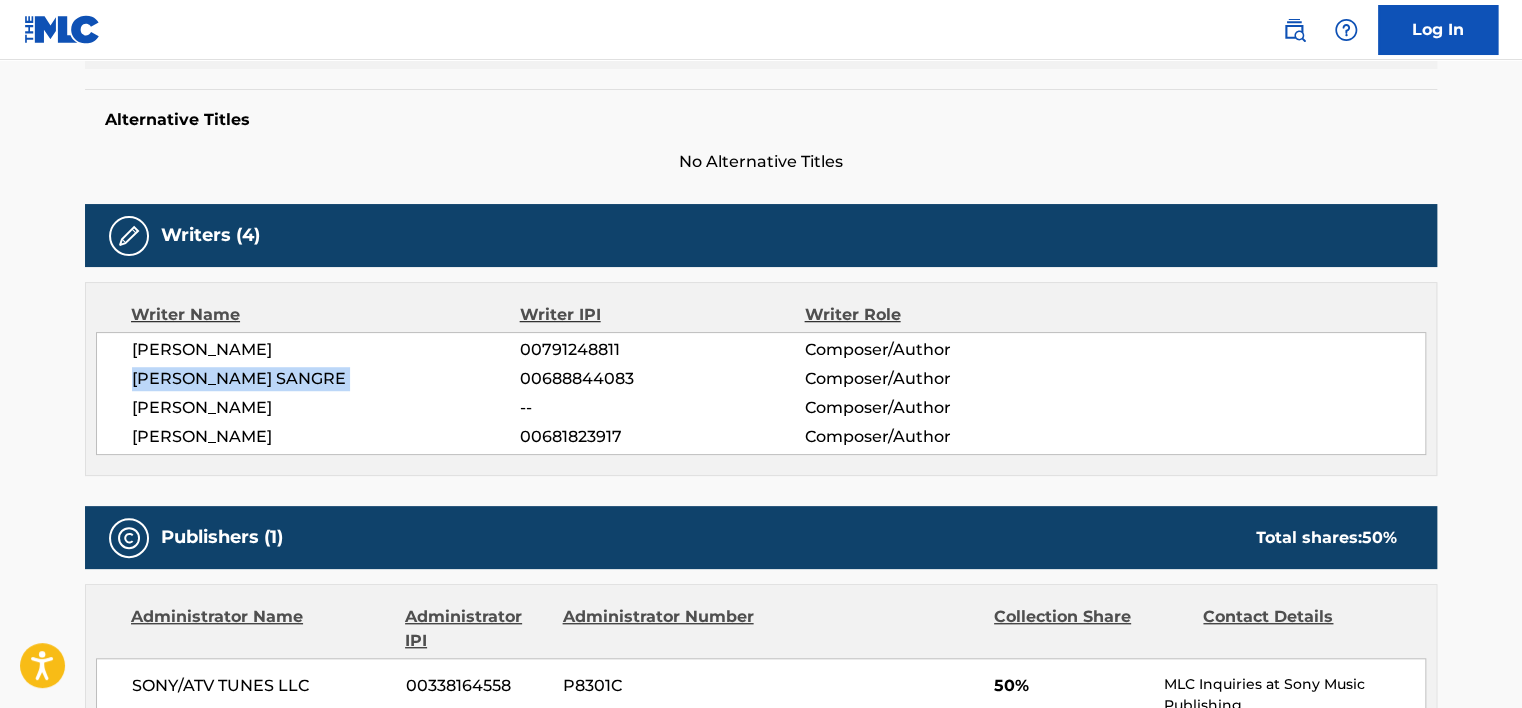 click on "[PERSON_NAME] SANGRE" at bounding box center [326, 379] 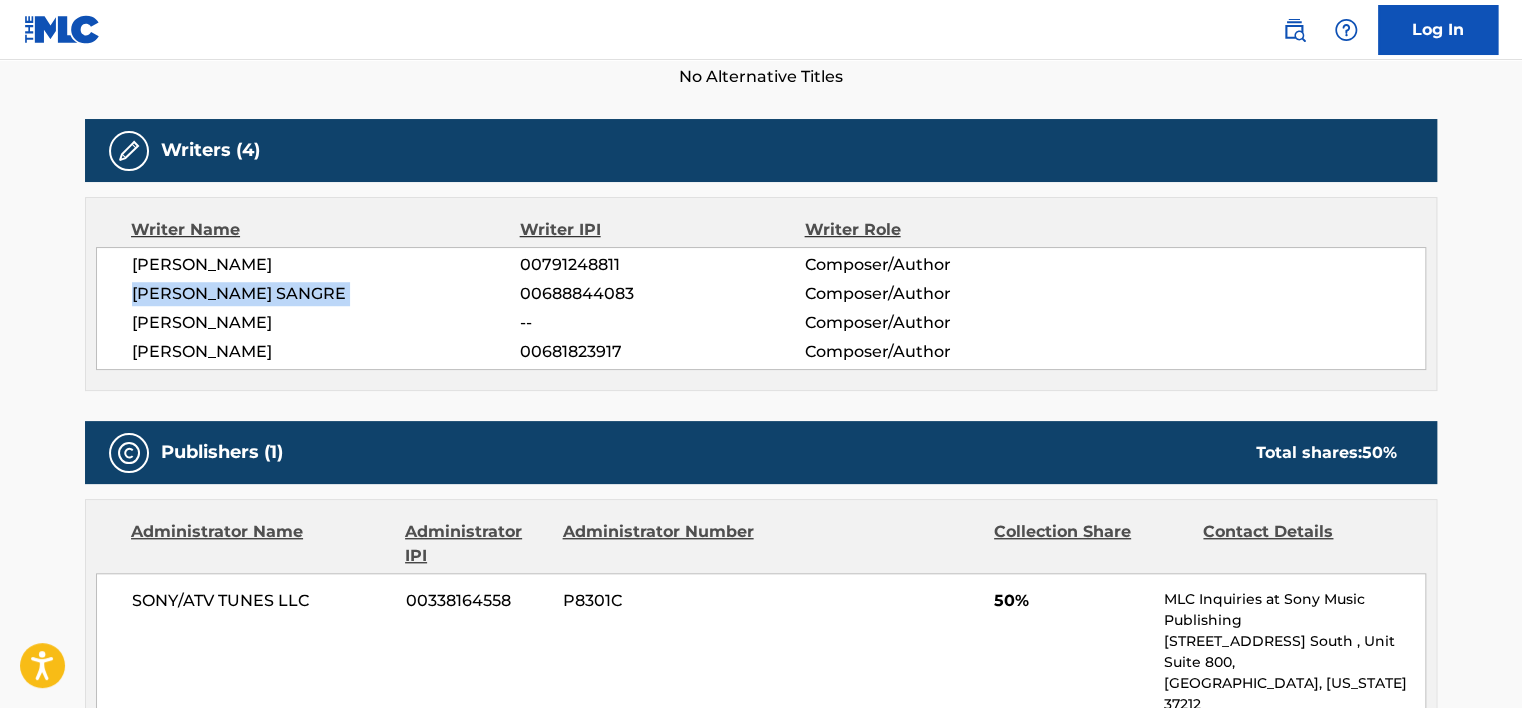 scroll, scrollTop: 600, scrollLeft: 0, axis: vertical 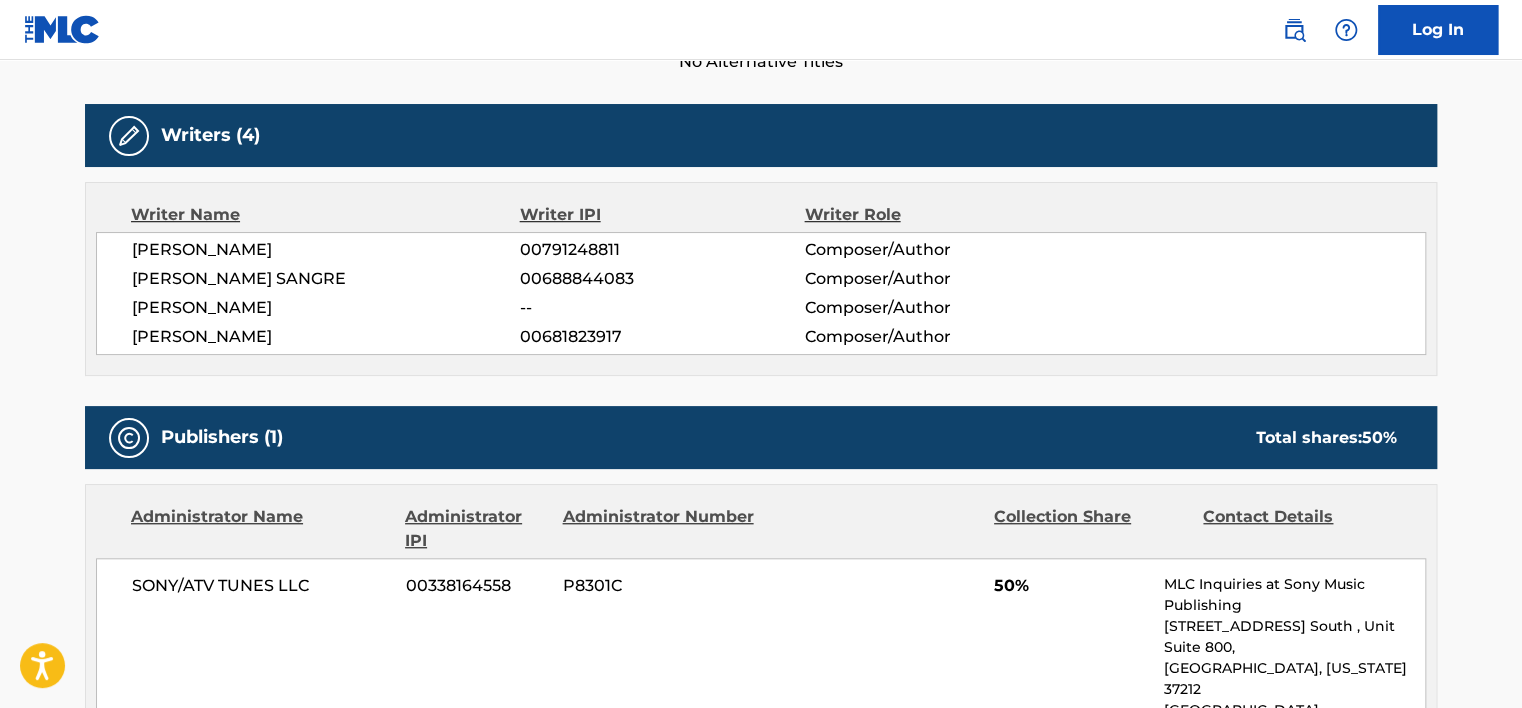click on "[PERSON_NAME]" at bounding box center (326, 308) 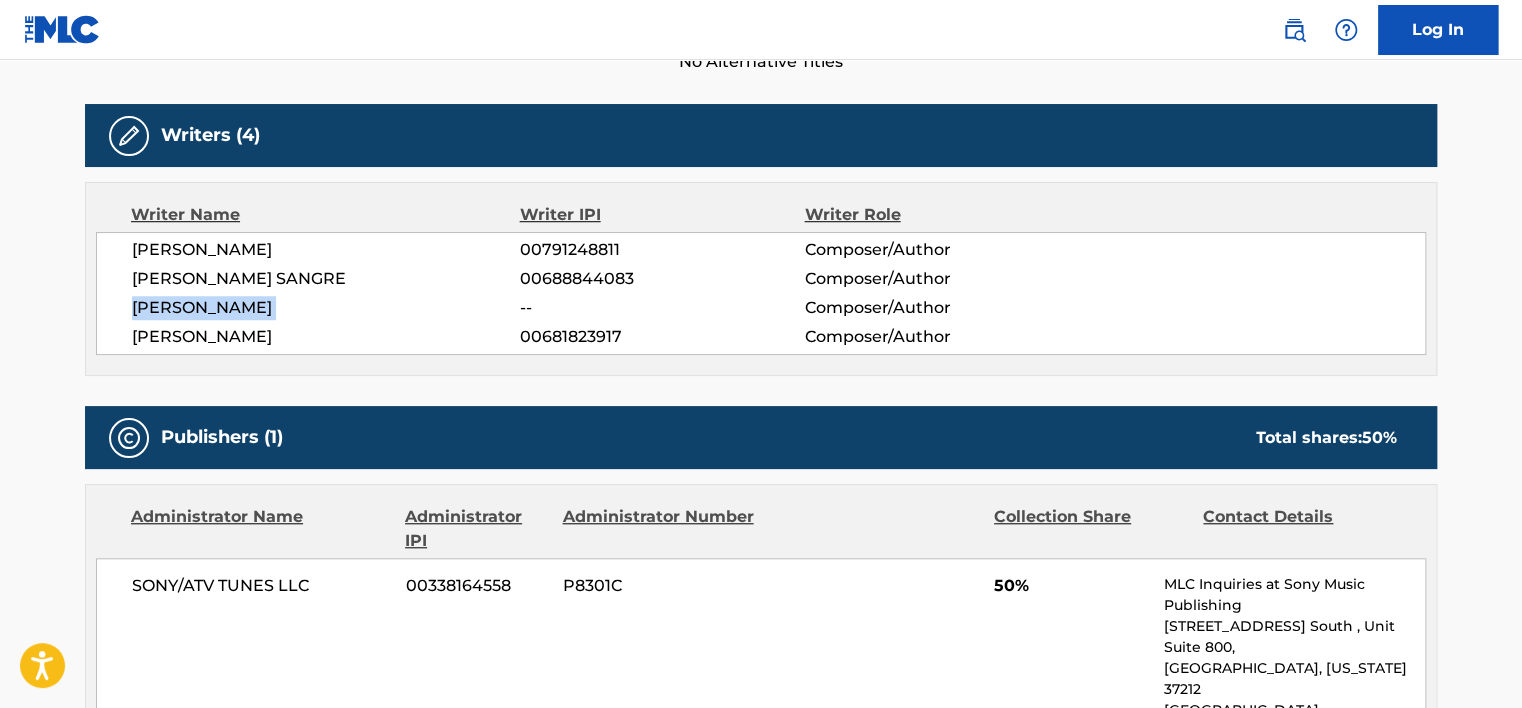 click on "[PERSON_NAME]" at bounding box center (326, 308) 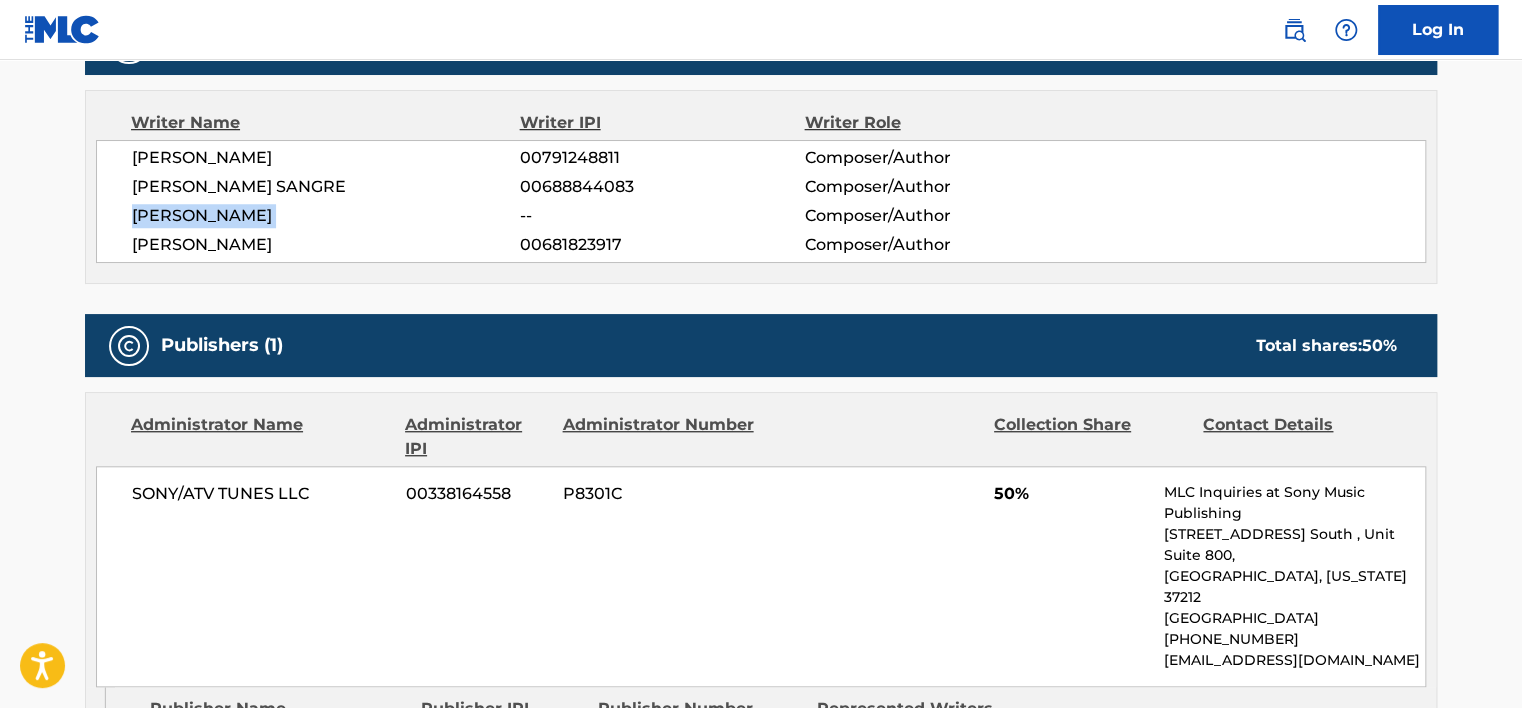 scroll, scrollTop: 700, scrollLeft: 0, axis: vertical 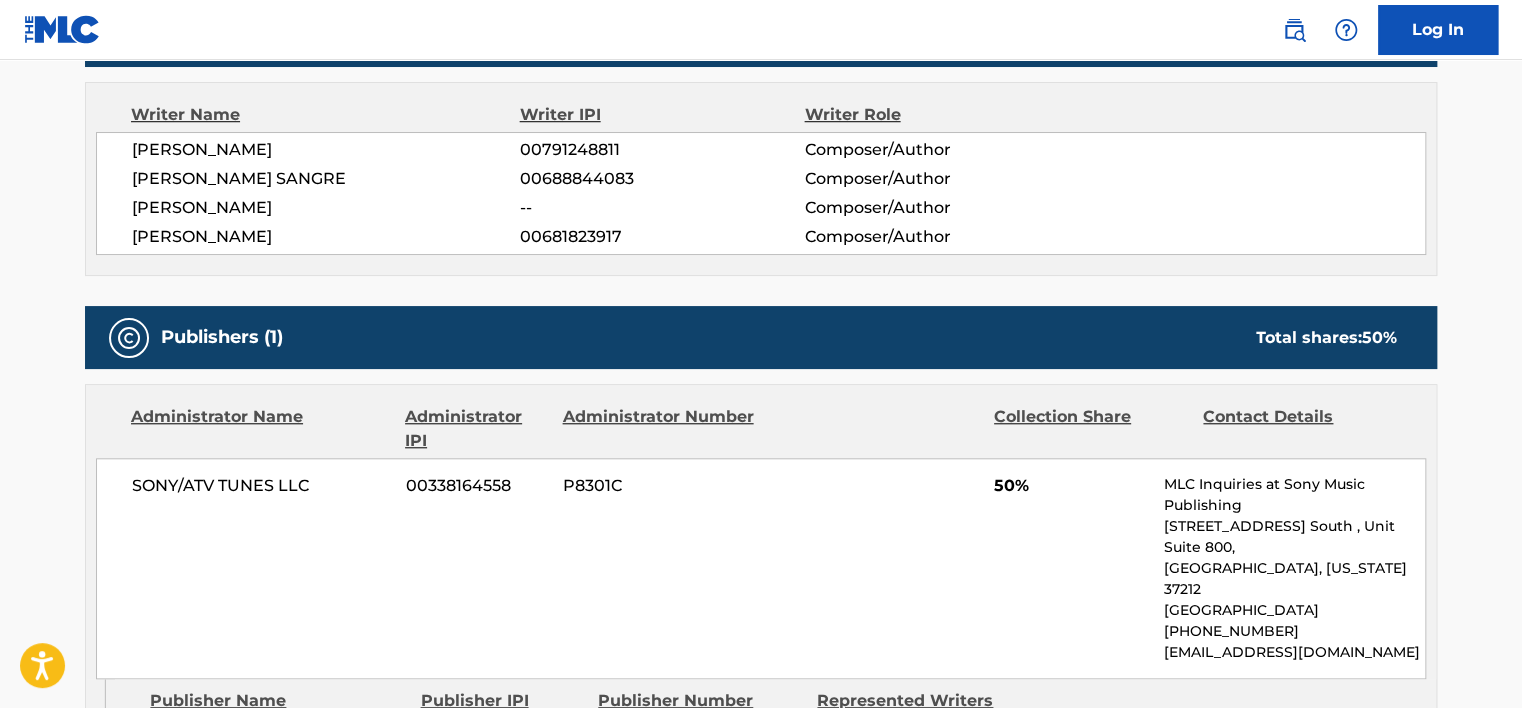 click on "00681823917" at bounding box center (662, 237) 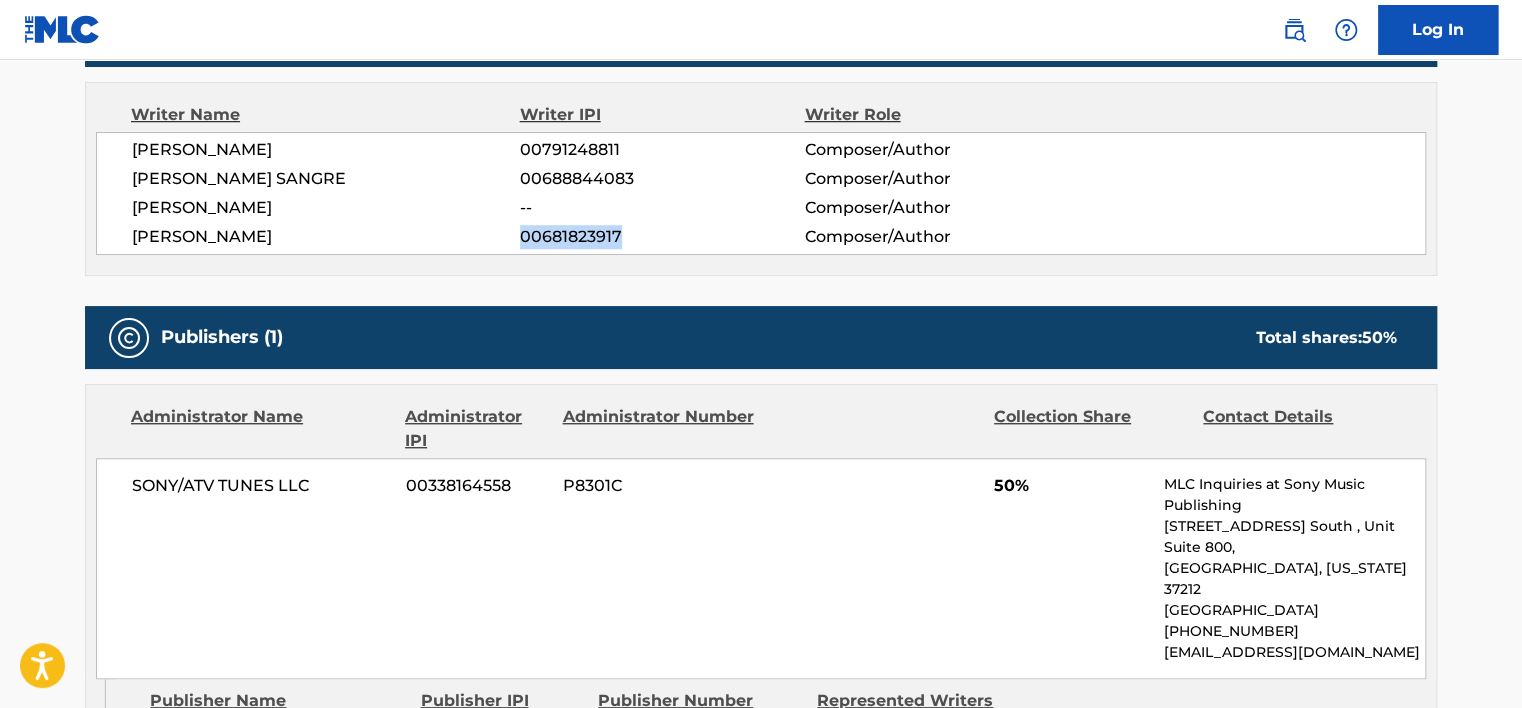 click on "00681823917" at bounding box center [662, 237] 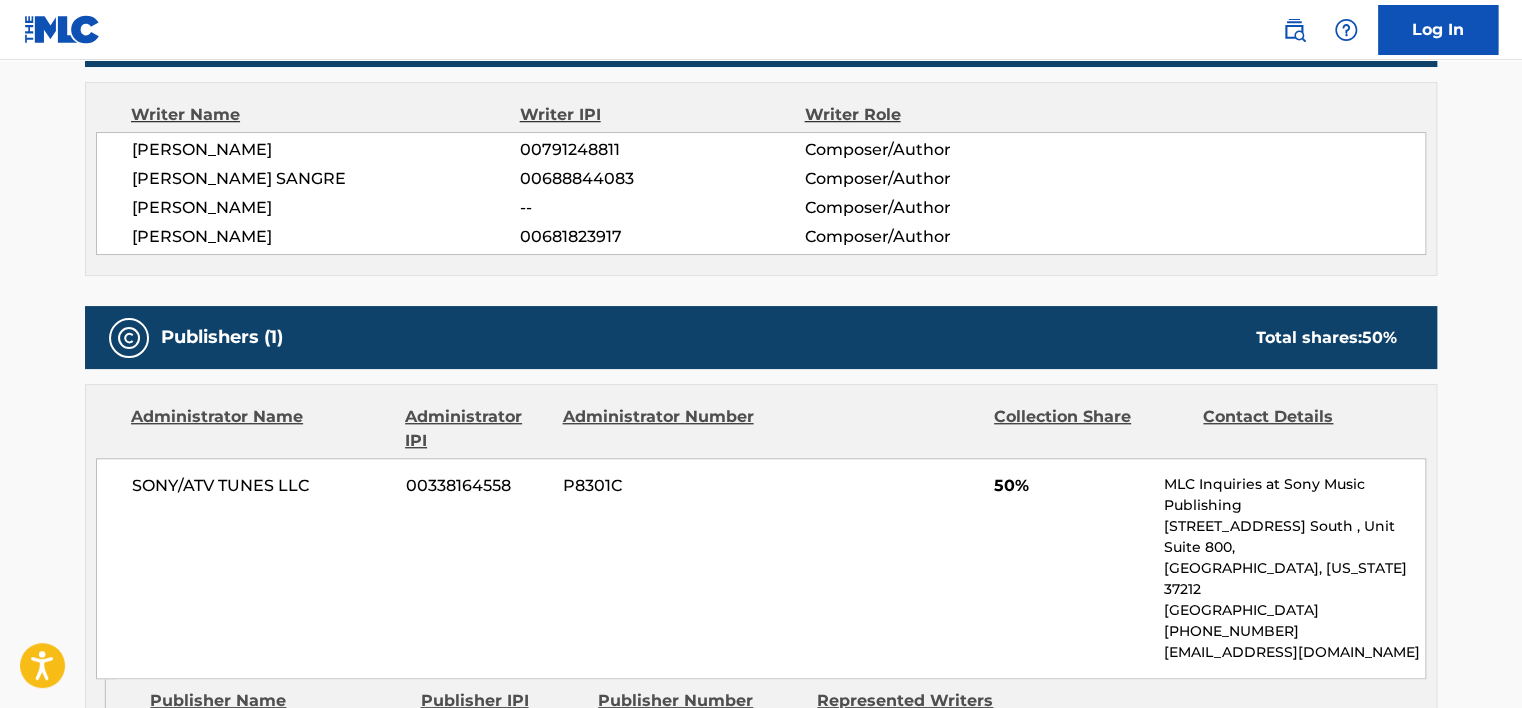 click on "[PERSON_NAME]" at bounding box center [326, 237] 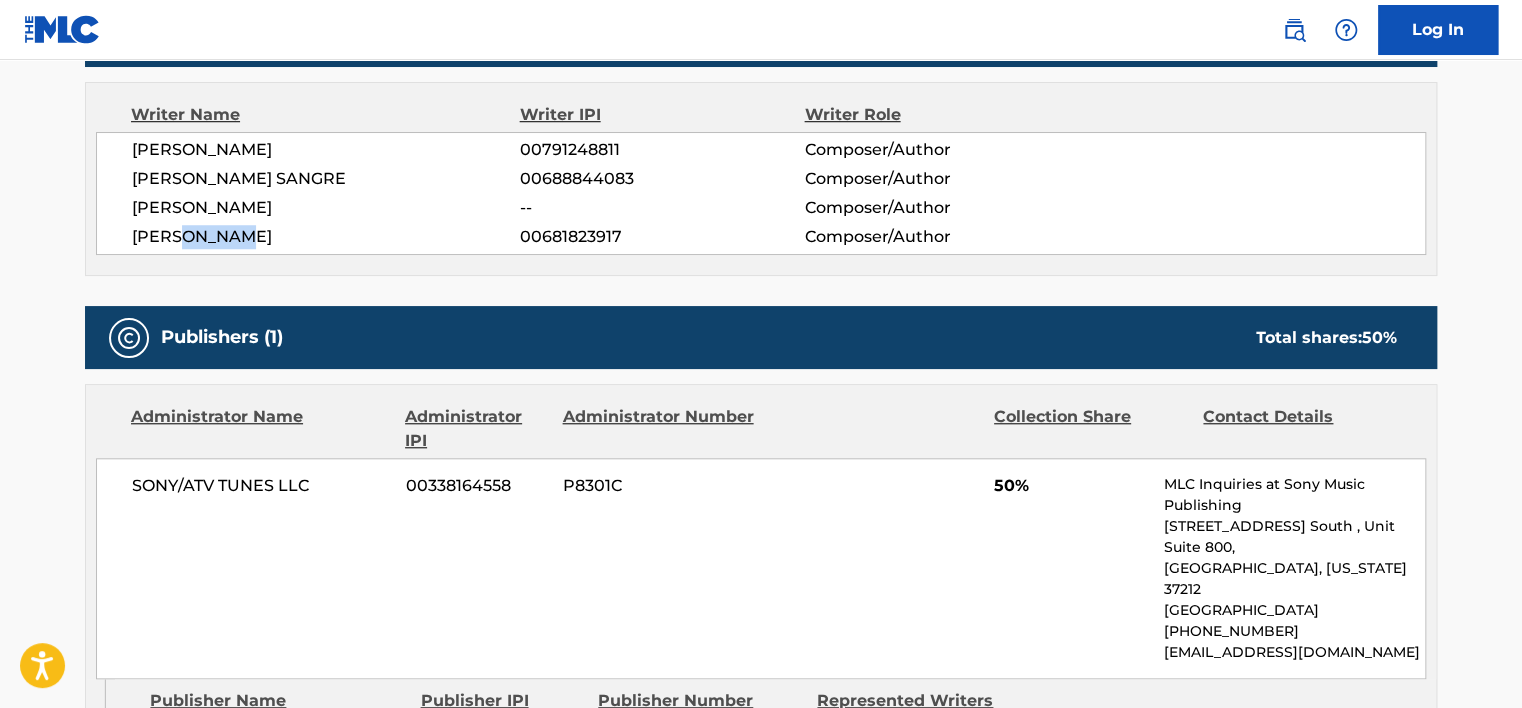 click on "[PERSON_NAME]" at bounding box center [326, 237] 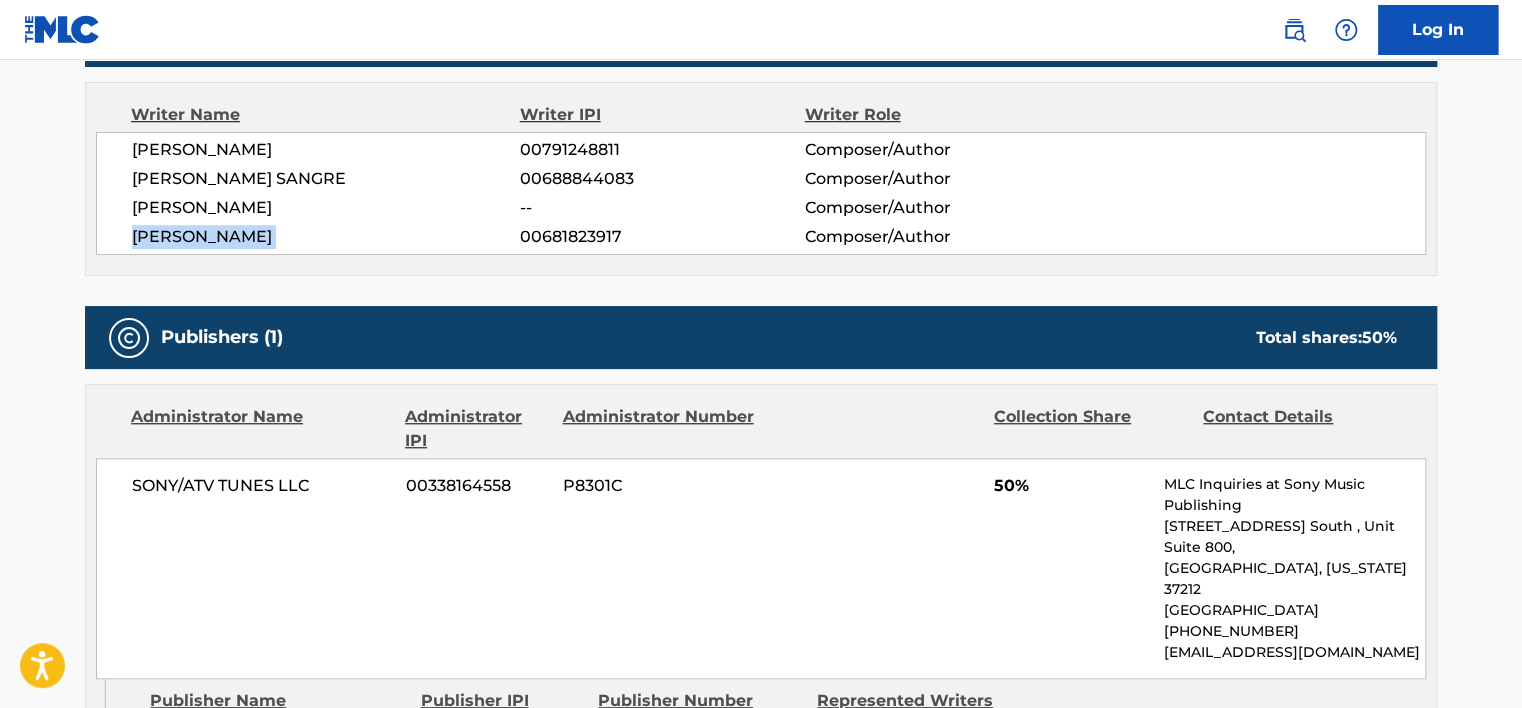 click on "[PERSON_NAME]" at bounding box center (326, 237) 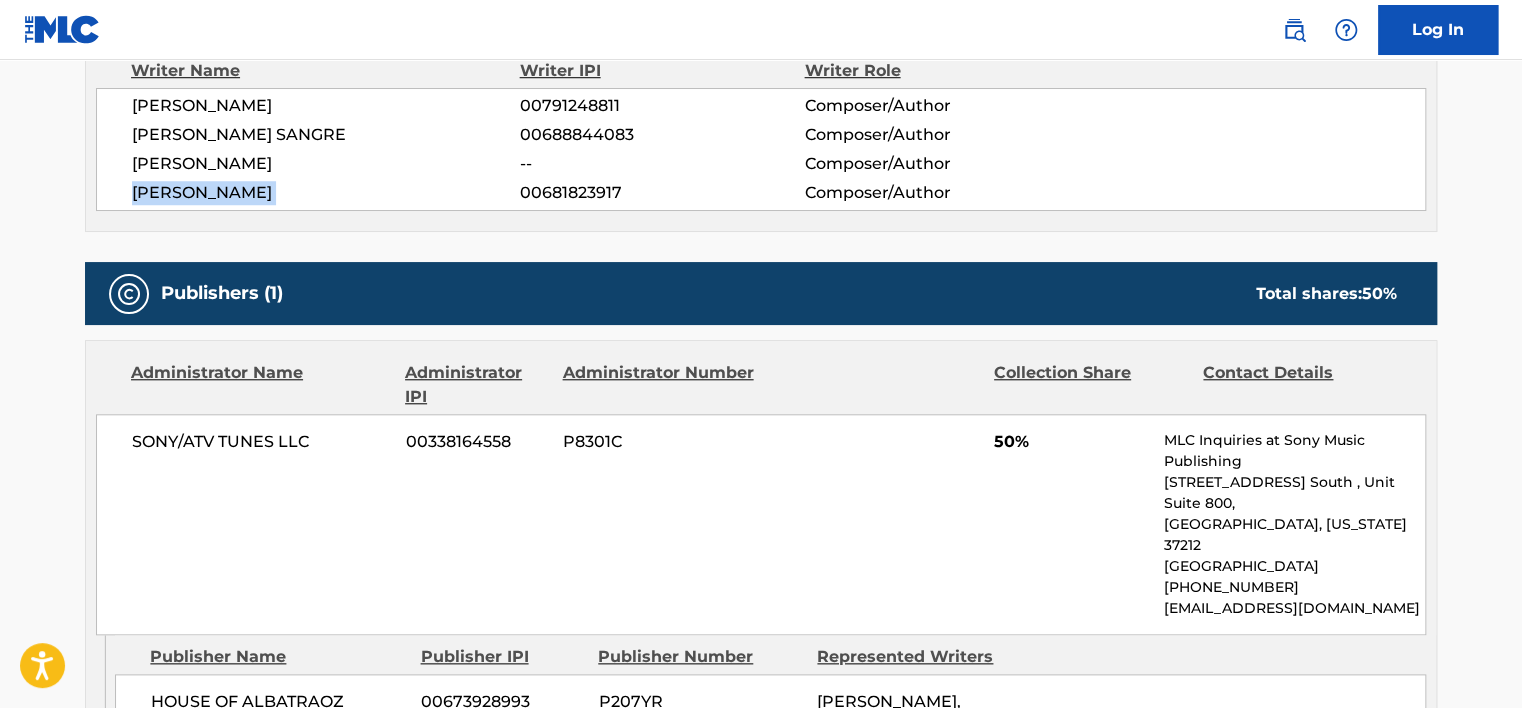 scroll, scrollTop: 1000, scrollLeft: 0, axis: vertical 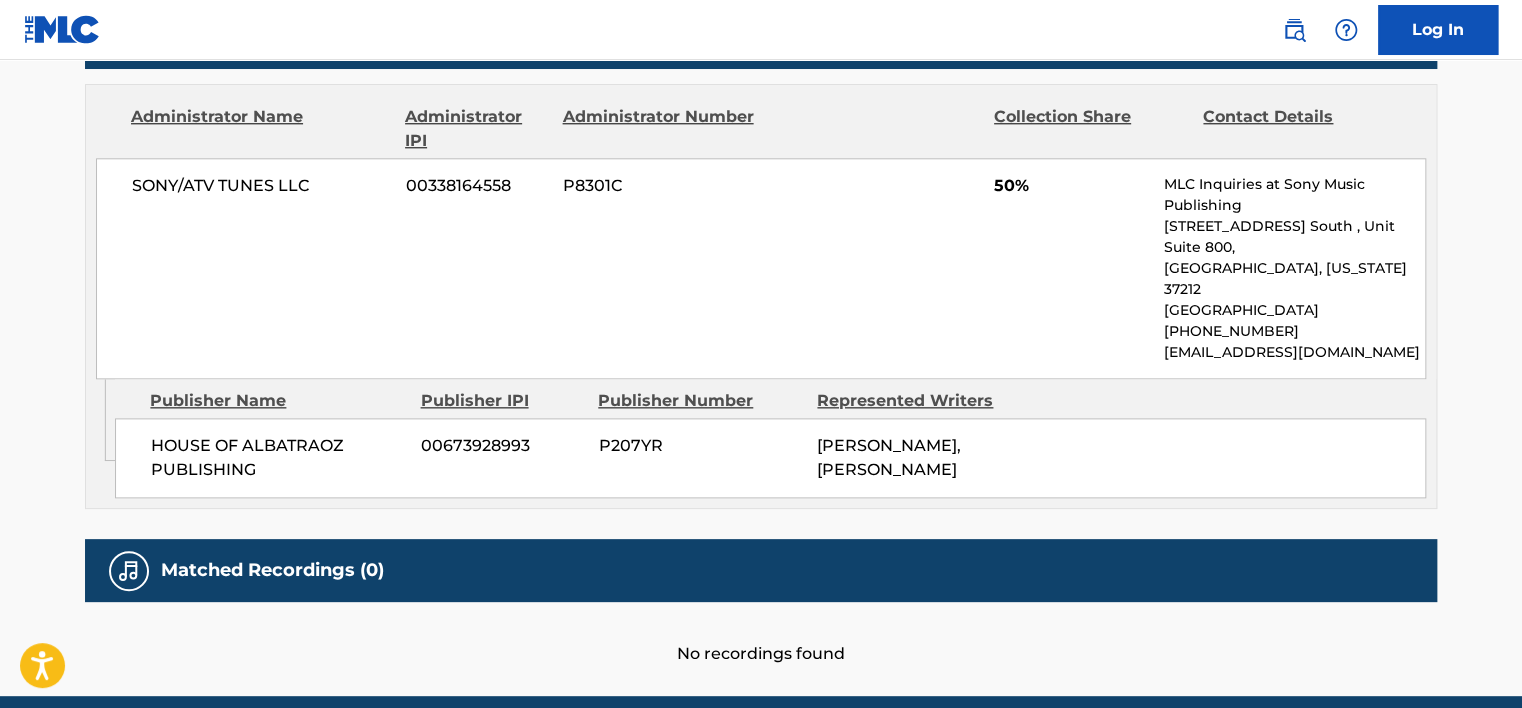 click on "SONY/ATV TUNES LLC 00338164558 P8301C 50% MLC Inquiries at Sony Music Publishing [STREET_ADDRESS] [GEOGRAPHIC_DATA][US_STATE] [PHONE_NUMBER] [EMAIL_ADDRESS][DOMAIN_NAME]" at bounding box center (761, 268) 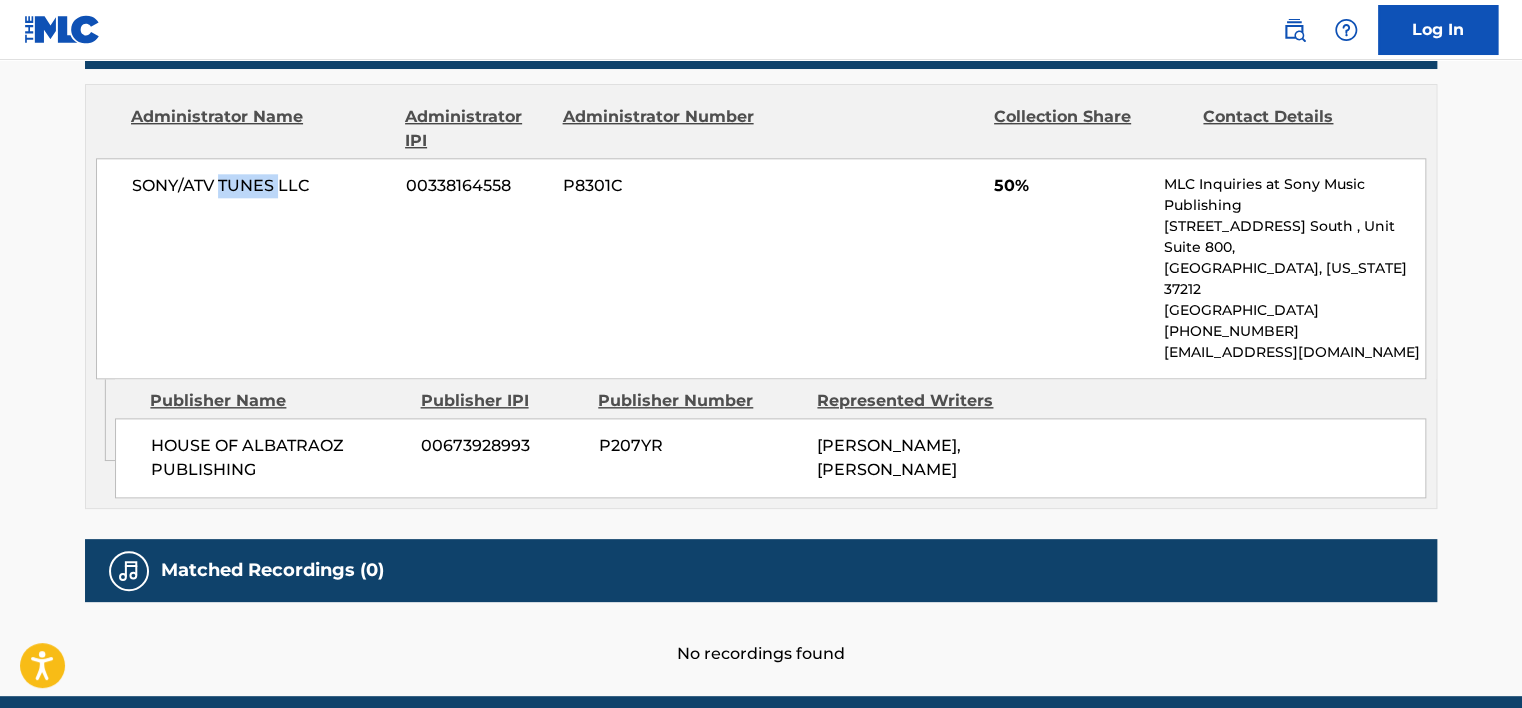 click on "SONY/ATV TUNES LLC 00338164558 P8301C 50% MLC Inquiries at Sony Music Publishing [STREET_ADDRESS] [GEOGRAPHIC_DATA][US_STATE] [PHONE_NUMBER] [EMAIL_ADDRESS][DOMAIN_NAME]" at bounding box center (761, 268) 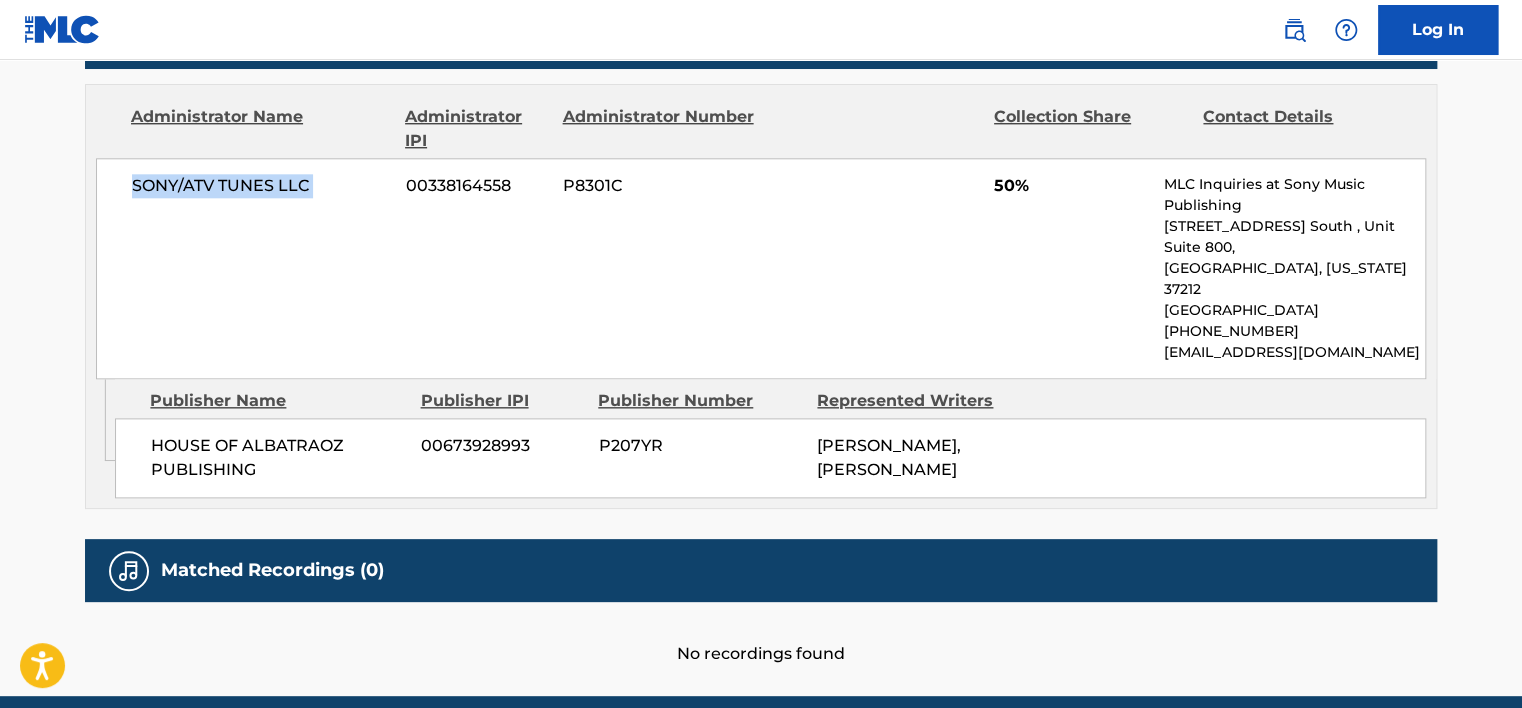 click on "SONY/ATV TUNES LLC 00338164558 P8301C 50% MLC Inquiries at Sony Music Publishing [STREET_ADDRESS] [GEOGRAPHIC_DATA][US_STATE] [PHONE_NUMBER] [EMAIL_ADDRESS][DOMAIN_NAME]" at bounding box center (761, 268) 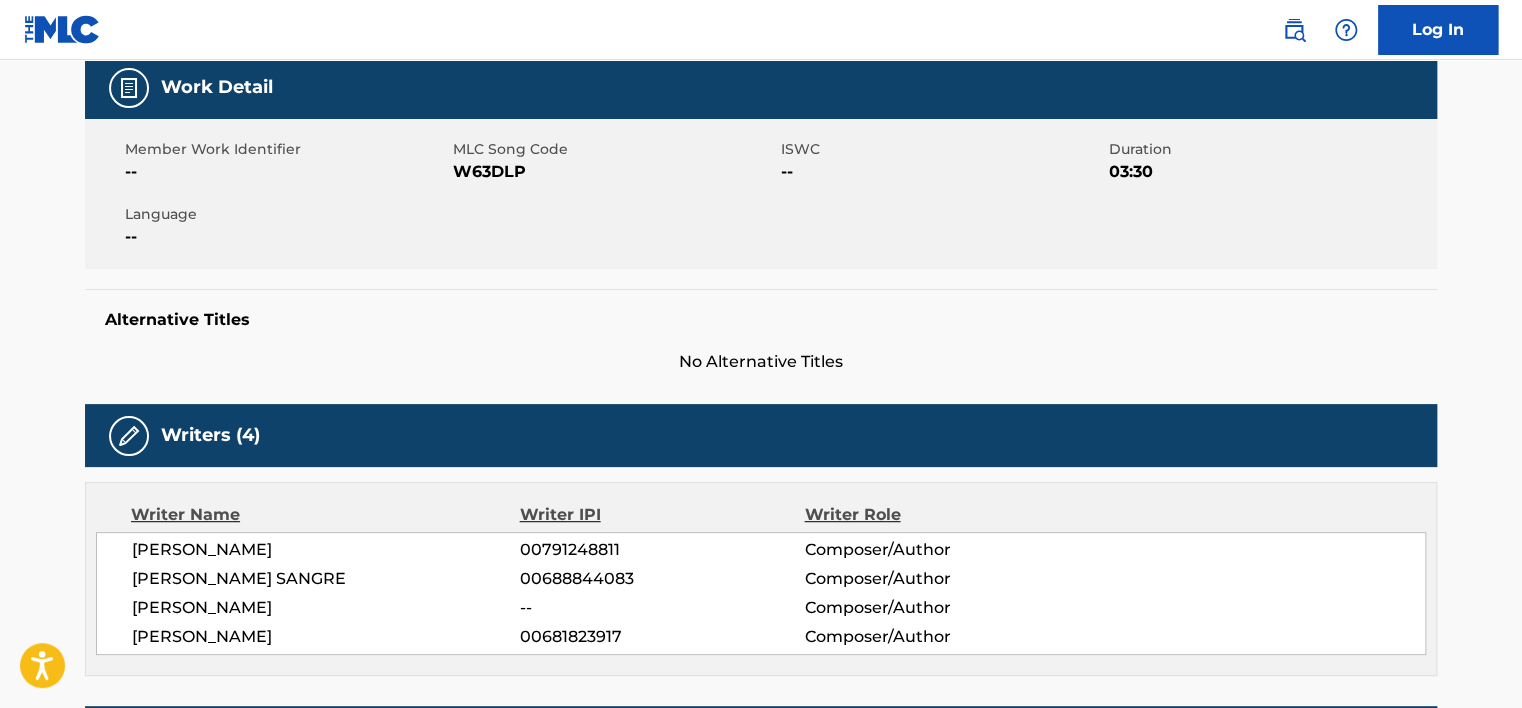 scroll, scrollTop: 100, scrollLeft: 0, axis: vertical 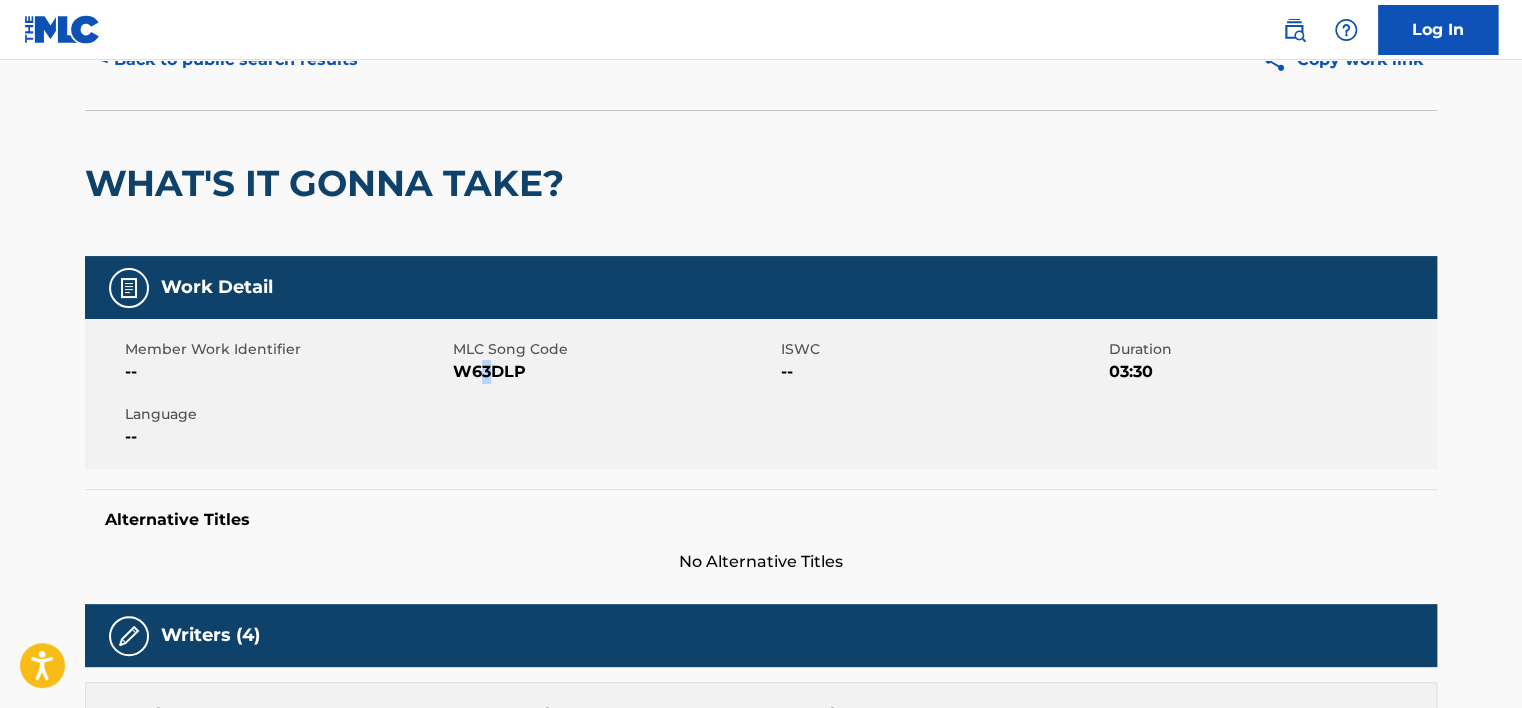 click on "W63DLP" at bounding box center (614, 372) 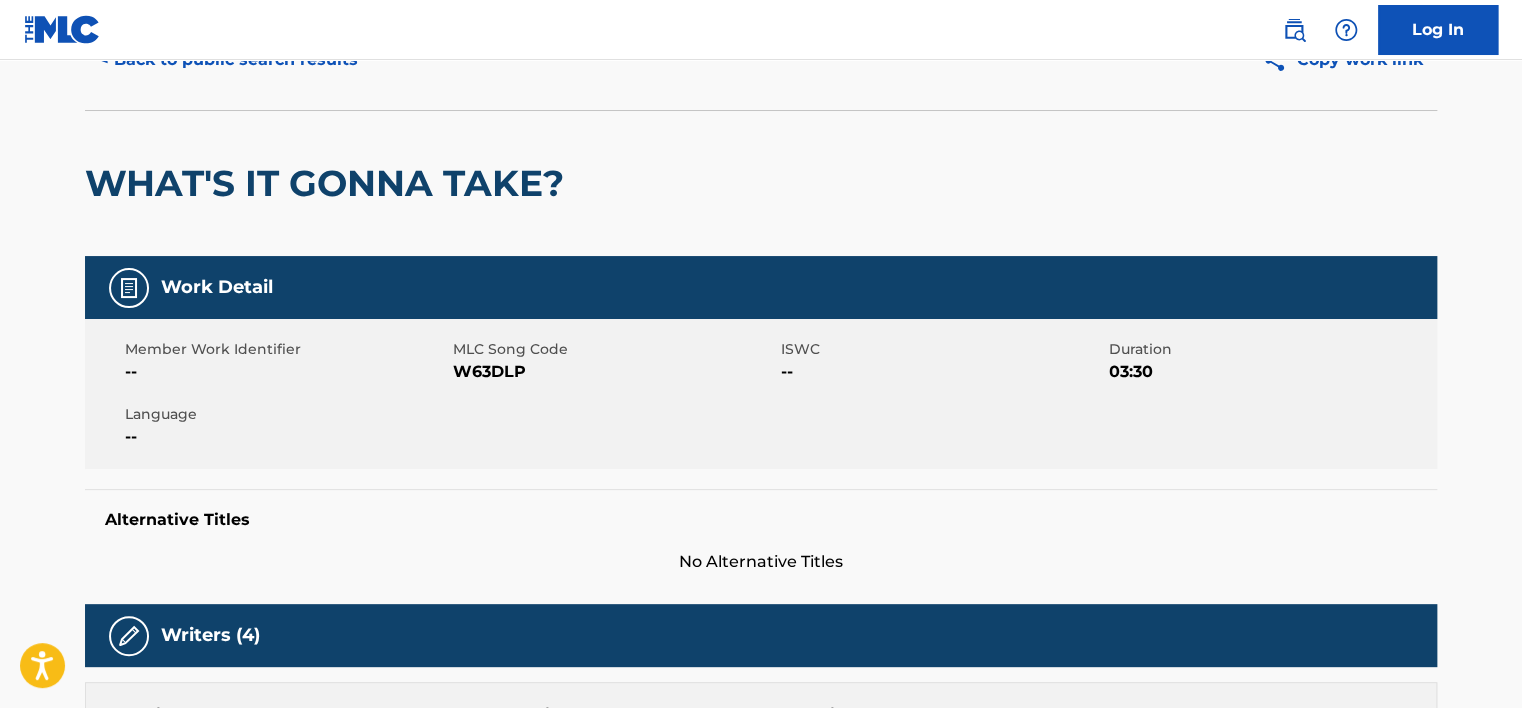 drag, startPoint x: 486, startPoint y: 379, endPoint x: 470, endPoint y: 375, distance: 16.492422 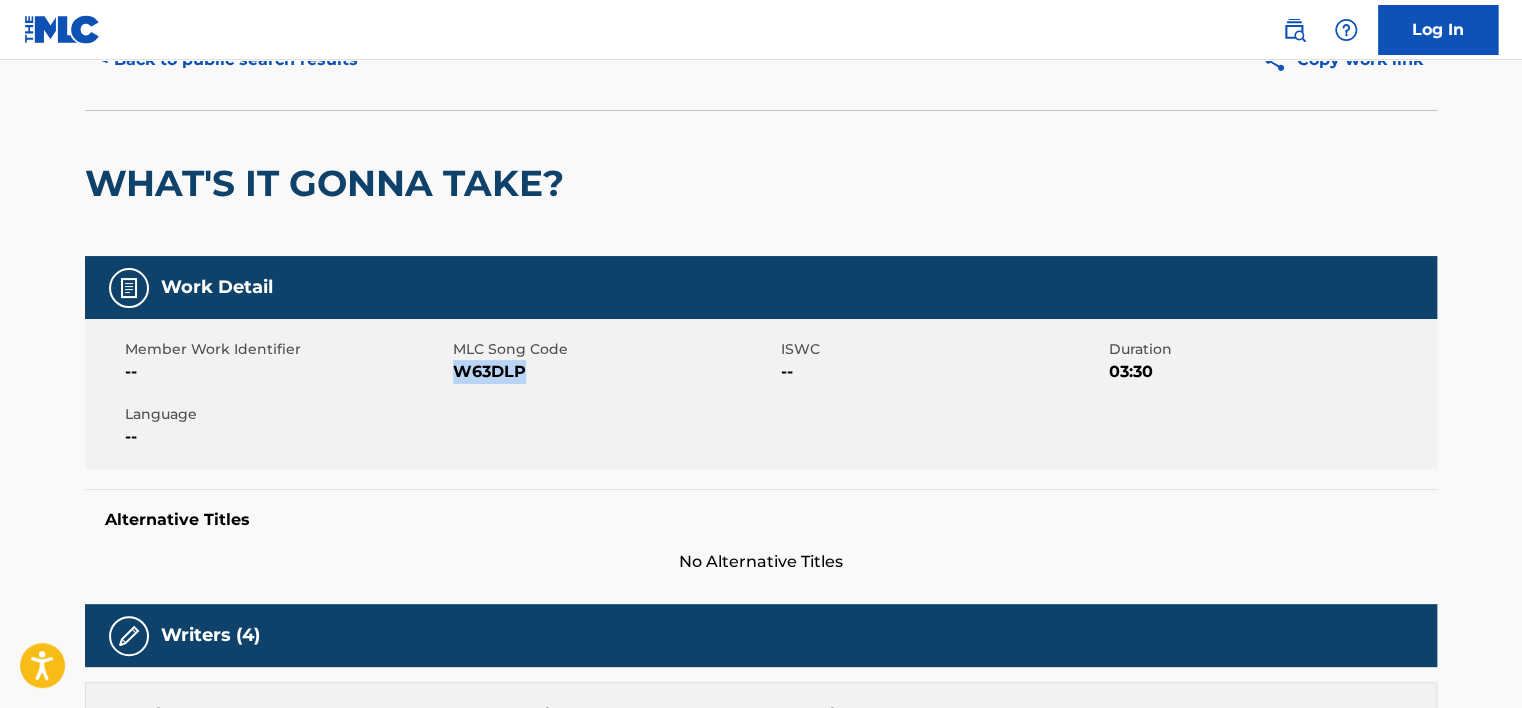 click on "W63DLP" at bounding box center (614, 372) 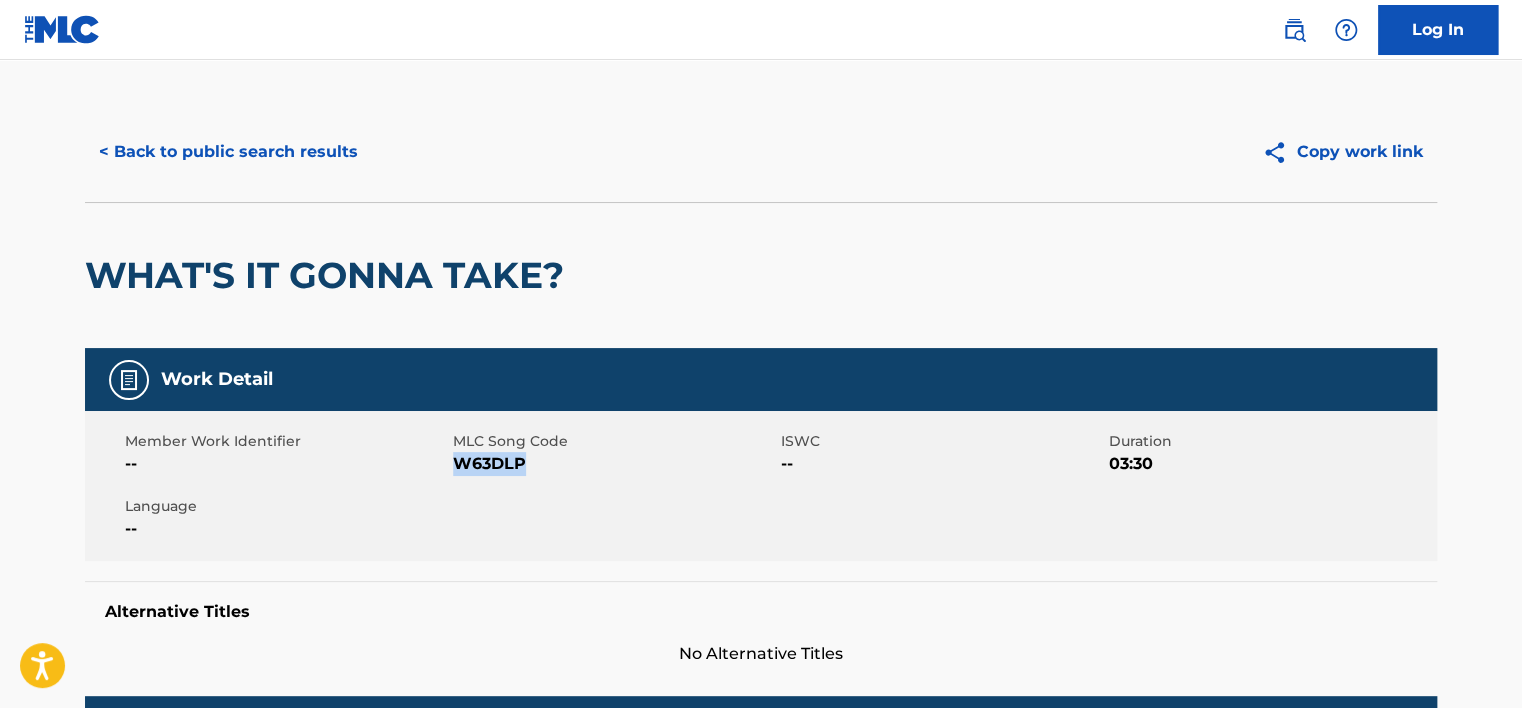 scroll, scrollTop: 0, scrollLeft: 0, axis: both 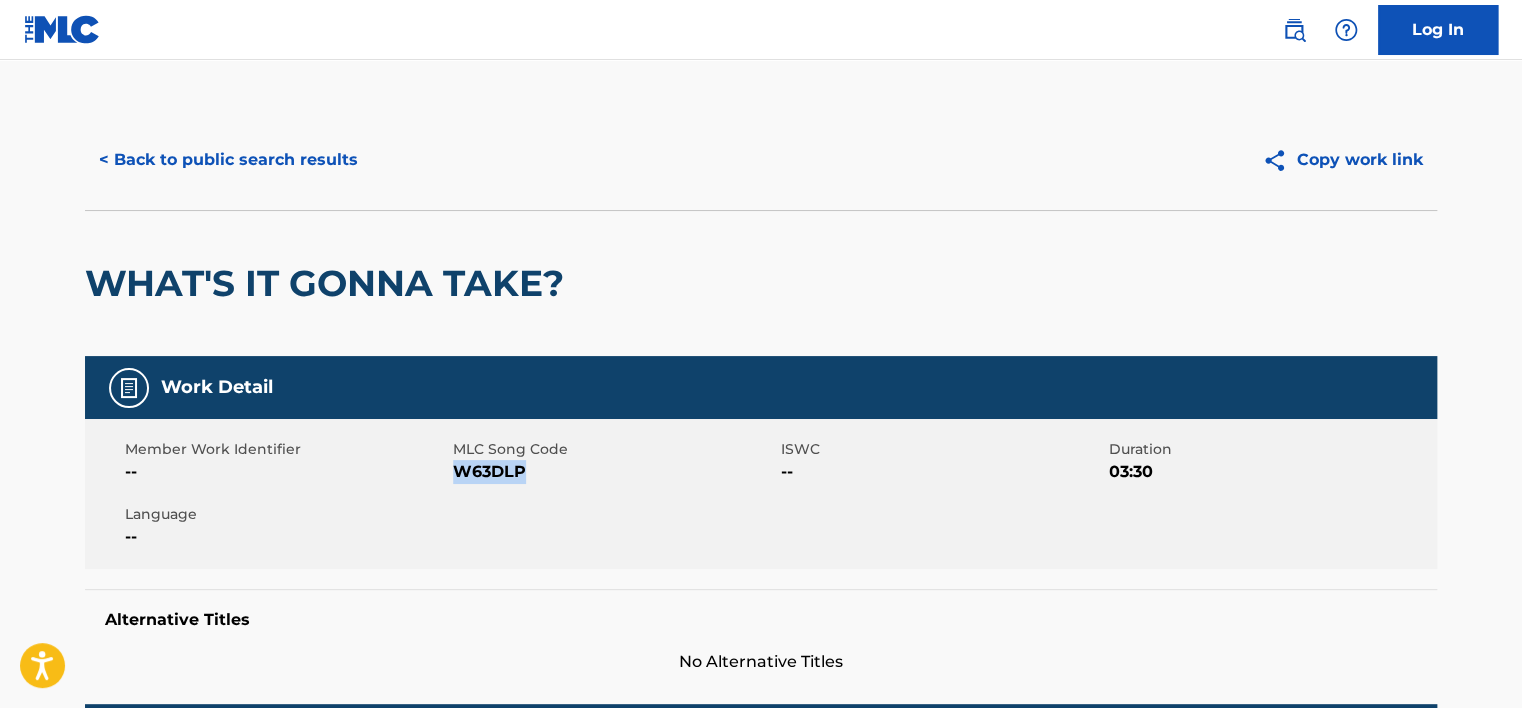 click on "< Back to public search results" at bounding box center (228, 160) 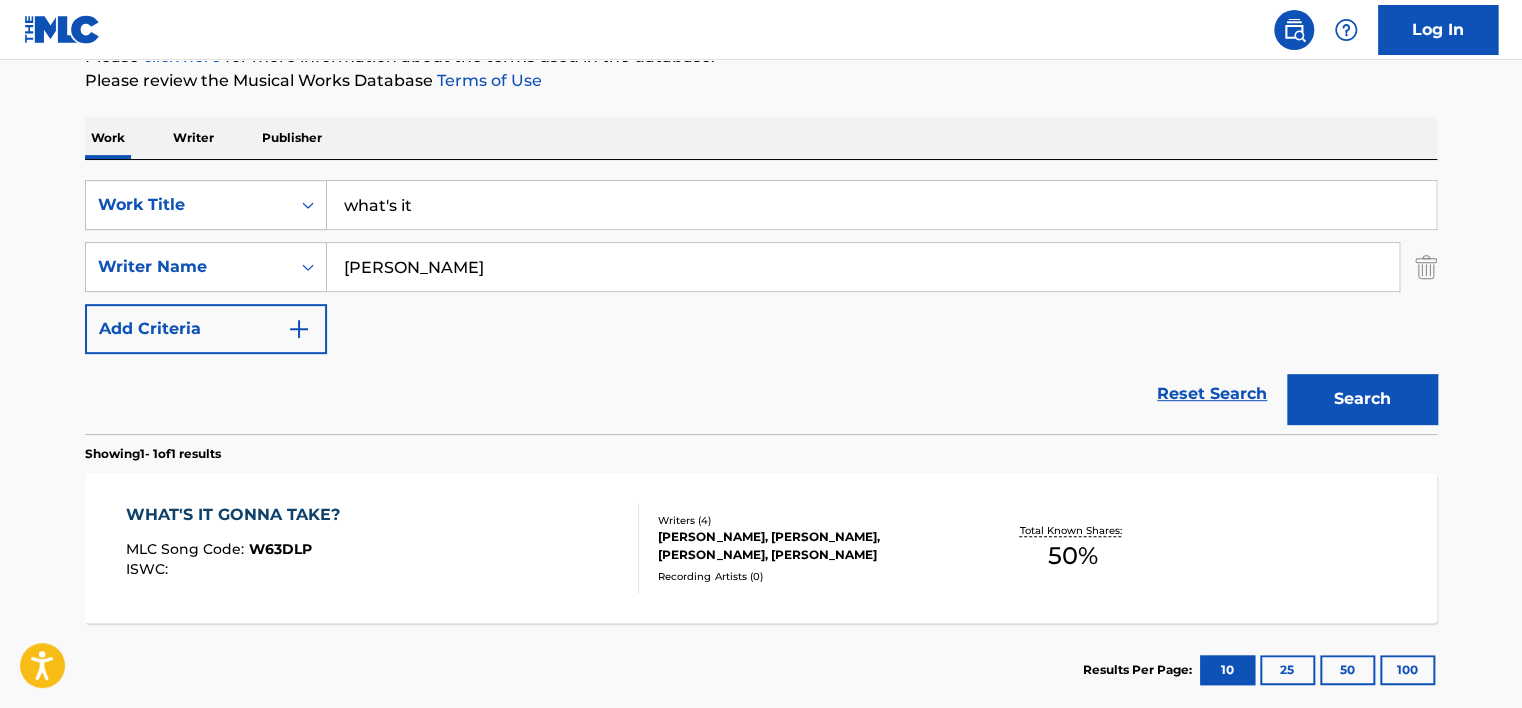 click on "what's it" at bounding box center (881, 205) 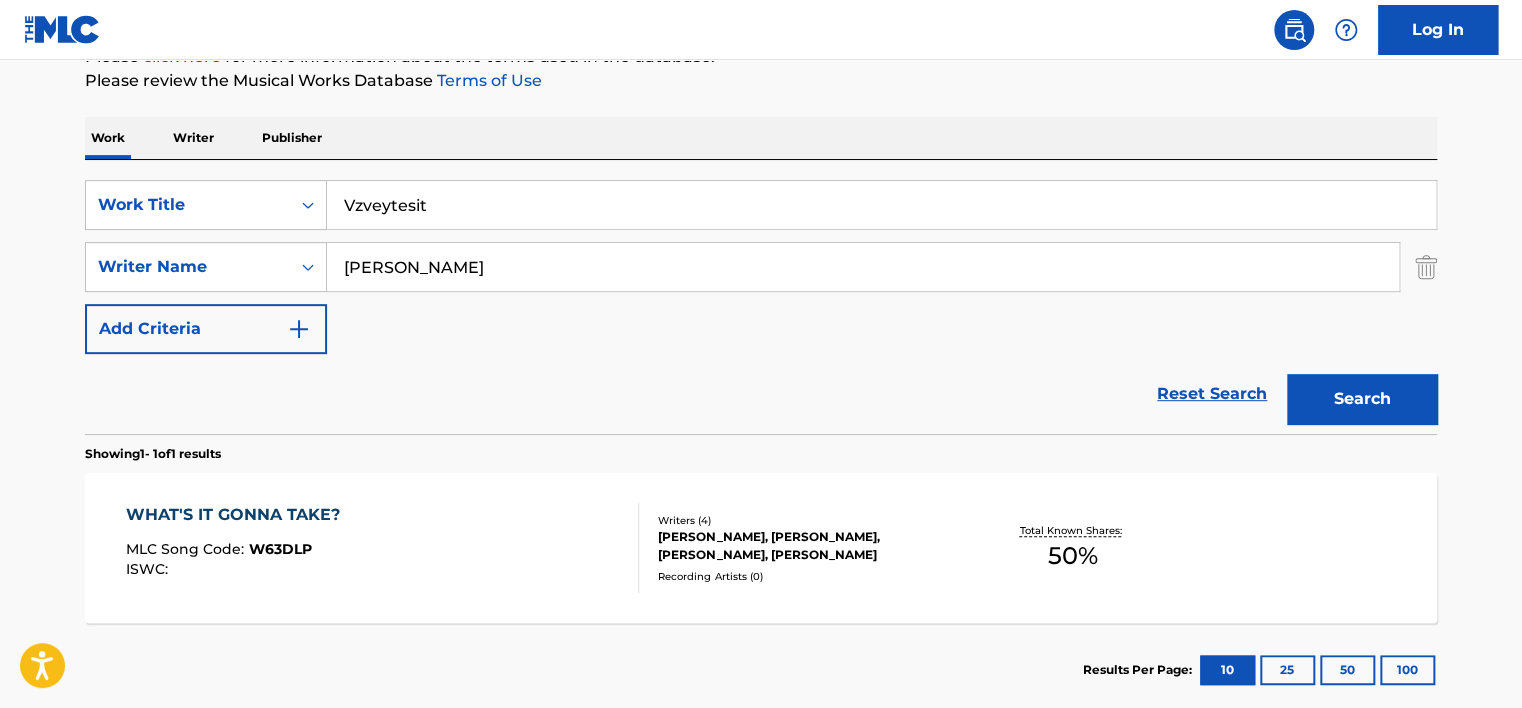 click on "Vzveytesit" at bounding box center (881, 205) 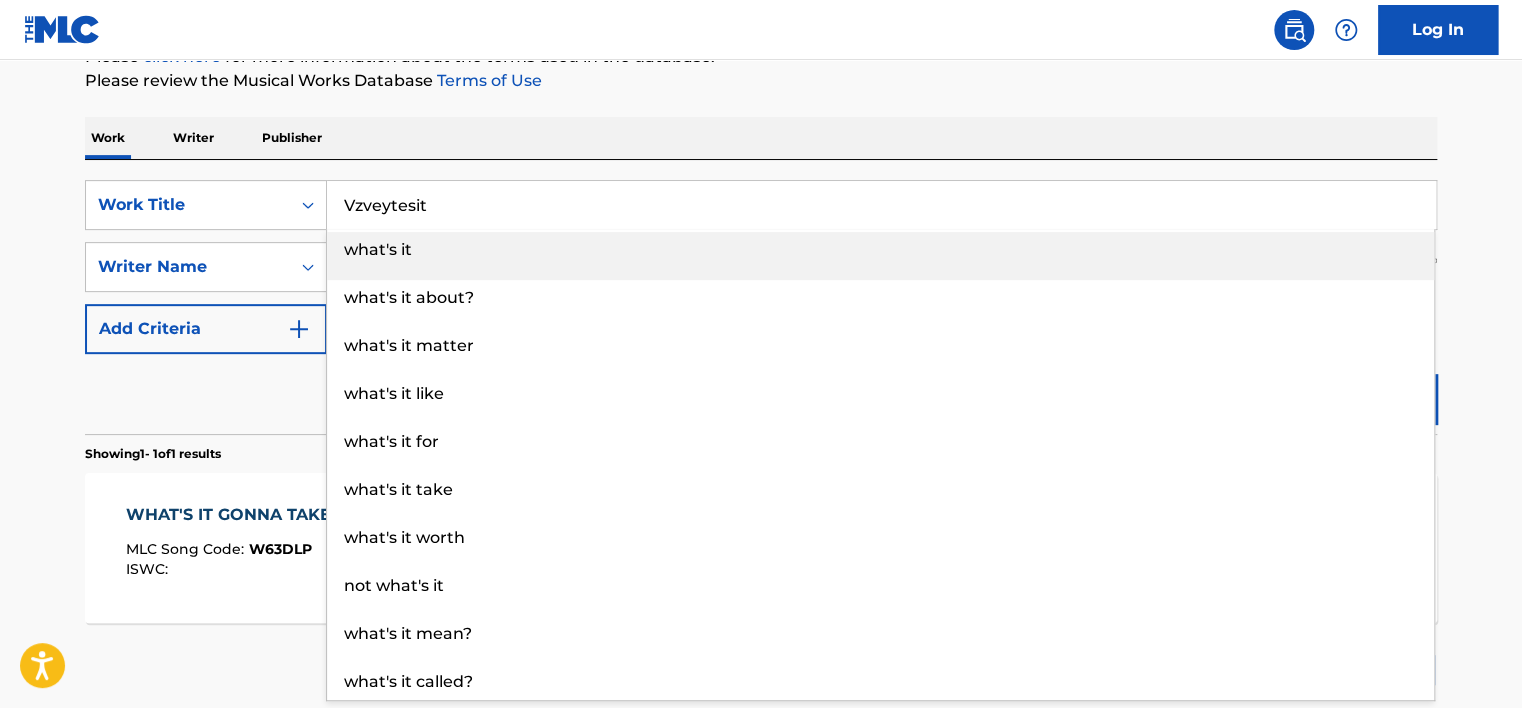 click on "Vzveytesit" at bounding box center (881, 205) 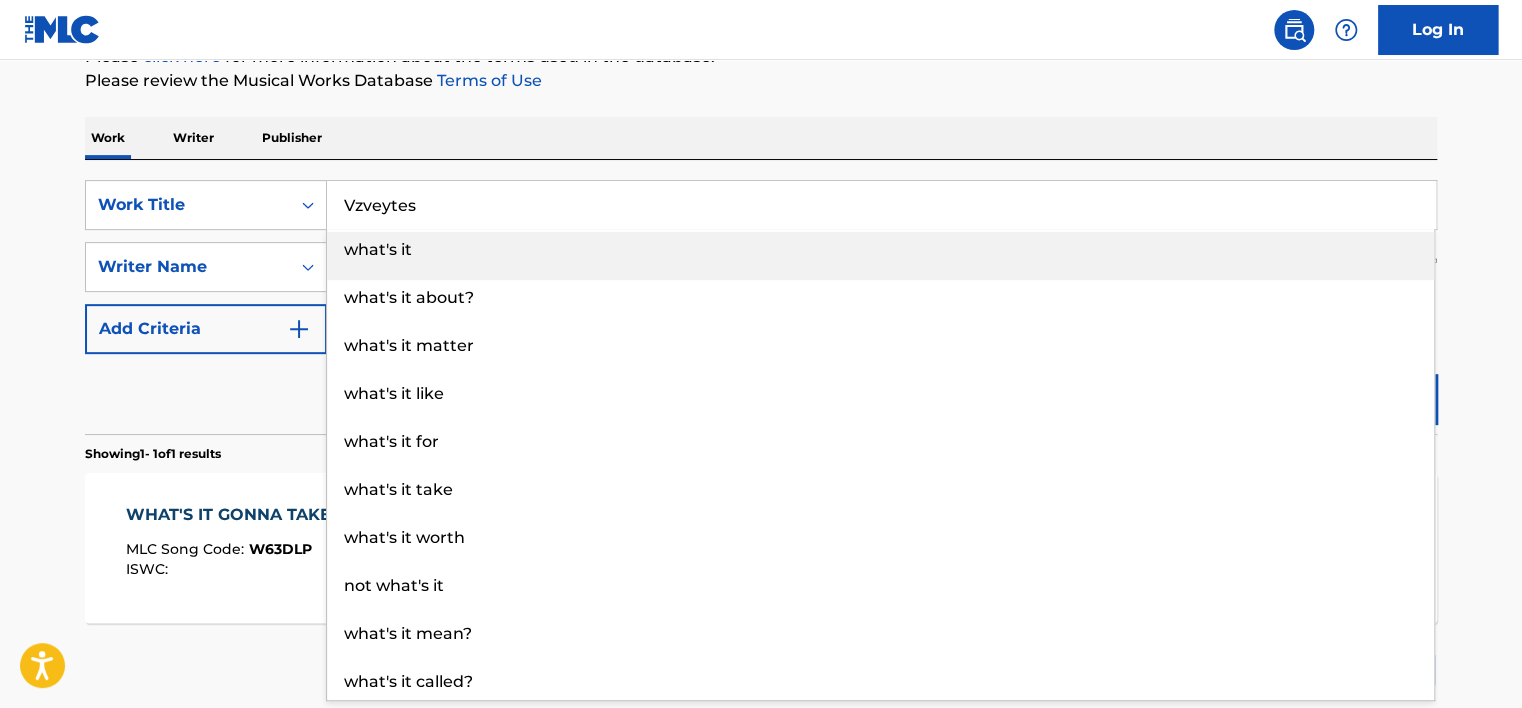 type on "Vzveytes" 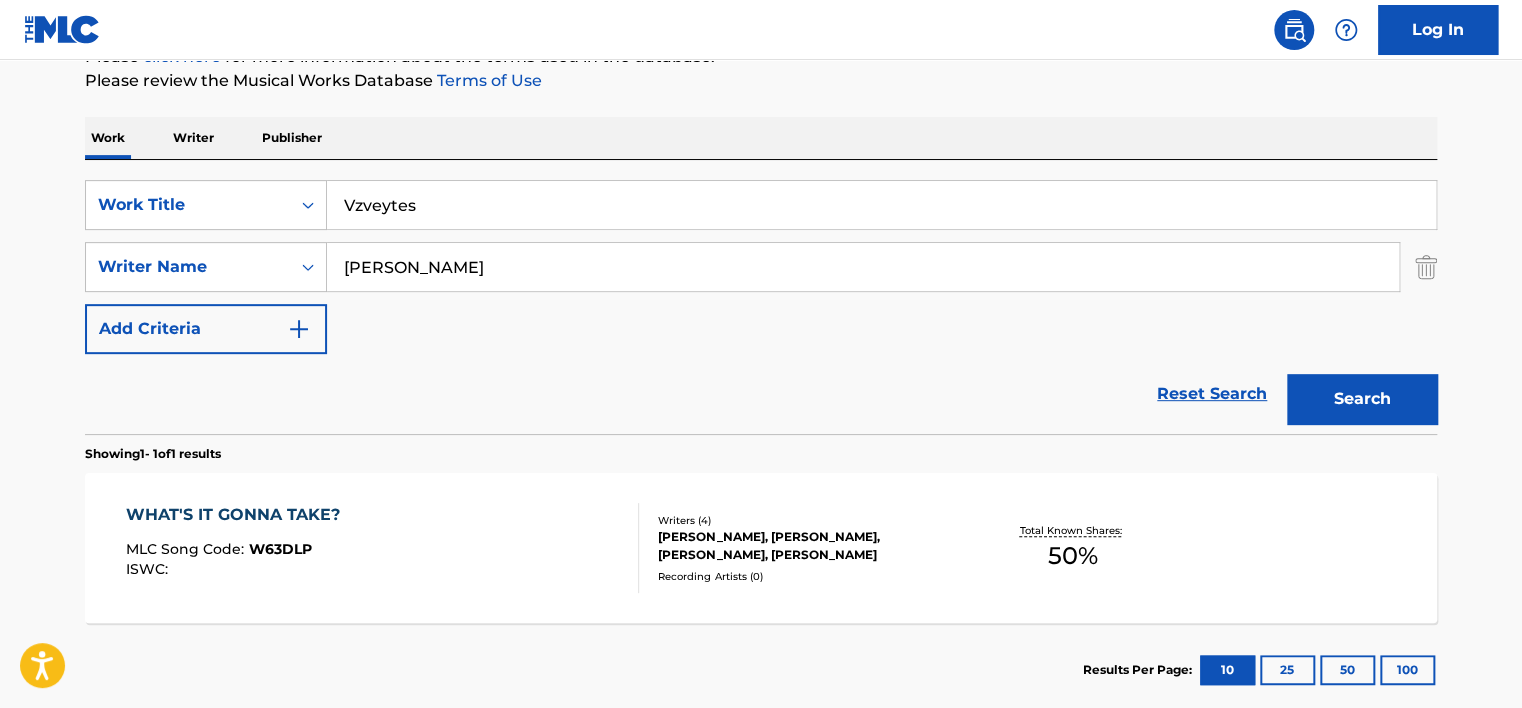 click on "[PERSON_NAME]" at bounding box center [863, 267] 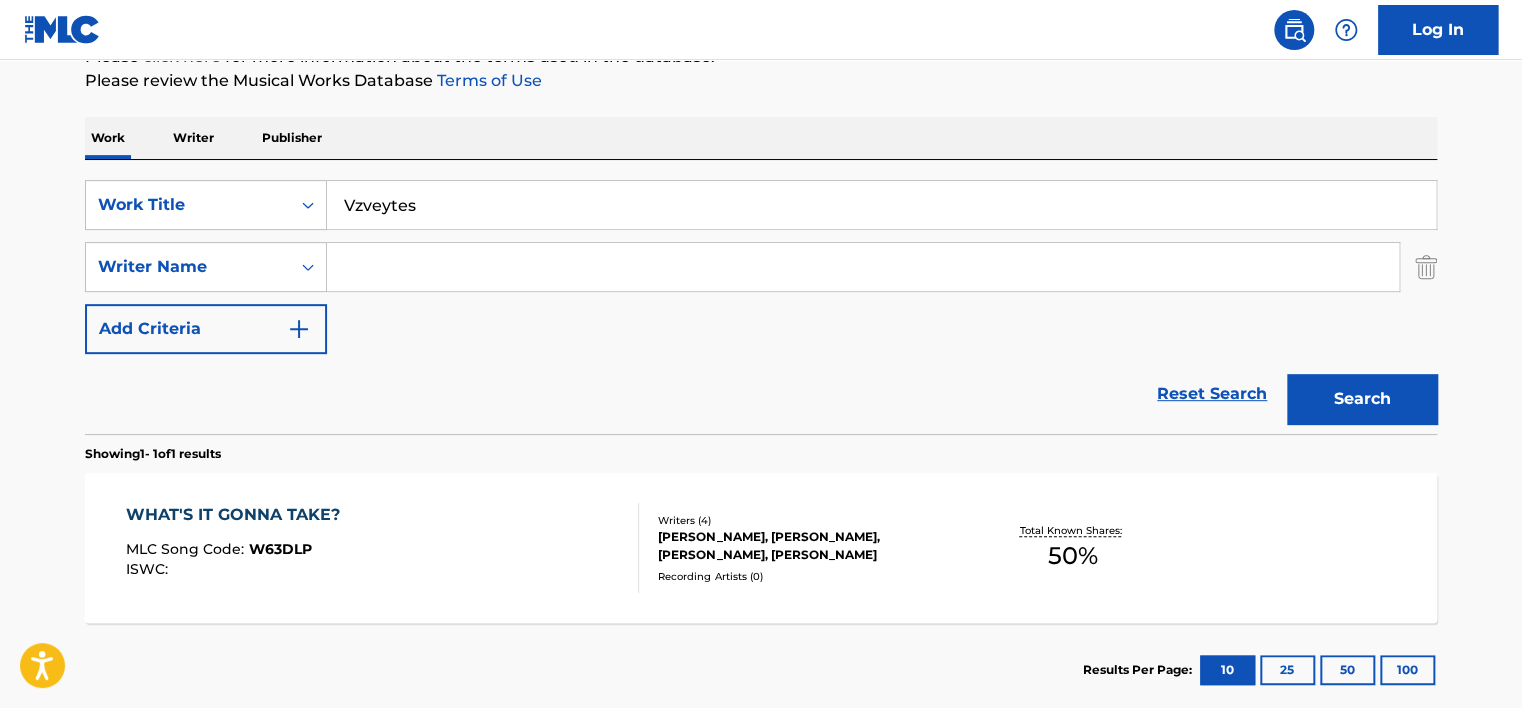click at bounding box center [863, 267] 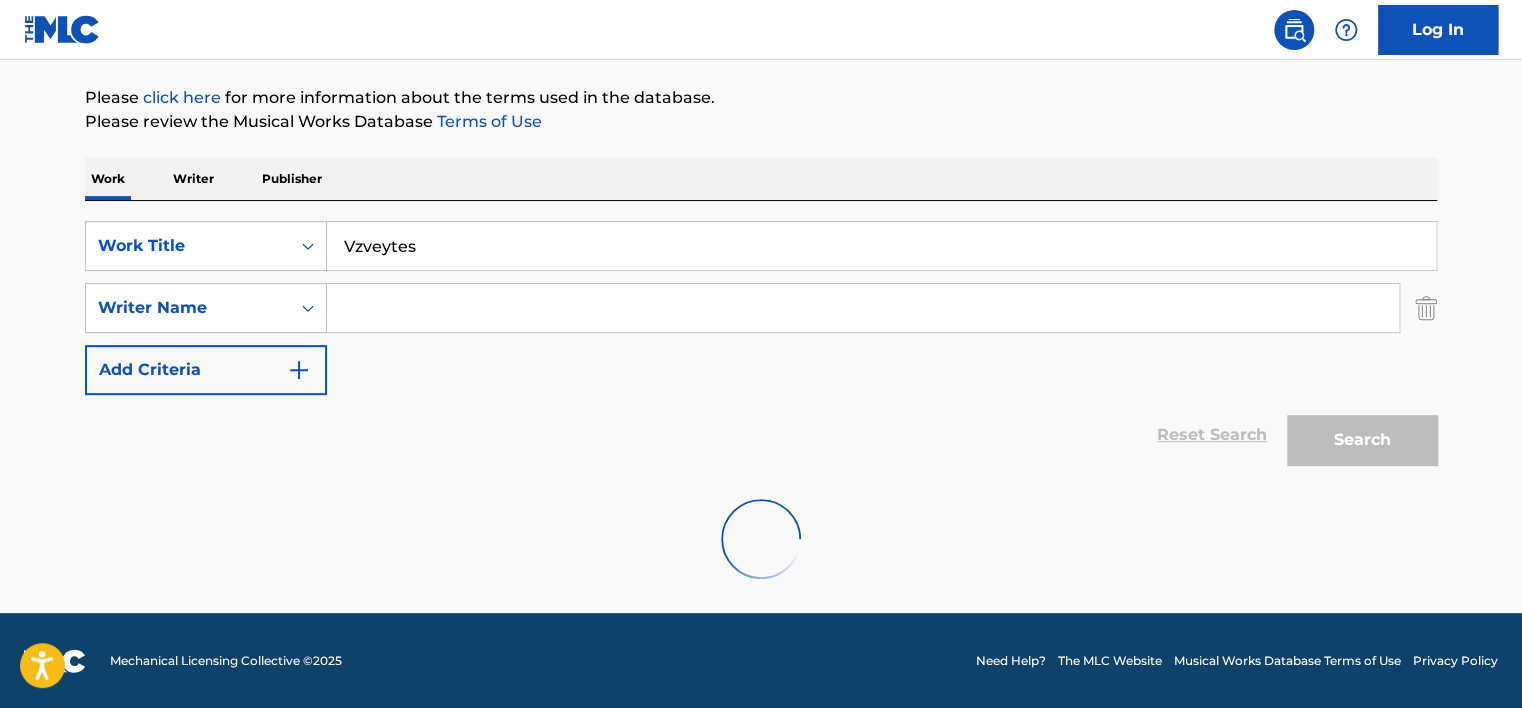 scroll, scrollTop: 160, scrollLeft: 0, axis: vertical 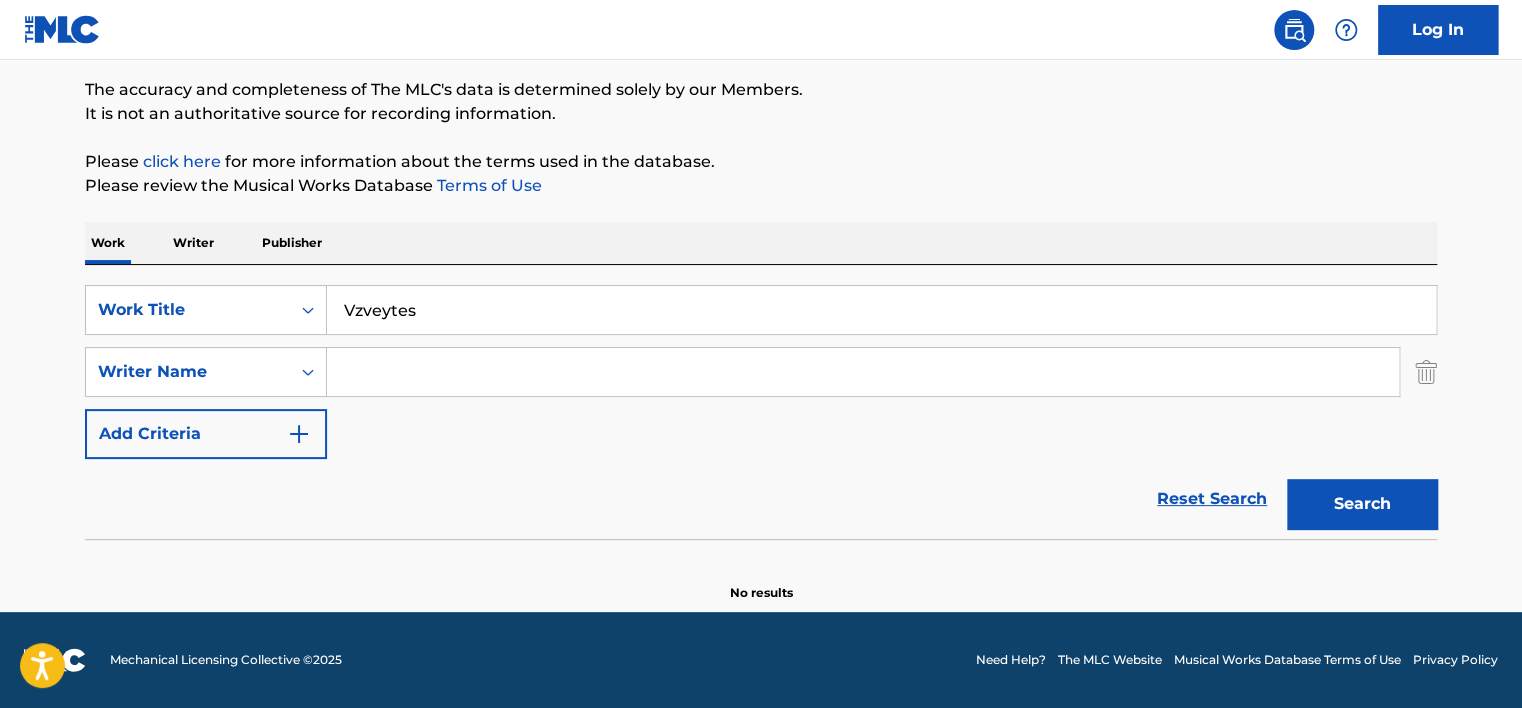 click on "Vzveytes" at bounding box center [881, 310] 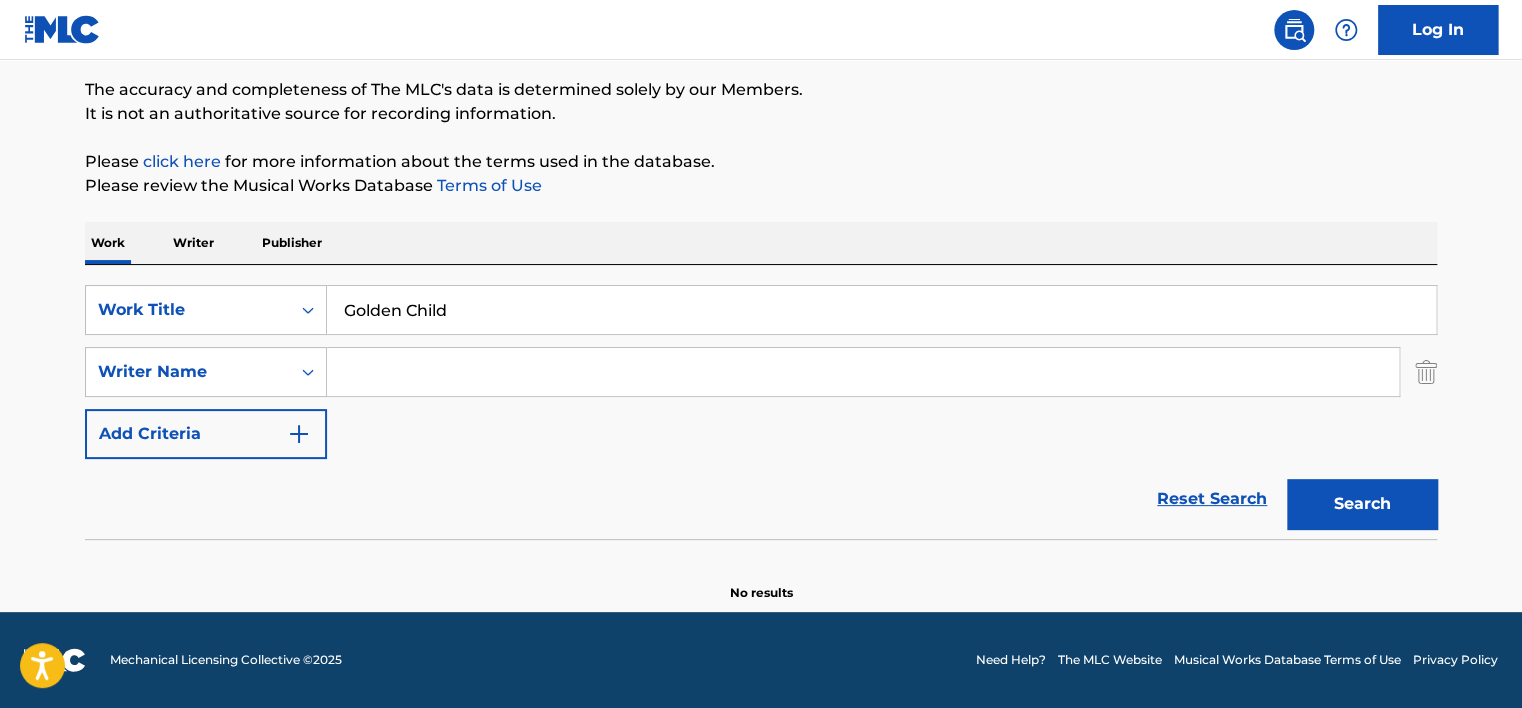 type on "Golden Child" 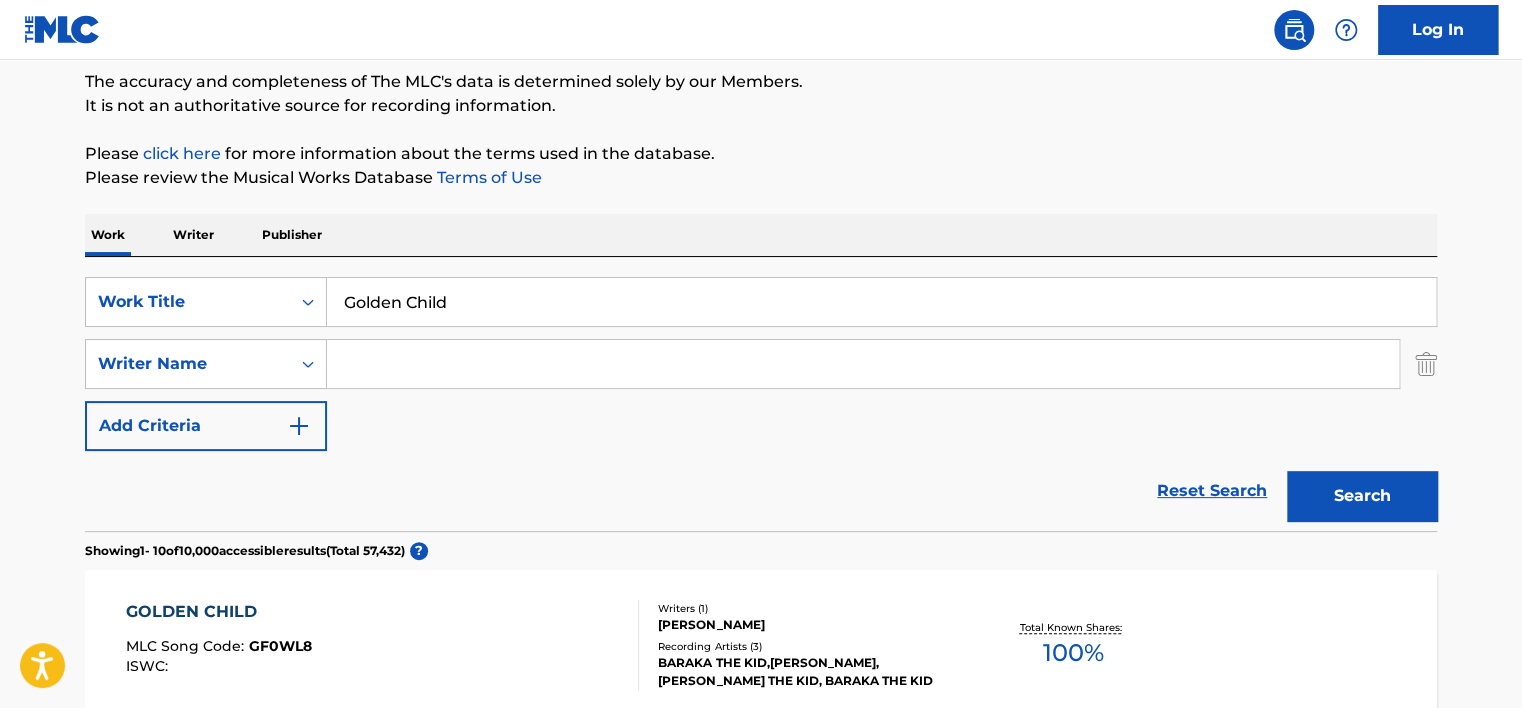 scroll, scrollTop: 160, scrollLeft: 0, axis: vertical 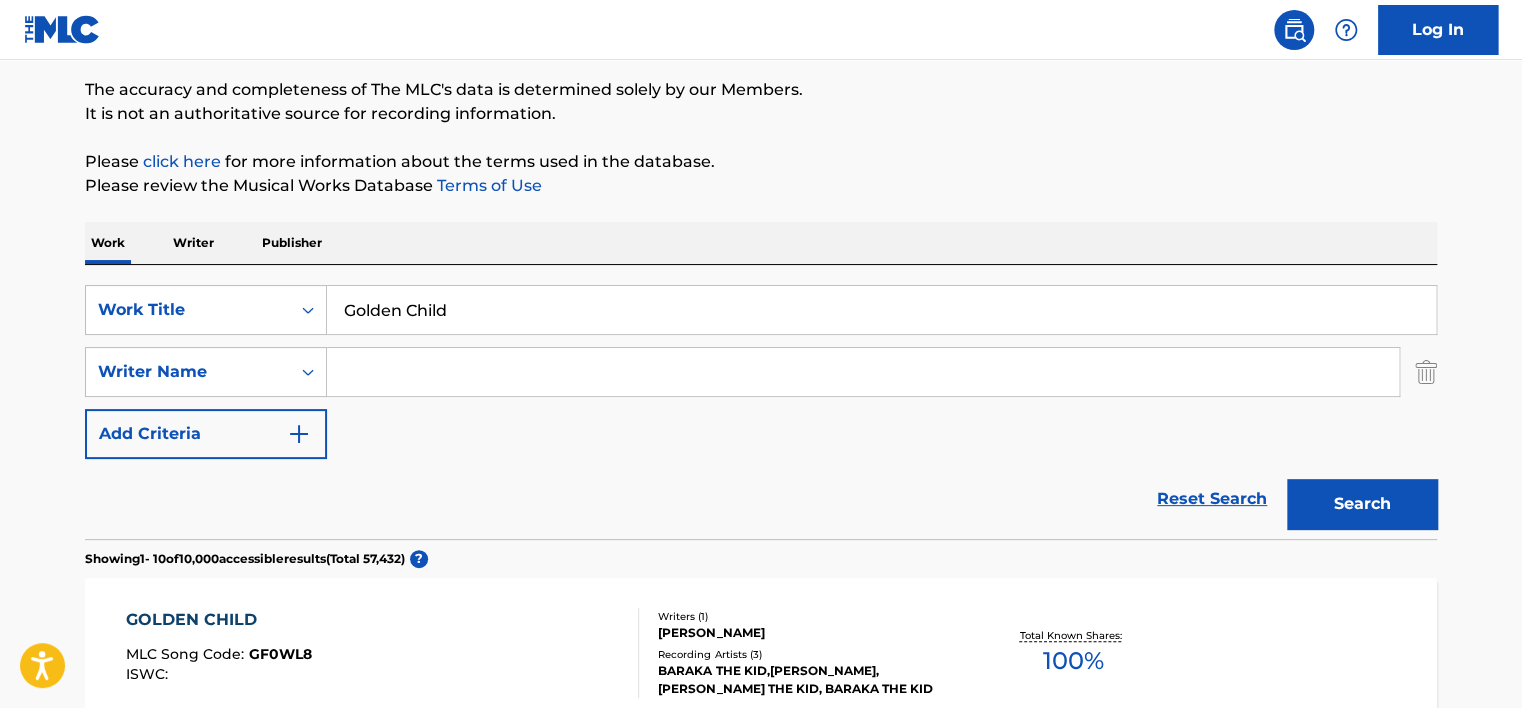 click at bounding box center [863, 372] 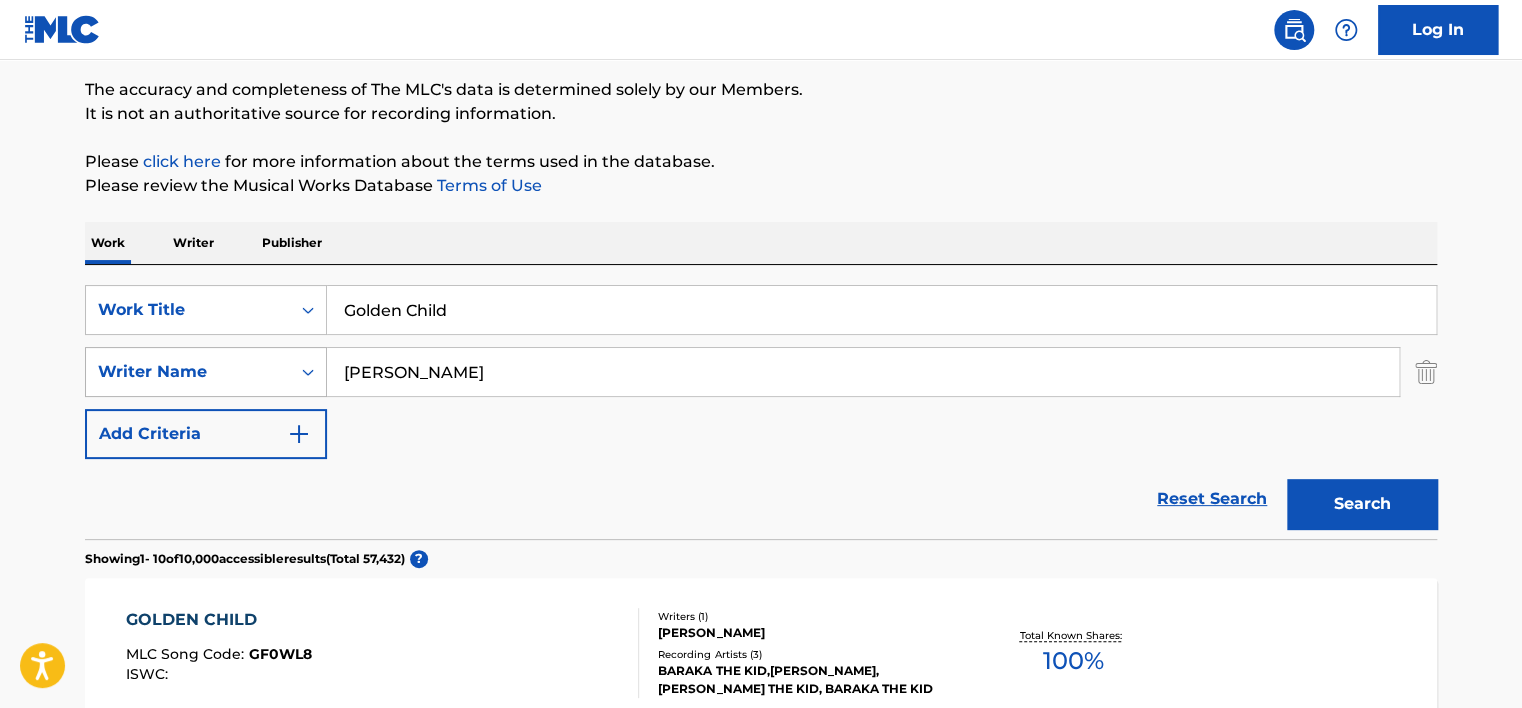 drag, startPoint x: 395, startPoint y: 369, endPoint x: 321, endPoint y: 365, distance: 74.10803 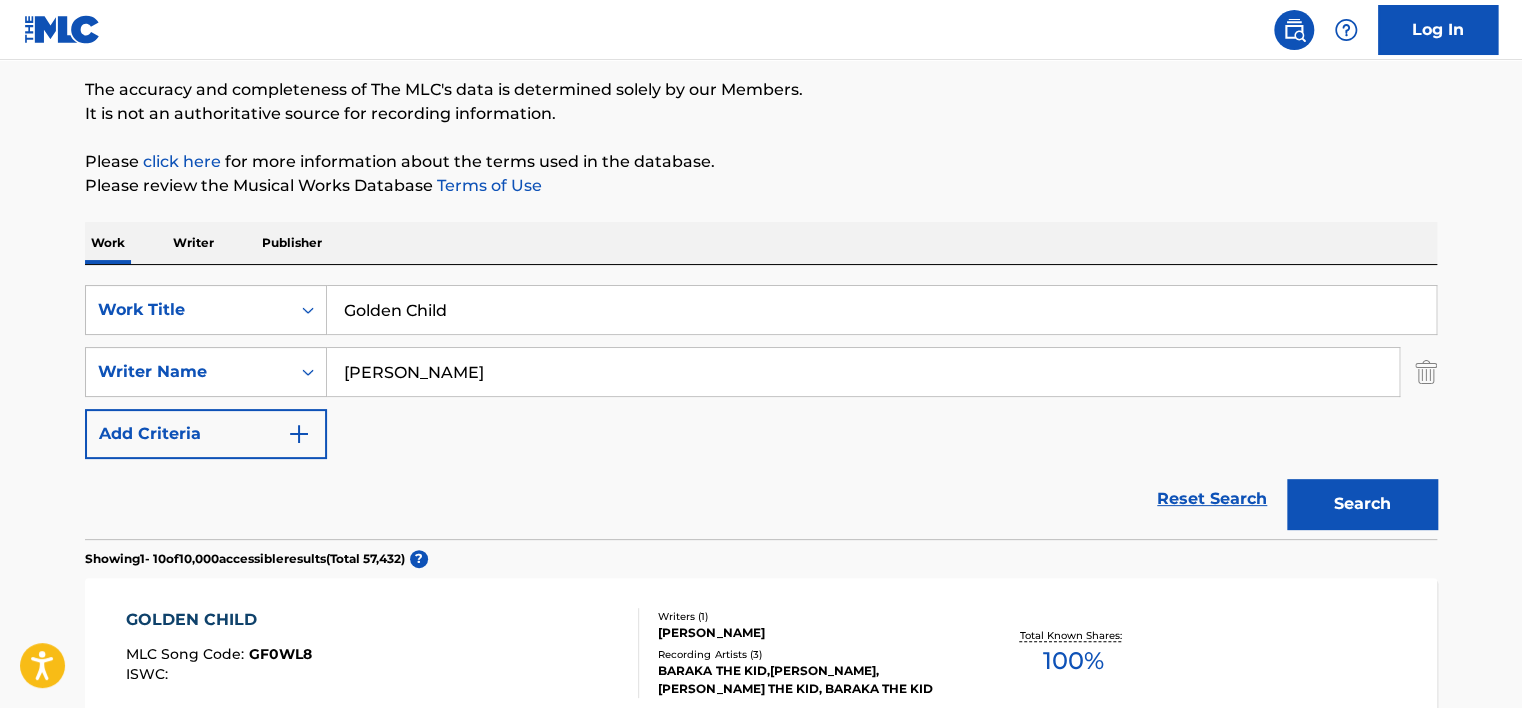 type on "[PERSON_NAME]" 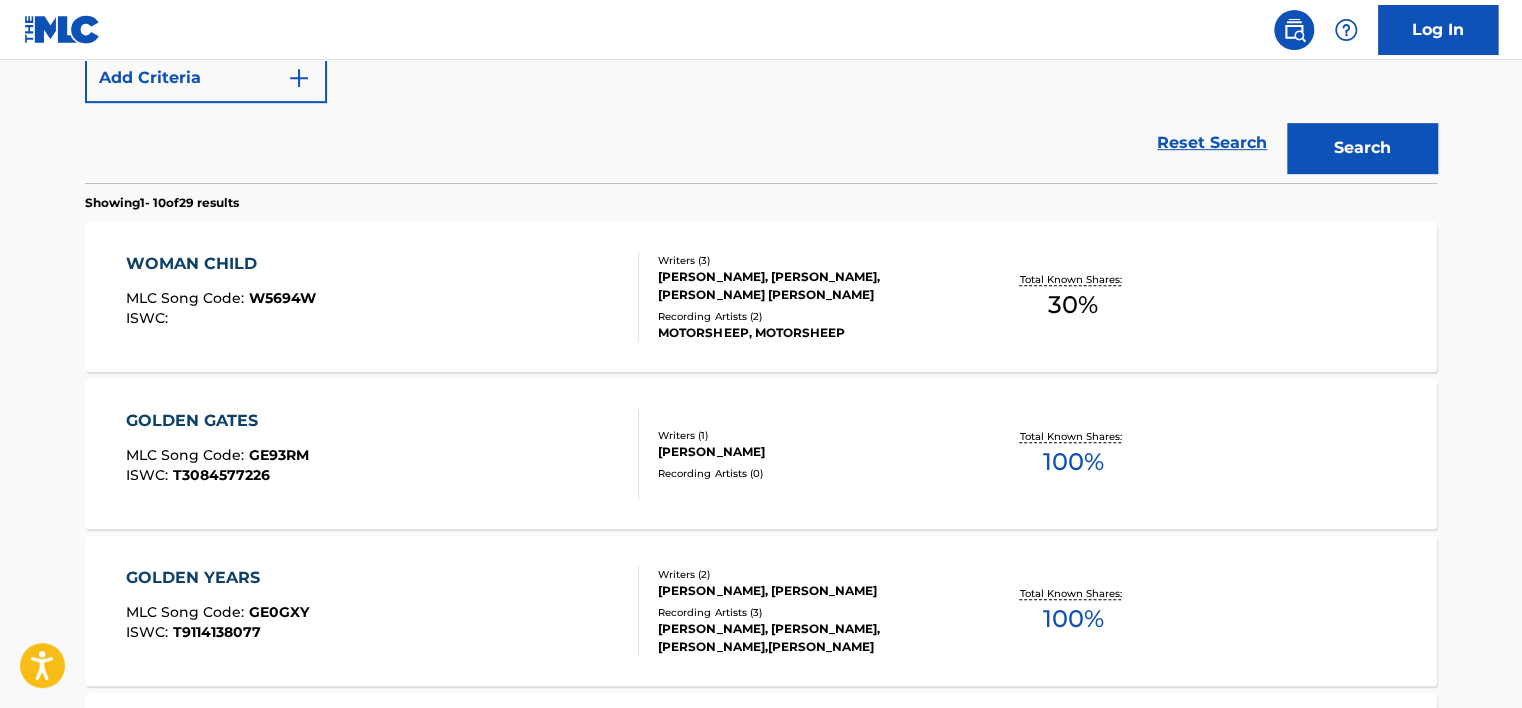 scroll, scrollTop: 560, scrollLeft: 0, axis: vertical 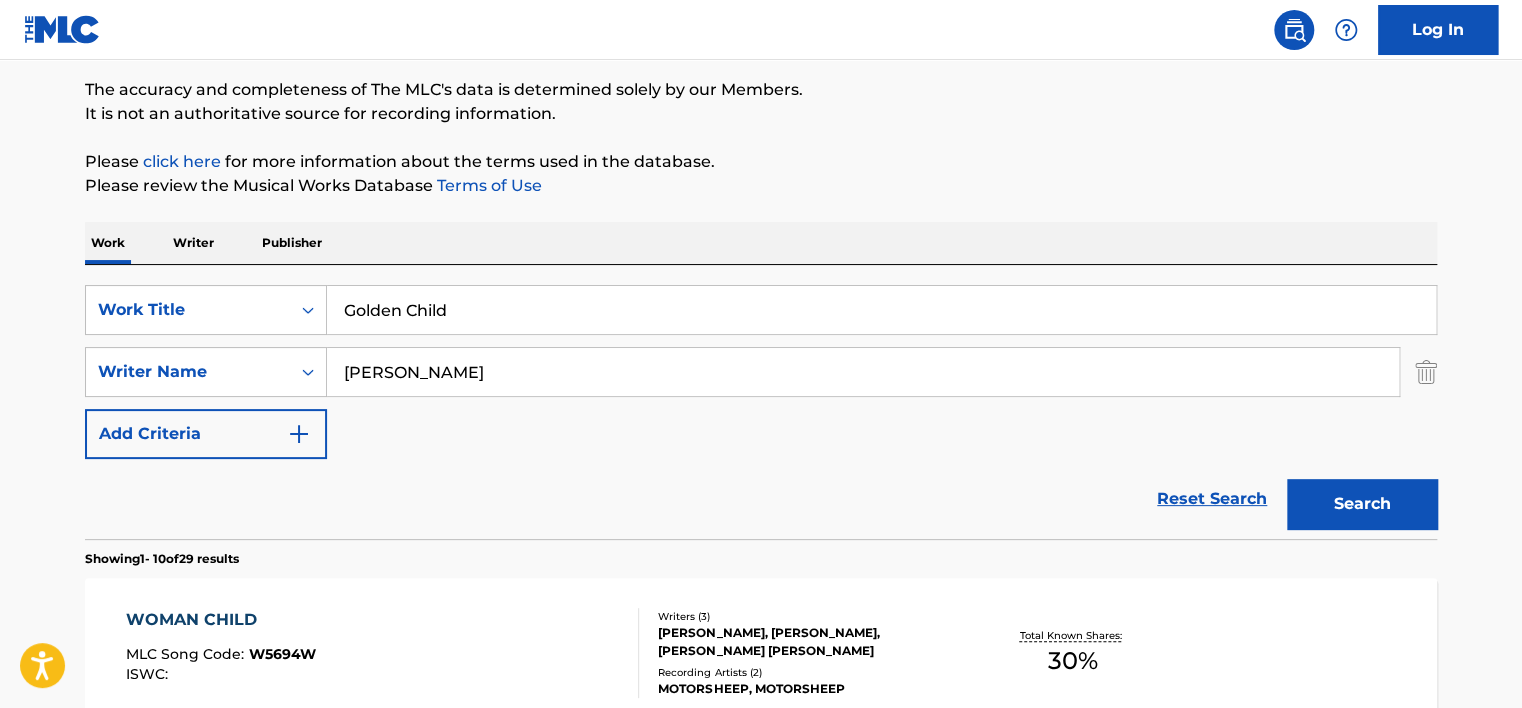 click on "Golden Child" at bounding box center (881, 310) 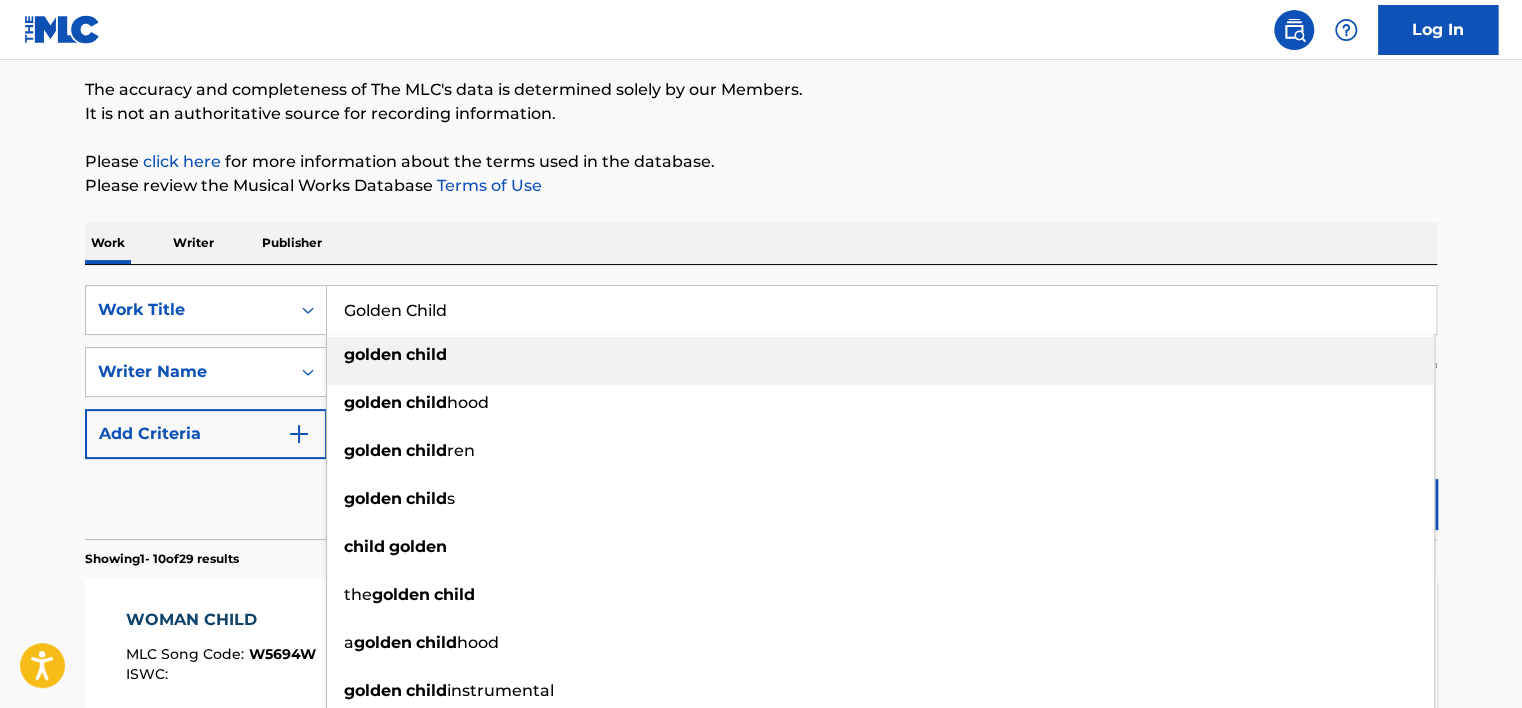 click on "Golden Child" at bounding box center [881, 310] 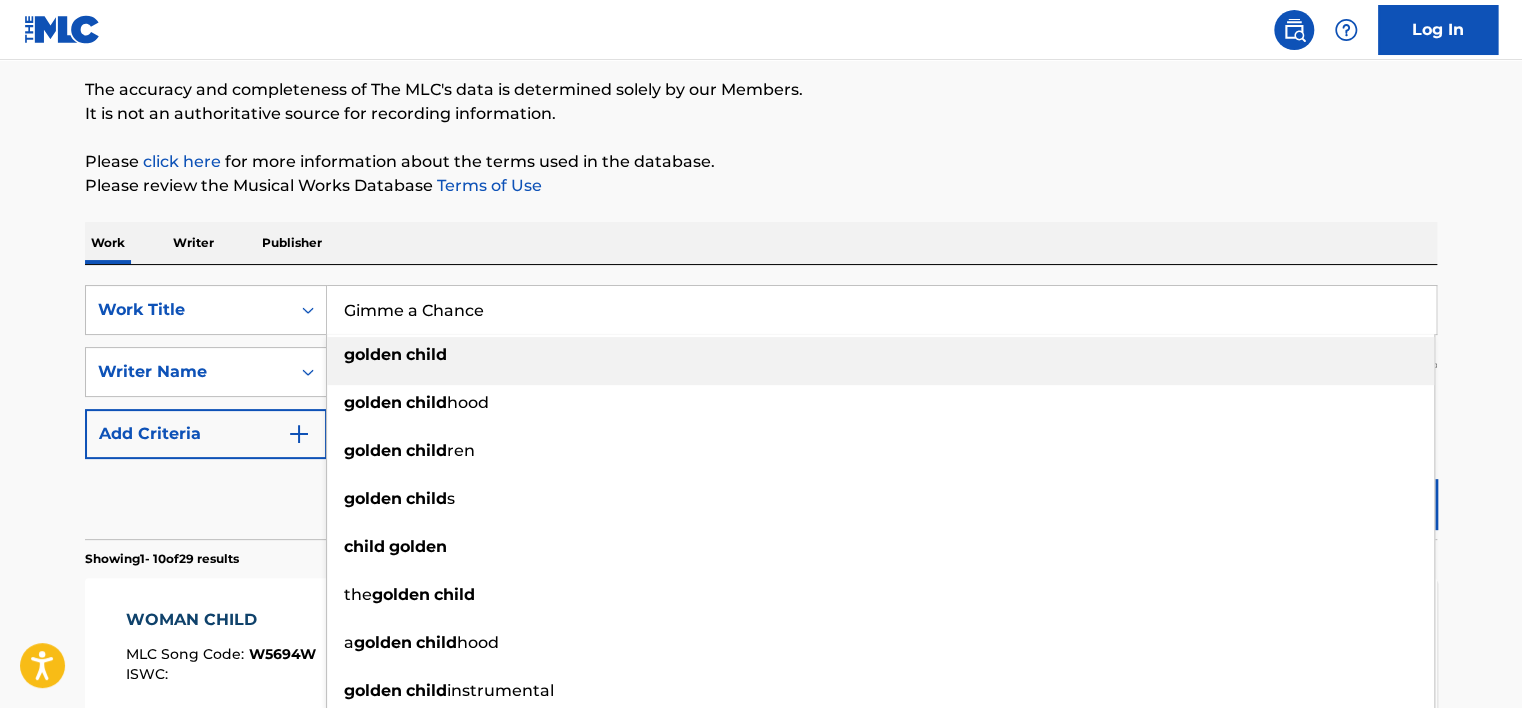 type on "Gimme a Chance" 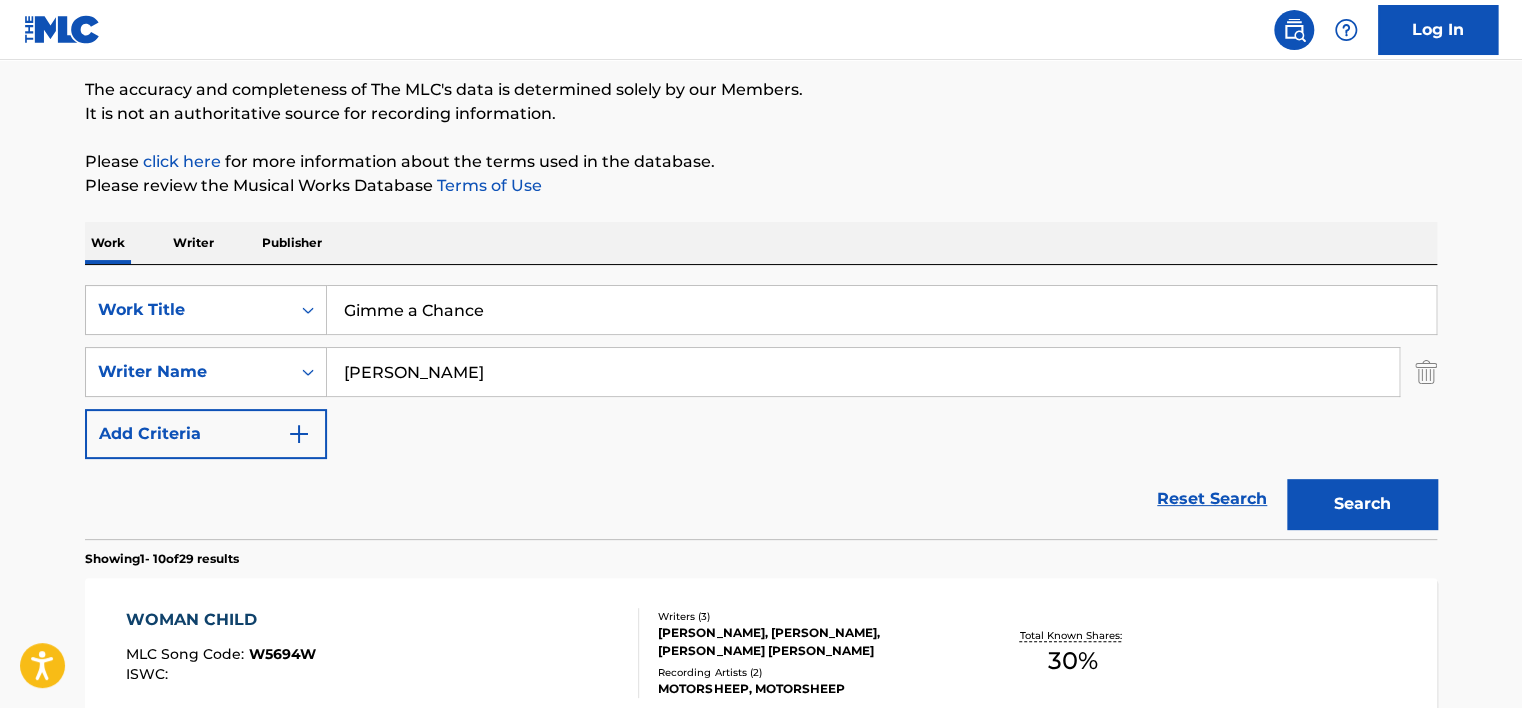 click on "The MLC Public Work Search The accuracy and completeness of The MLC's data is determined solely by our Members. It is not an authoritative source for recording information. Please   click here   for more information about the terms used in the database. Please review the Musical Works Database   Terms of Use Work Writer Publisher SearchWithCriteriabb867af9-9d5f-4761-b506-a5b8692df0a6 Work Title Gimme a Chance SearchWithCriteriaa48f64f0-a75b-4418-bf4a-9edcc12a1324 Writer Name [PERSON_NAME] Add Criteria Reset Search Search Showing  1  -   10  of  29   results   WOMAN CHILD MLC Song Code : W5694W ISWC : Writers ( 3 ) [PERSON_NAME], [PERSON_NAME], [PERSON_NAME] [PERSON_NAME] Recording Artists ( 2 ) MOTORSHEEP, MOTORSHEEP Total Known Shares: 30 % GOLDEN GATES MLC Song Code : GE93RM ISWC : T3084577226 Writers ( 1 ) [PERSON_NAME] Recording Artists ( 0 ) Total Known Shares: 100 % GOLDEN YEARS MLC Song Code : GE0GXY ISWC : T9114138077 Writers ( 2 ) [PERSON_NAME], [PERSON_NAME] Recording Artists ( 3 ) Total Known Shares: 100 % : GA1AEO :" at bounding box center (761, 1097) 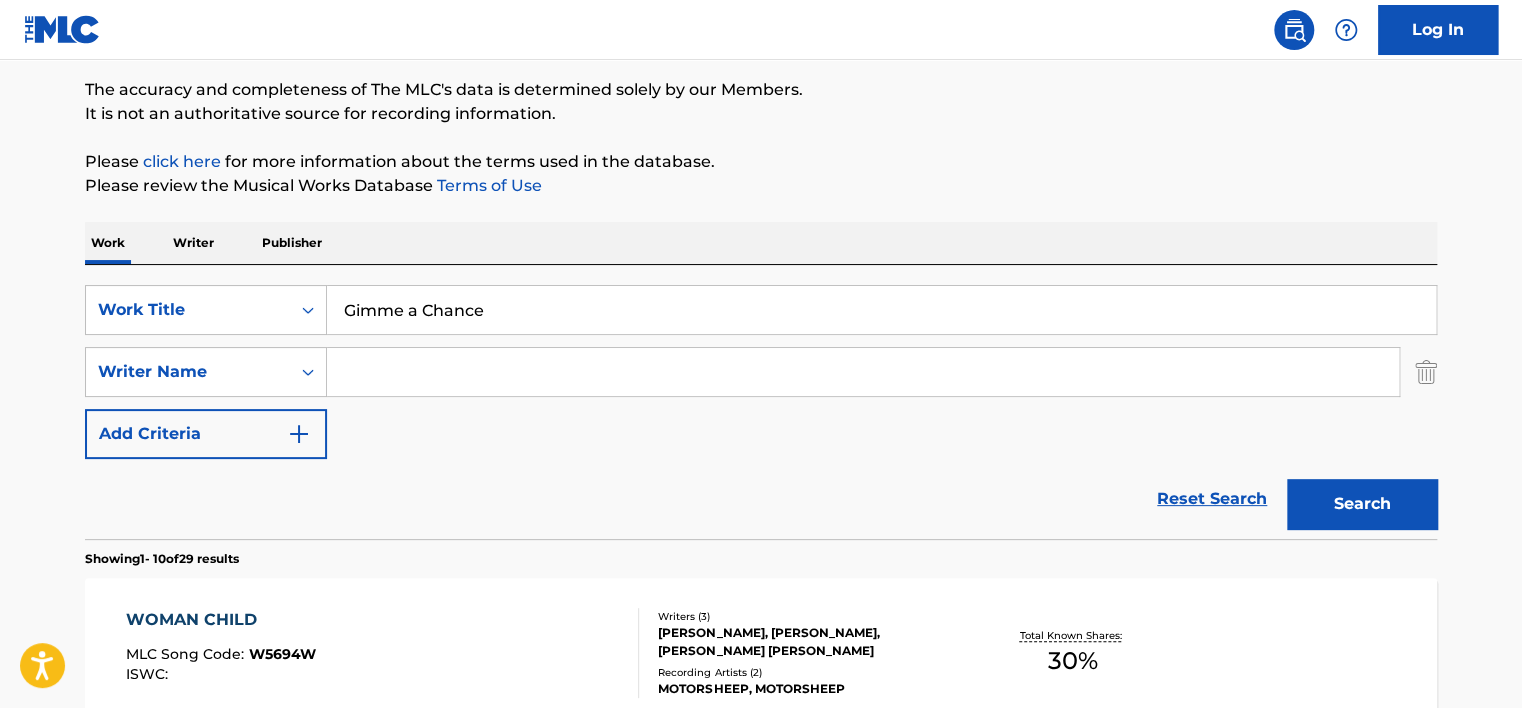 click on "Search" at bounding box center [1362, 504] 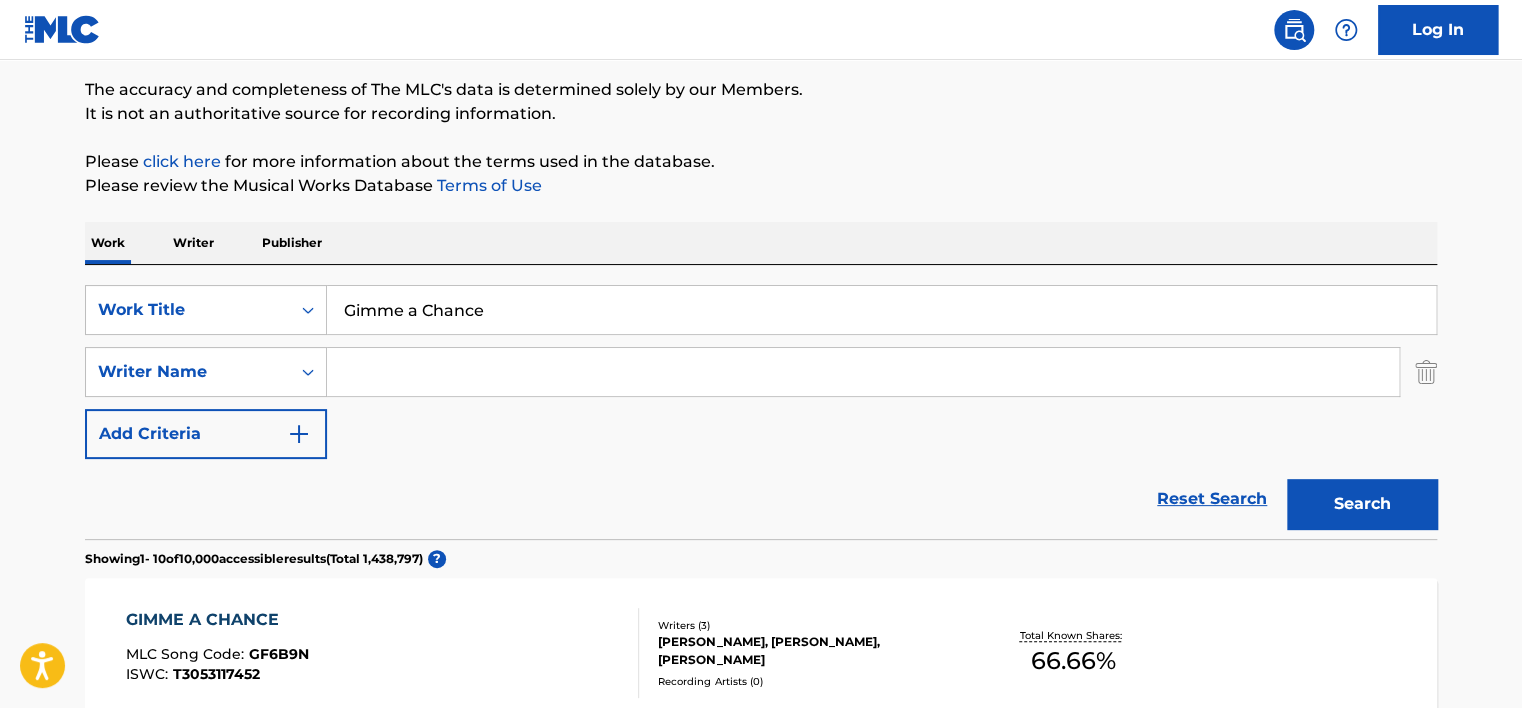 paste on "[PERSON_NAME]" 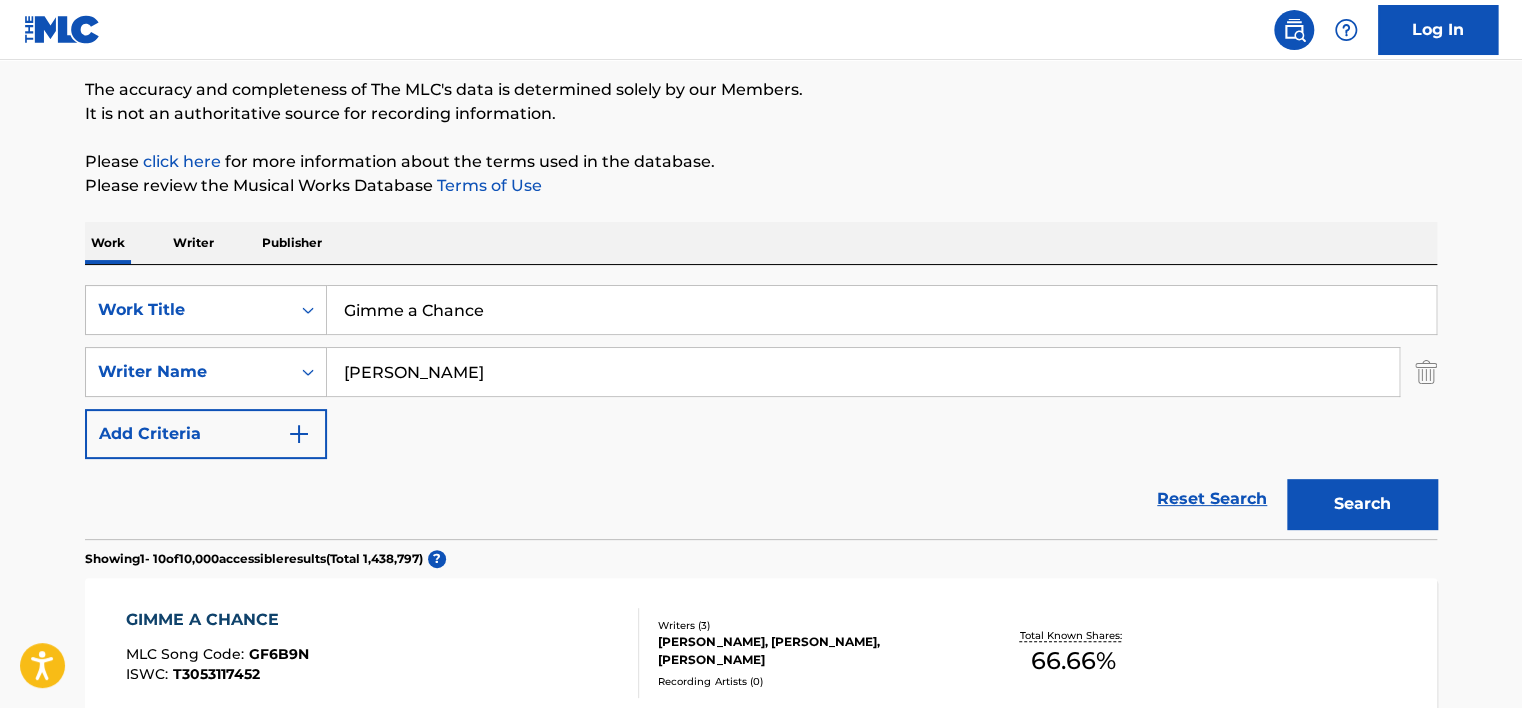 type on "[PERSON_NAME]" 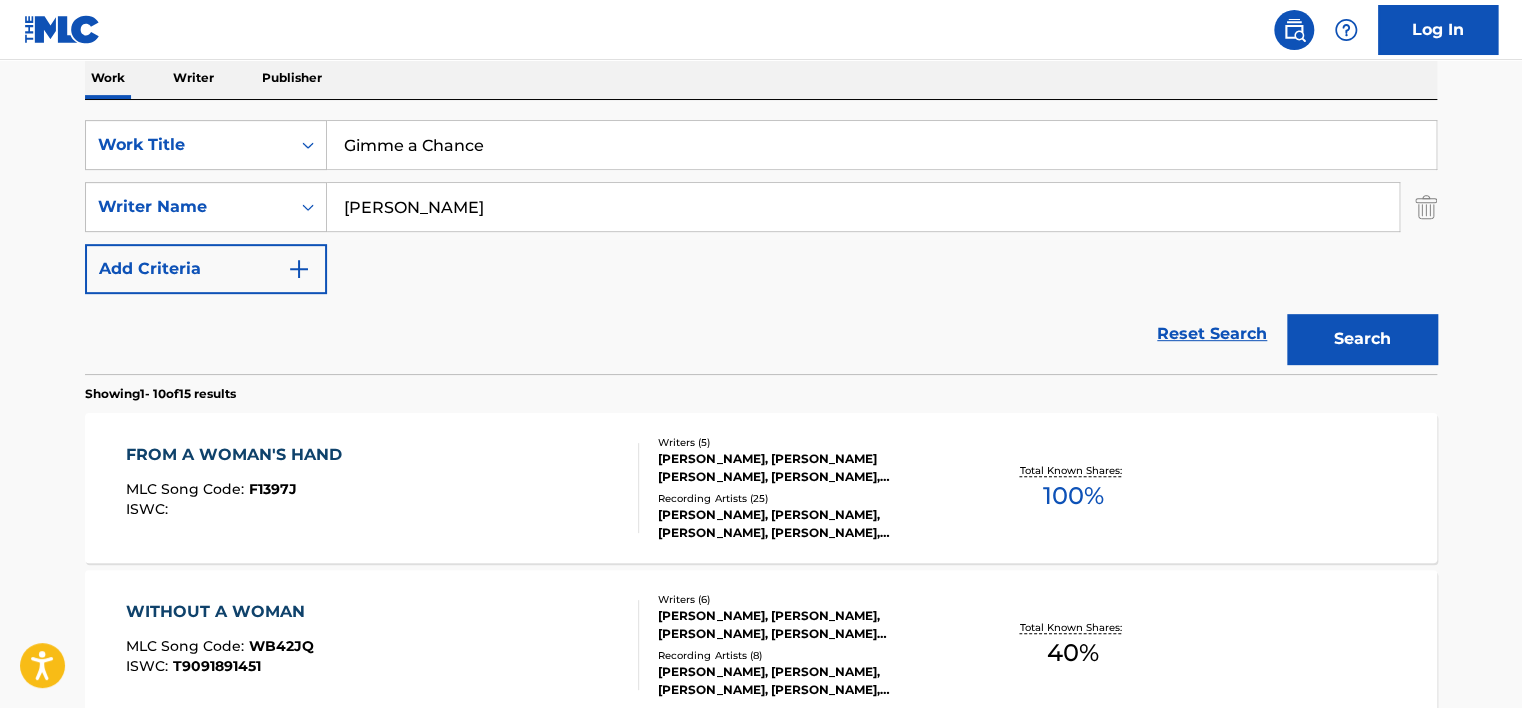 scroll, scrollTop: 24, scrollLeft: 0, axis: vertical 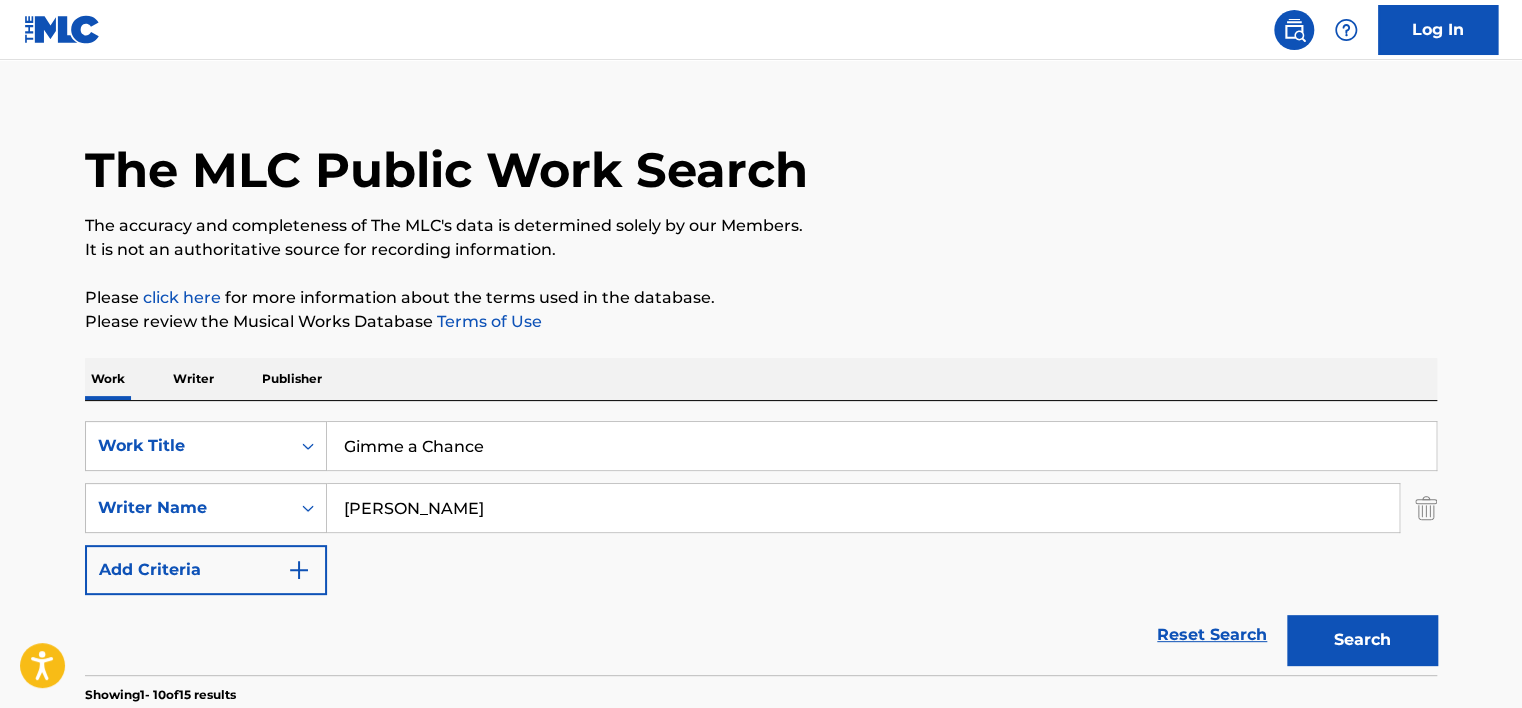 click on "Gimme a Chance" at bounding box center (881, 446) 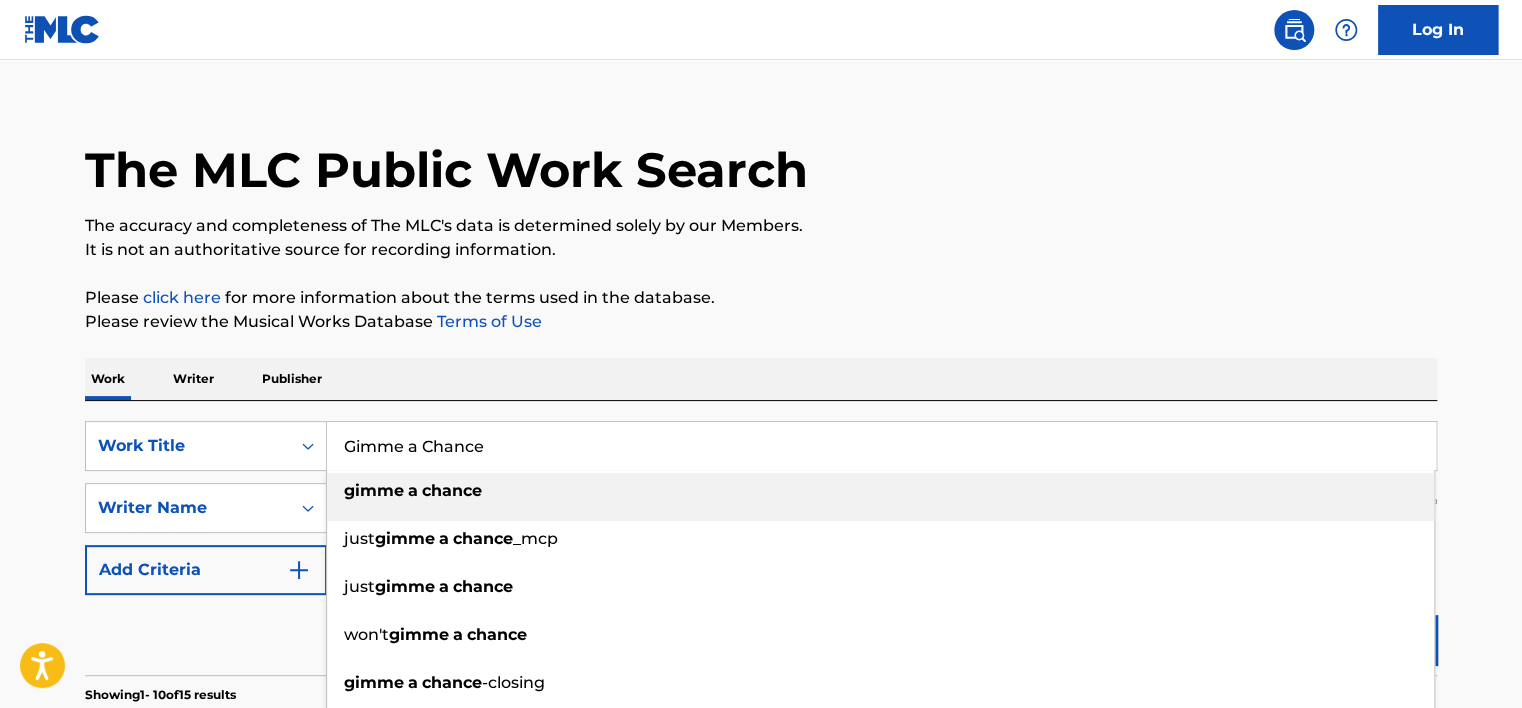 click on "Gimme a Chance" at bounding box center [881, 446] 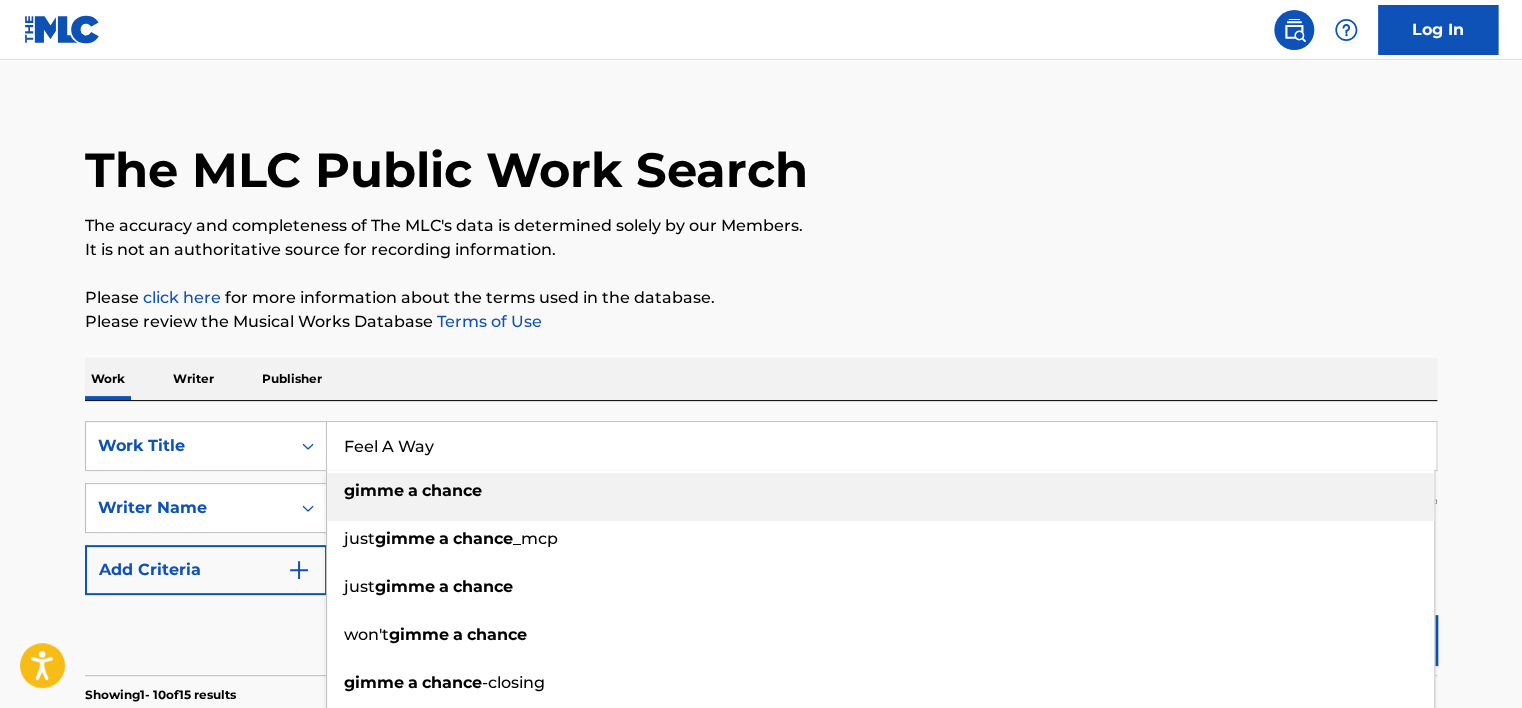 type on "Feel A Way" 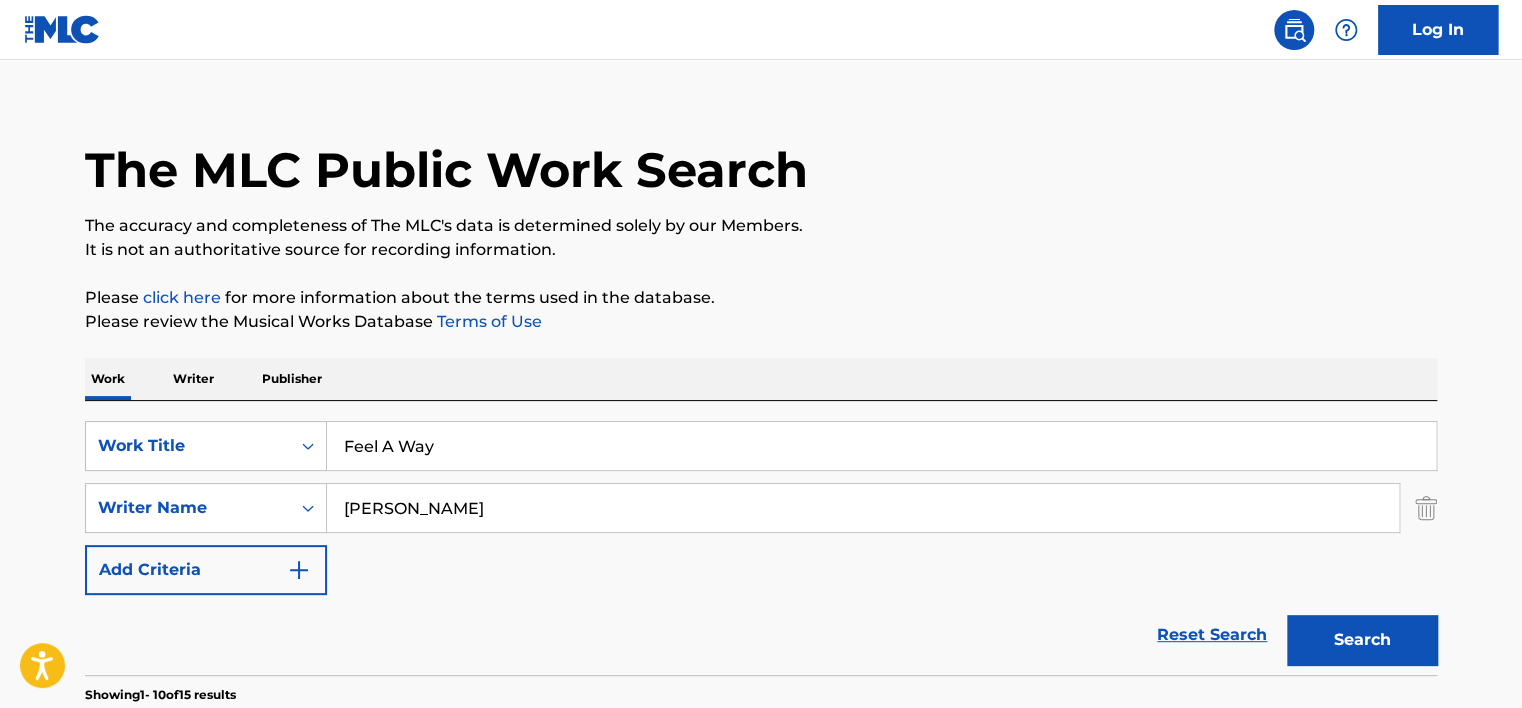click on "[PERSON_NAME]" at bounding box center [863, 508] 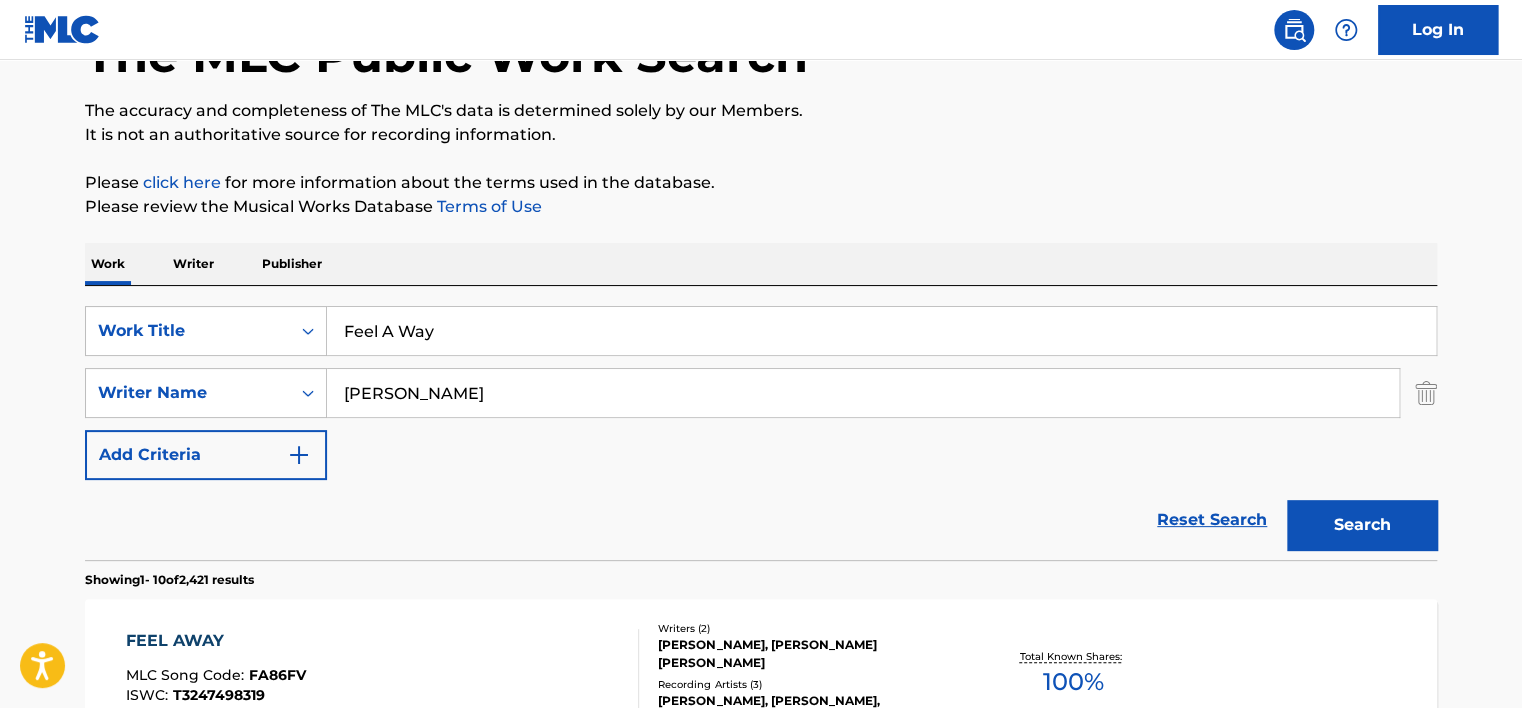 scroll, scrollTop: 124, scrollLeft: 0, axis: vertical 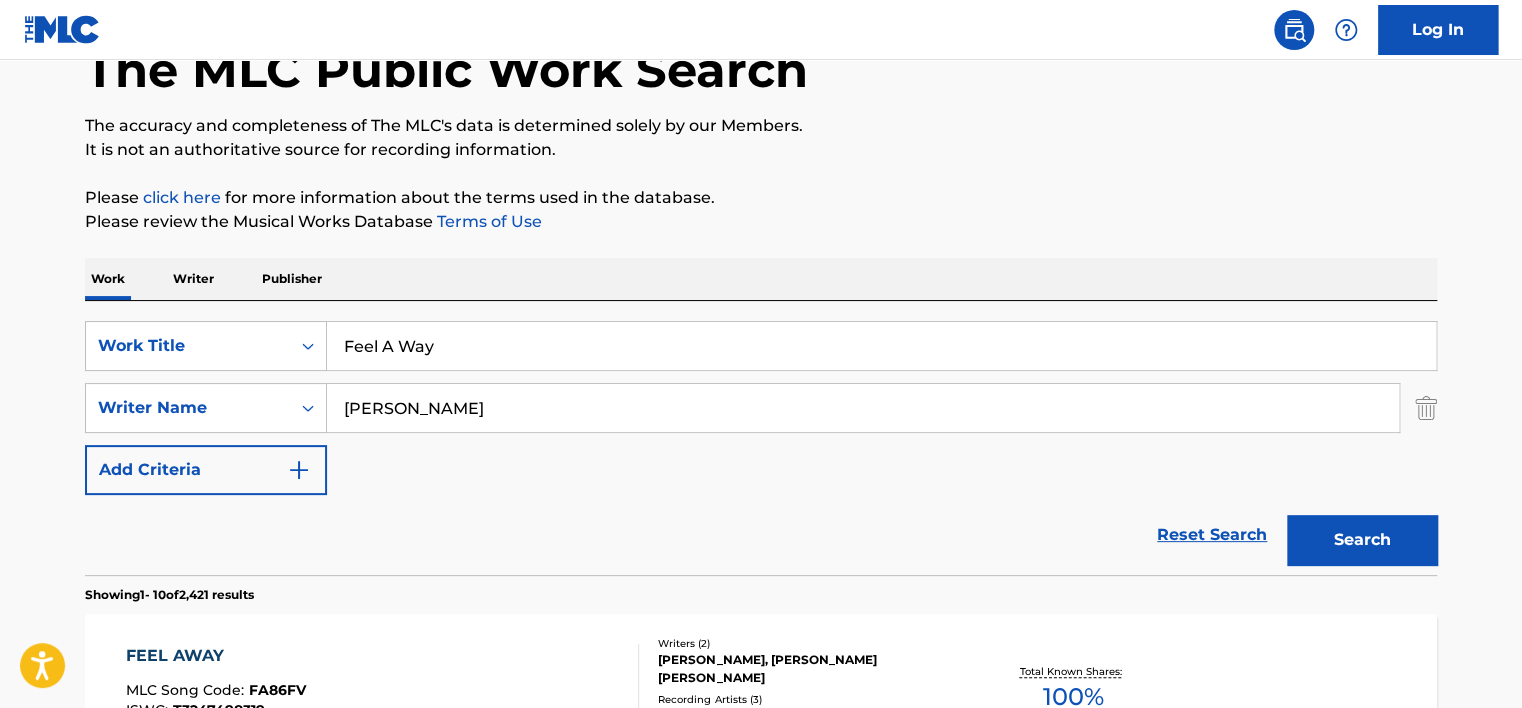 click on "Feel A Way" at bounding box center (881, 346) 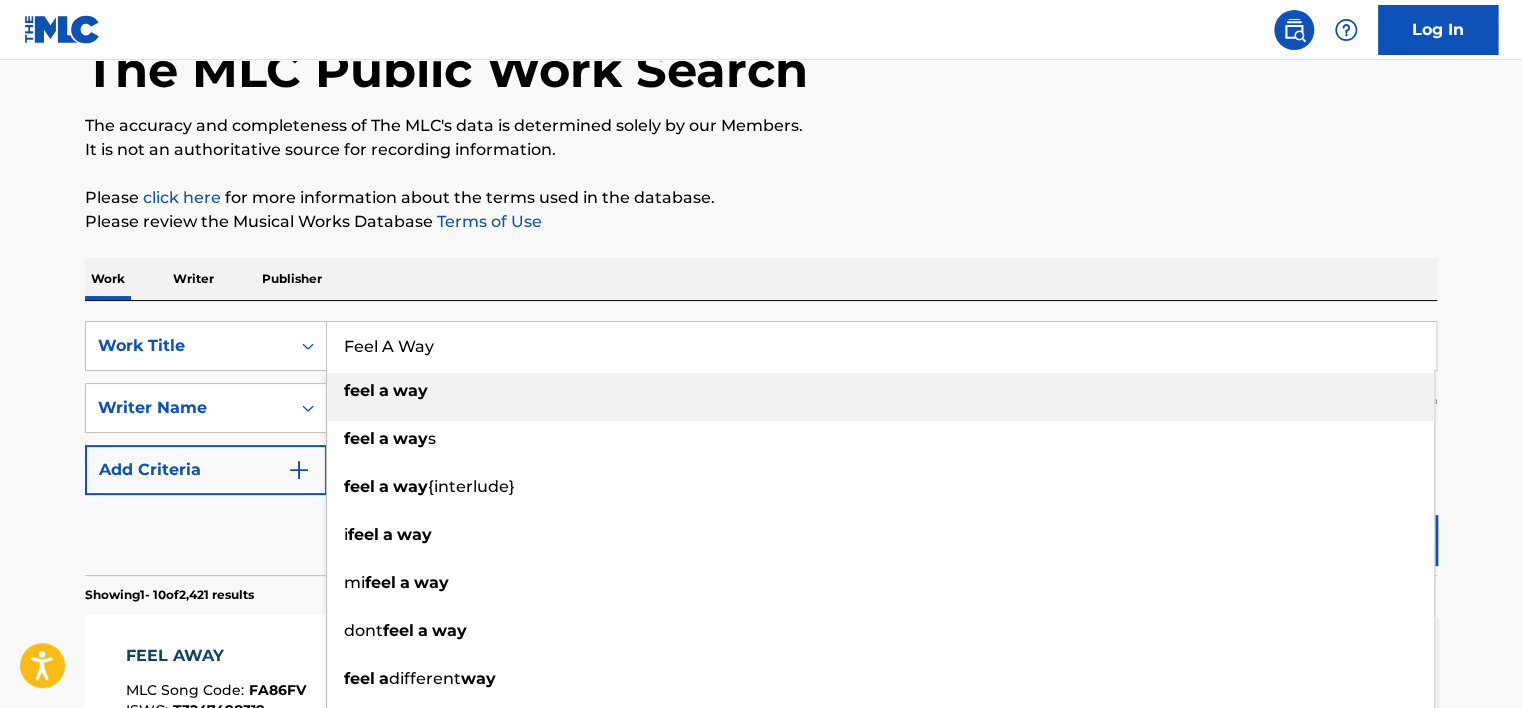 click on "Feel A Way" at bounding box center (881, 346) 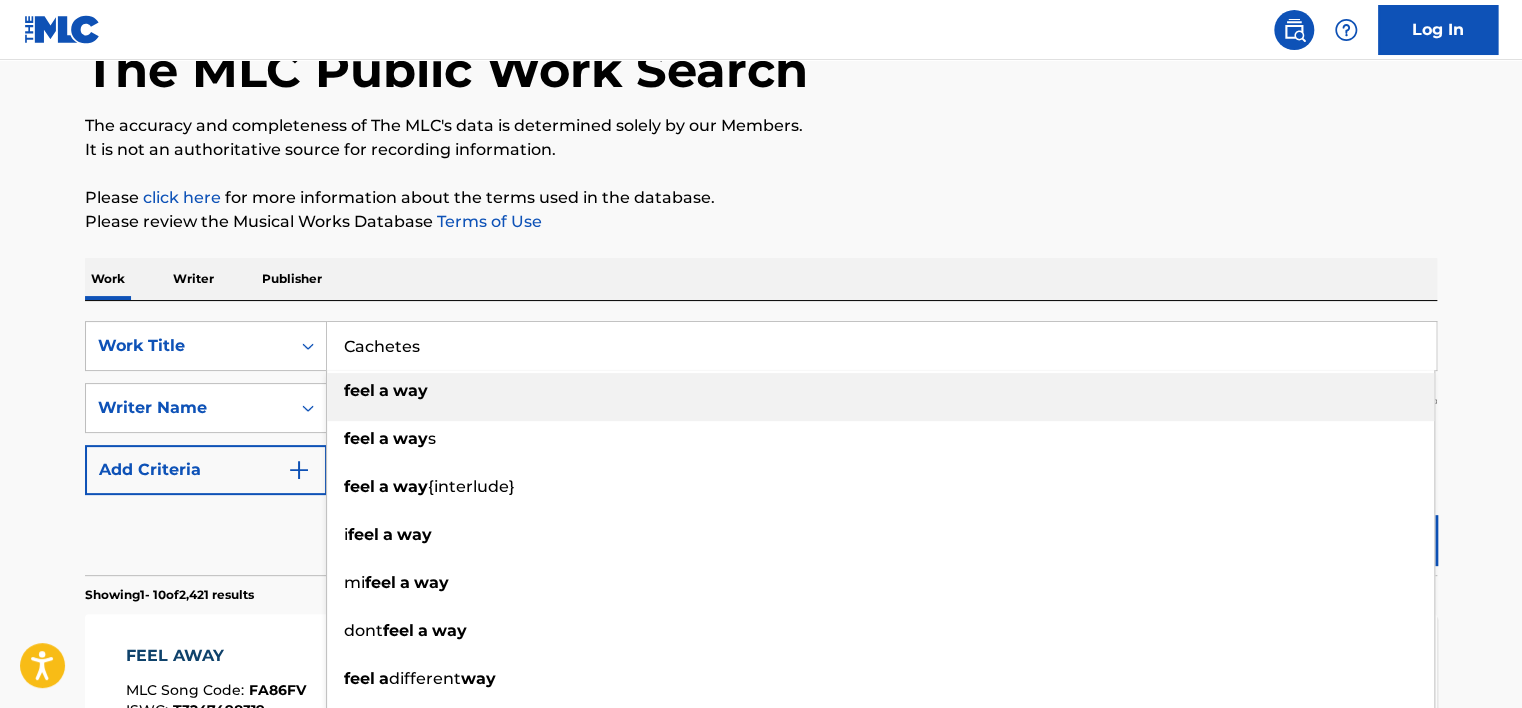 type on "Cachetes" 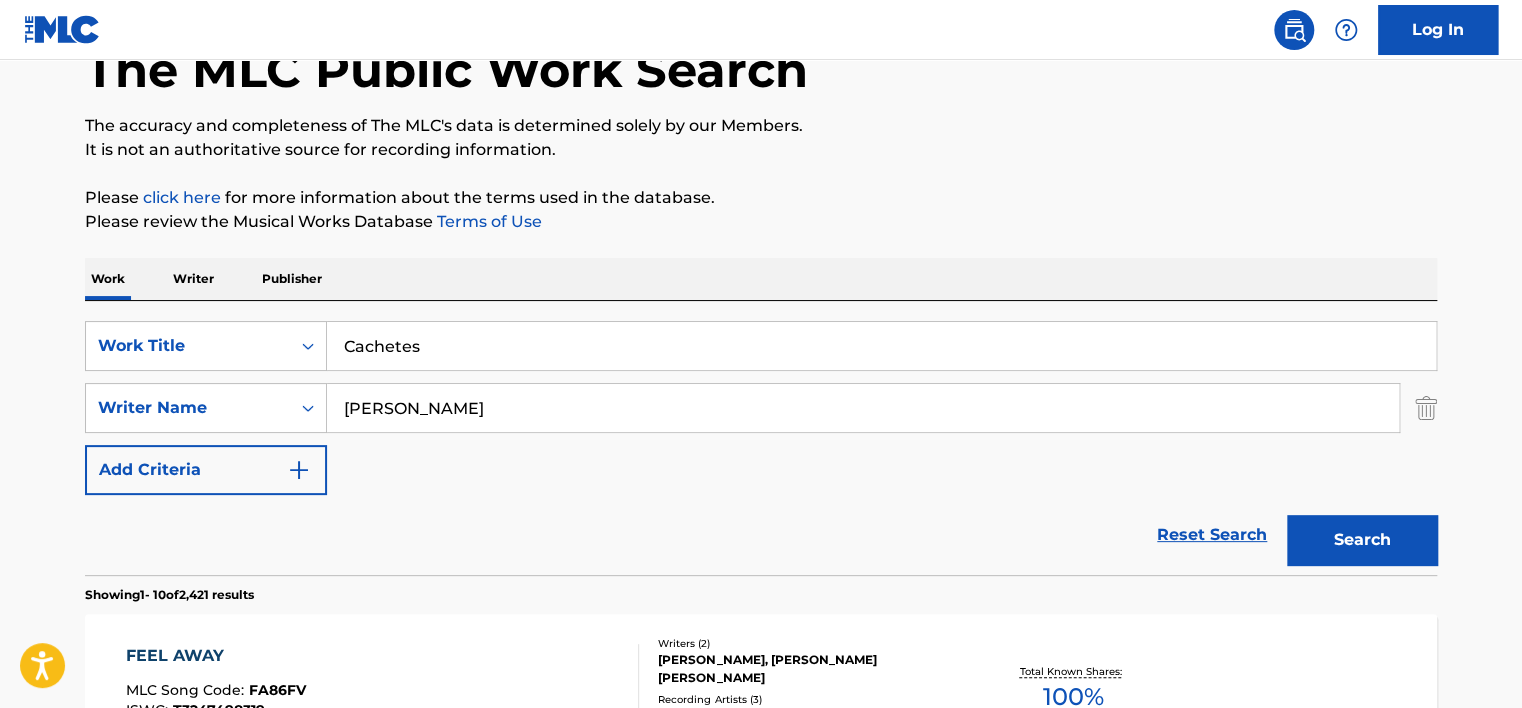 click on "[PERSON_NAME]" at bounding box center (863, 408) 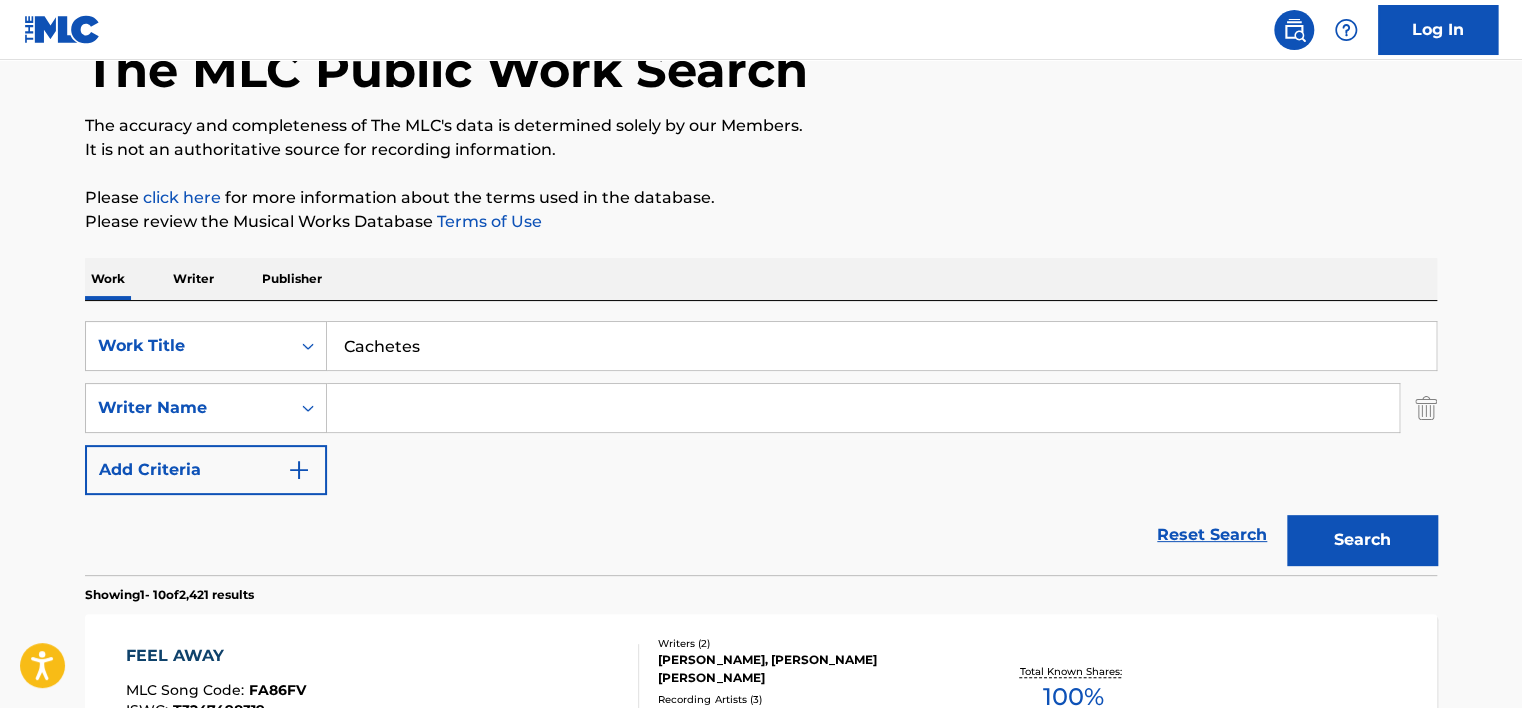 click at bounding box center (863, 408) 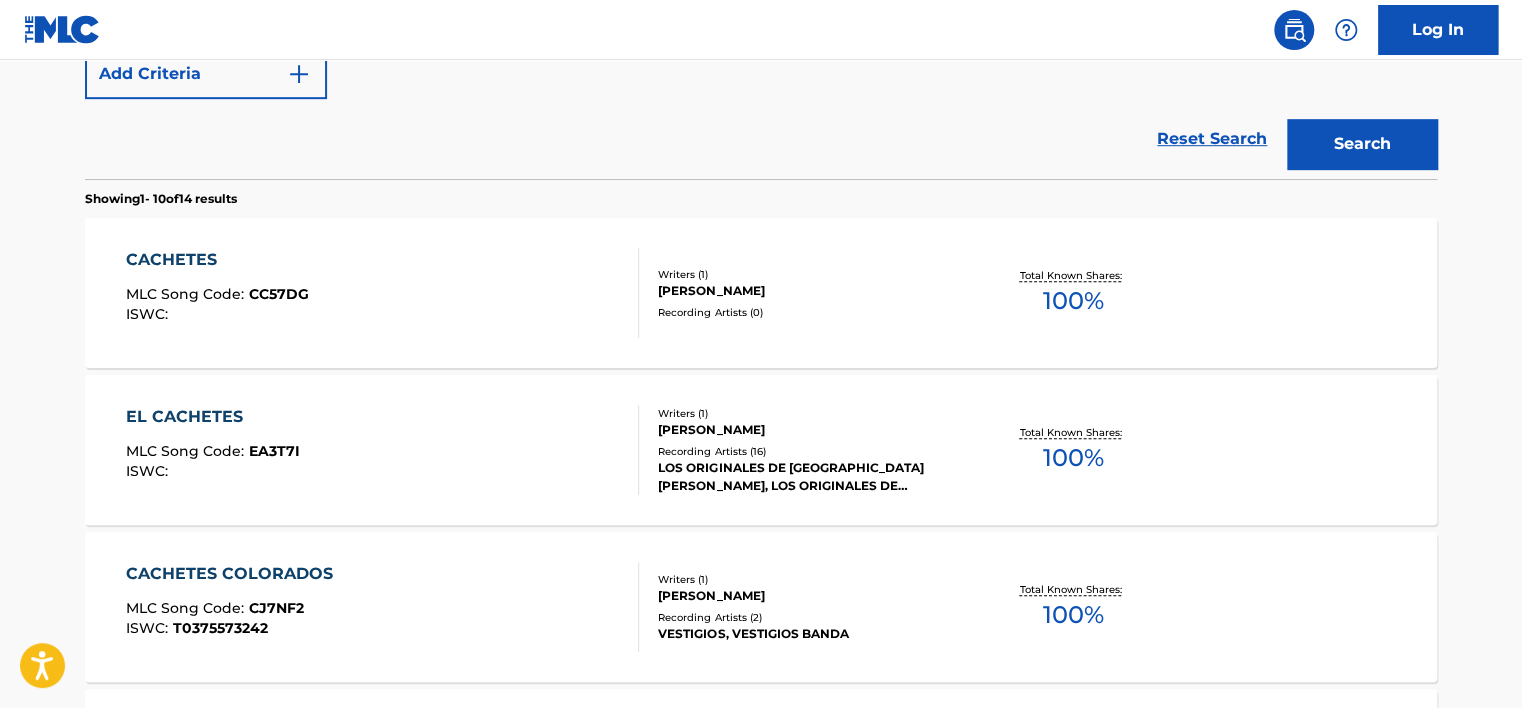 scroll, scrollTop: 524, scrollLeft: 0, axis: vertical 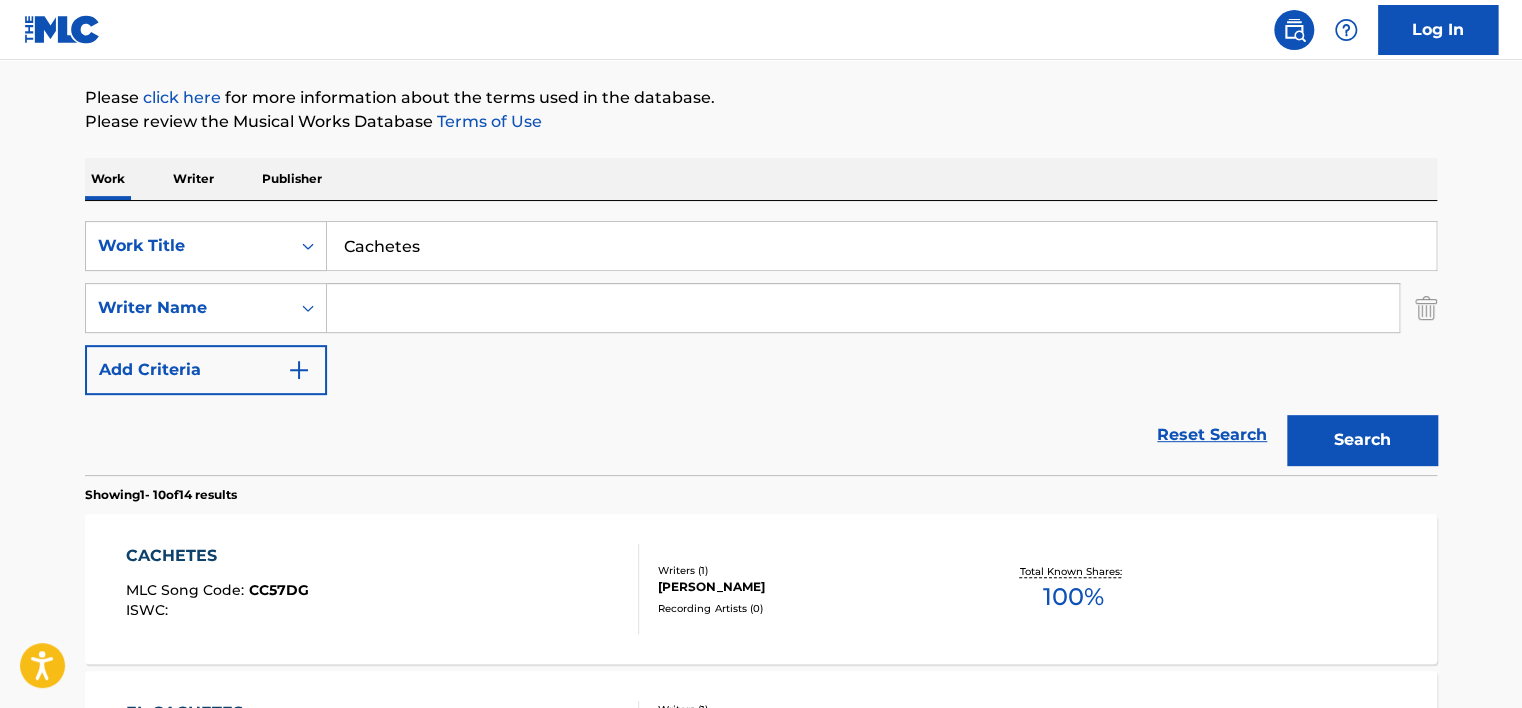 click on "Cachetes" at bounding box center [881, 246] 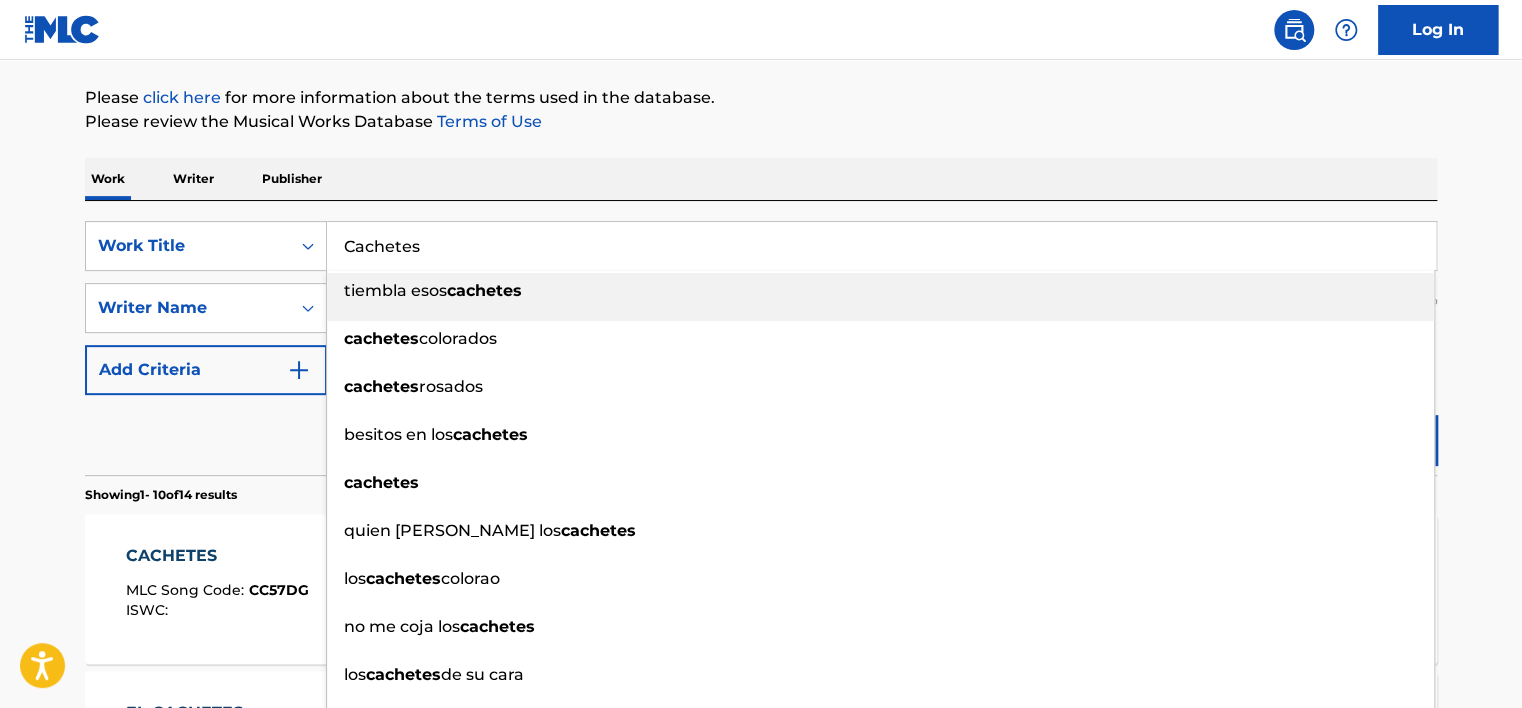 click on "Cachetes" at bounding box center (881, 246) 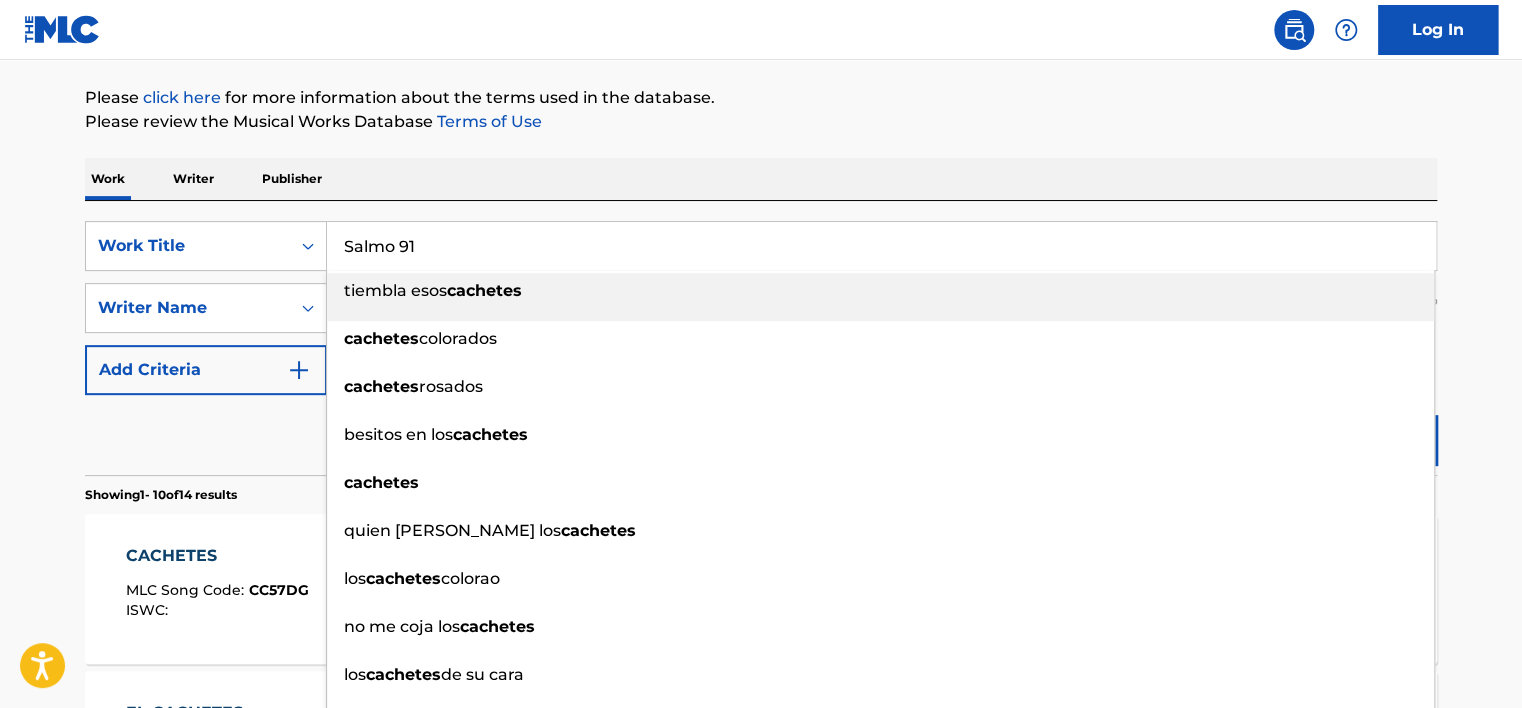 type on "Salmo 91" 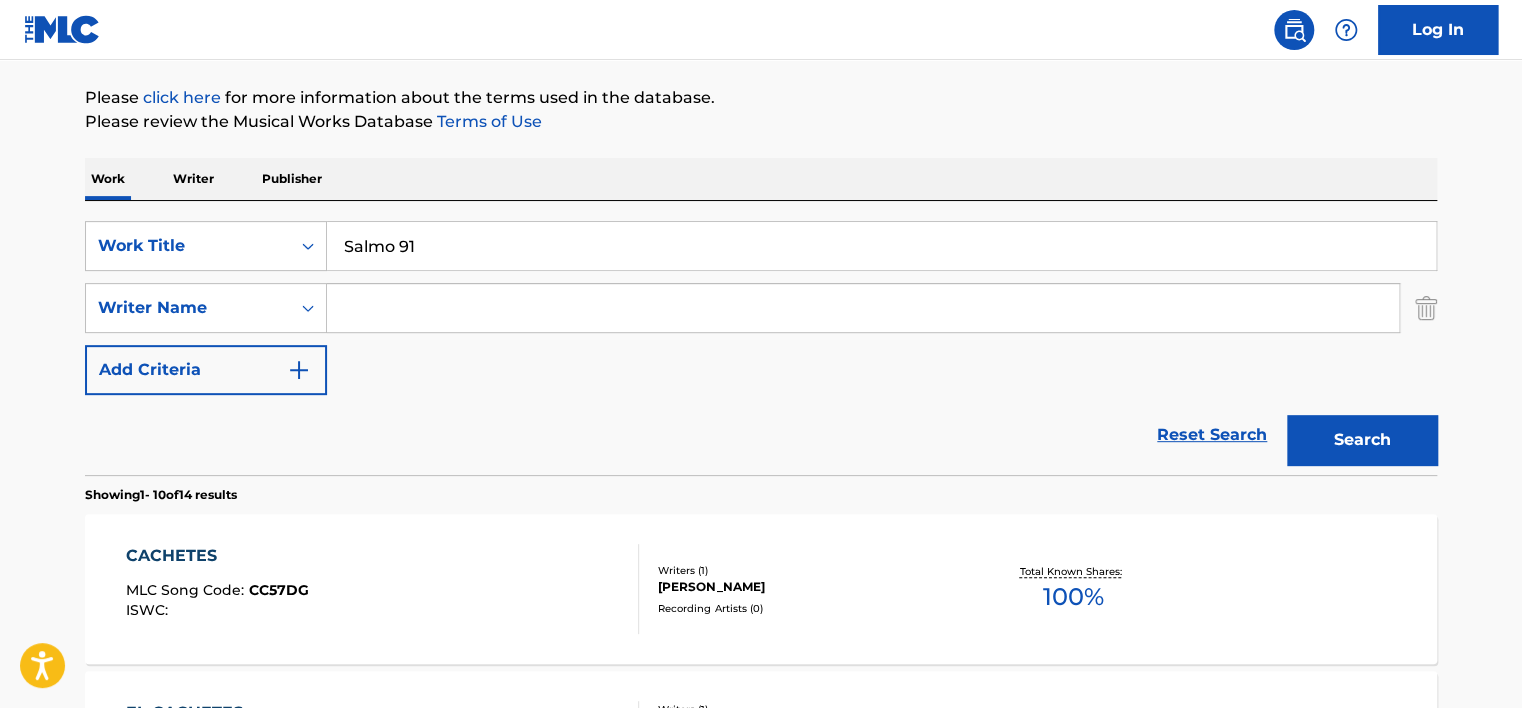 click on "Please review the Musical Works Database   Terms of Use" at bounding box center (761, 122) 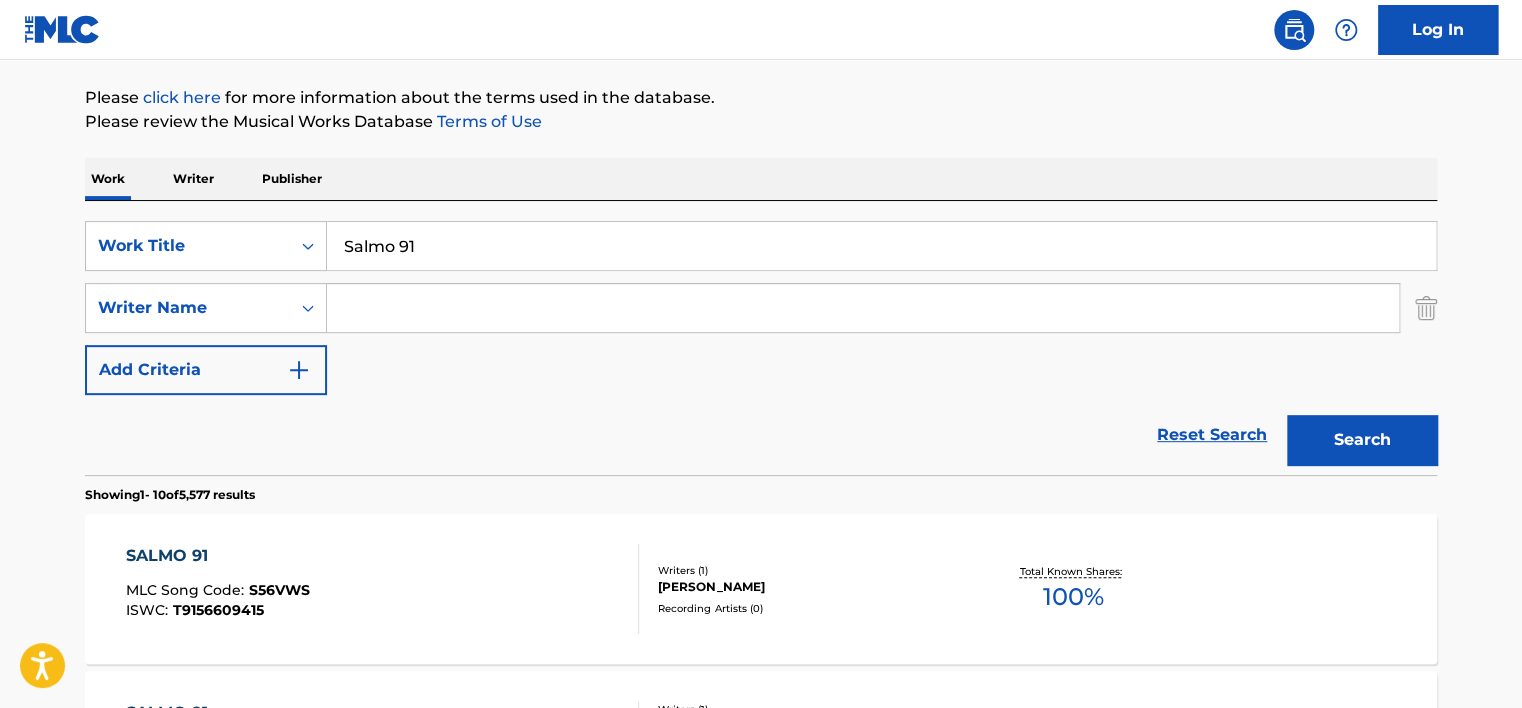 drag, startPoint x: 440, startPoint y: 302, endPoint x: 435, endPoint y: 288, distance: 14.866069 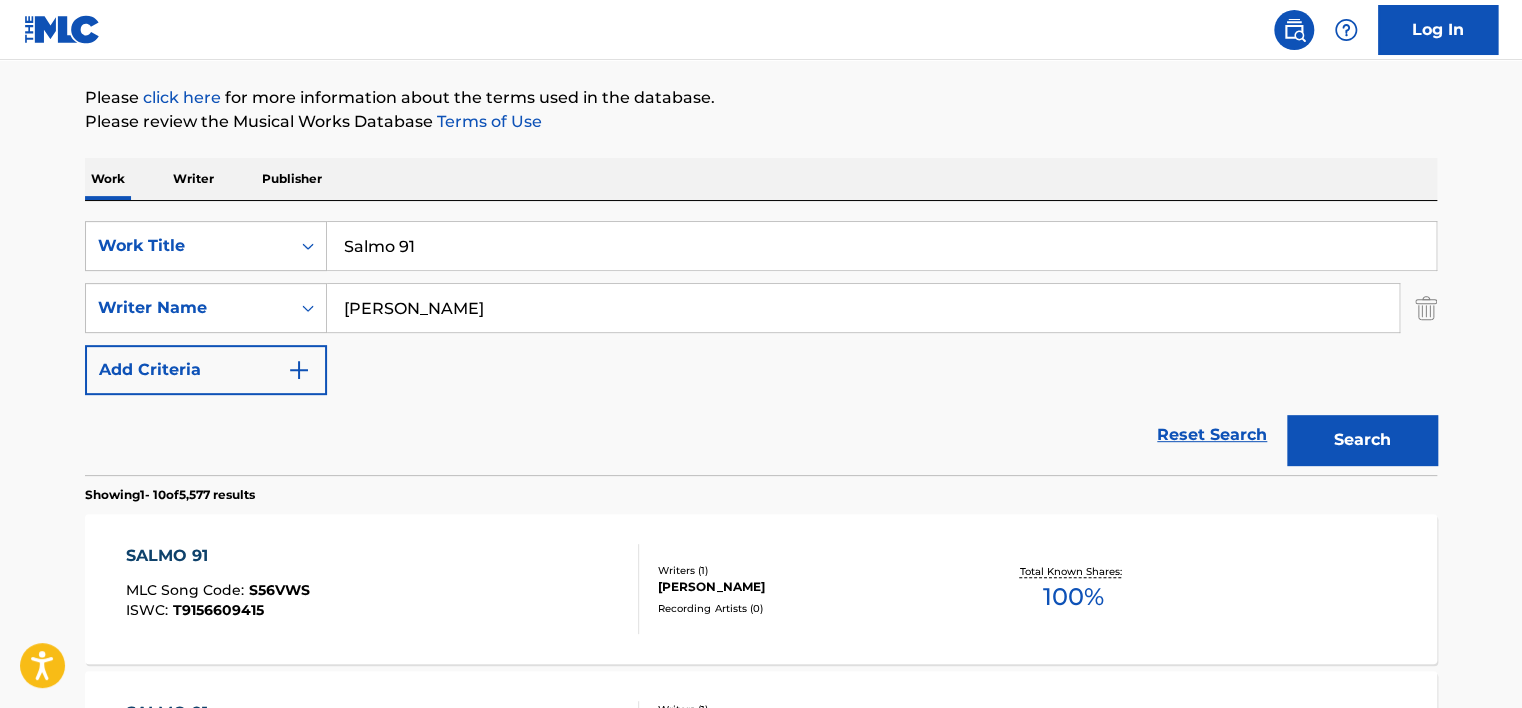 type on "[PERSON_NAME]" 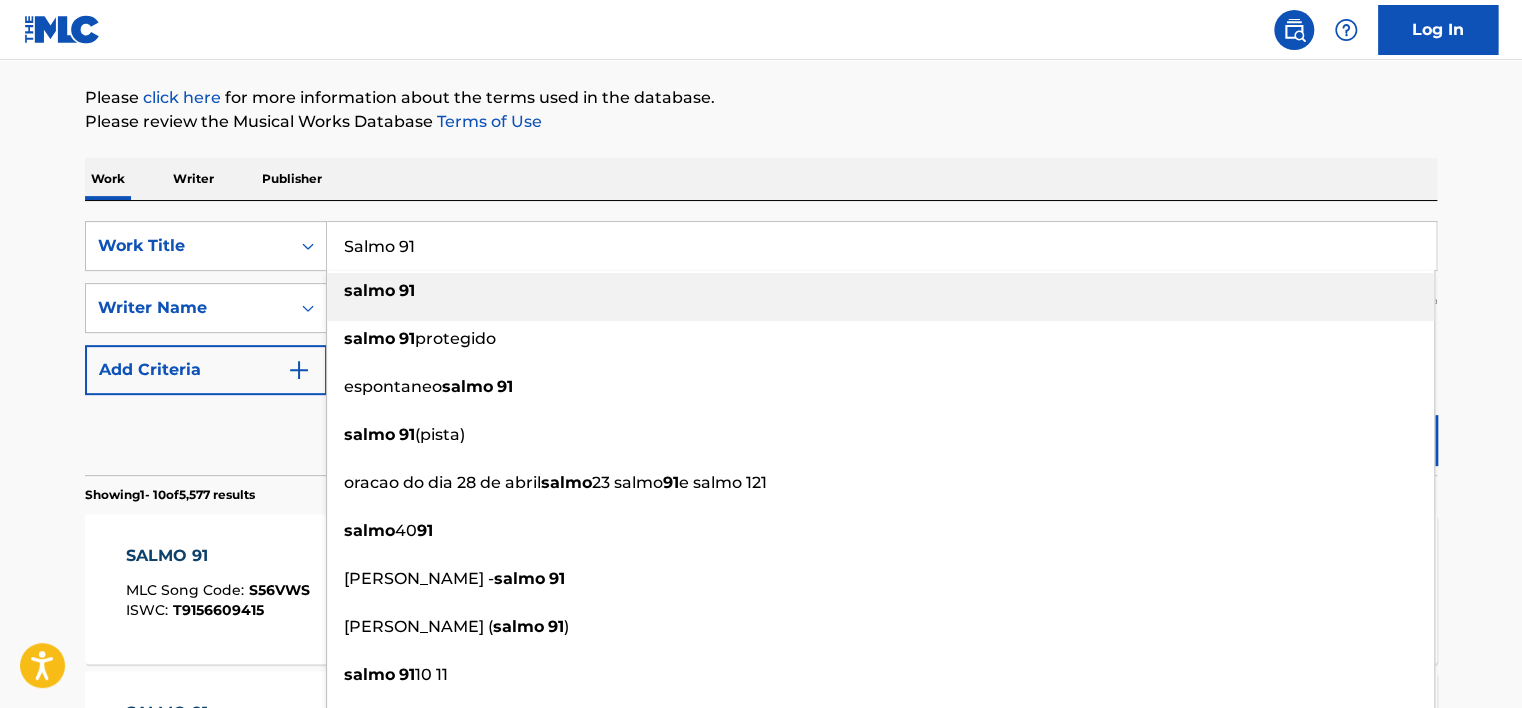 click on "Salmo 91" at bounding box center [881, 246] 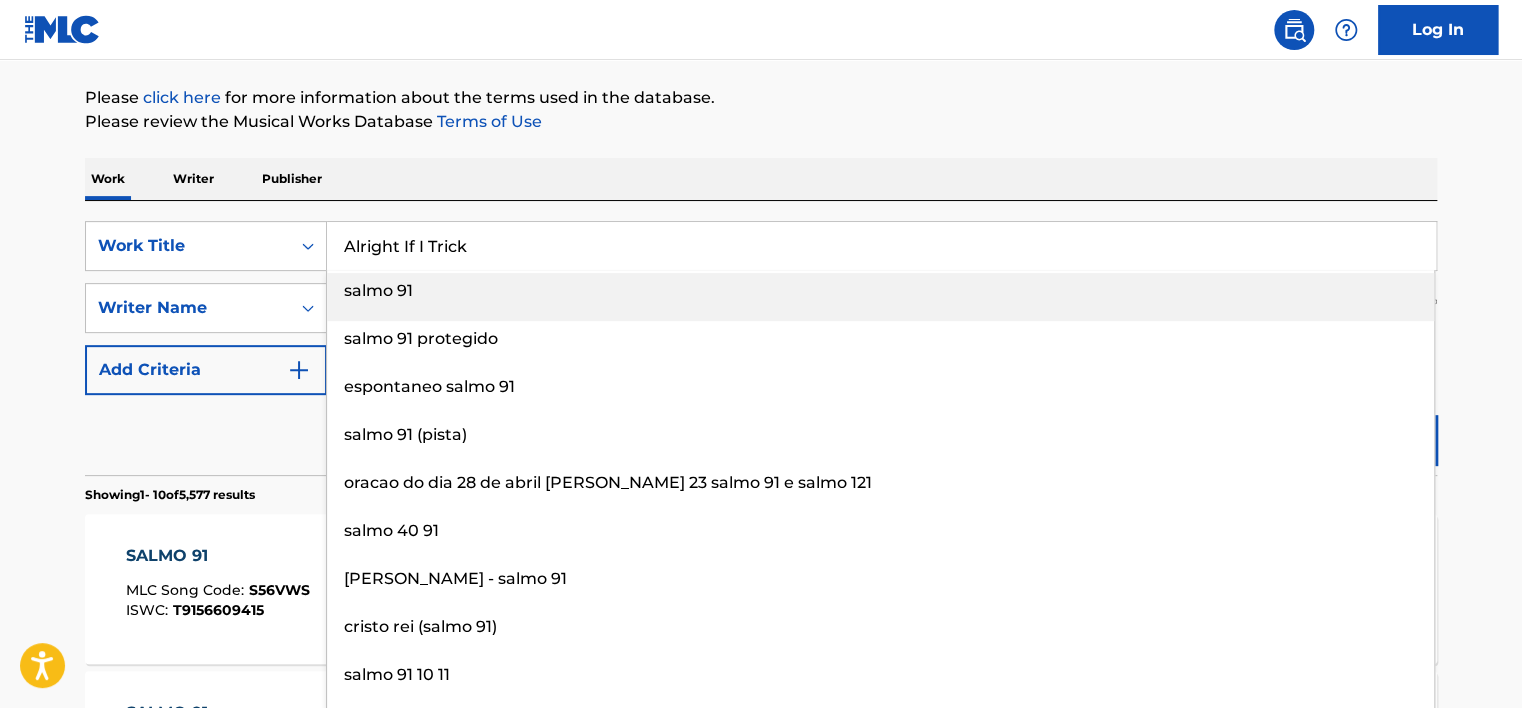 click on "The MLC Public Work Search The accuracy and completeness of The MLC's data is determined solely by our Members. It is not an authoritative source for recording information. Please   click here   for more information about the terms used in the database. Please review the Musical Works Database   Terms of Use Work Writer Publisher SearchWithCriteriabb867af9-9d5f-4761-b506-a5b8692df0a6 Work Title Alright If I Trick salmo 91 salmo 91   protegido espontaneo salmo 91 salmo 91 (pista) oracao do dia 28 de abril salmo 23 salmo 91 e salmo 121 salmo 40 91 [PERSON_NAME] - salmo 91 cristo rei (salmo 91) salmo 91 10 11 awit ng pagtitiwala (salmo 91) SearchWithCriteriaa48f64f0-a75b-4418-bf4a-9edcc12a1324 Writer Name [PERSON_NAME] Add Criteria Reset Search Search Showing  1  -   10  of  5,577   results   SALMO 91 MLC Song Code : S56VWS ISWC : T9156609415 Writers ( 1 ) [PERSON_NAME] Recording Artists ( 0 ) Total Known Shares: 100 % SALMO 91 MLC Song Code : SJ3KR7 ISWC : Writers ( 1 ) [PERSON_NAME] [PERSON_NAME] [PERSON_NAME] 4 ) 50 %" at bounding box center [761, 1033] 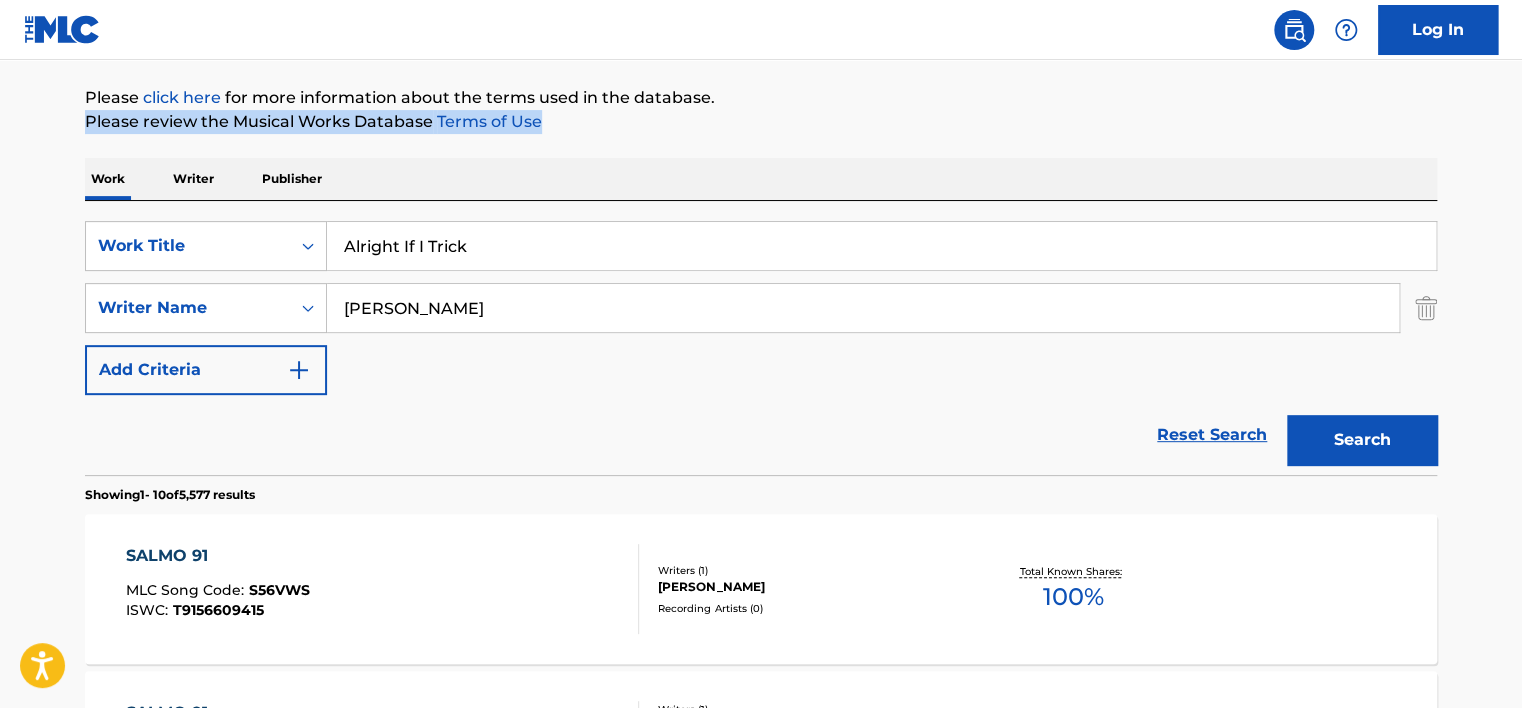click on "Search" at bounding box center [1362, 440] 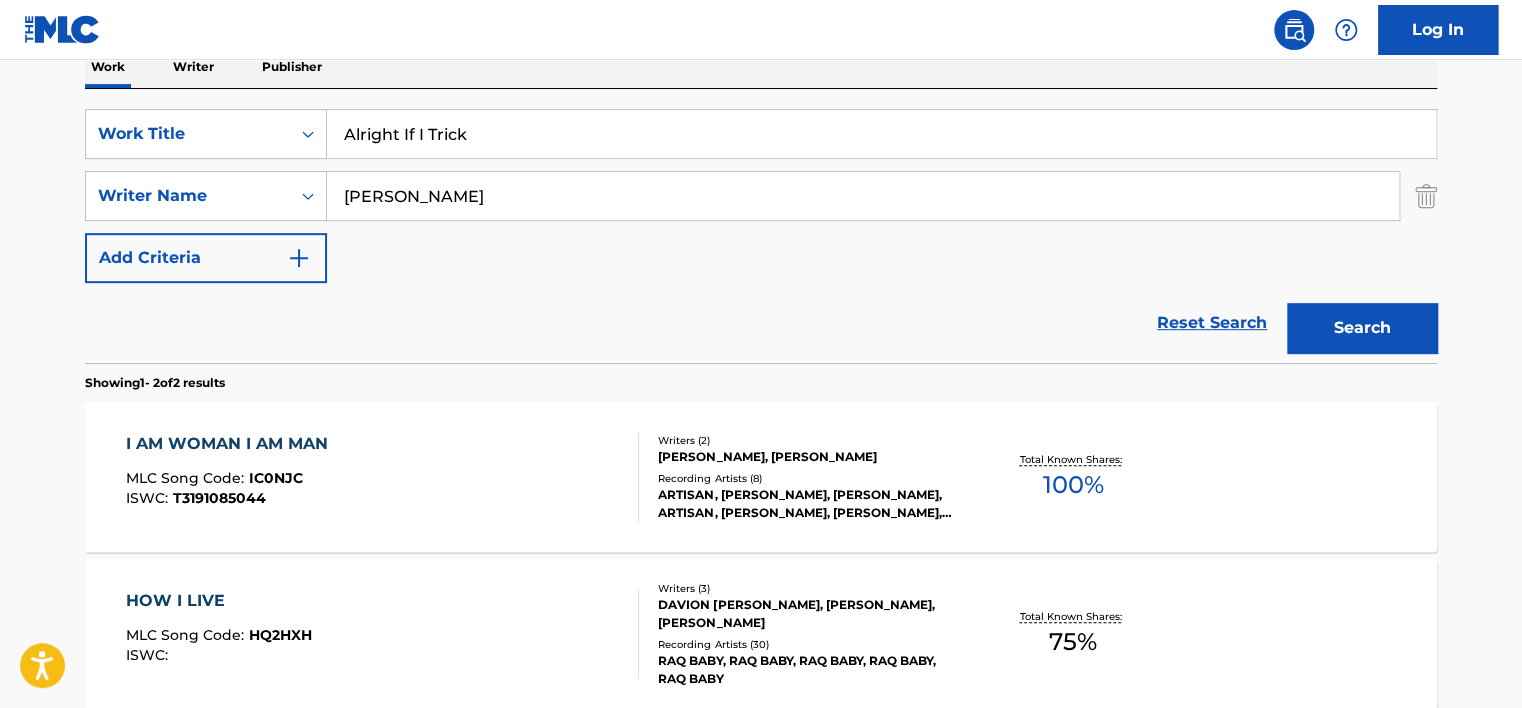 scroll, scrollTop: 324, scrollLeft: 0, axis: vertical 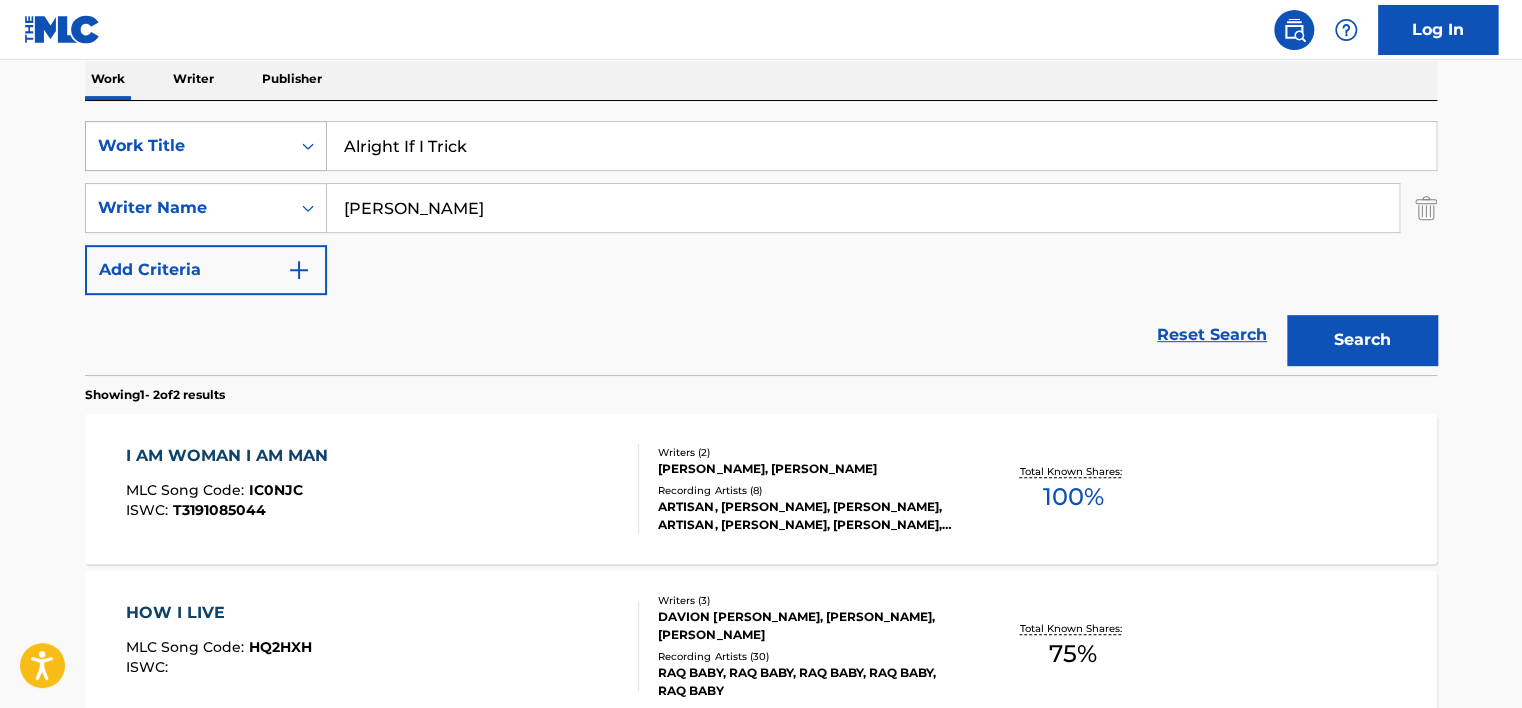 click on "Work Title" at bounding box center (188, 146) 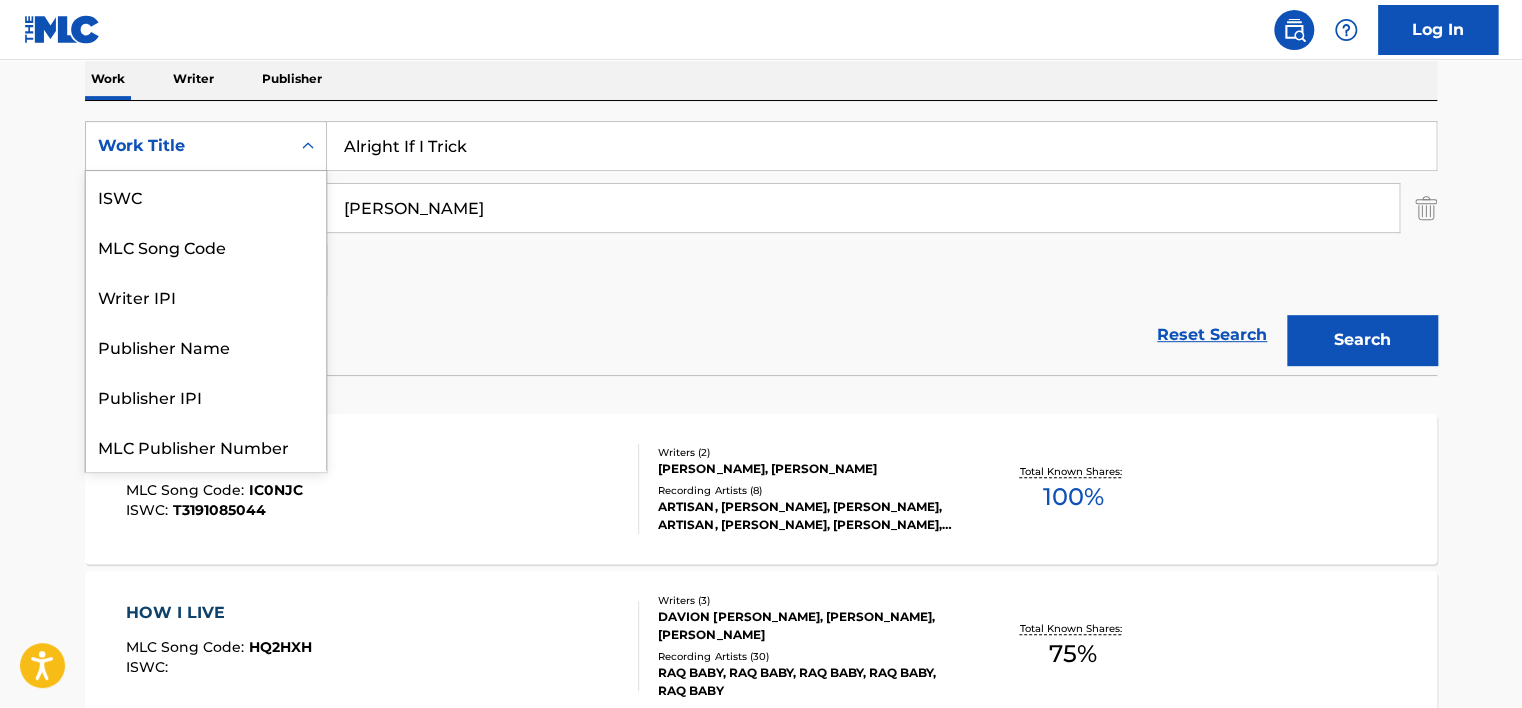 scroll, scrollTop: 50, scrollLeft: 0, axis: vertical 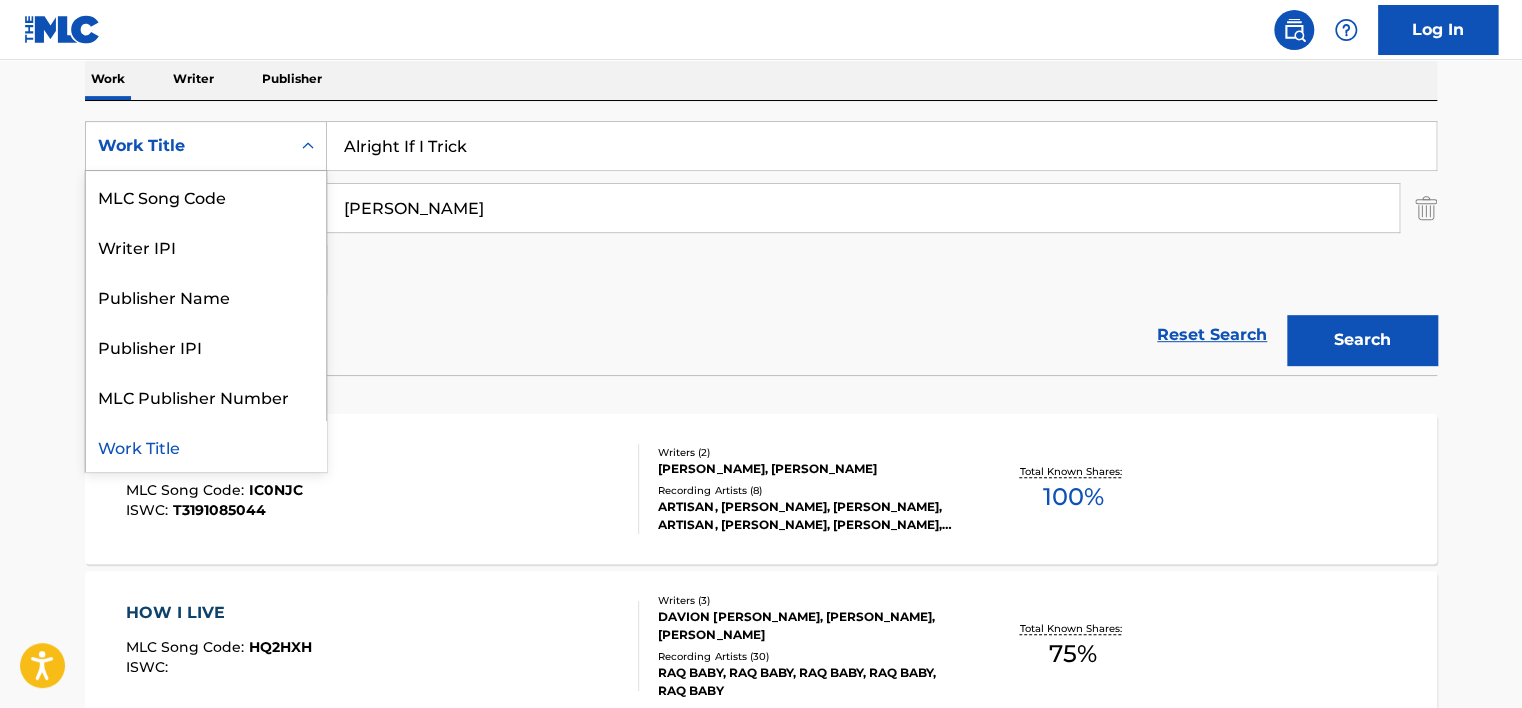 click on "Alright If I Trick" at bounding box center [881, 146] 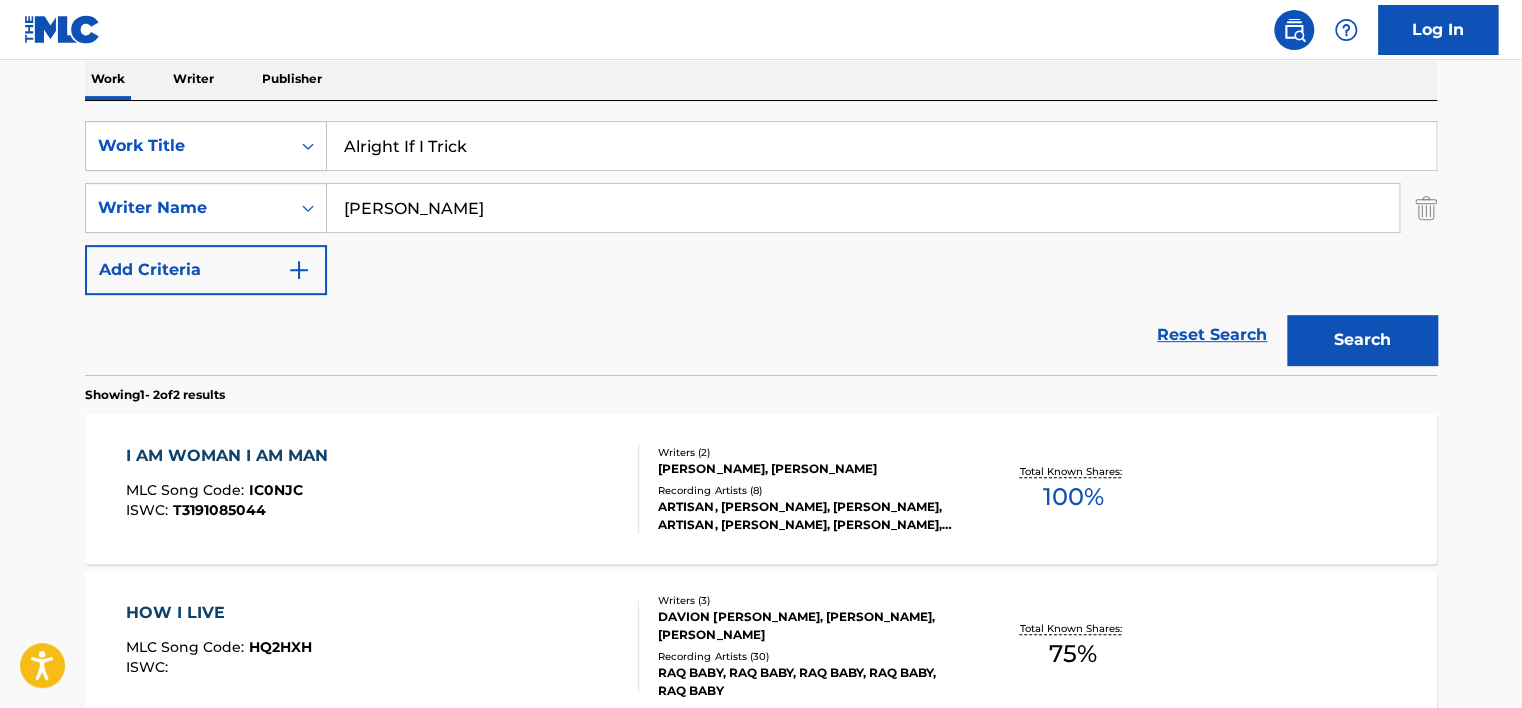 click on "Alright If I Trick" at bounding box center (881, 146) 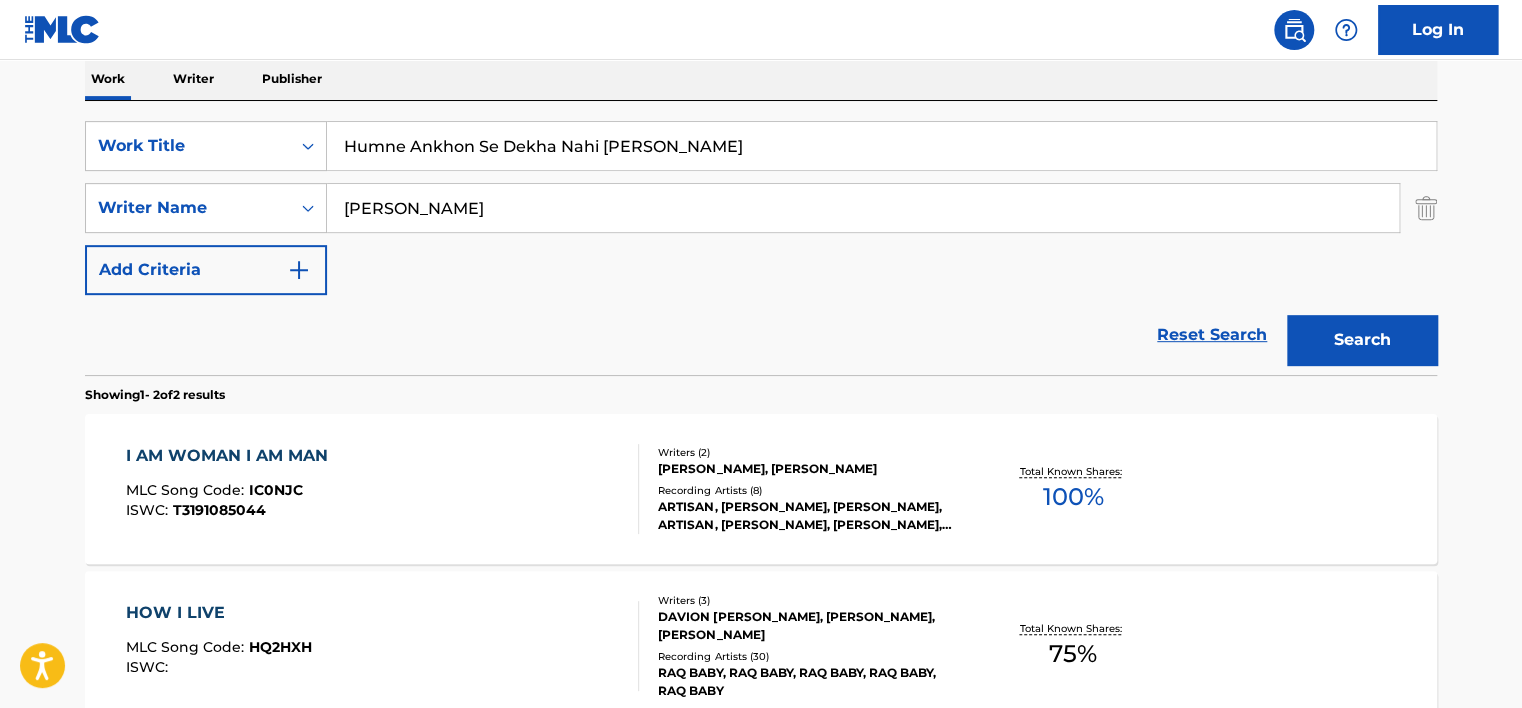 type on "Humne Ankhon Se Dekha Nahi [PERSON_NAME]" 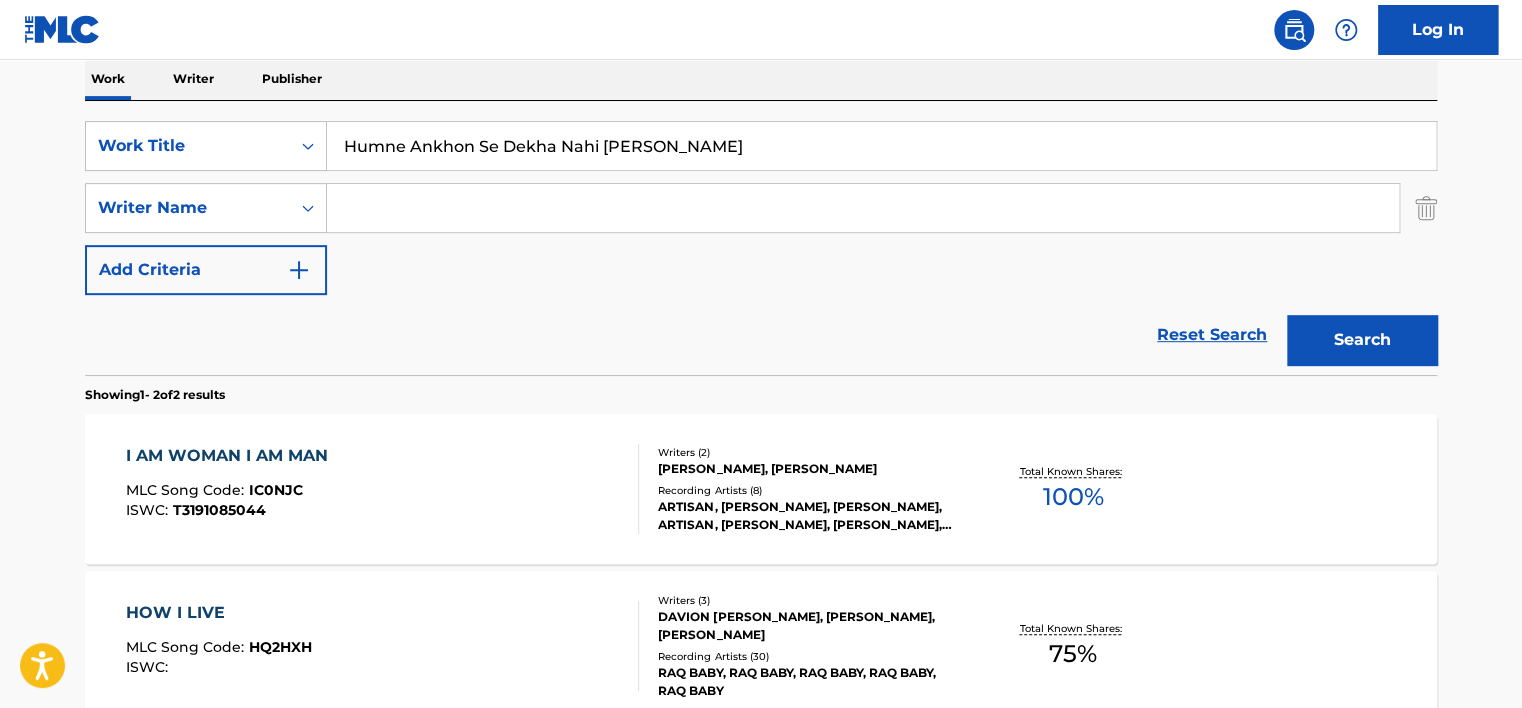 type 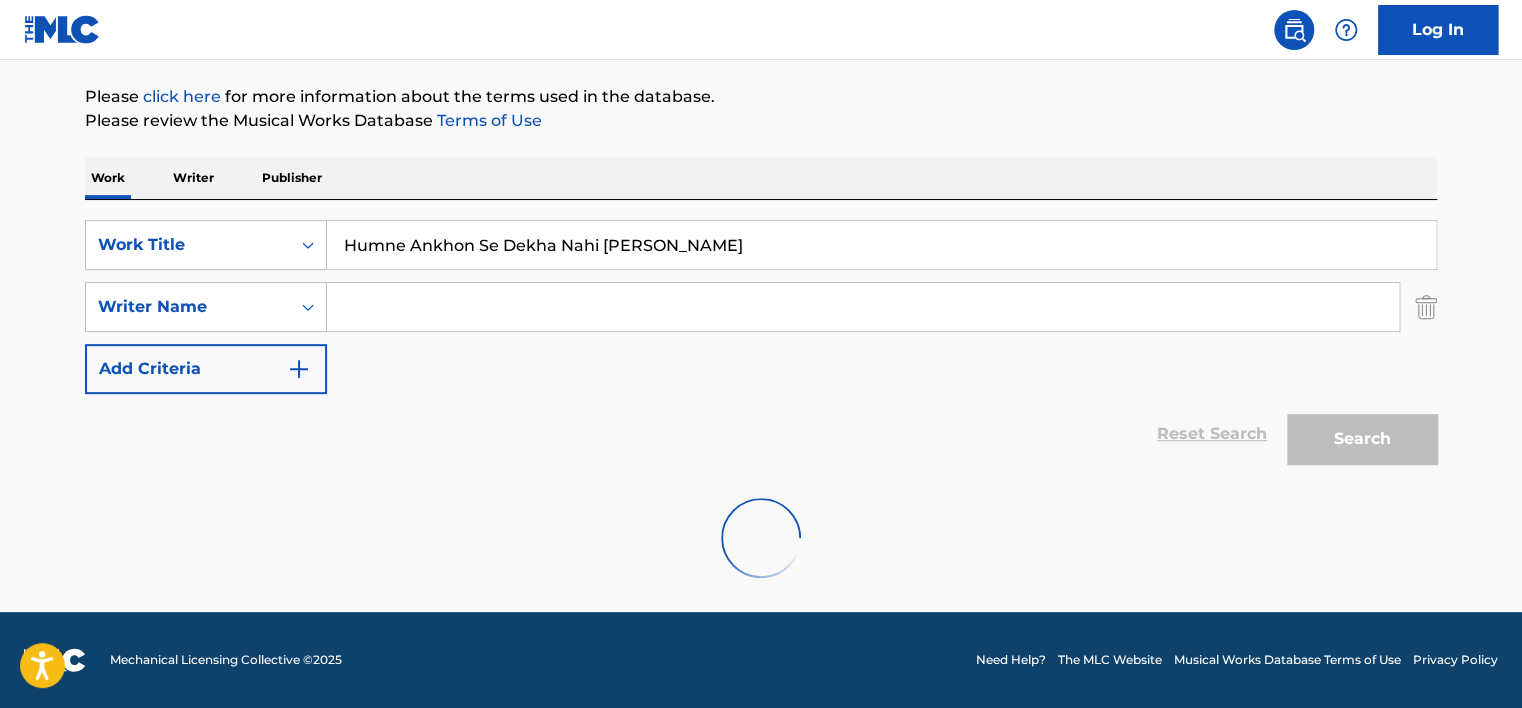 scroll, scrollTop: 224, scrollLeft: 0, axis: vertical 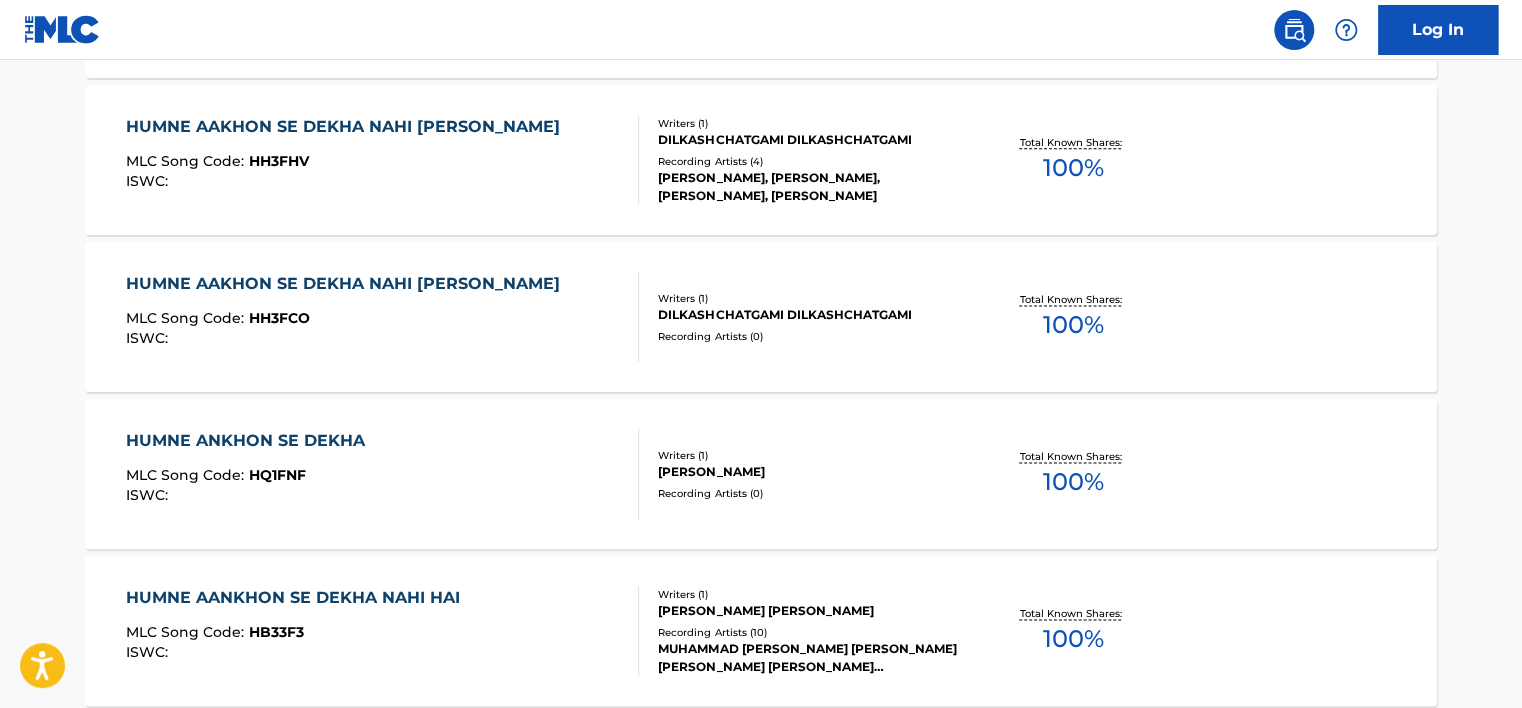 click on "HUMNE AAKHON SE DEKHA NAHI [PERSON_NAME] MLC Song Code : HH3FCO ISWC :" at bounding box center [383, 317] 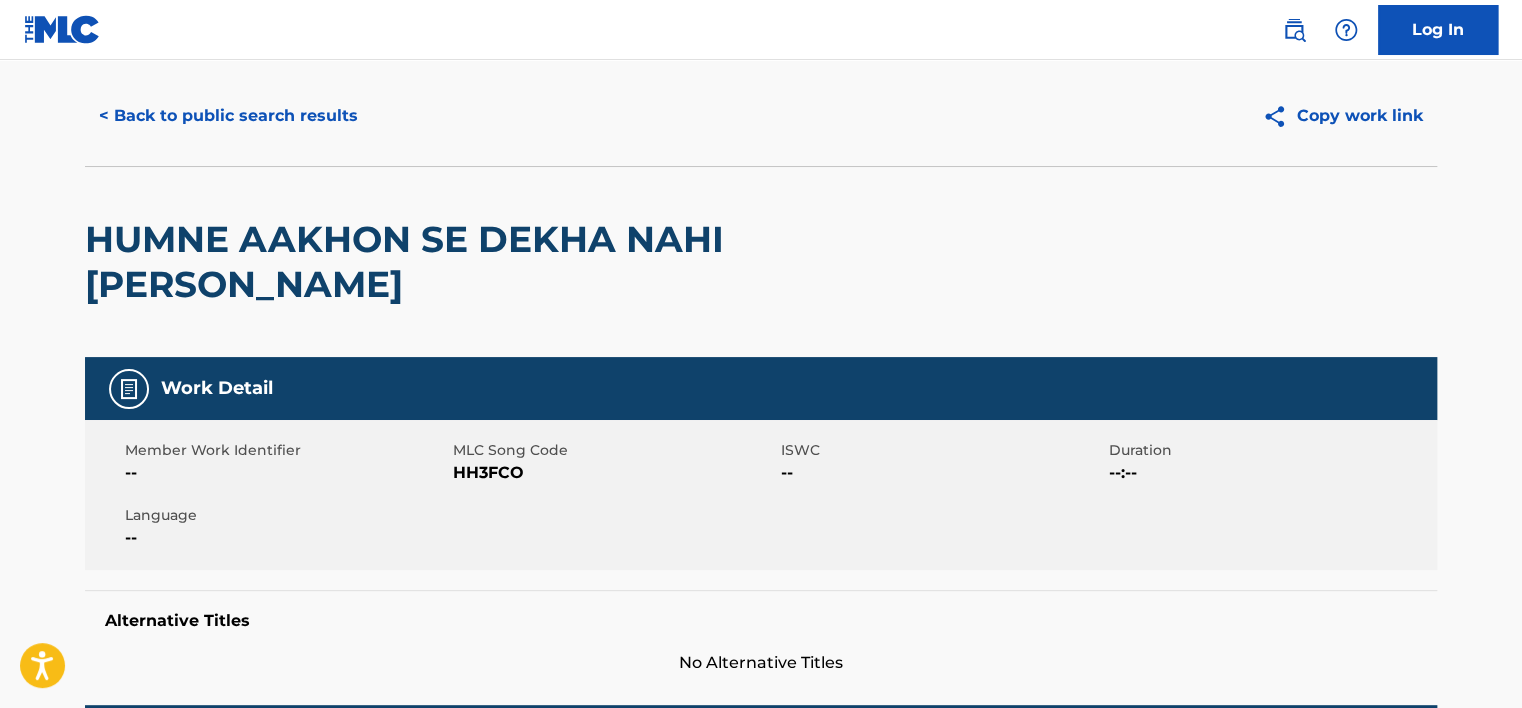scroll, scrollTop: 0, scrollLeft: 0, axis: both 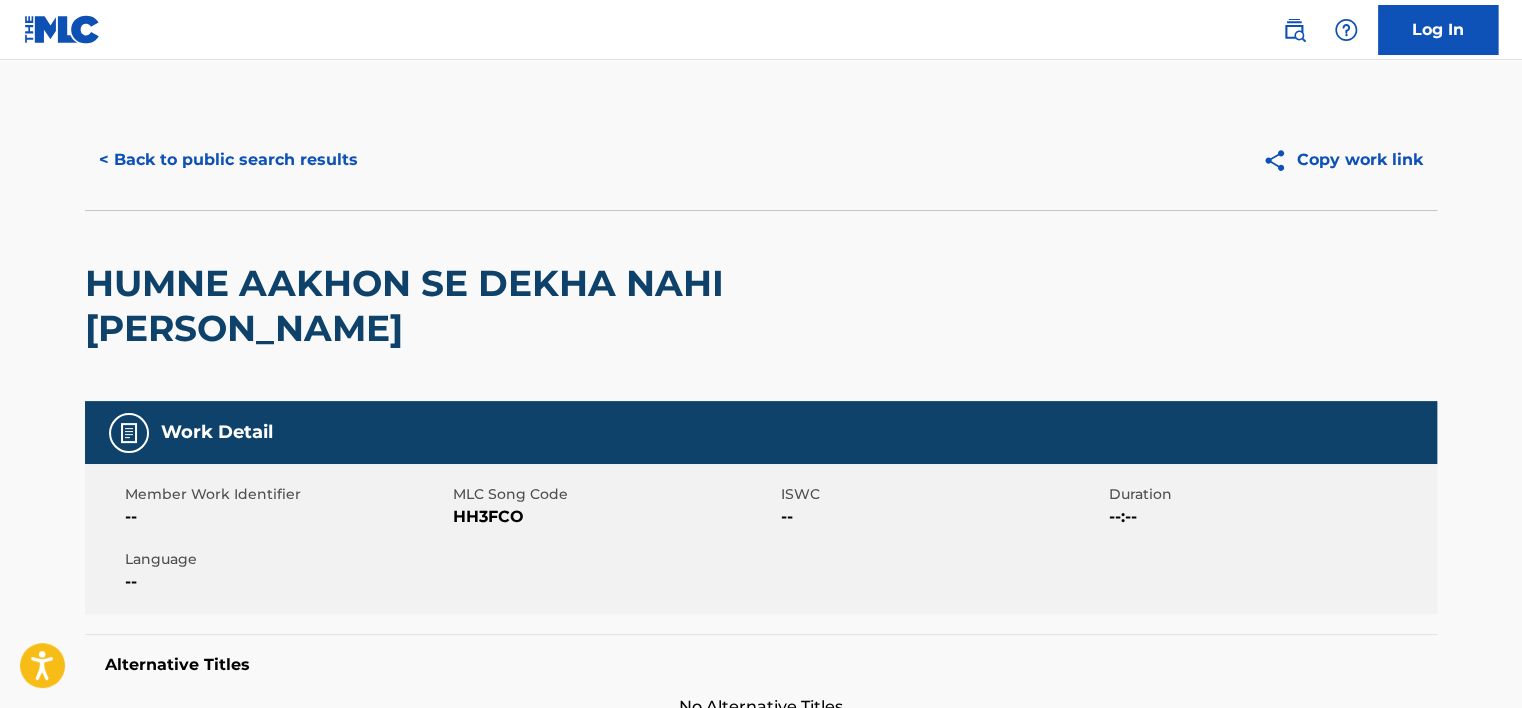 click on "< Back to public search results" at bounding box center [228, 160] 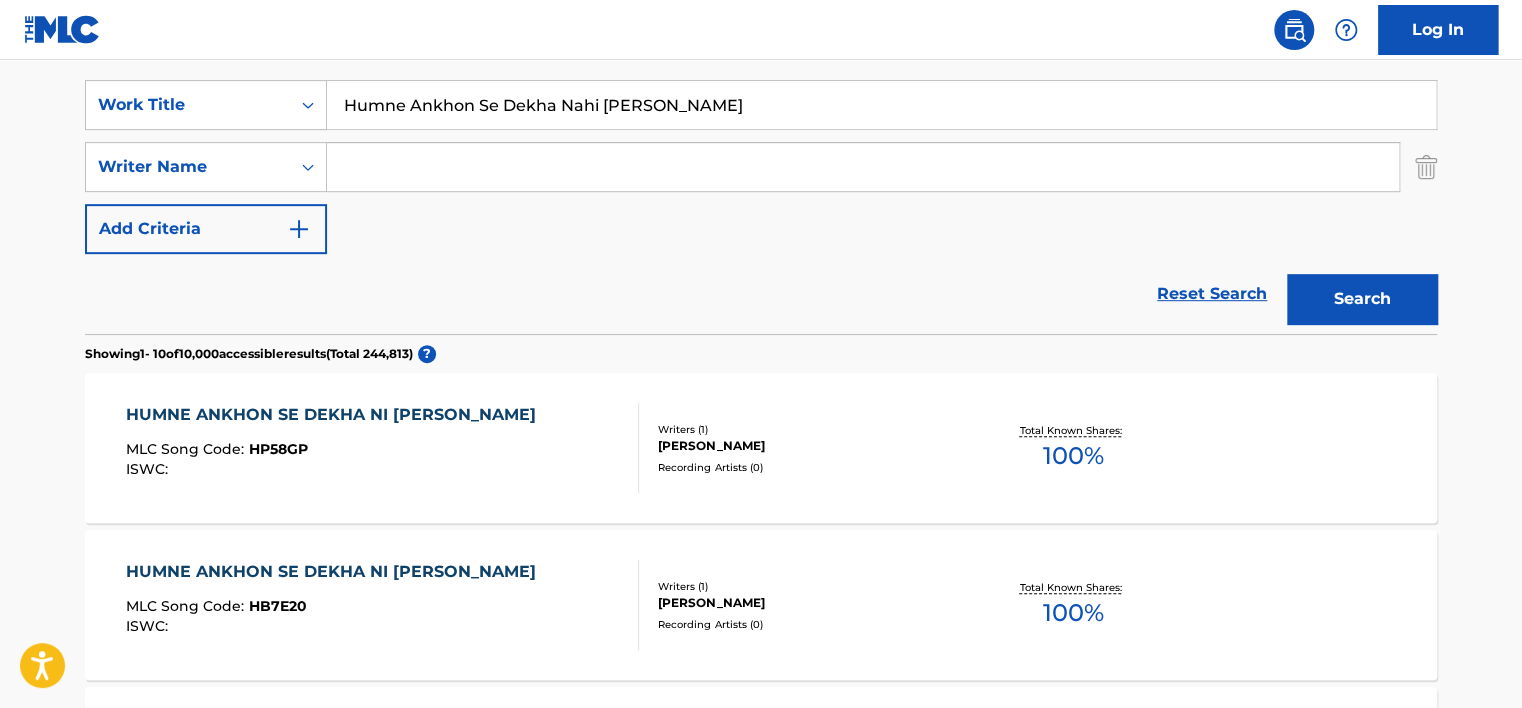 scroll, scrollTop: 338, scrollLeft: 0, axis: vertical 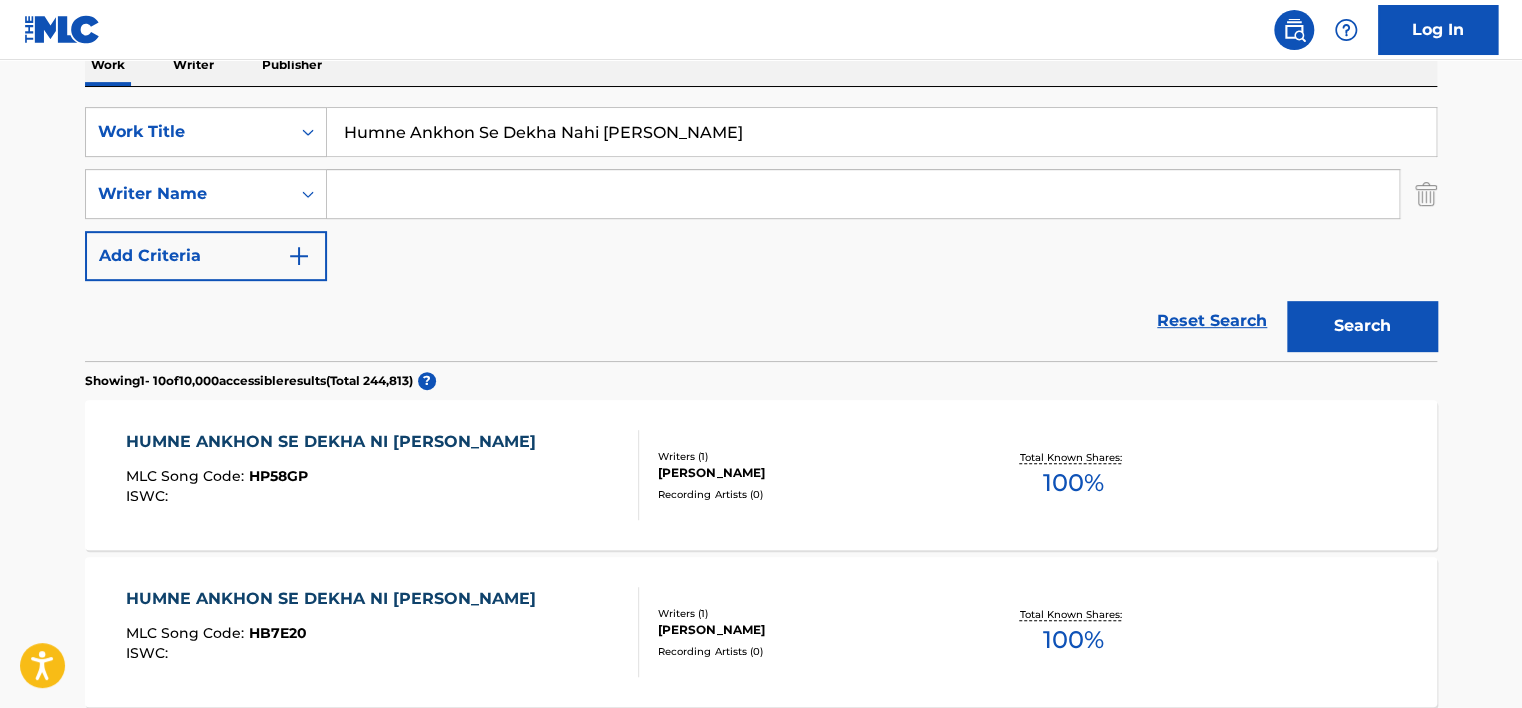 click on "HUMNE ANKHON SE DEKHA NI [PERSON_NAME] MLC Song Code : HP58GP ISWC :" at bounding box center [383, 475] 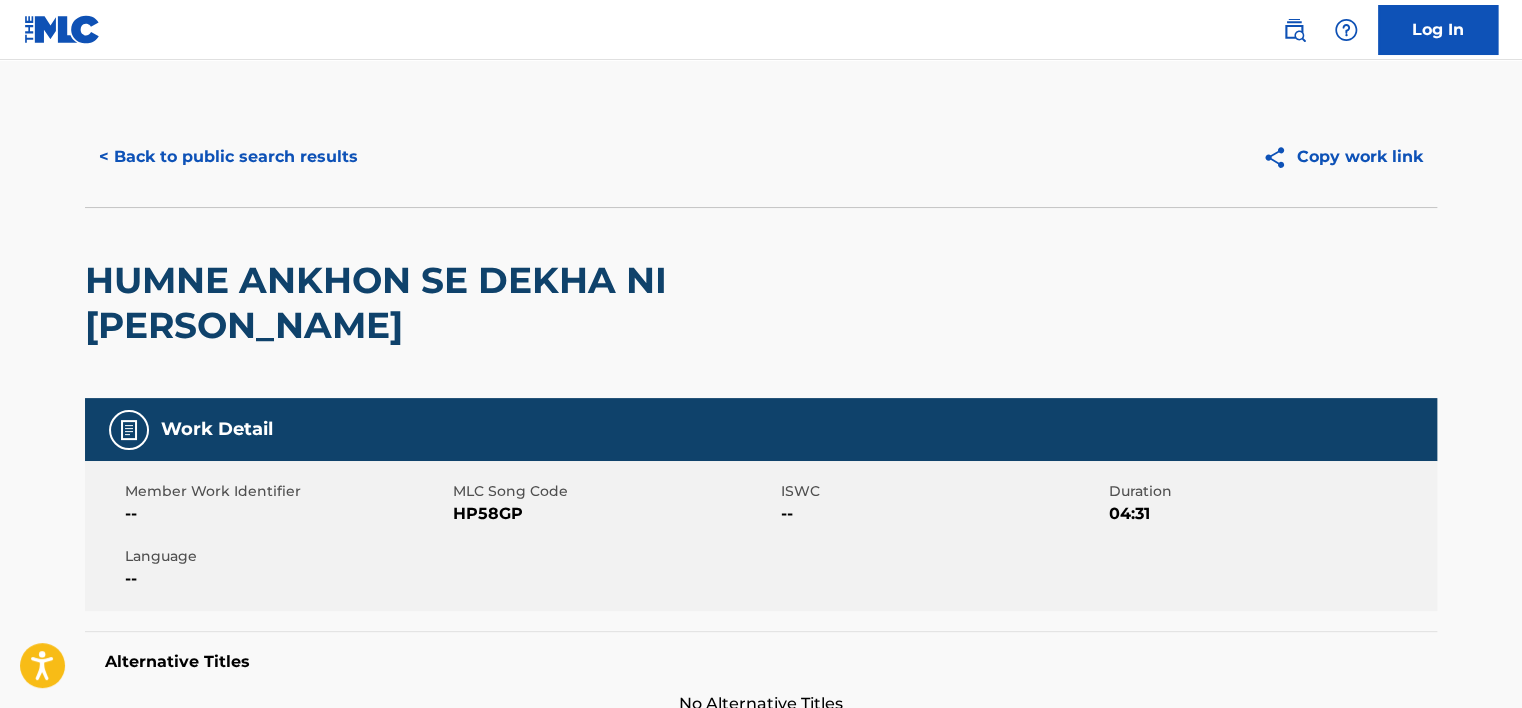 scroll, scrollTop: 0, scrollLeft: 0, axis: both 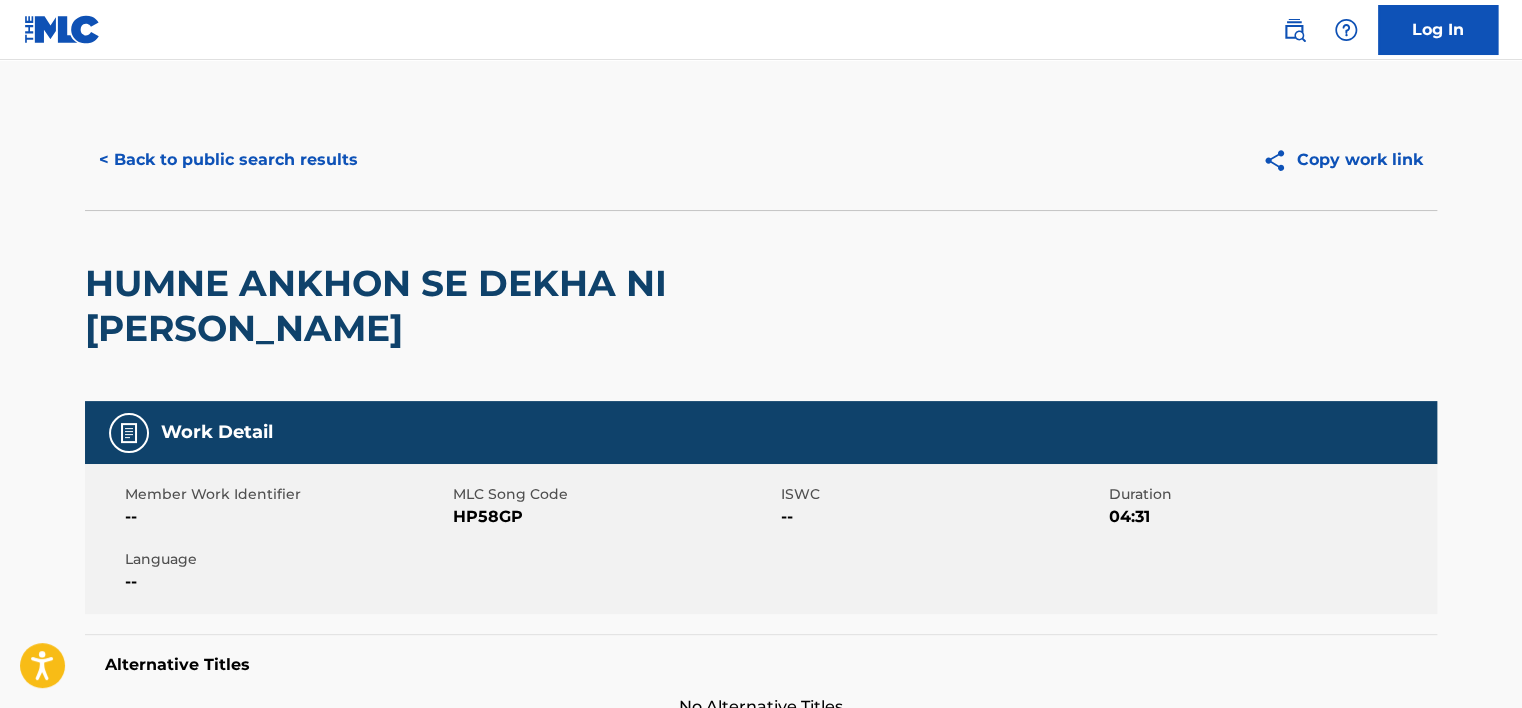 click on "< Back to public search results" at bounding box center (228, 160) 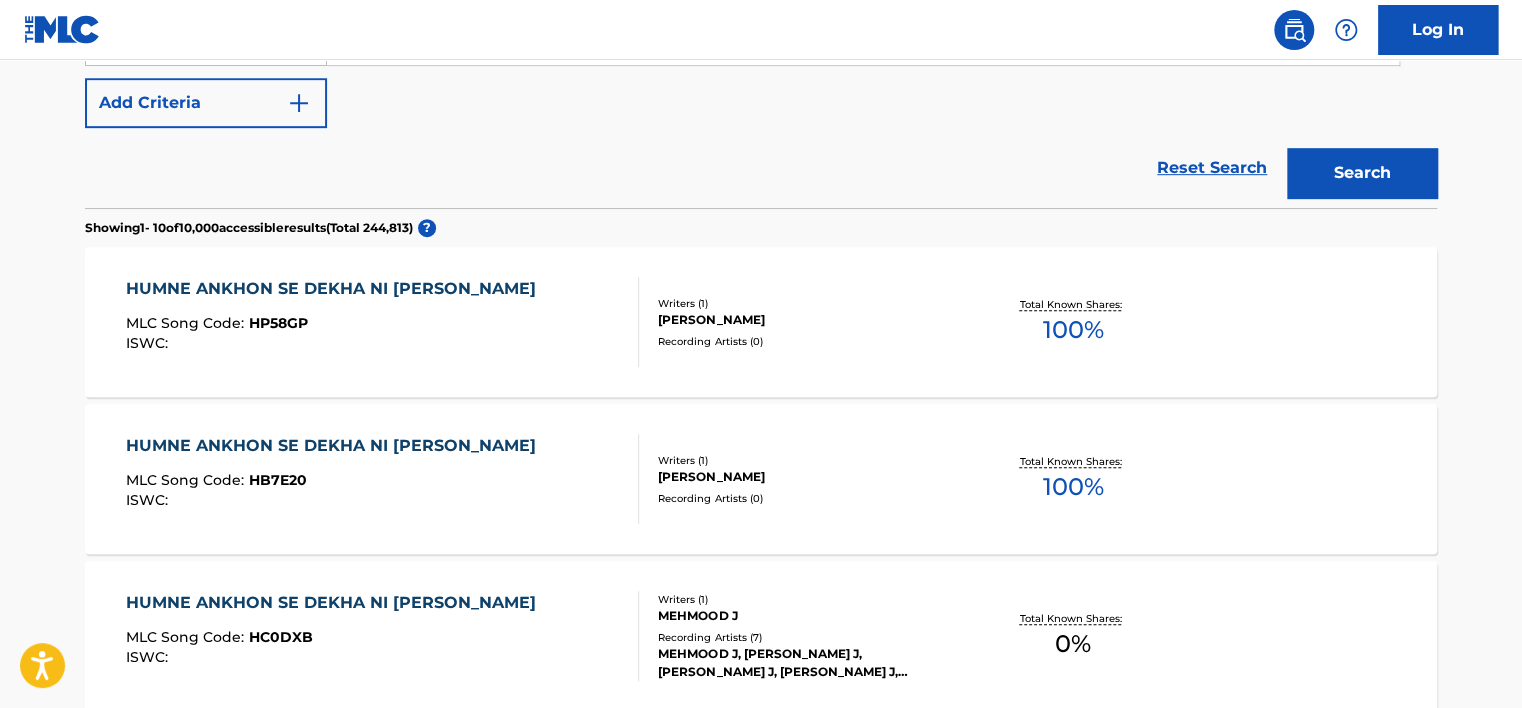 scroll, scrollTop: 538, scrollLeft: 0, axis: vertical 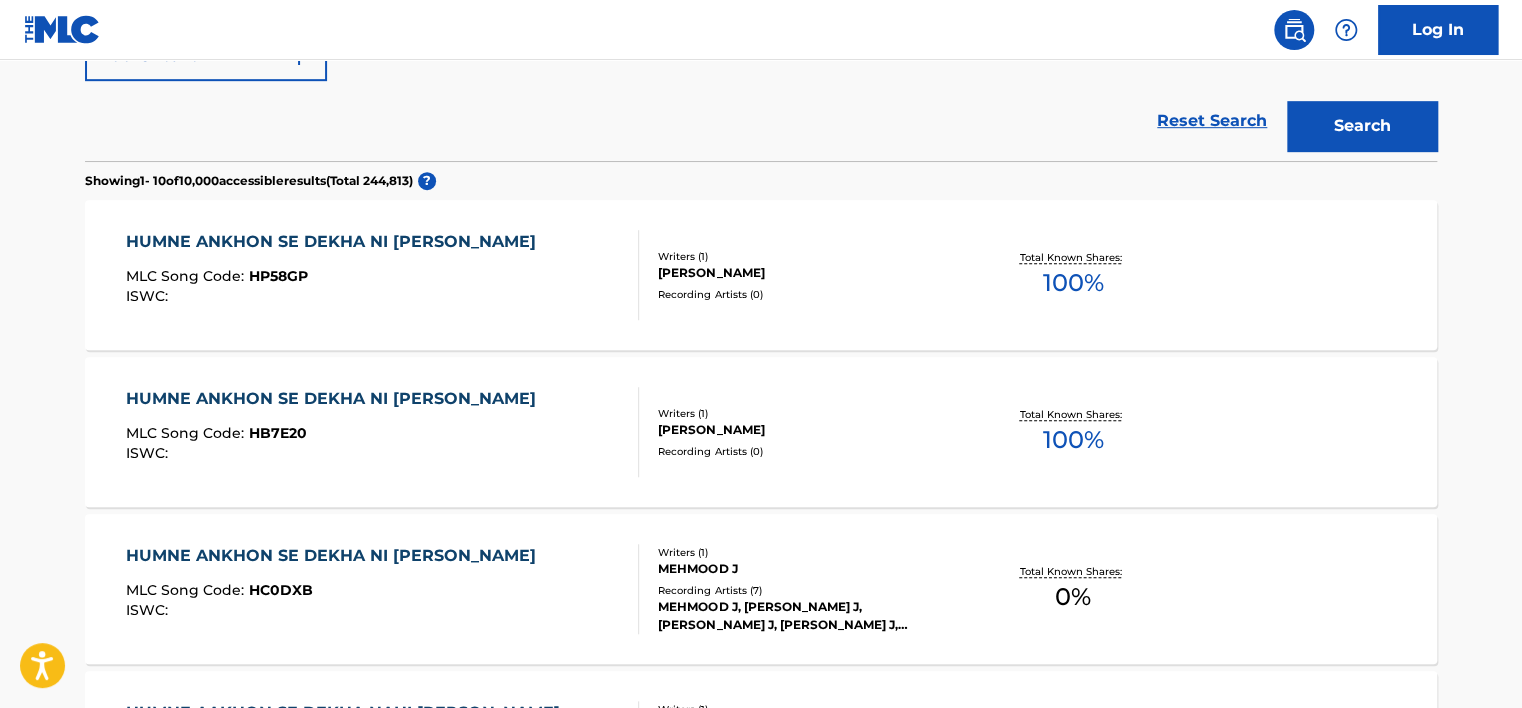 click on "HUMNE ANKHON SE DEKHA NI [PERSON_NAME] MLC Song Code : HP58GP ISWC :" at bounding box center [383, 275] 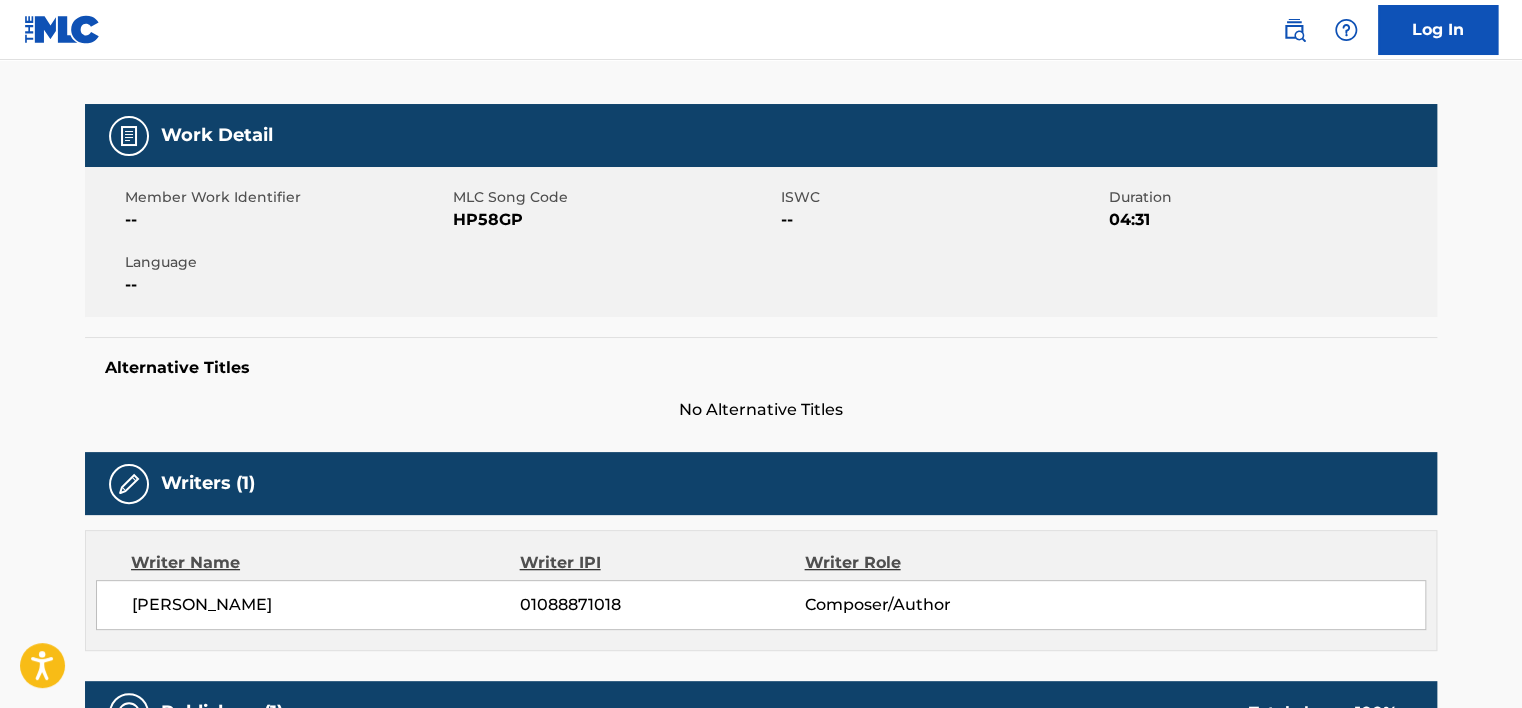 scroll, scrollTop: 300, scrollLeft: 0, axis: vertical 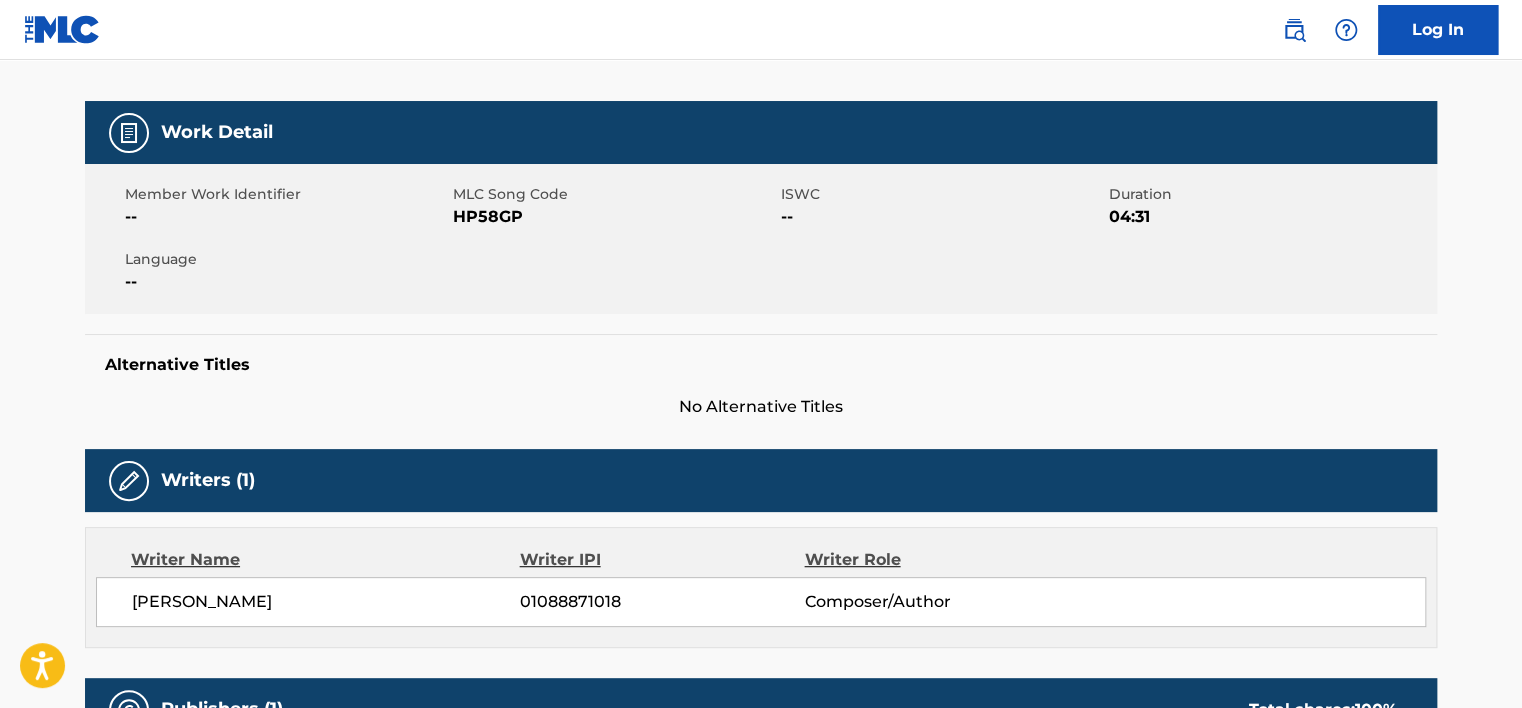 click on "01088871018" at bounding box center (662, 602) 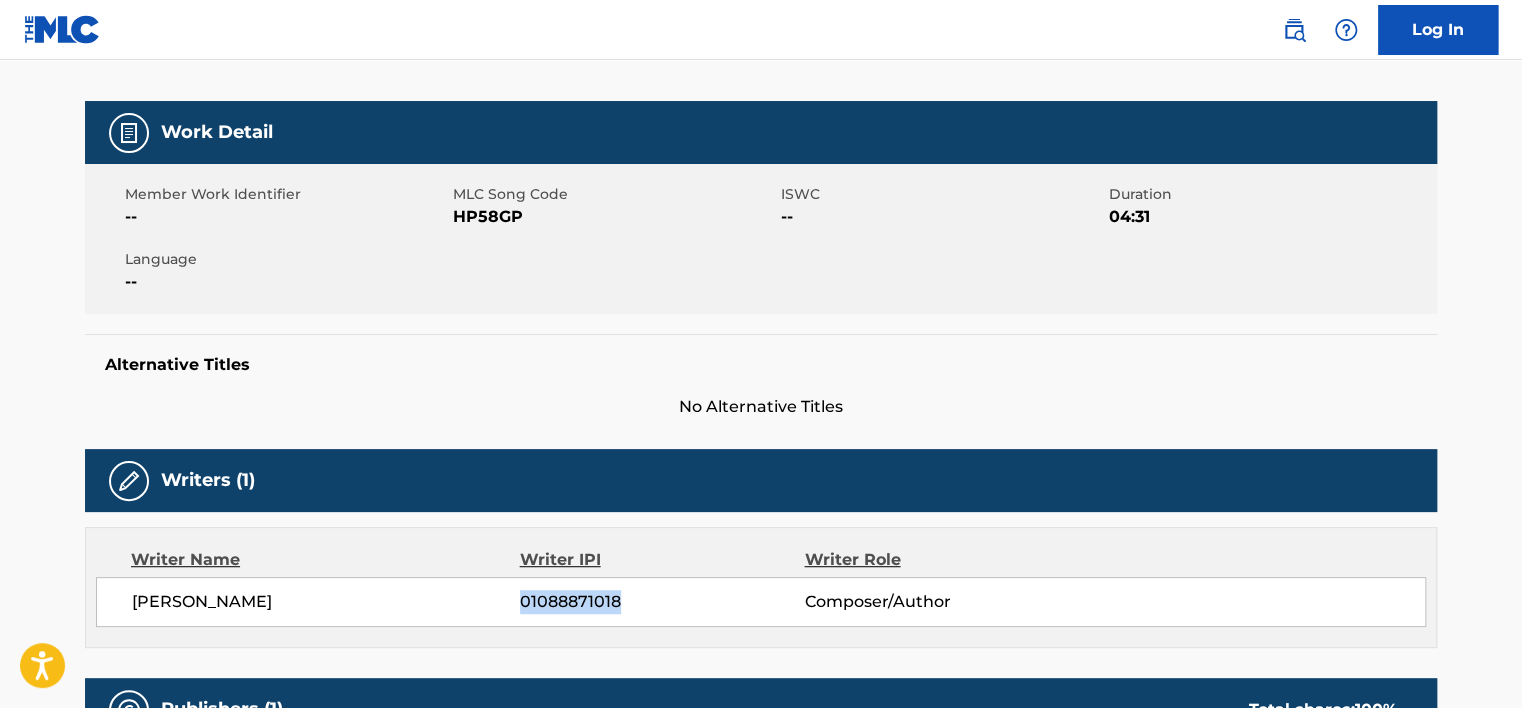 click on "01088871018" at bounding box center [662, 602] 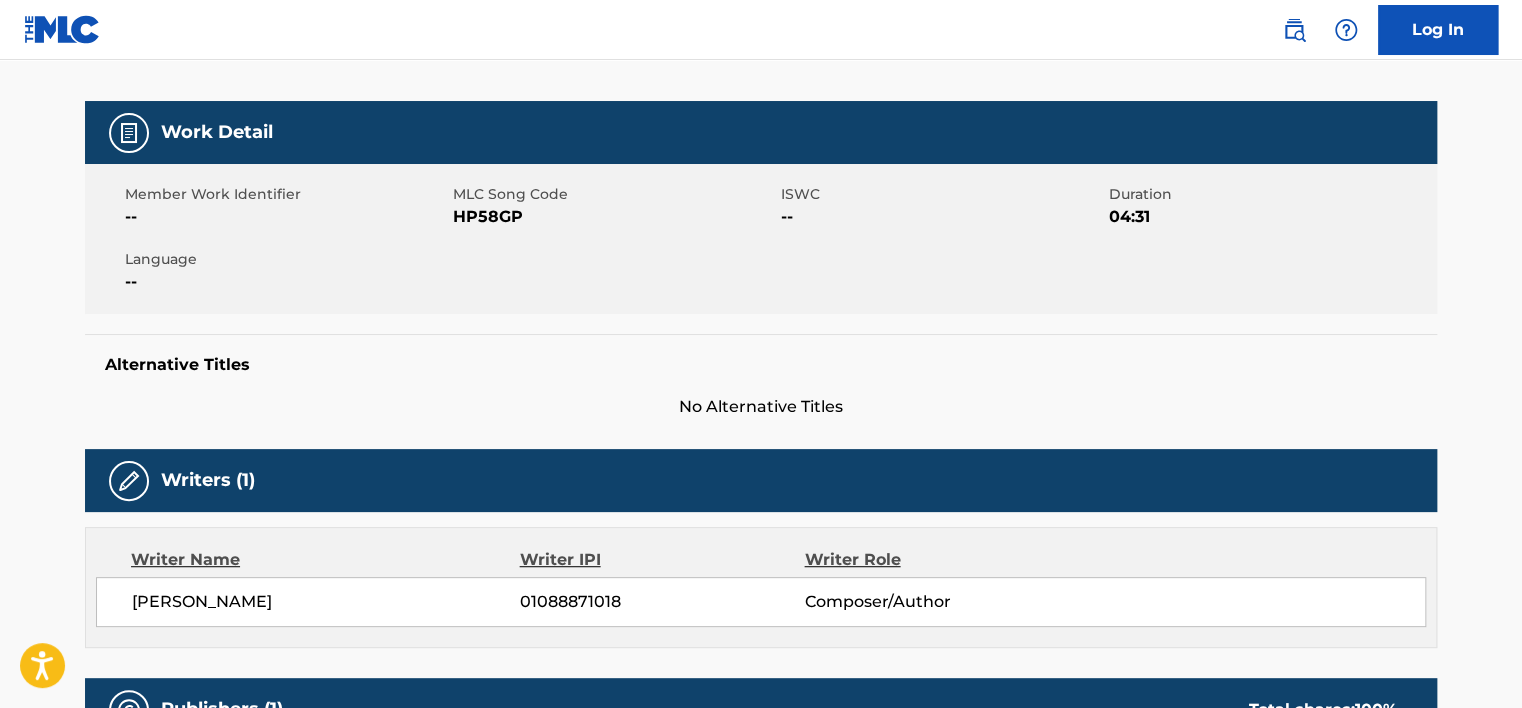click on "[PERSON_NAME]" at bounding box center [326, 602] 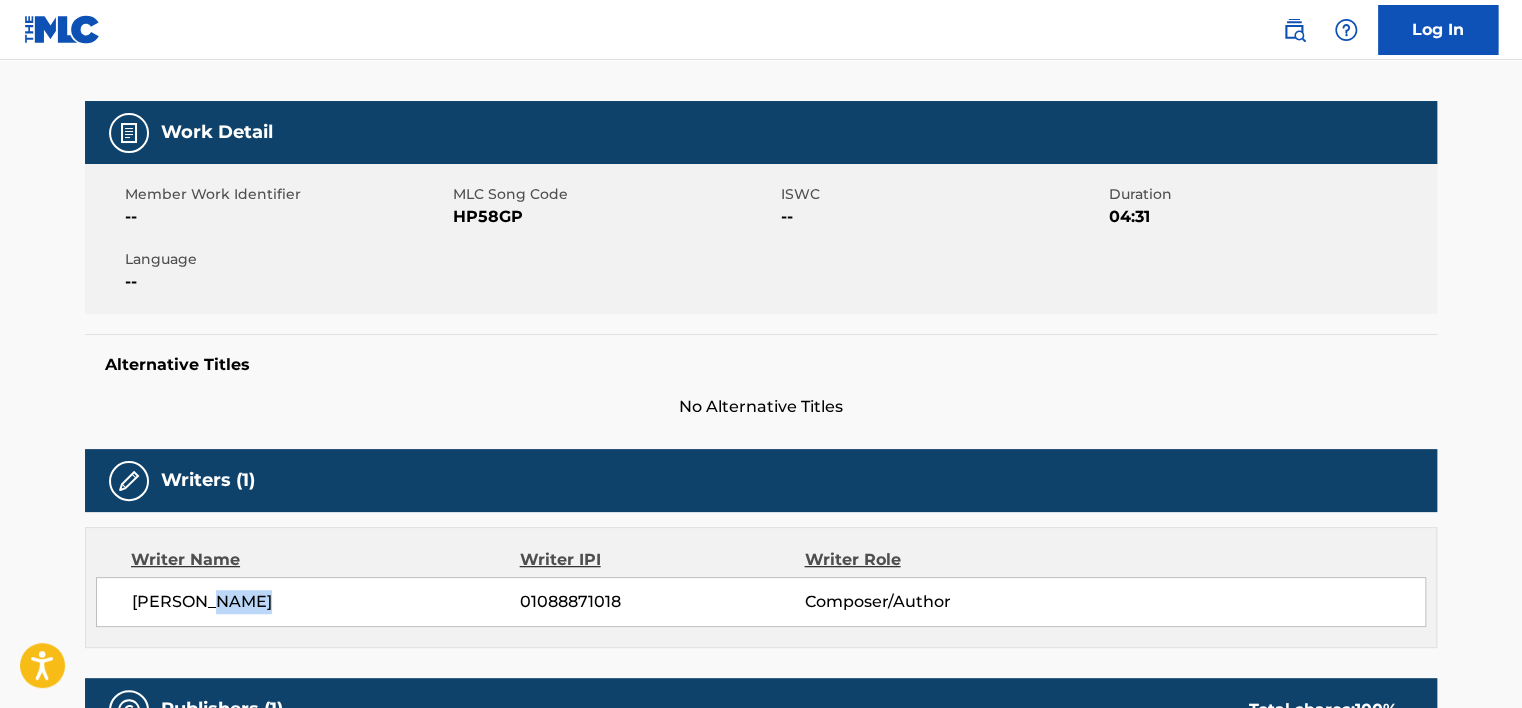 click on "[PERSON_NAME]" at bounding box center [326, 602] 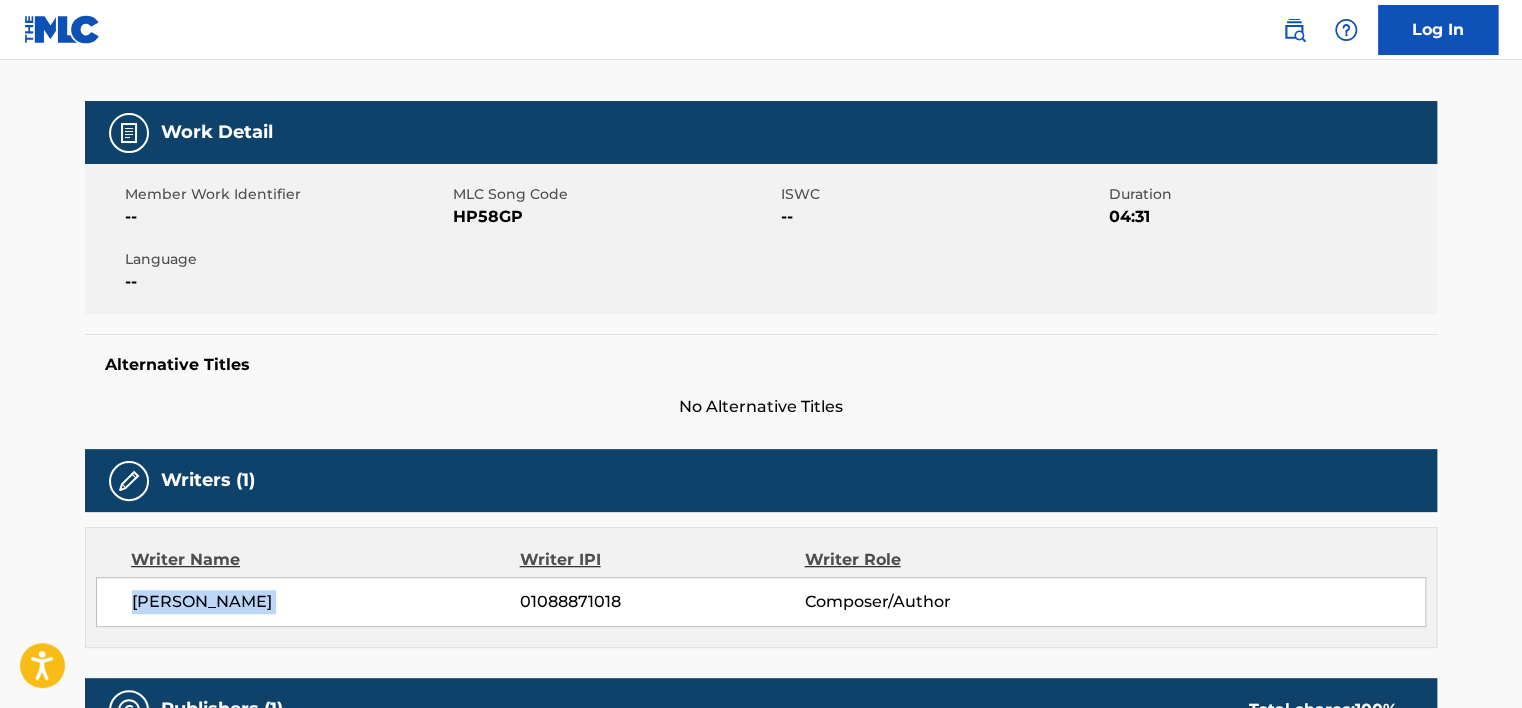 click on "[PERSON_NAME]" at bounding box center [326, 602] 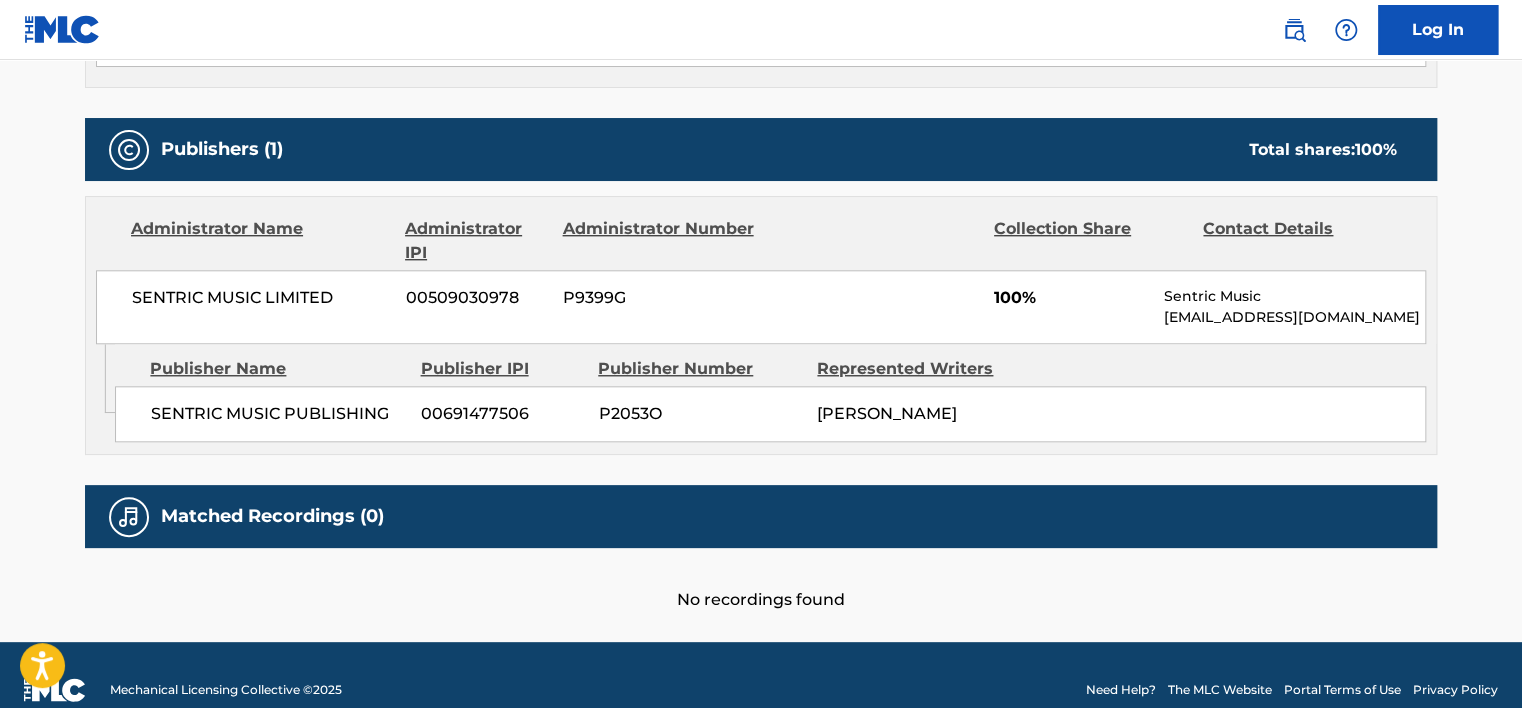 scroll, scrollTop: 888, scrollLeft: 0, axis: vertical 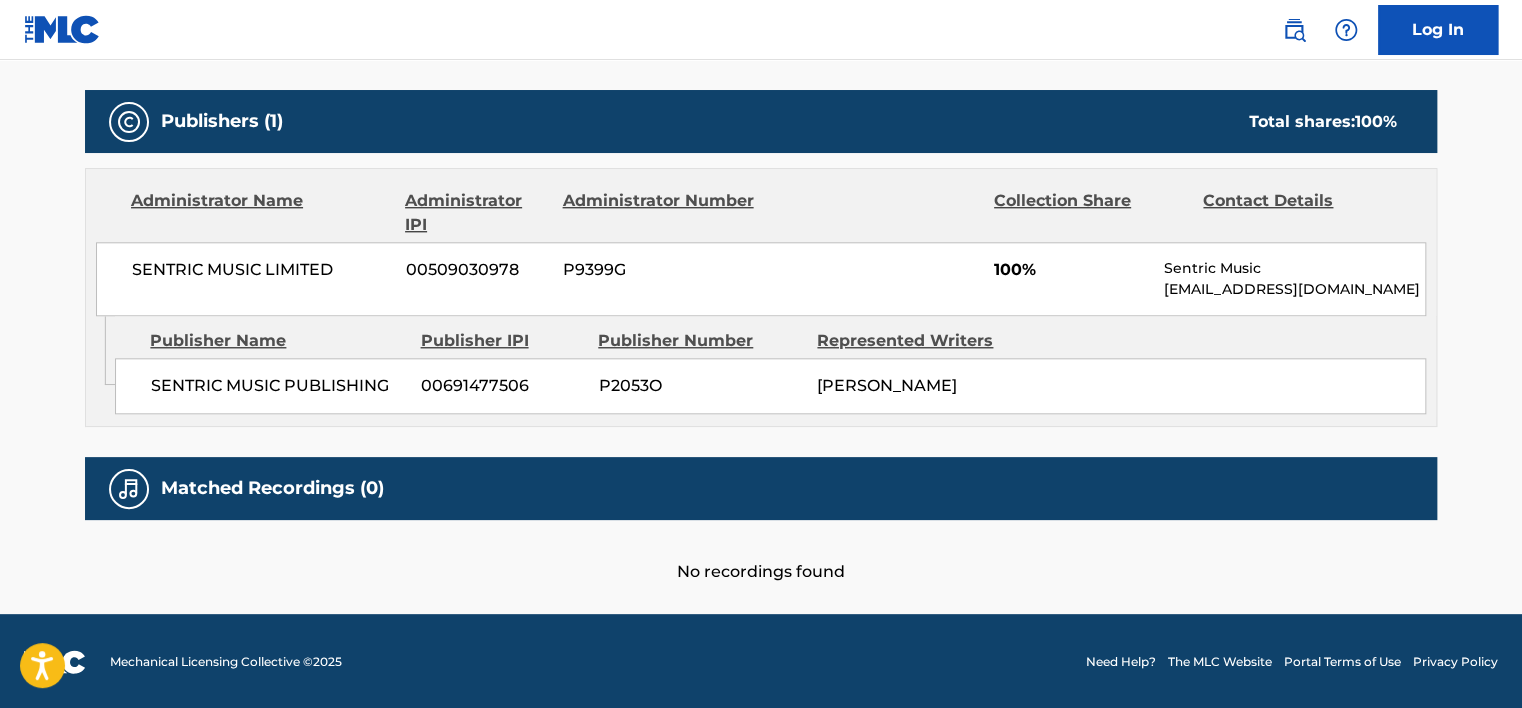 click on "00509030978" at bounding box center [477, 270] 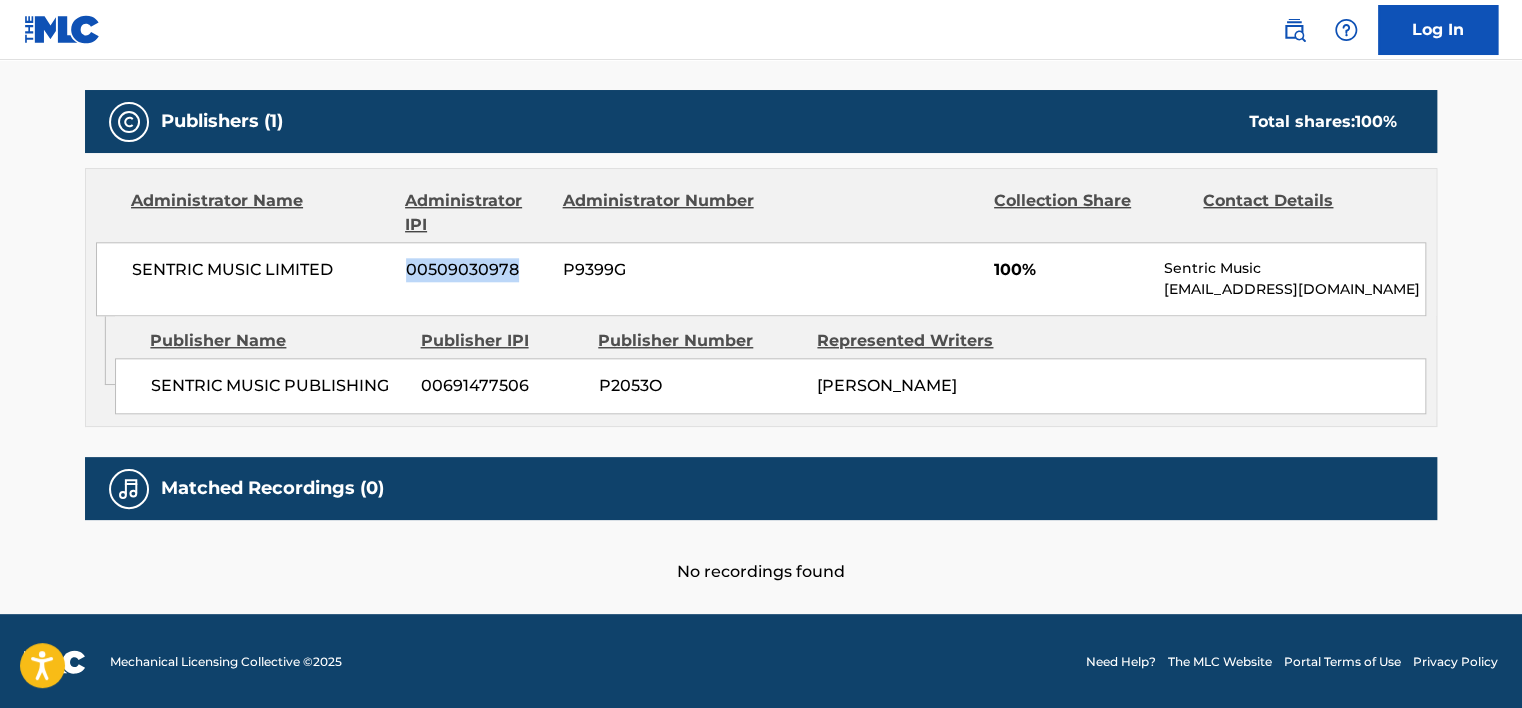 click on "00509030978" at bounding box center [477, 270] 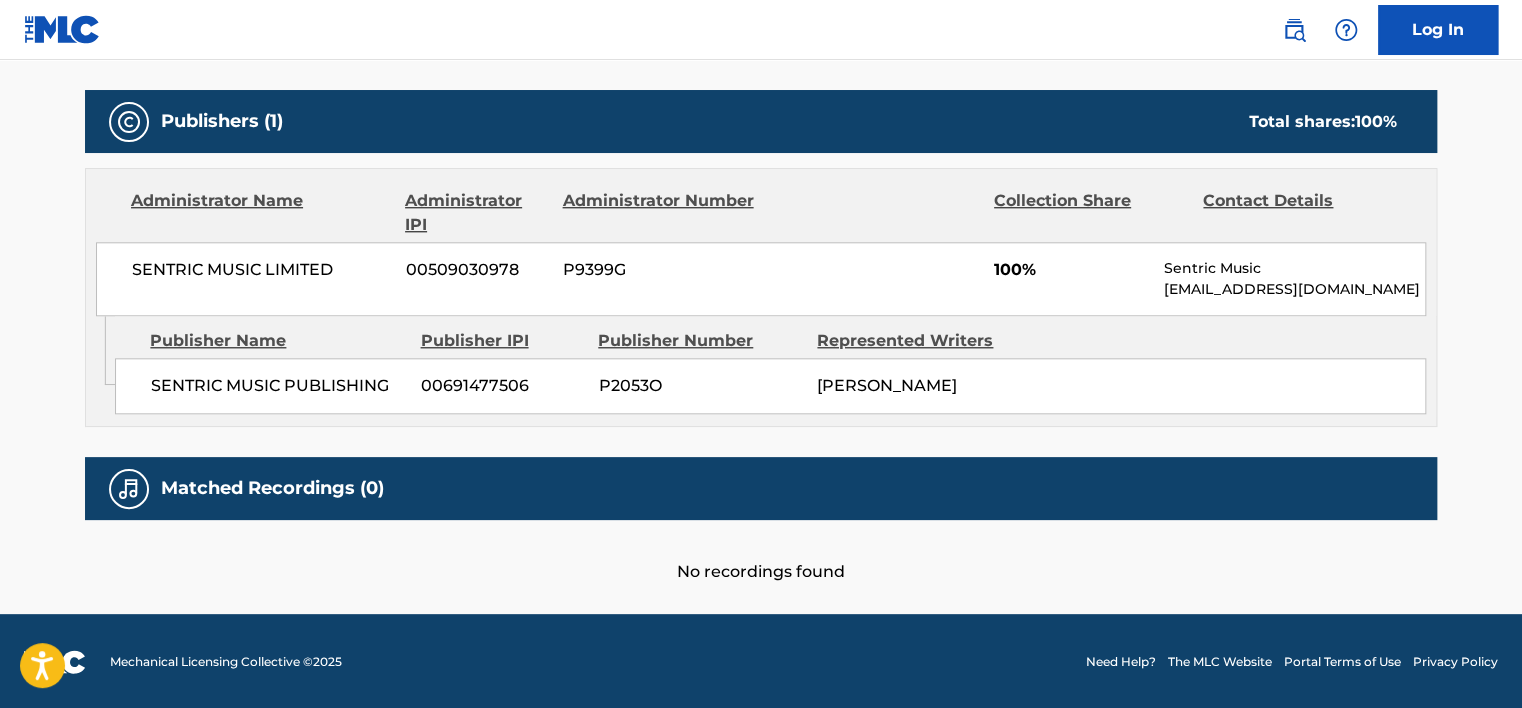click on "SENTRIC MUSIC LIMITED" at bounding box center [261, 270] 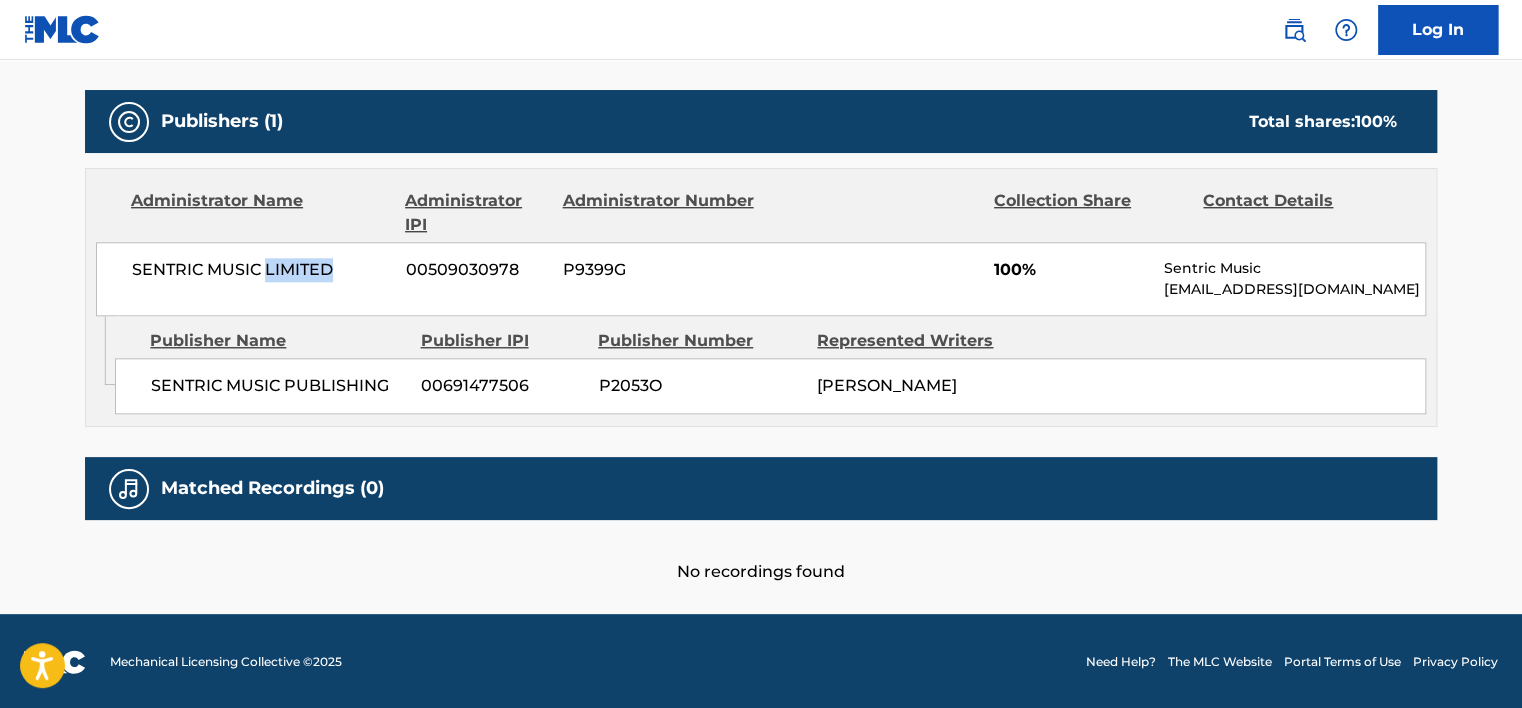 click on "SENTRIC MUSIC LIMITED" at bounding box center (261, 270) 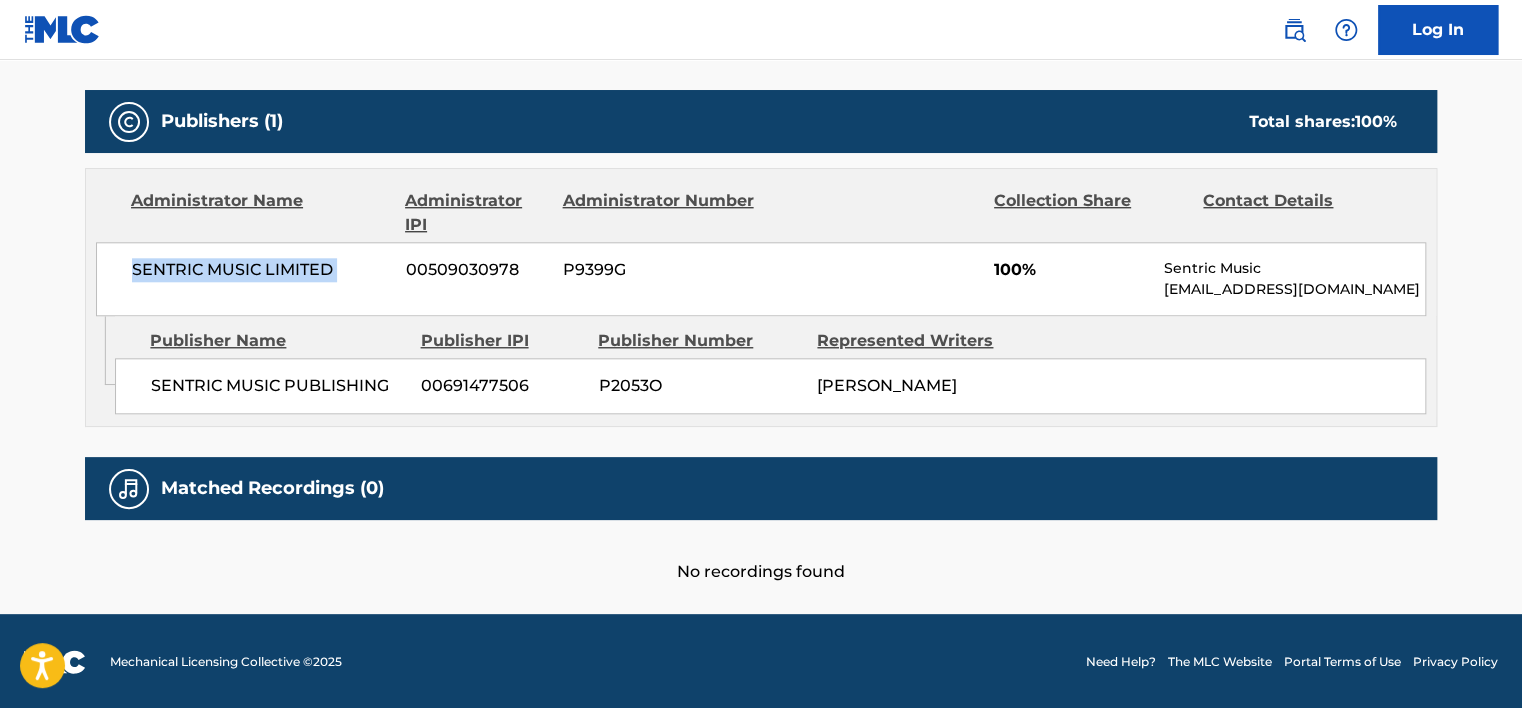click on "SENTRIC MUSIC LIMITED" at bounding box center (261, 270) 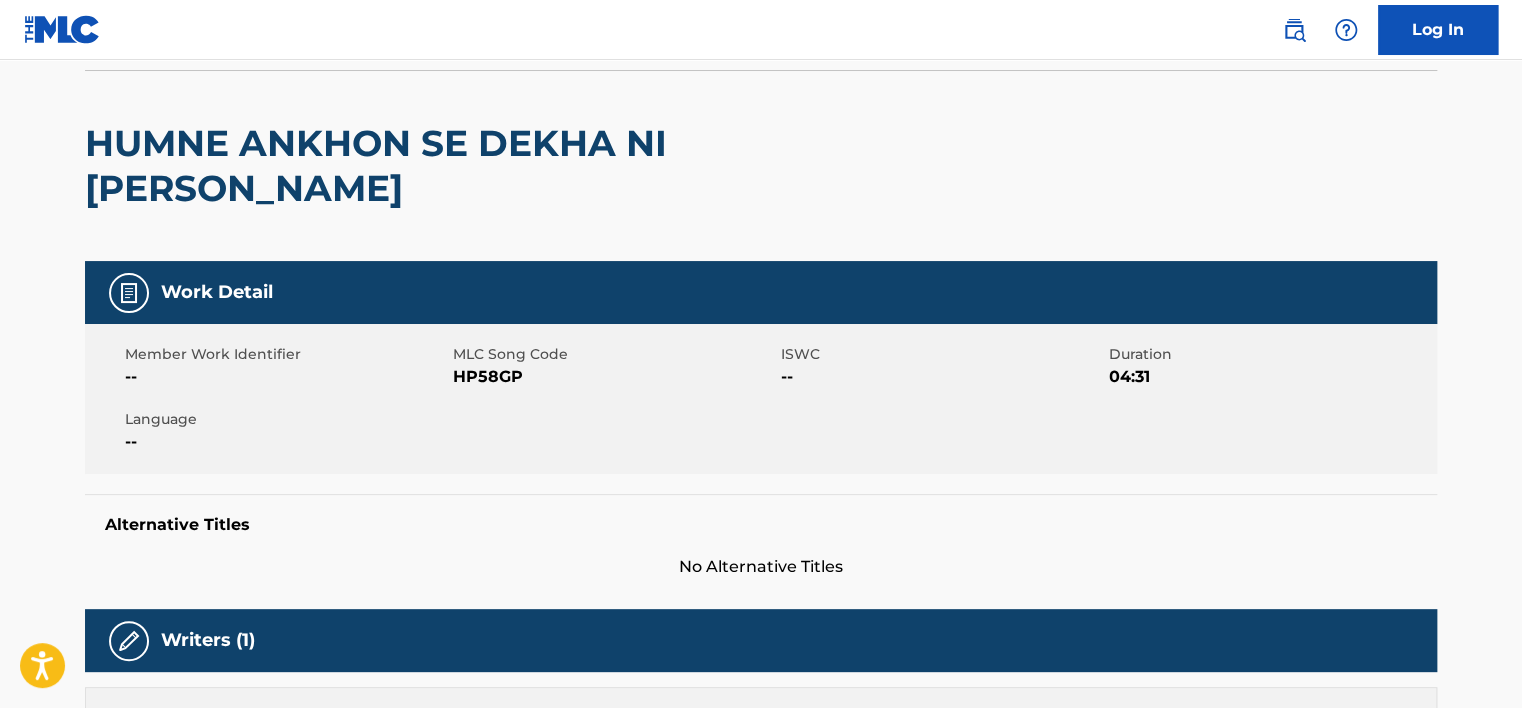scroll, scrollTop: 88, scrollLeft: 0, axis: vertical 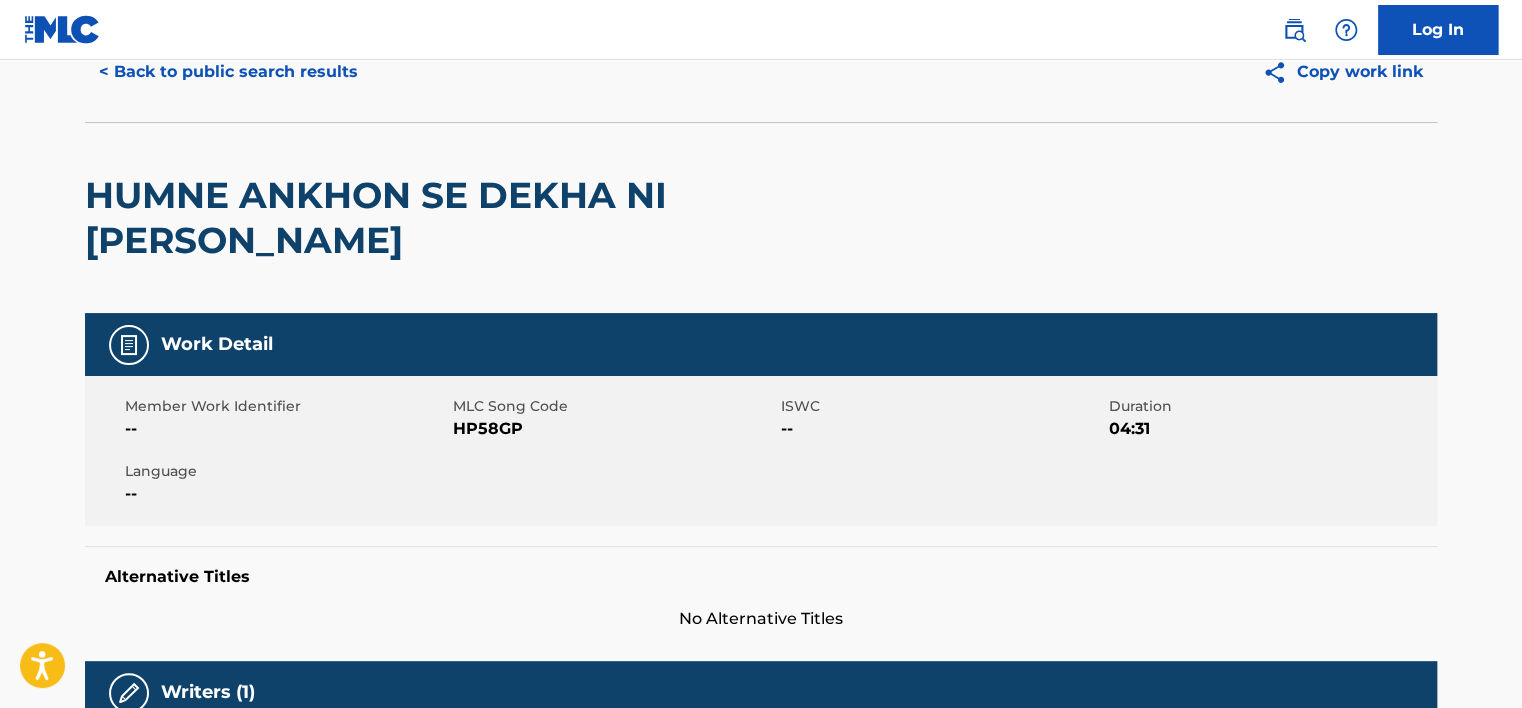 click on "HP58GP" at bounding box center (614, 429) 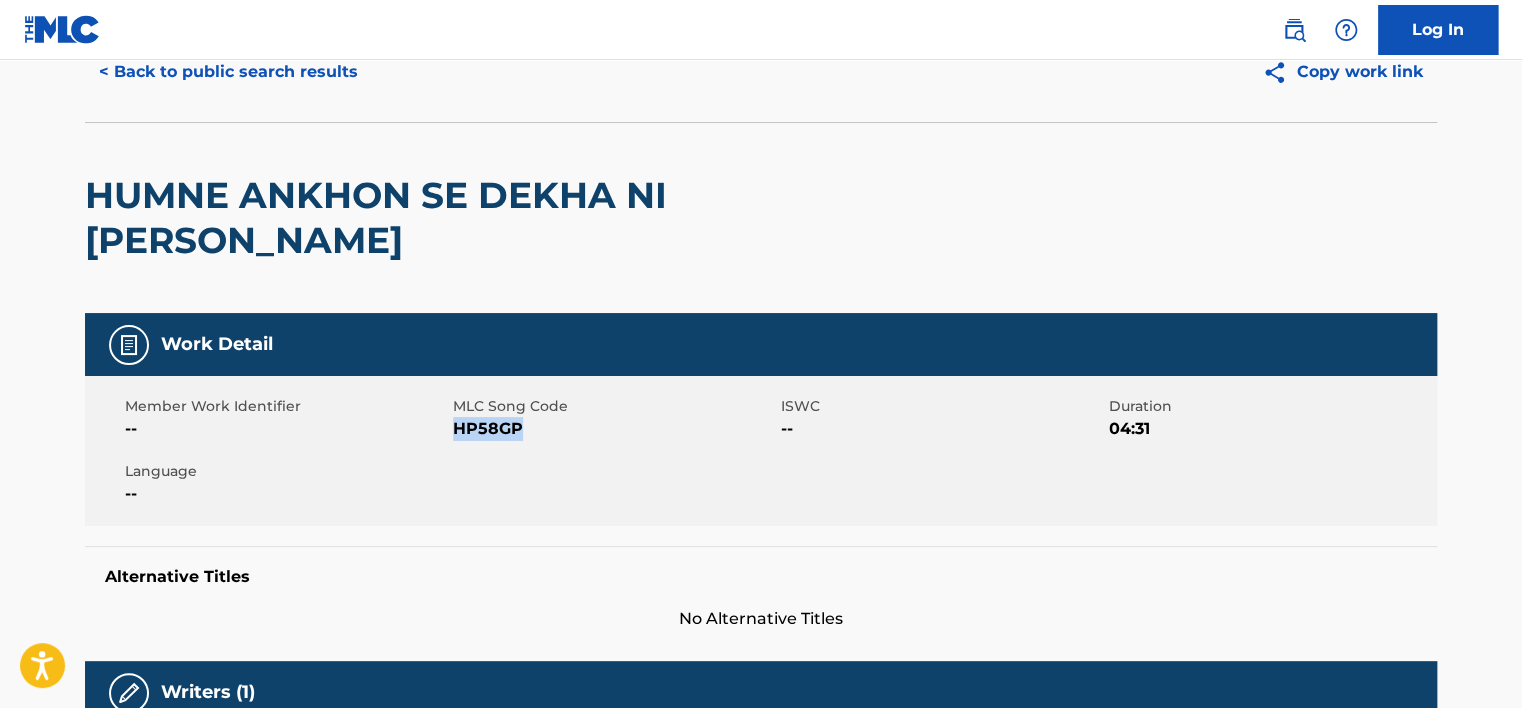click on "HP58GP" at bounding box center [614, 429] 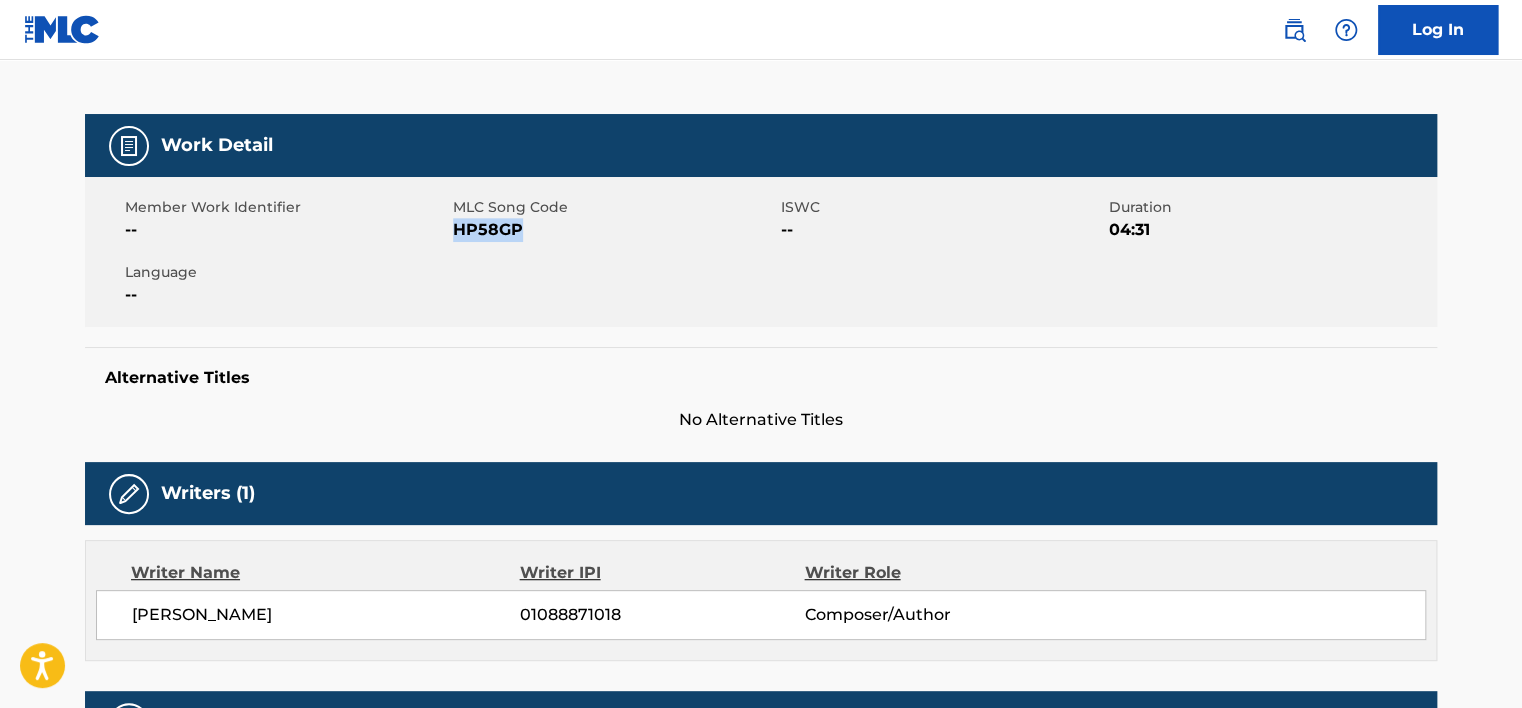 scroll, scrollTop: 0, scrollLeft: 0, axis: both 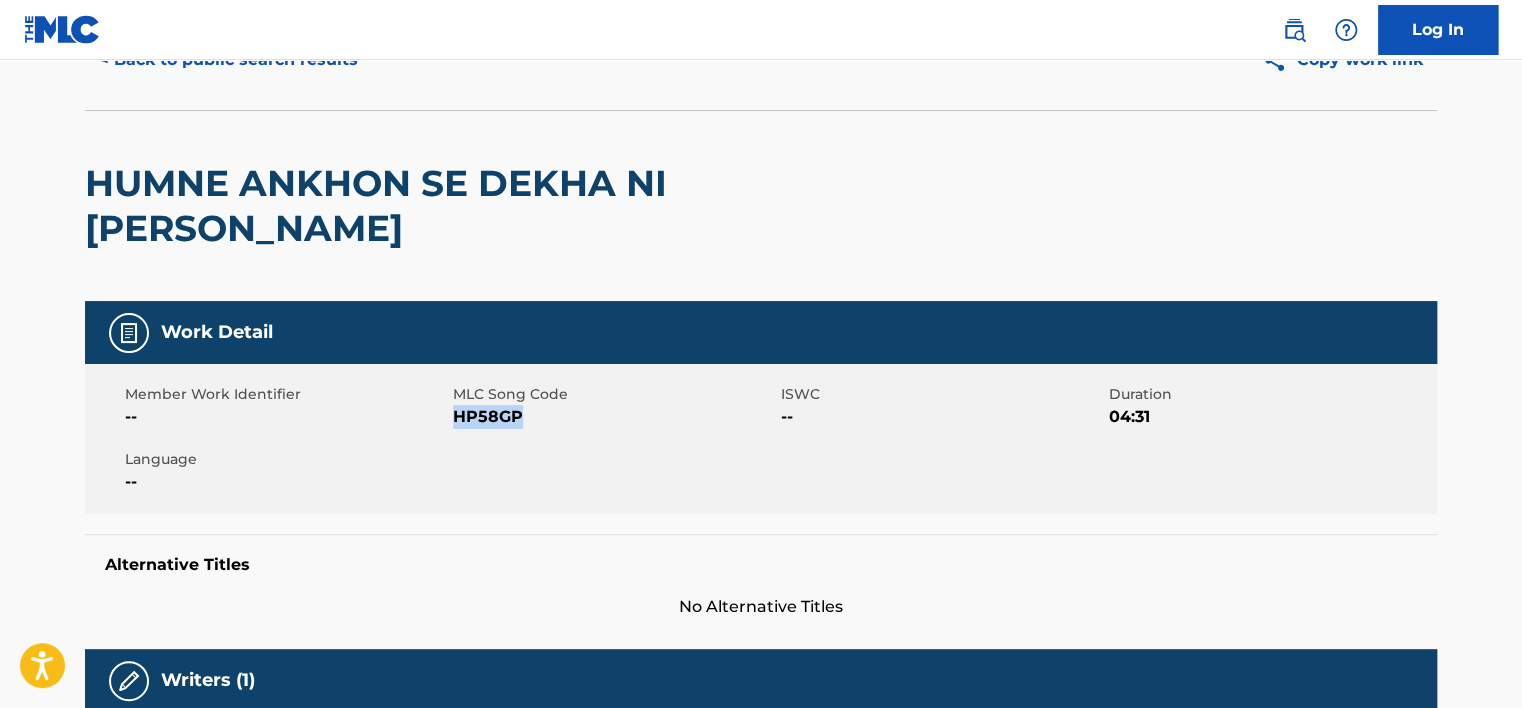 click on "< Back to public search results" at bounding box center (228, 60) 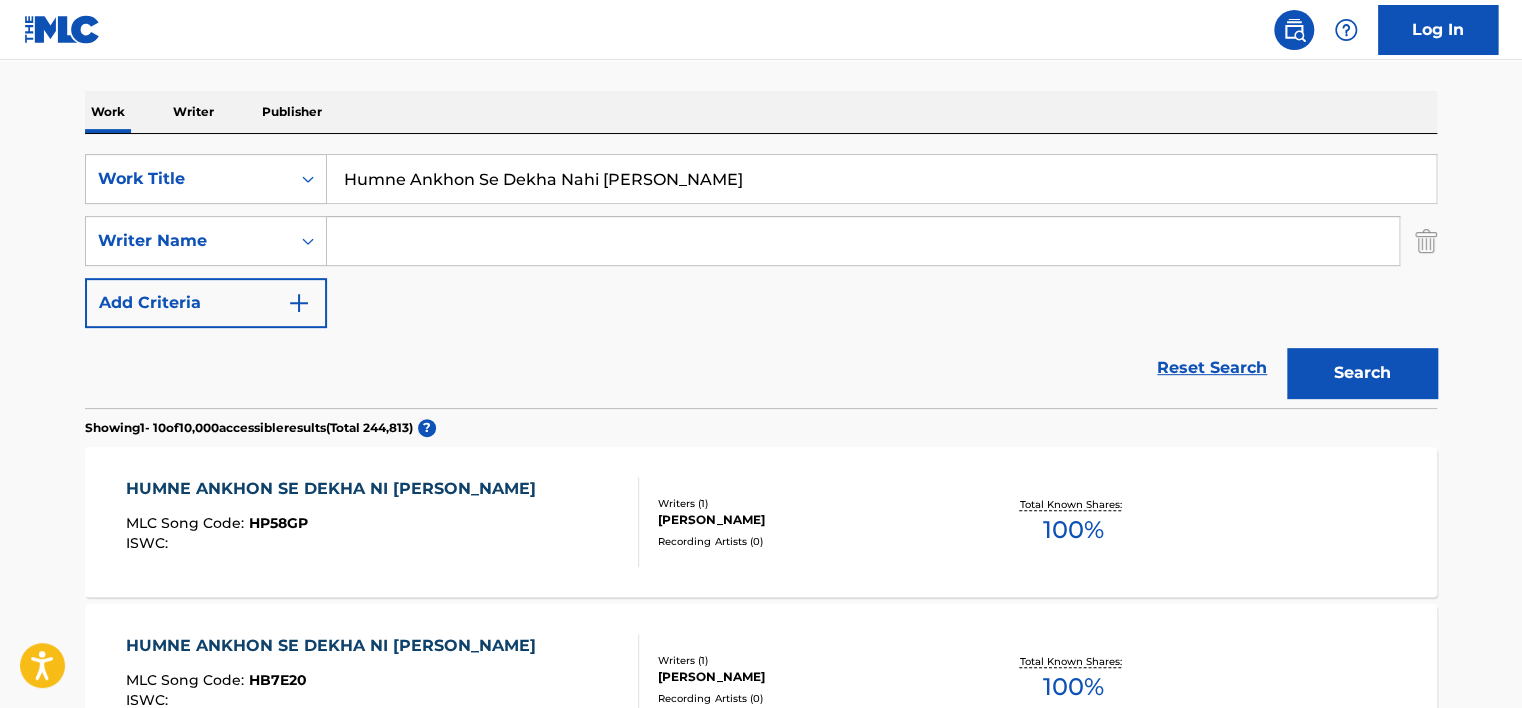 scroll, scrollTop: 352, scrollLeft: 0, axis: vertical 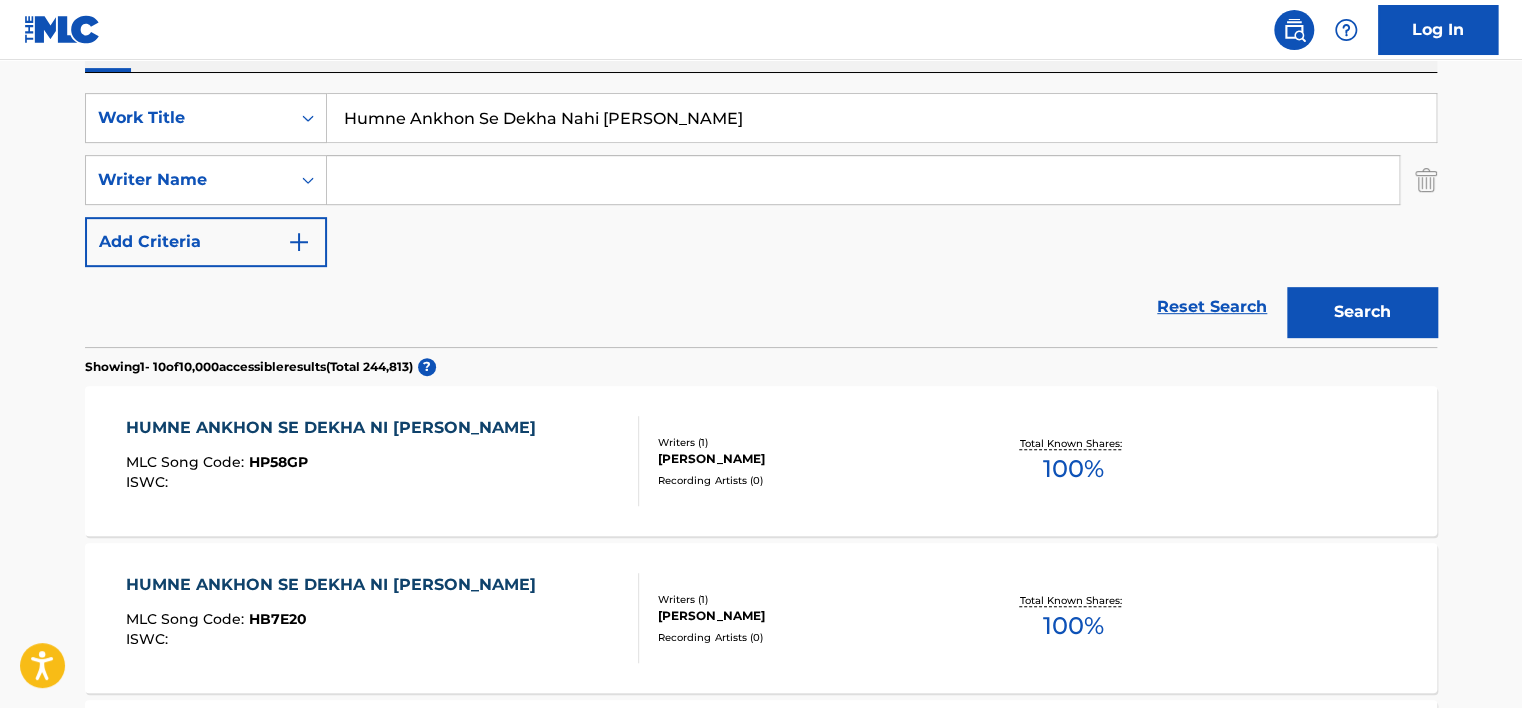 click on "Humne Ankhon Se Dekha Nahi [PERSON_NAME]" at bounding box center [881, 118] 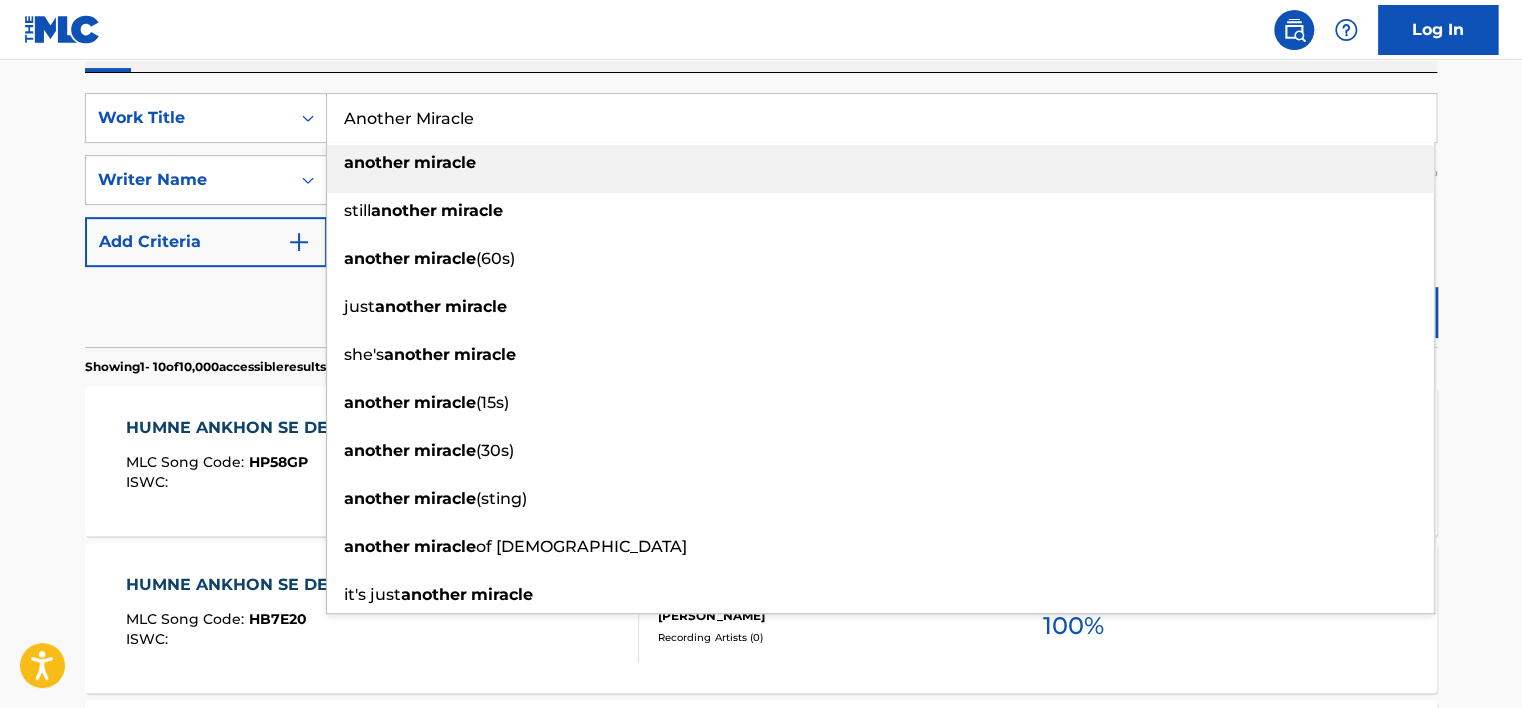 click on "another   miracle" at bounding box center [880, 163] 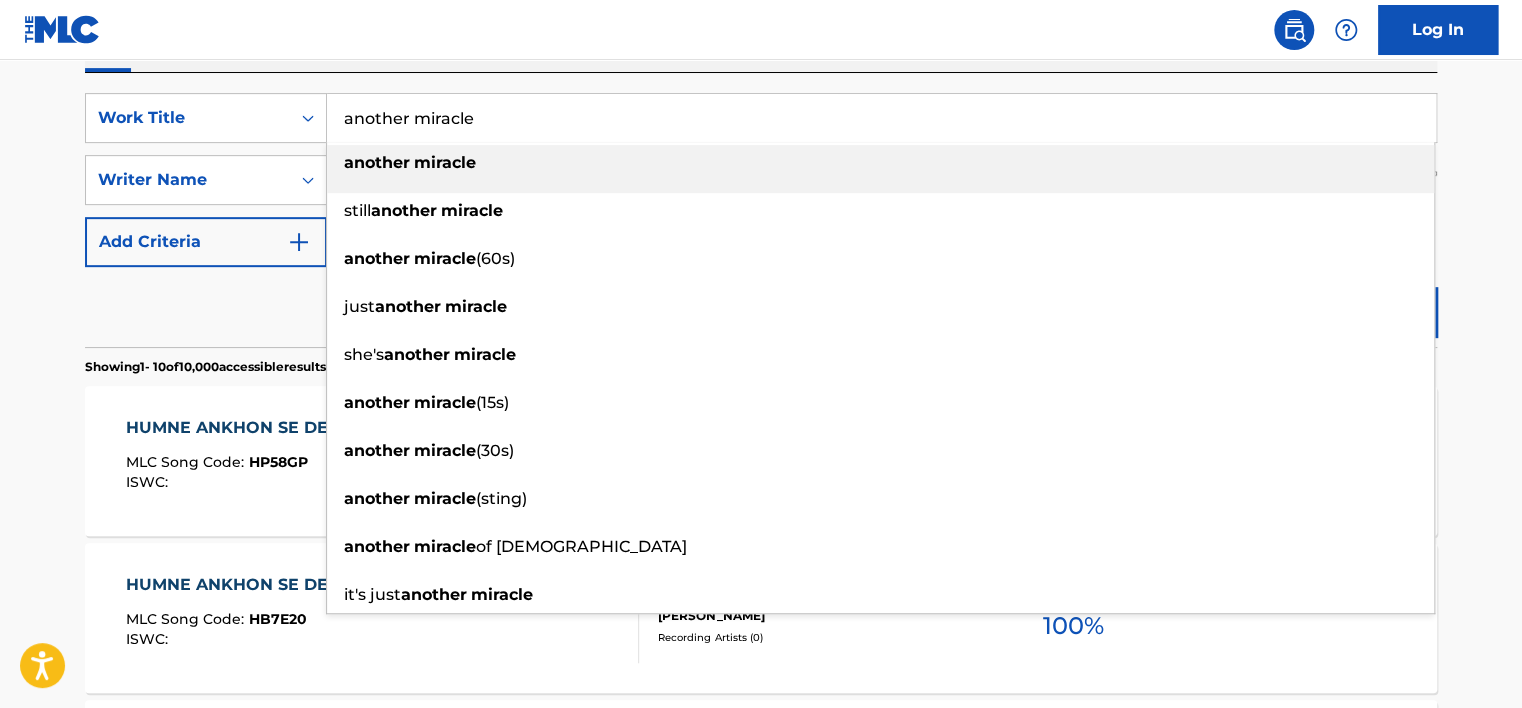 paste on "[PERSON_NAME]" 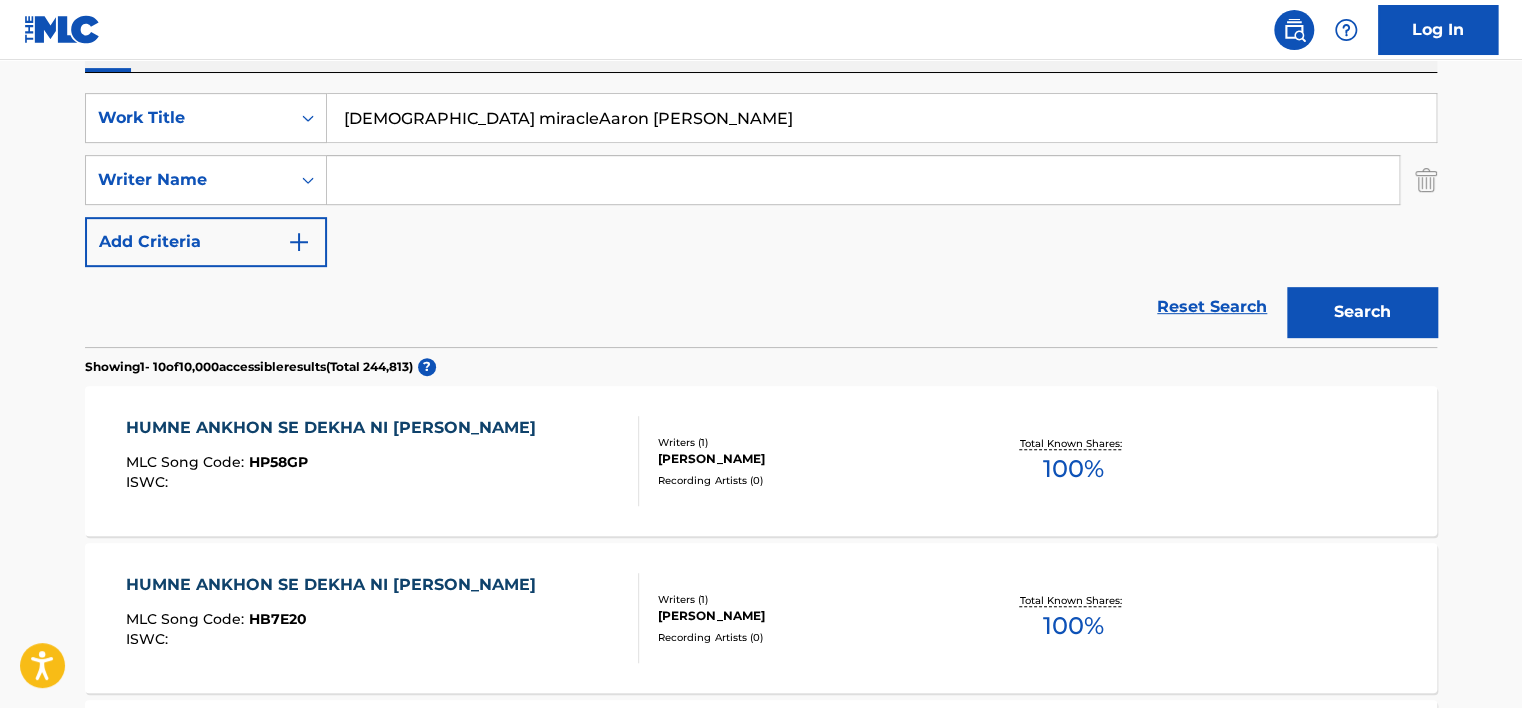 type on "[DEMOGRAPHIC_DATA] miracleAaron [PERSON_NAME]" 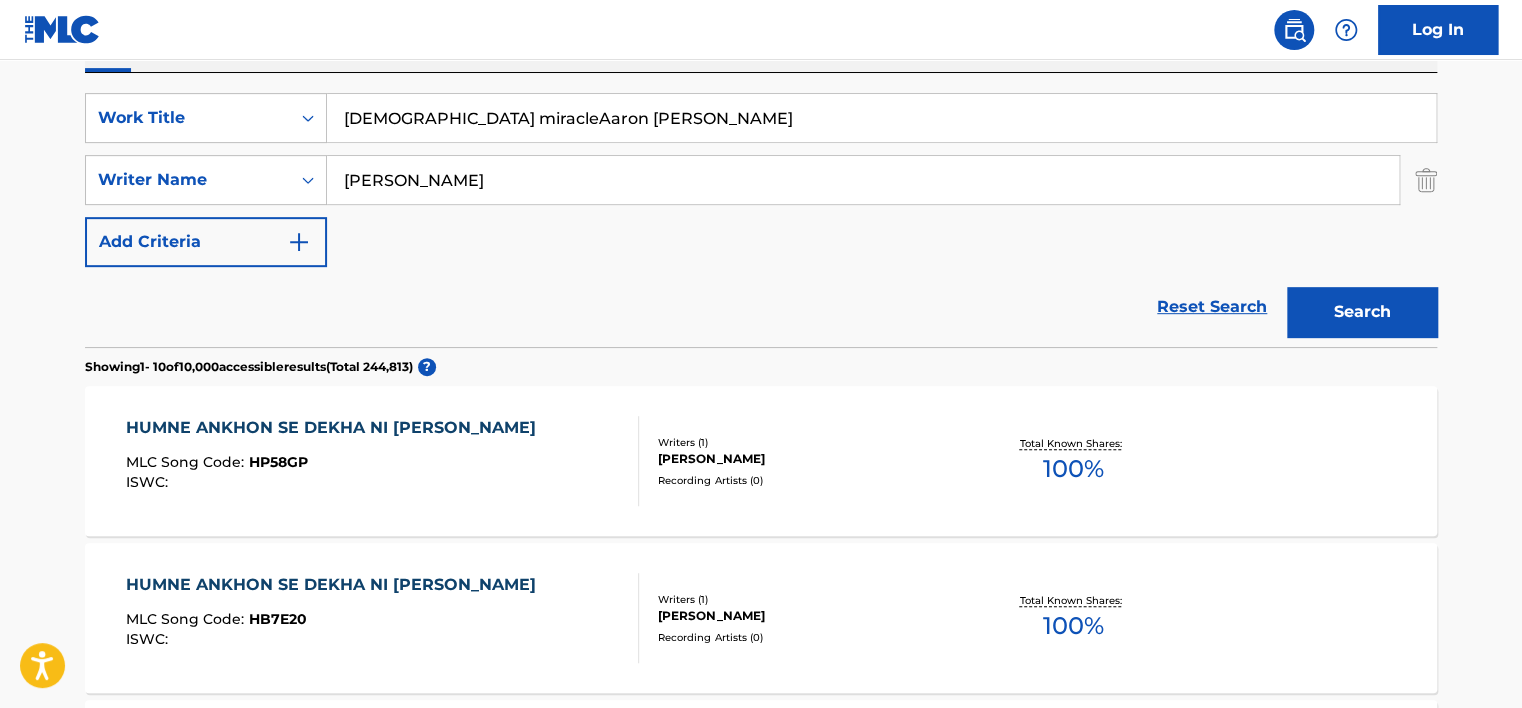 type on "[PERSON_NAME]" 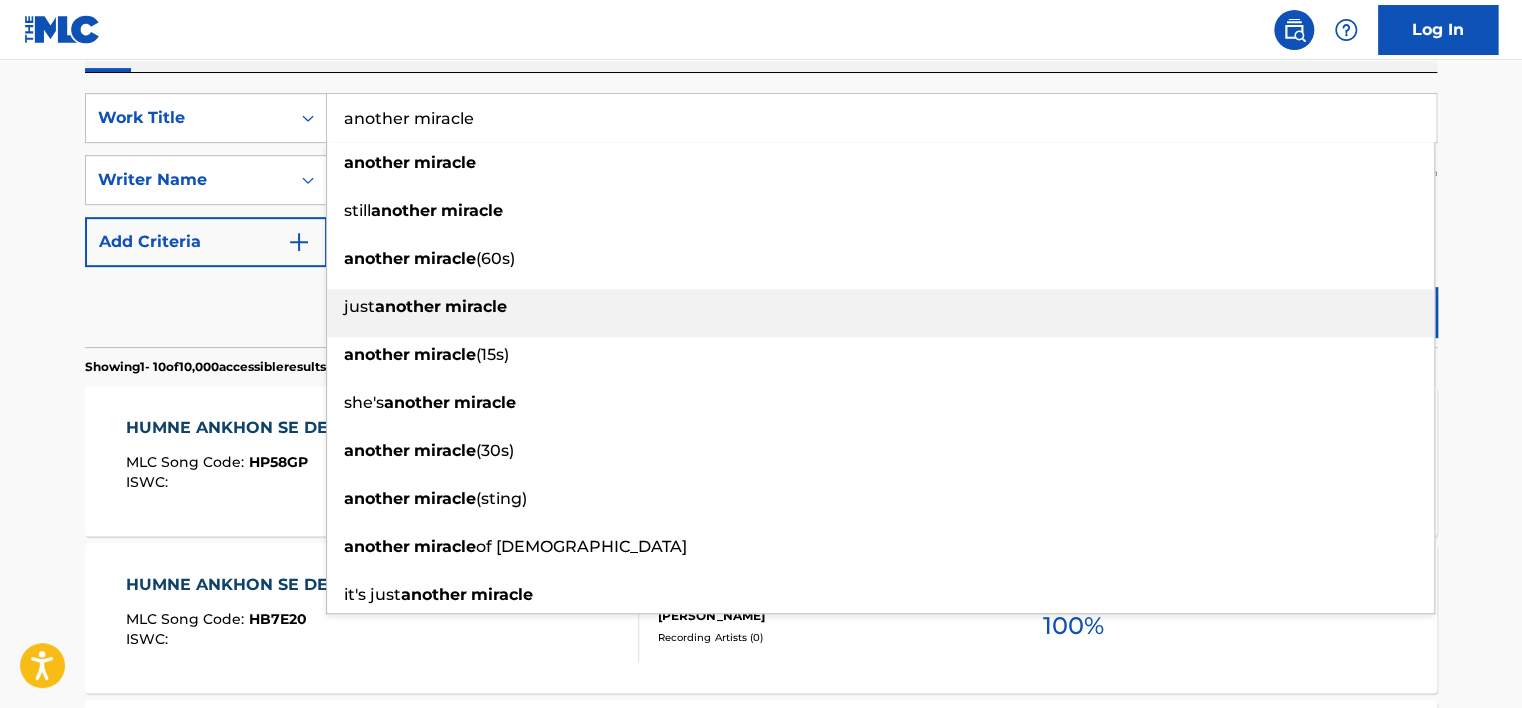type on "another miracle" 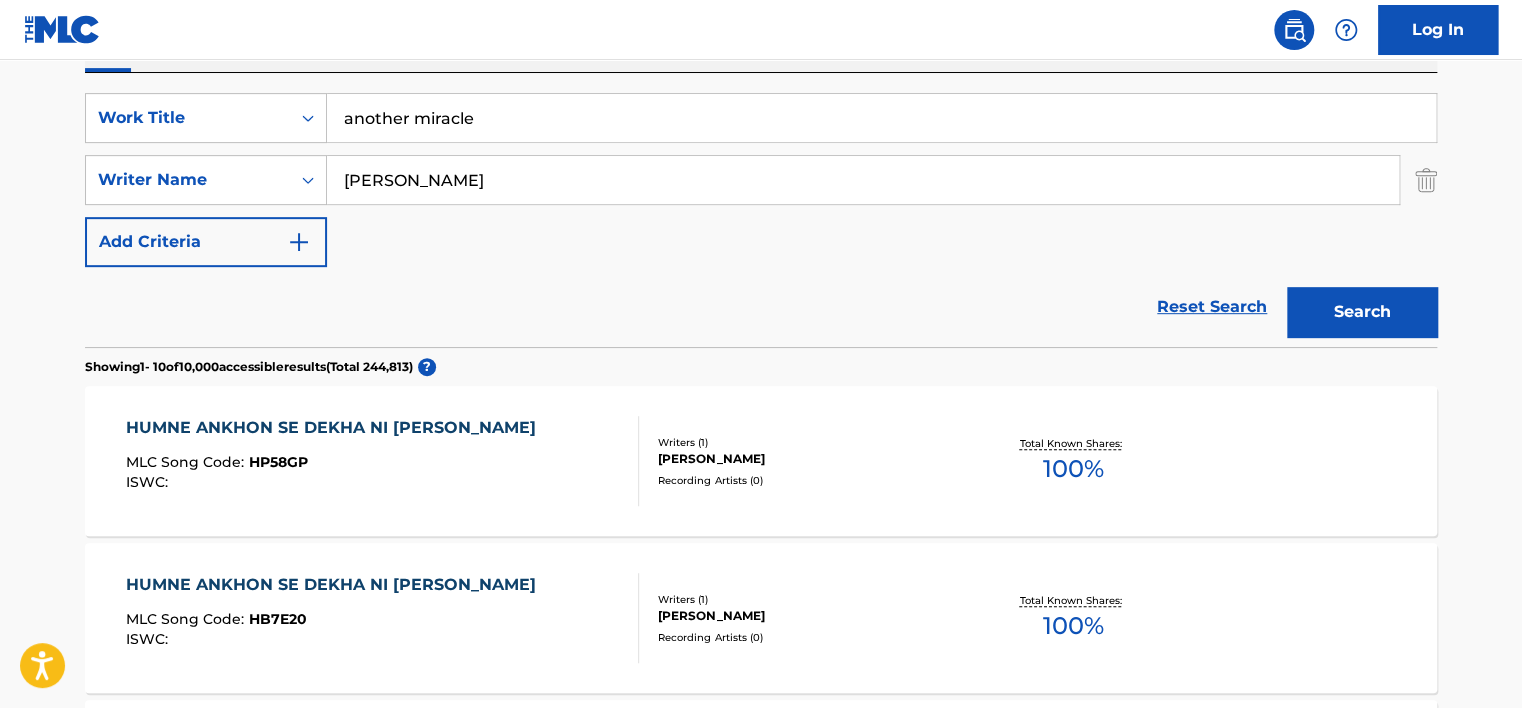 click on "The MLC Public Work Search The accuracy and completeness of The MLC's data is determined solely by our Members. It is not an authoritative source for recording information. Please   click here   for more information about the terms used in the database. Please review the Musical Works Database   Terms of Use Work Writer Publisher SearchWithCriteriabb867af9-9d5f-4761-b506-a5b8692df0a6 Work Title another miracle SearchWithCriteriaa48f64f0-a75b-4418-bf4a-9edcc12a1324 Writer Name [PERSON_NAME] Add Criteria Reset Search Search Showing  1  -   10  of  10,000  accessible  results  (Total   244,813 ) ? [PERSON_NAME] SE DEKHA NI [PERSON_NAME] MLC Song Code : HP58GP ISWC : Writers ( 1 ) [PERSON_NAME] Recording Artists ( 0 ) Total Known Shares: 100 % HUMNE ANKHON SE DEKHA NI [PERSON_NAME] MLC Song Code : HB7E20 ISWC : Writers ( 1 ) [PERSON_NAME] Recording Artists ( 0 ) Total Known Shares: 100 % HUMNE ANKHON SE DEKHA NI [PERSON_NAME] MLC Song Code : HC0DXB ISWC : Writers ( 1 ) MEHMOOD J Recording Artists ( 7 ) Total Known Shares: 0 % :" at bounding box center [761, 885] 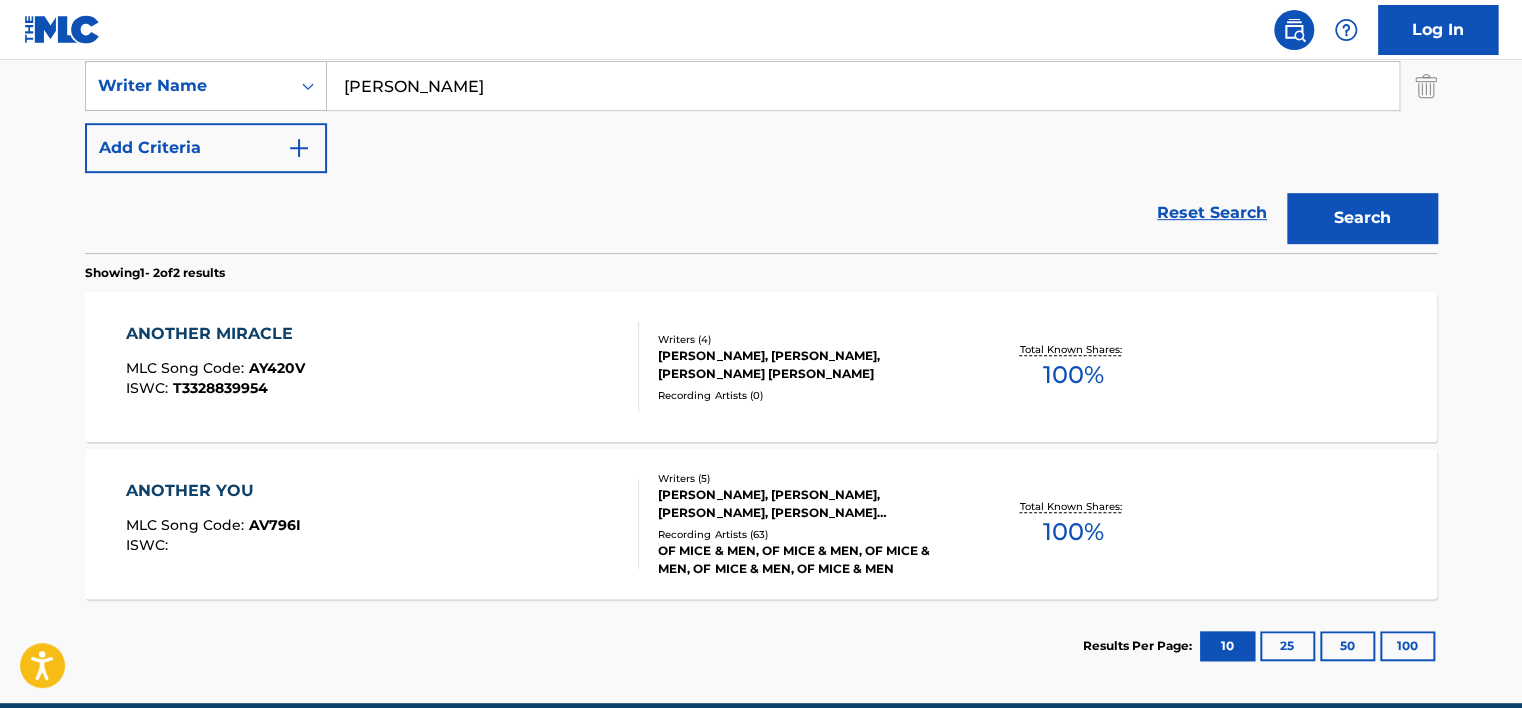 scroll, scrollTop: 452, scrollLeft: 0, axis: vertical 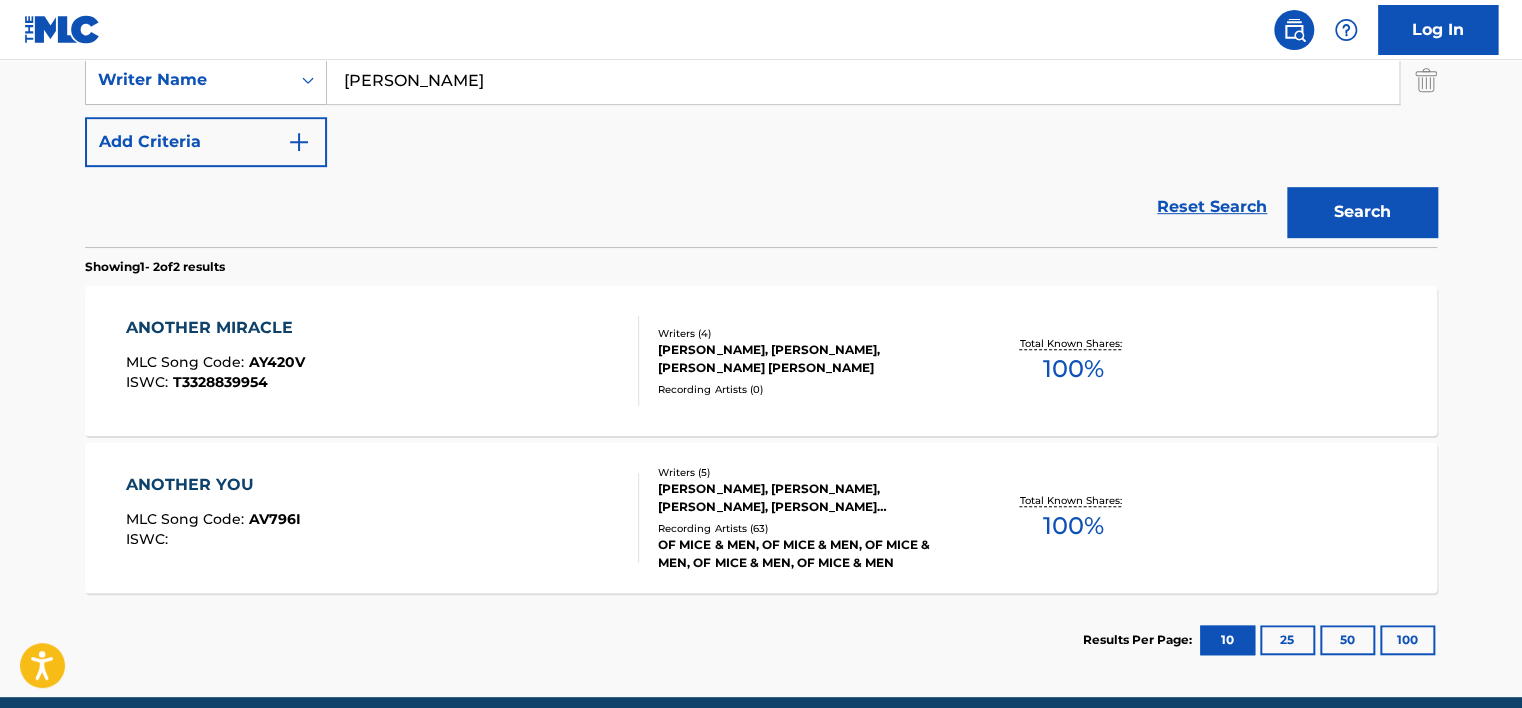 click on "ANOTHER MIRACLE MLC Song Code : AY420V ISWC : T3328839954" at bounding box center (383, 361) 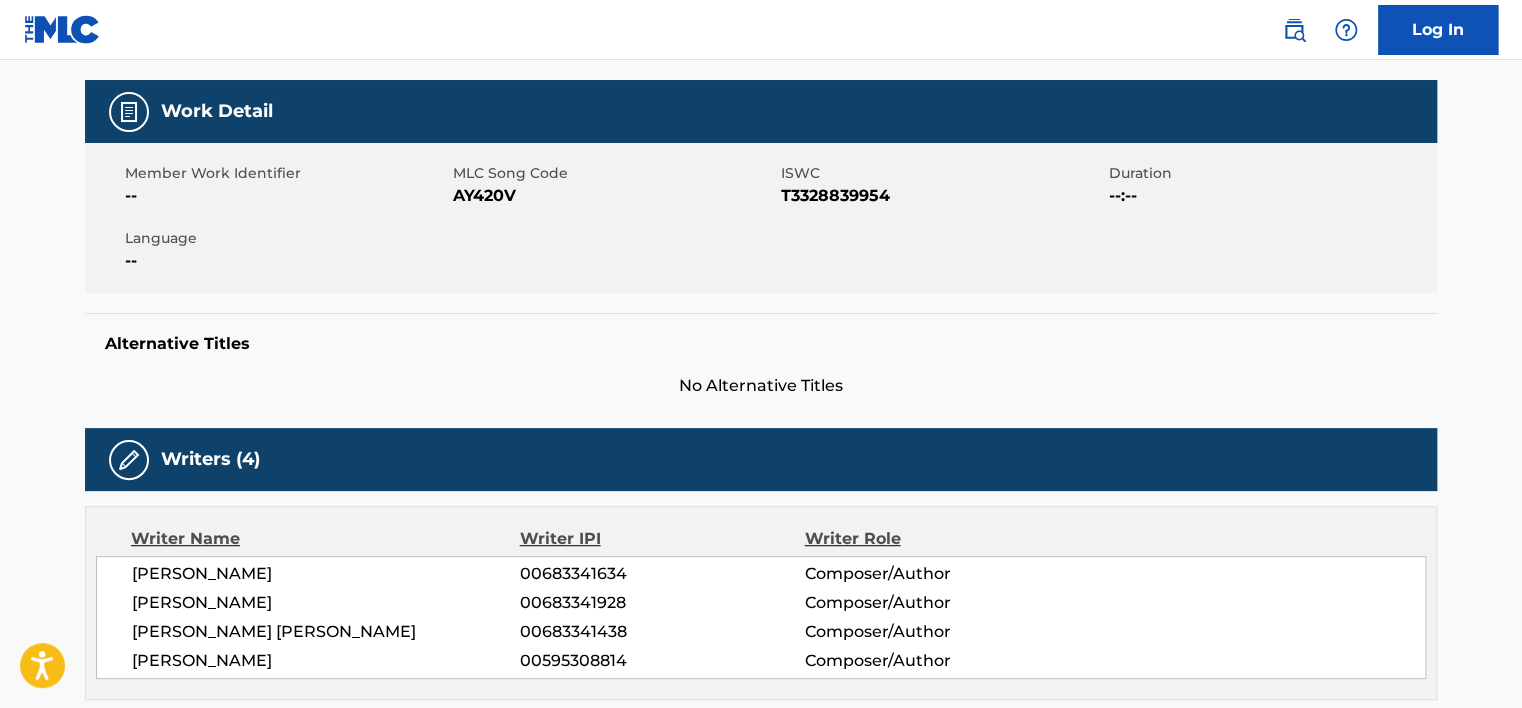 scroll, scrollTop: 300, scrollLeft: 0, axis: vertical 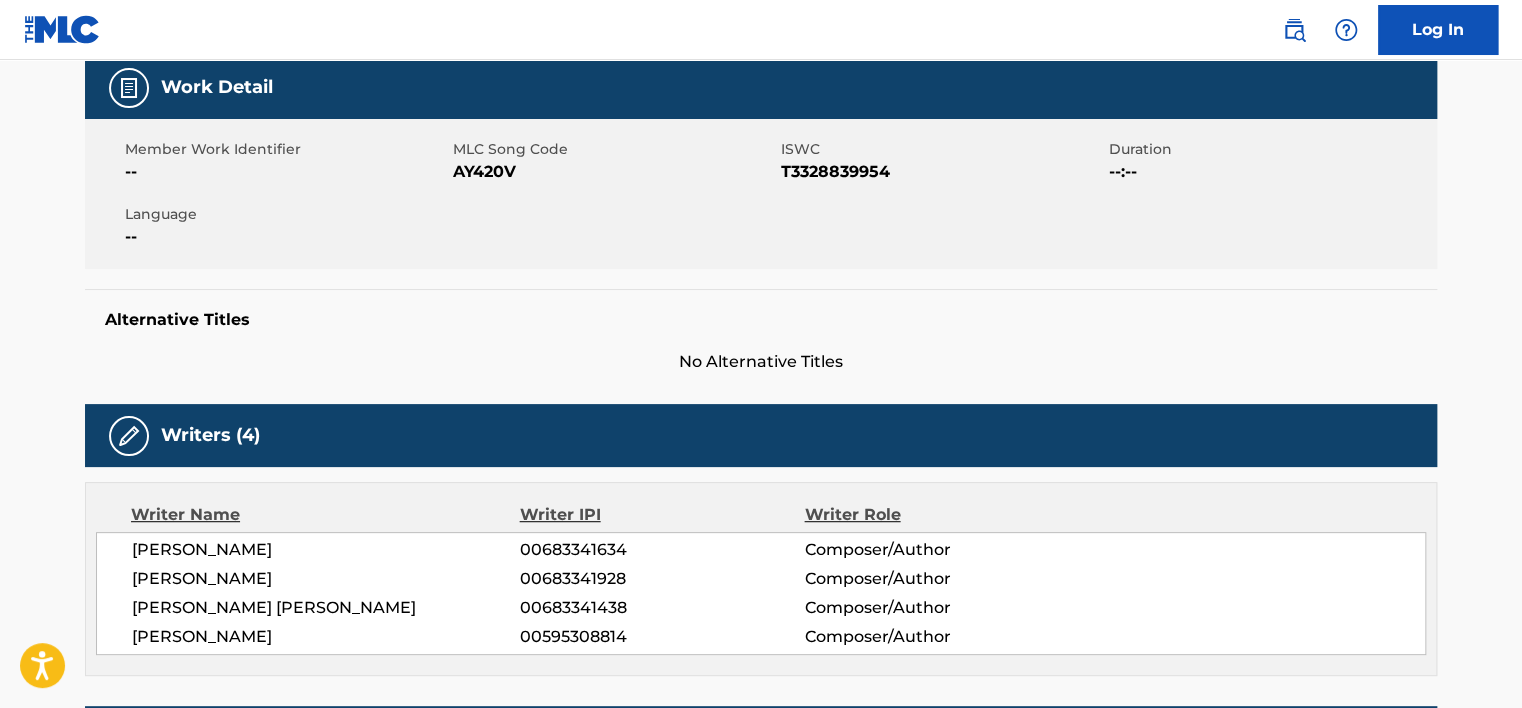 click on "Member Work Identifier -- MLC Song Code AY420V ISWC T3328839954 Duration --:-- Language --" at bounding box center (761, 194) 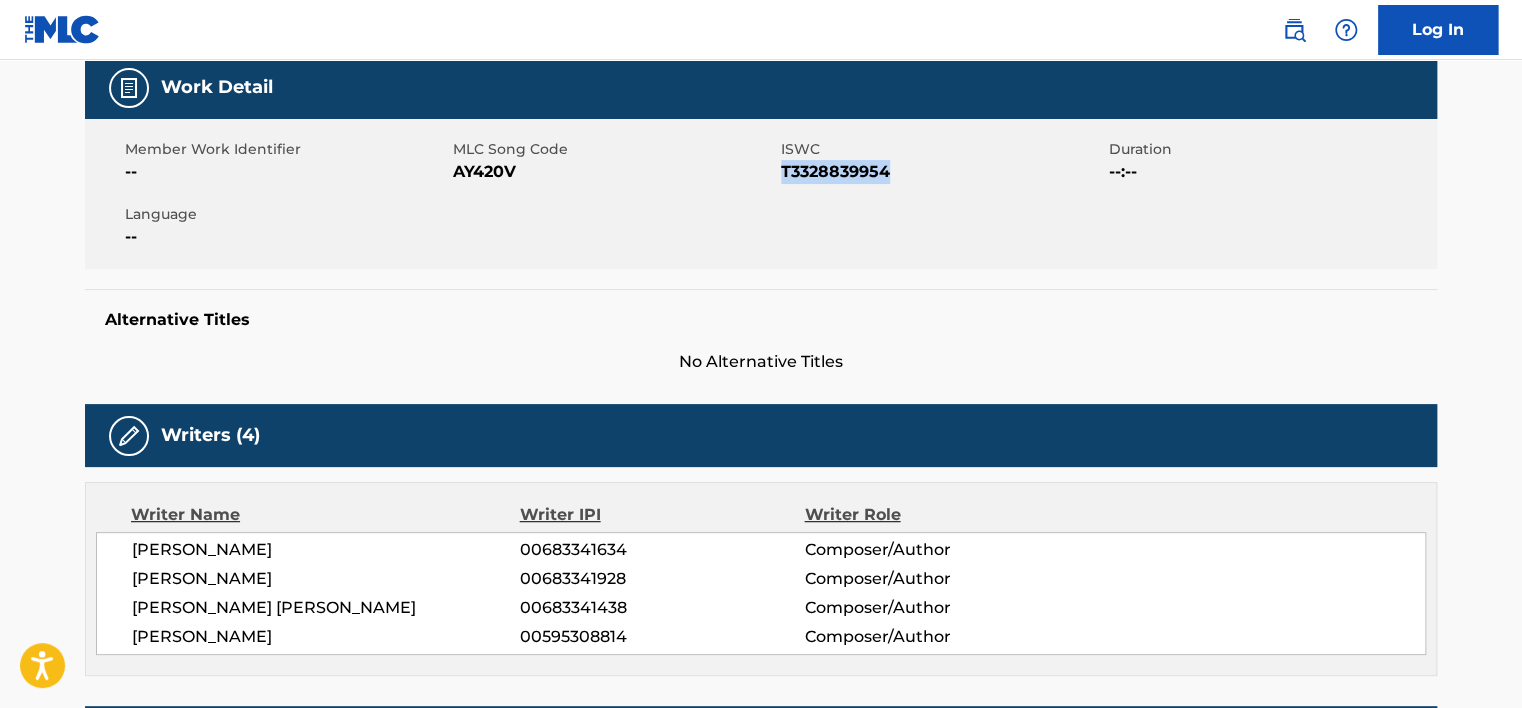 click on "Member Work Identifier -- MLC Song Code AY420V ISWC T3328839954 Duration --:-- Language --" at bounding box center (761, 194) 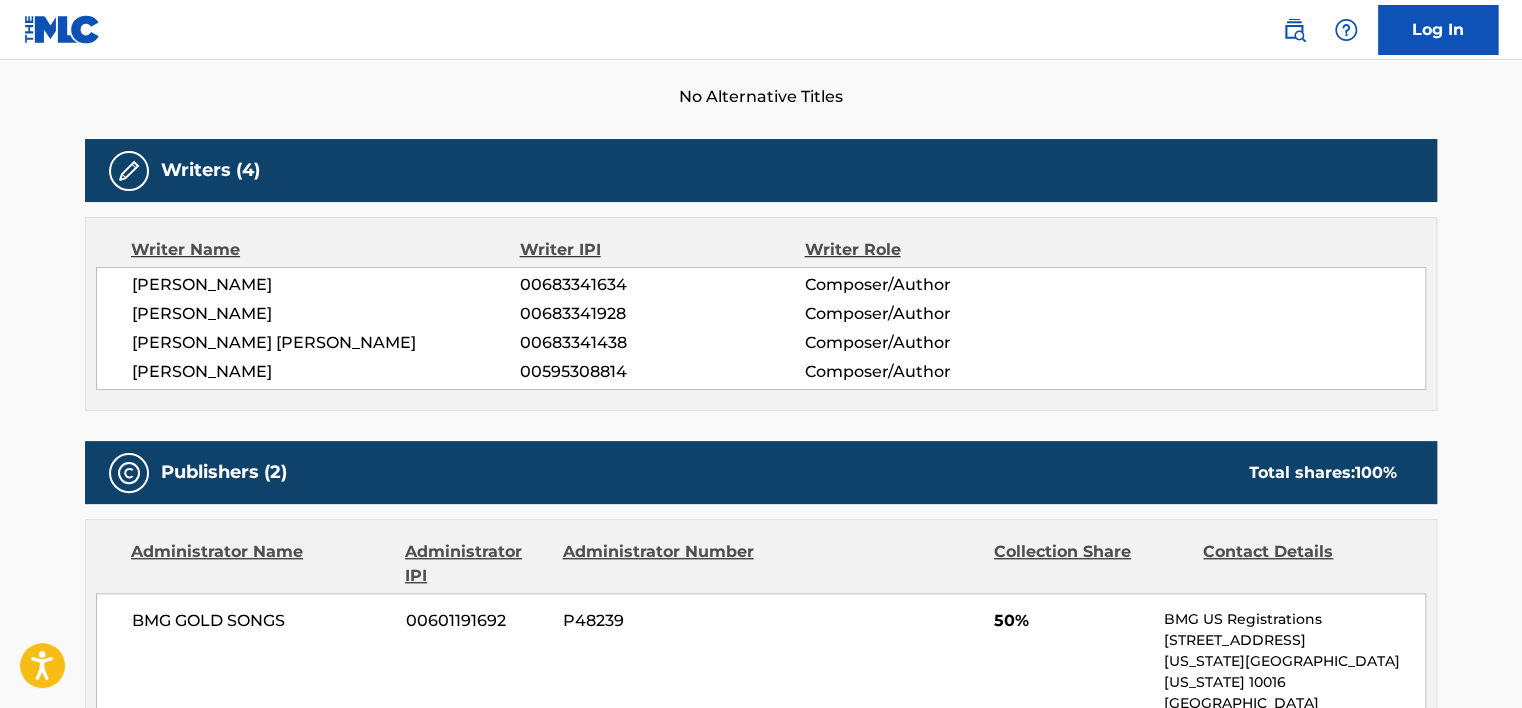 scroll, scrollTop: 600, scrollLeft: 0, axis: vertical 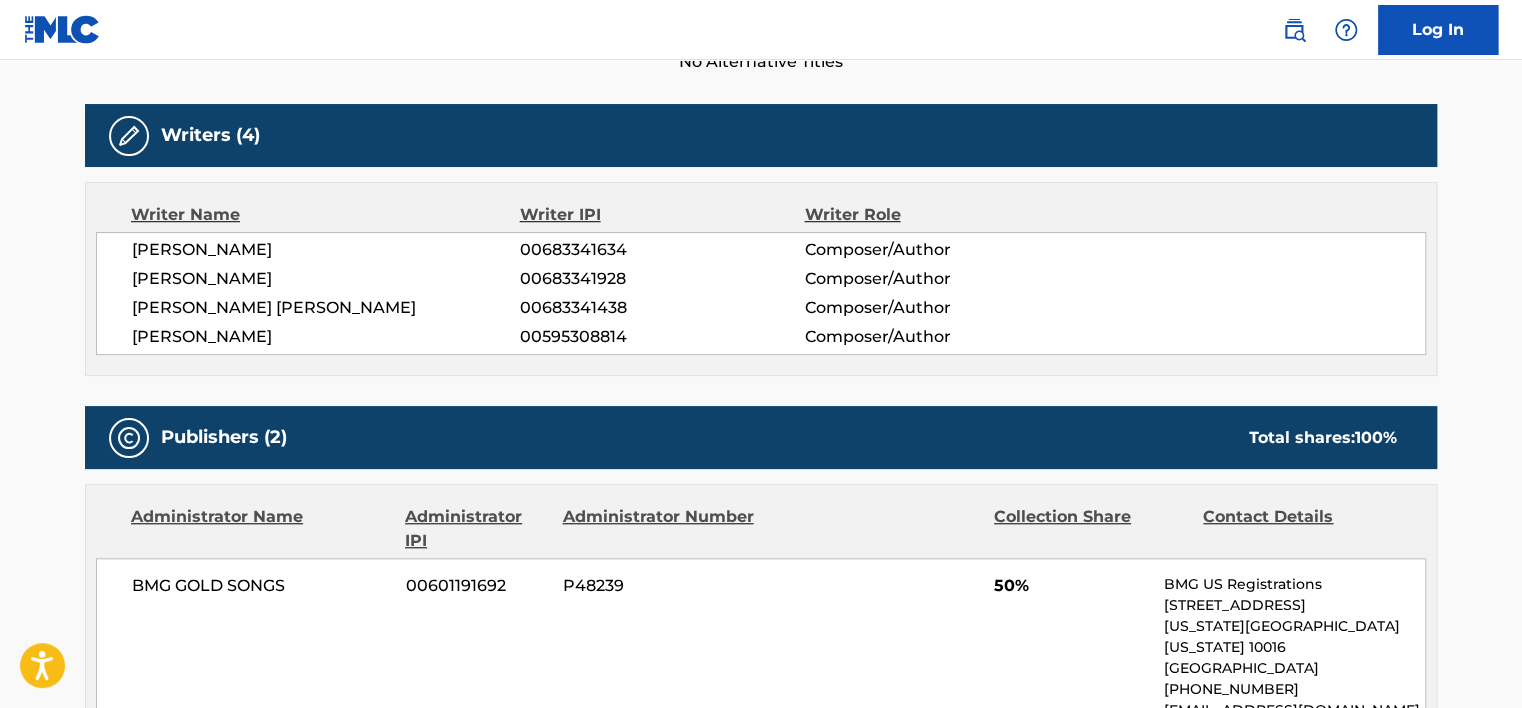 click on "[PERSON_NAME]" at bounding box center [326, 250] 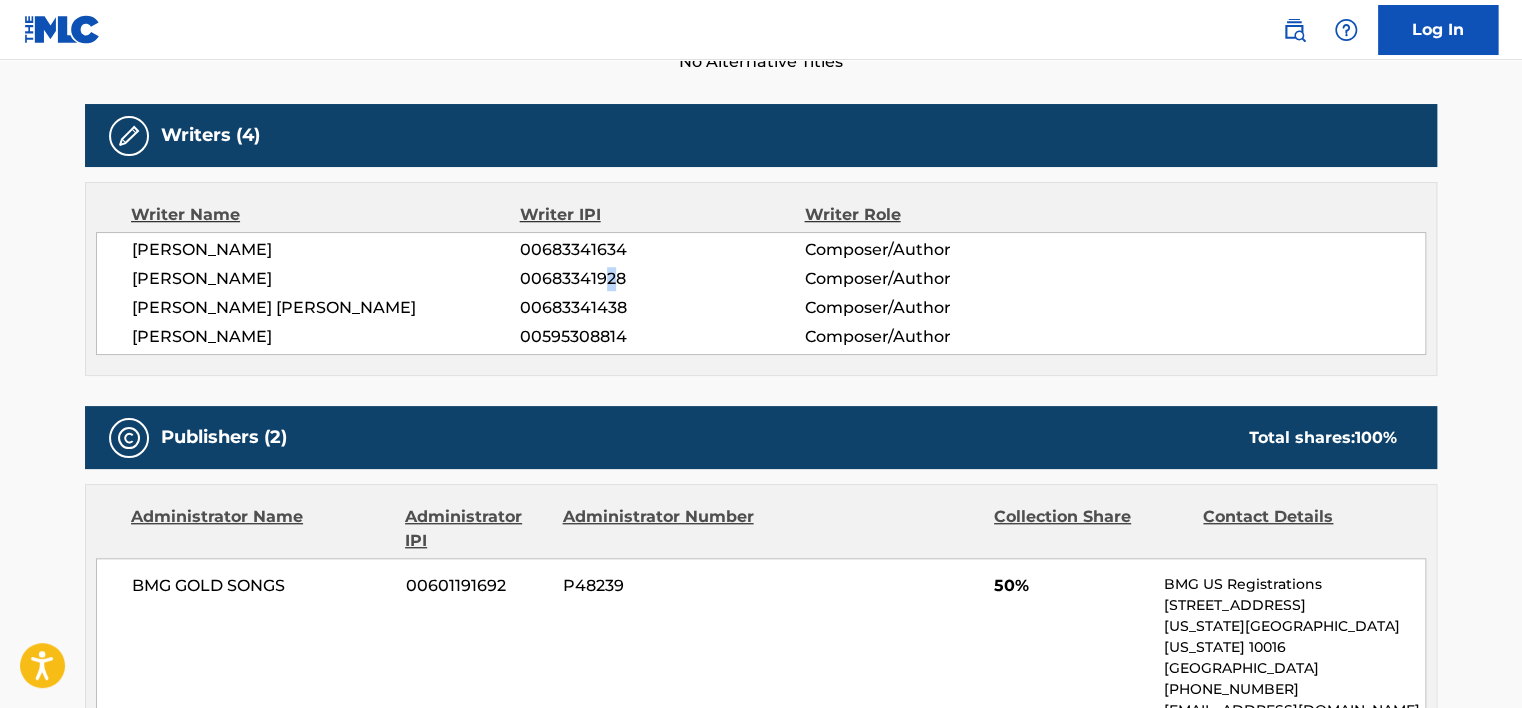click on "00683341928" at bounding box center [662, 279] 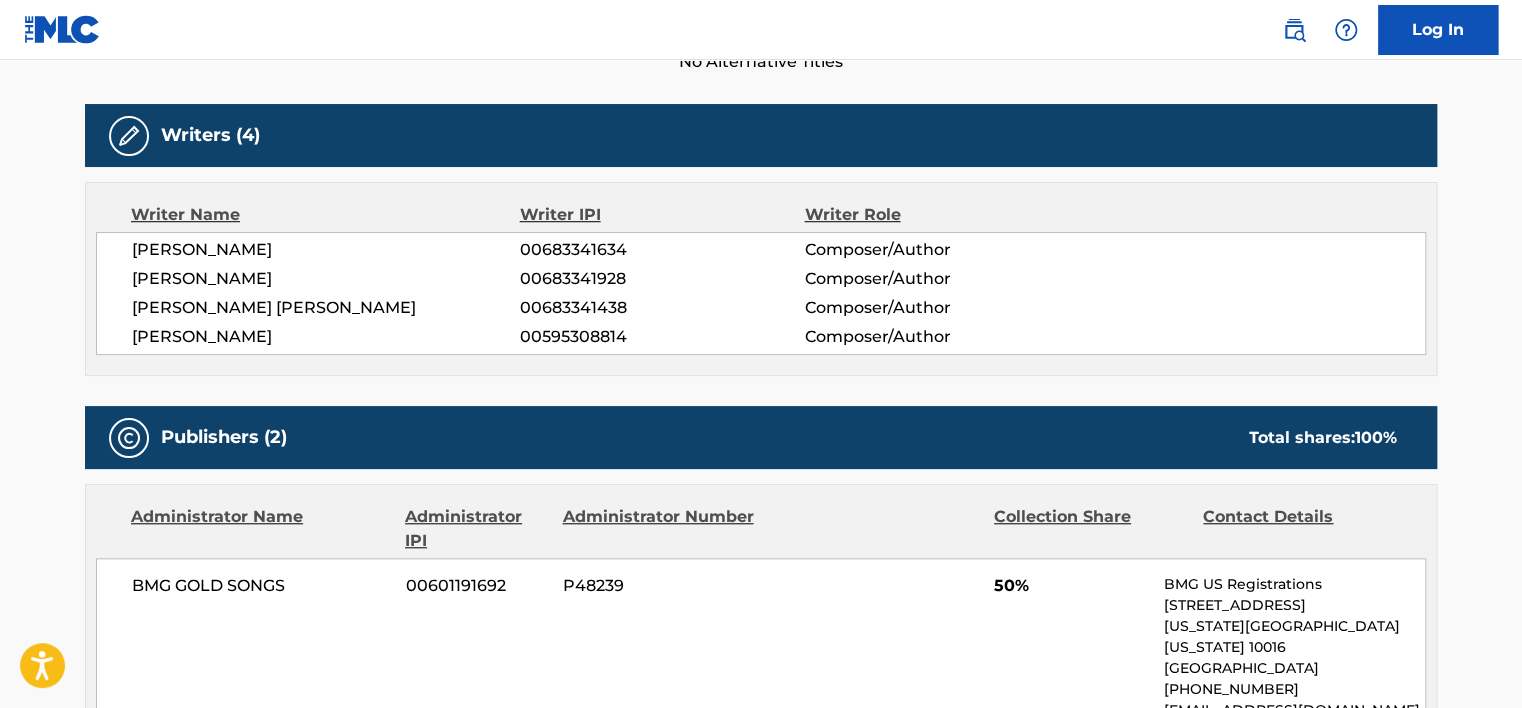 click on "00683341634" at bounding box center (662, 250) 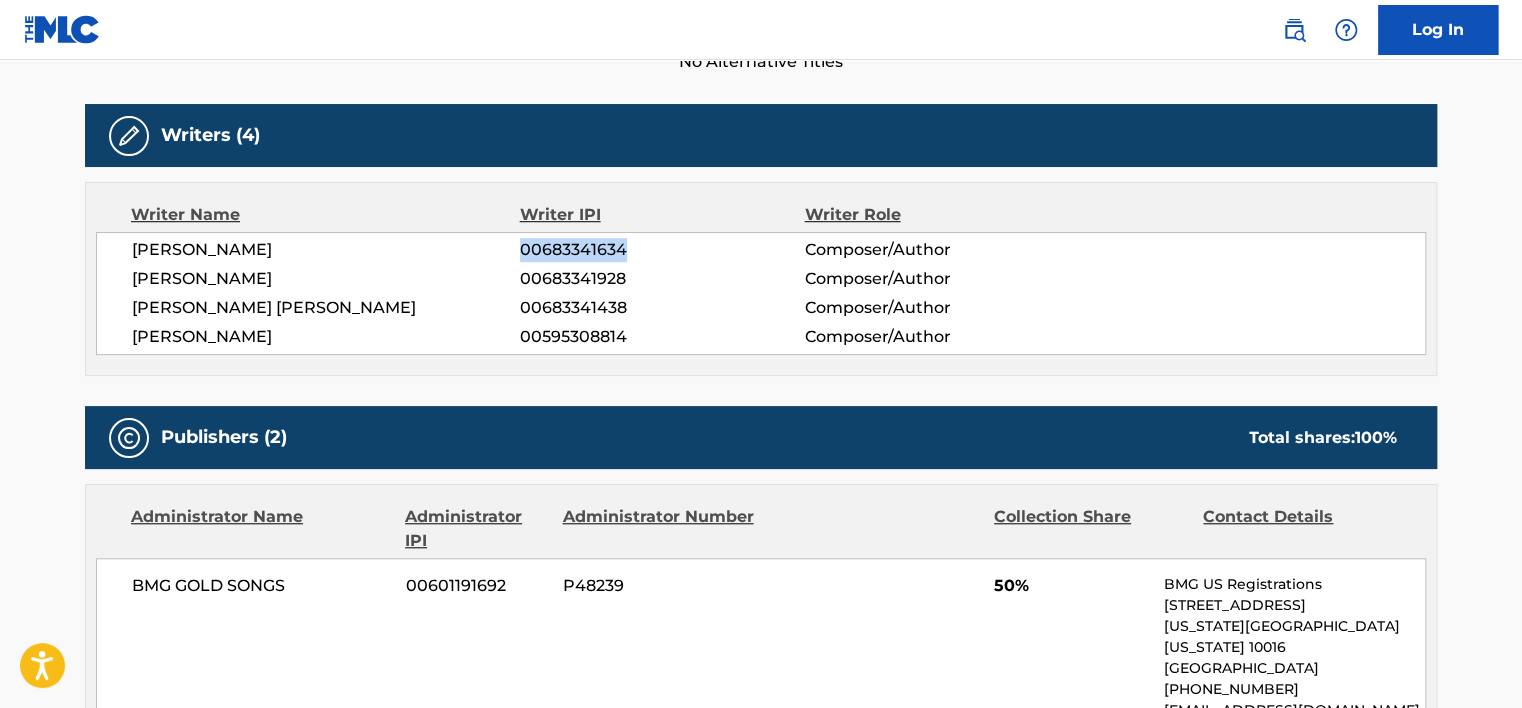 click on "00683341634" at bounding box center (662, 250) 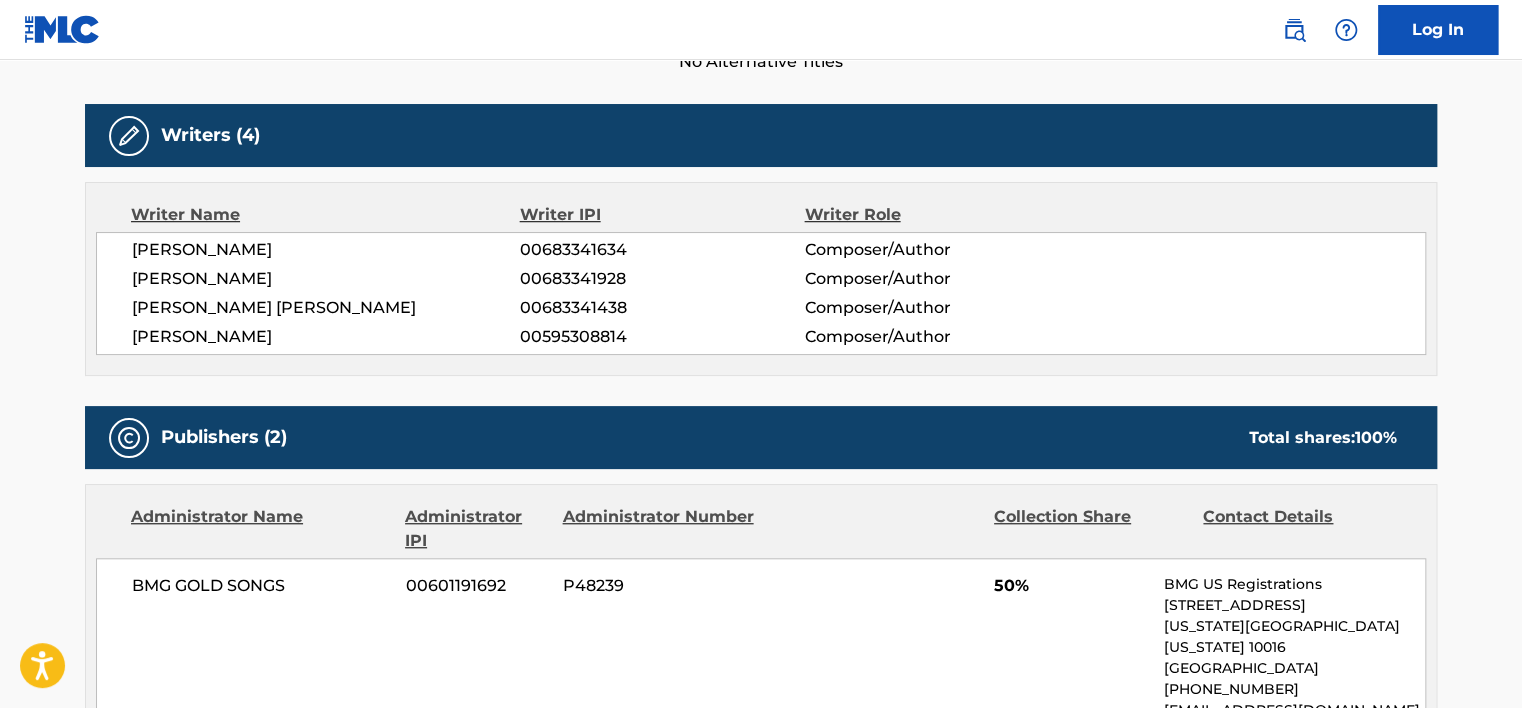 click on "[PERSON_NAME]" at bounding box center [326, 250] 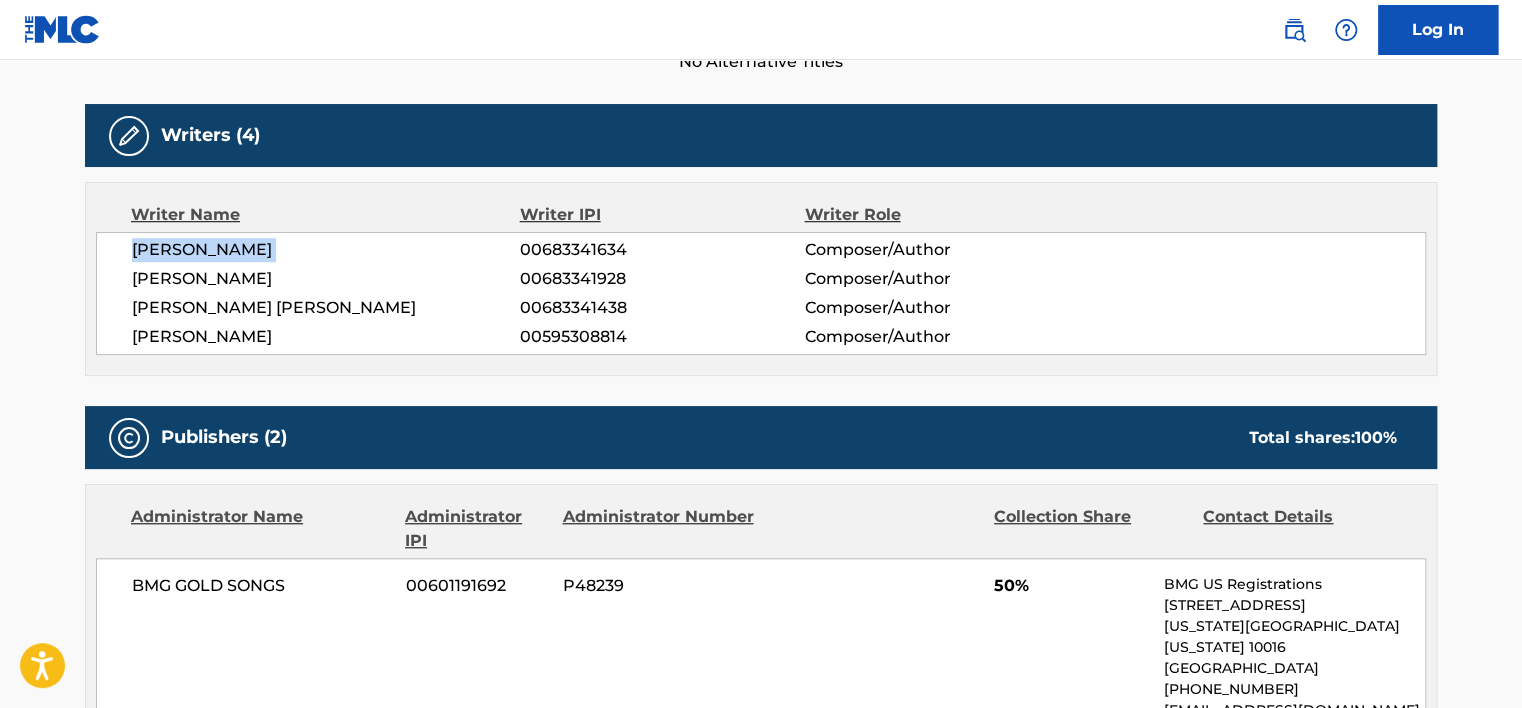 click on "[PERSON_NAME]" at bounding box center (326, 250) 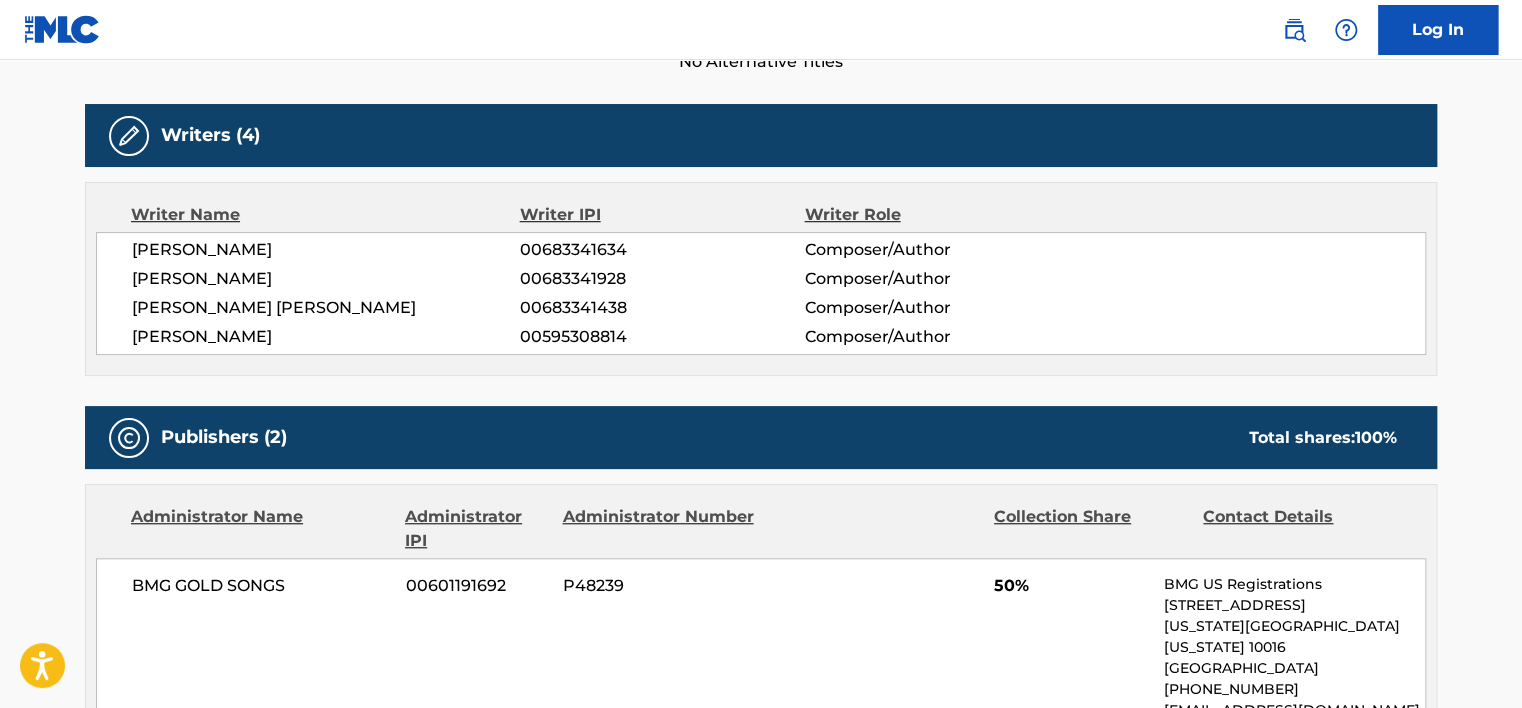 click on "[PERSON_NAME]" at bounding box center (326, 279) 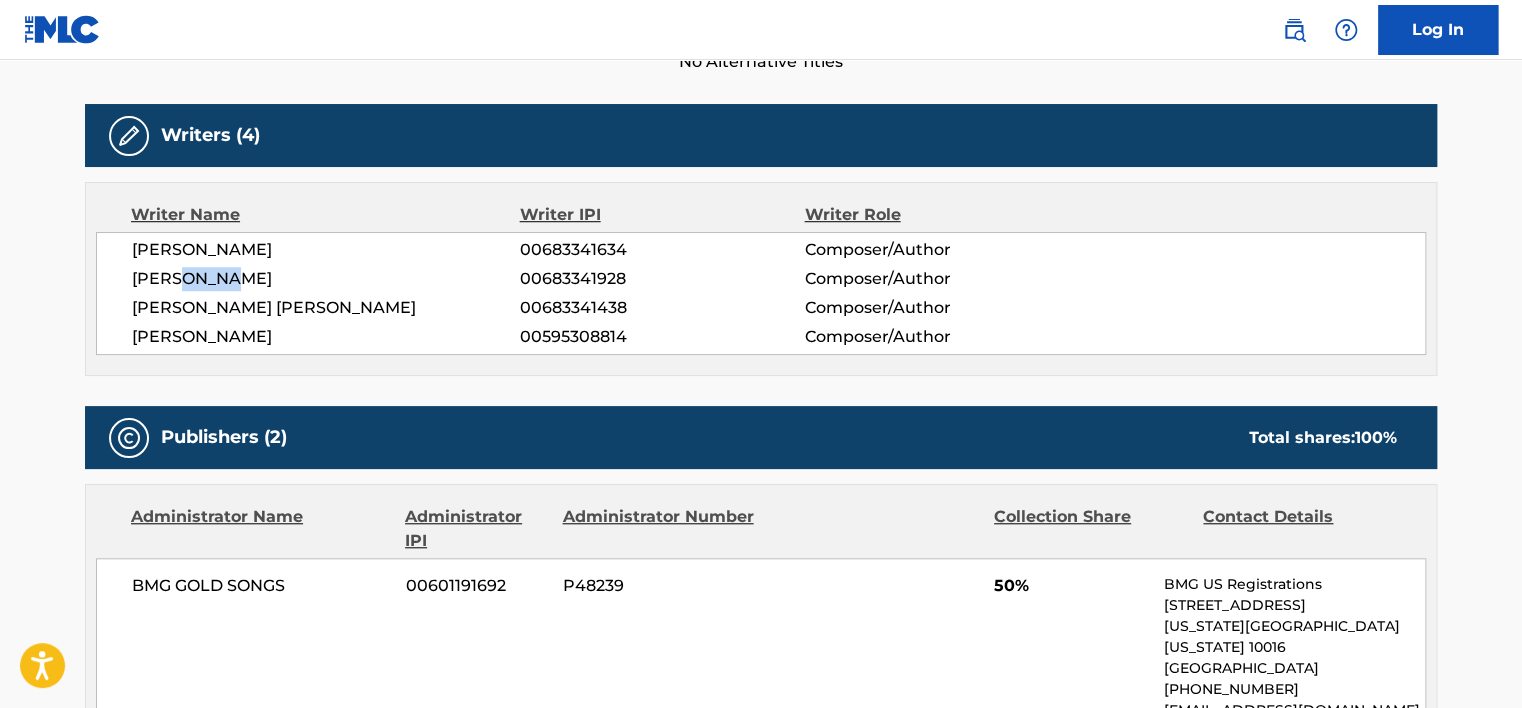 click on "[PERSON_NAME]" at bounding box center (326, 279) 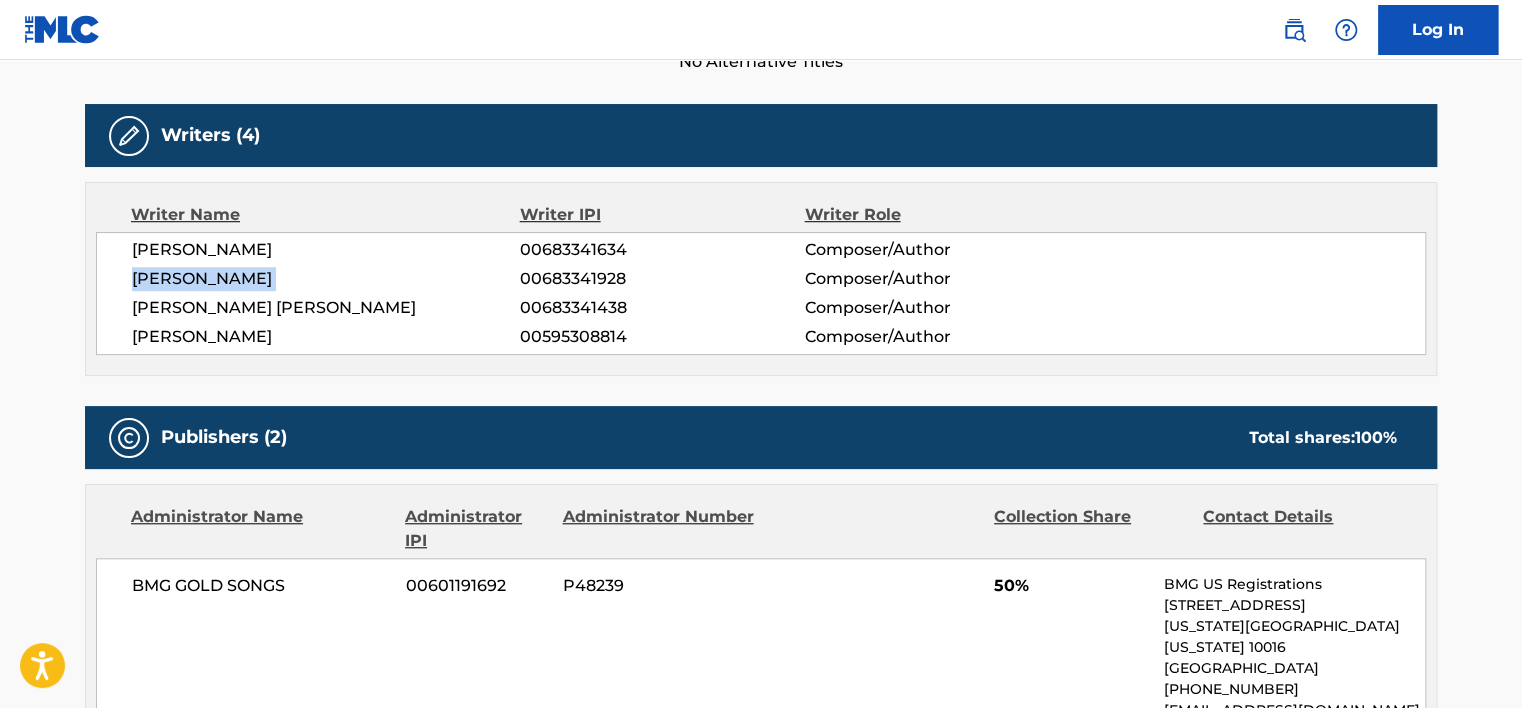 click on "[PERSON_NAME]" at bounding box center [326, 279] 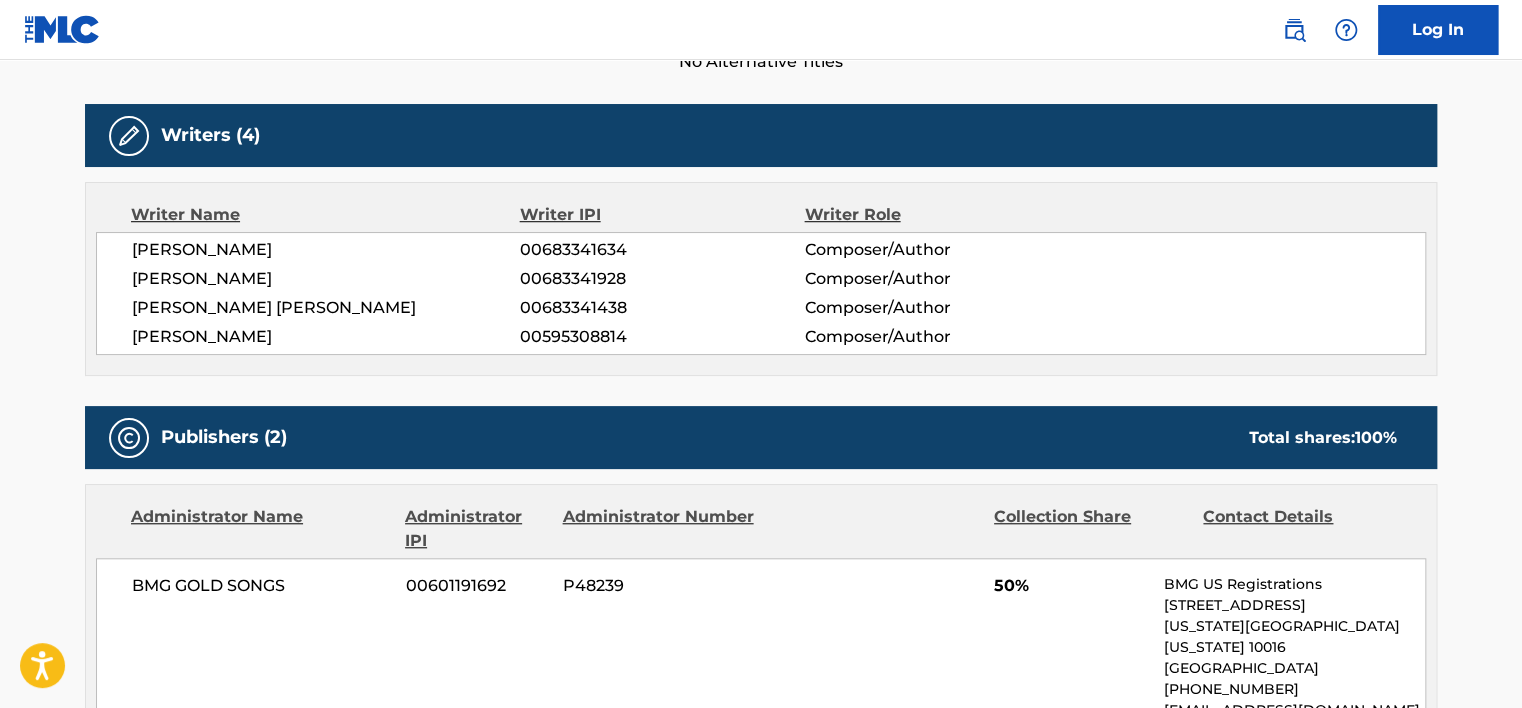 click on "00683341928" at bounding box center [662, 279] 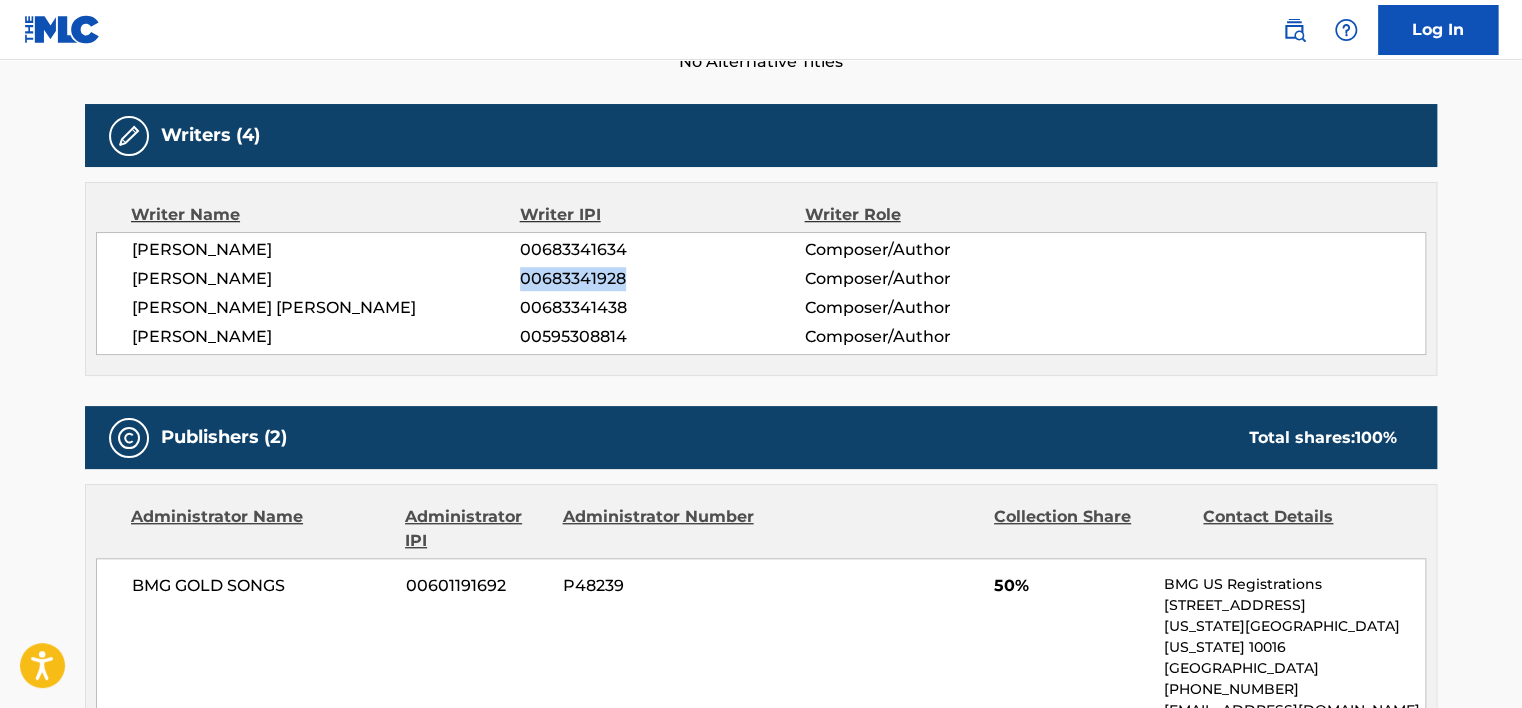 click on "00683341928" at bounding box center (662, 279) 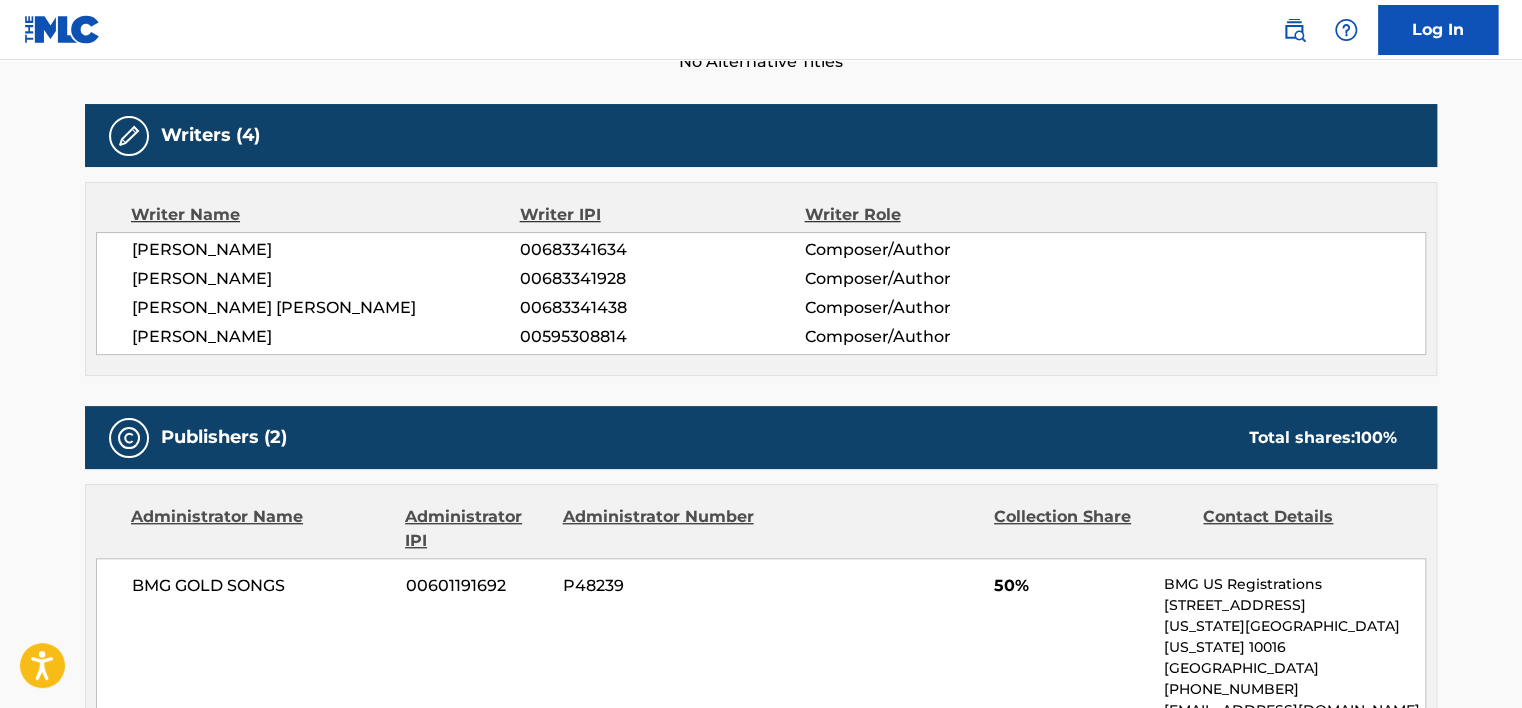 click on "[PERSON_NAME]" at bounding box center (326, 337) 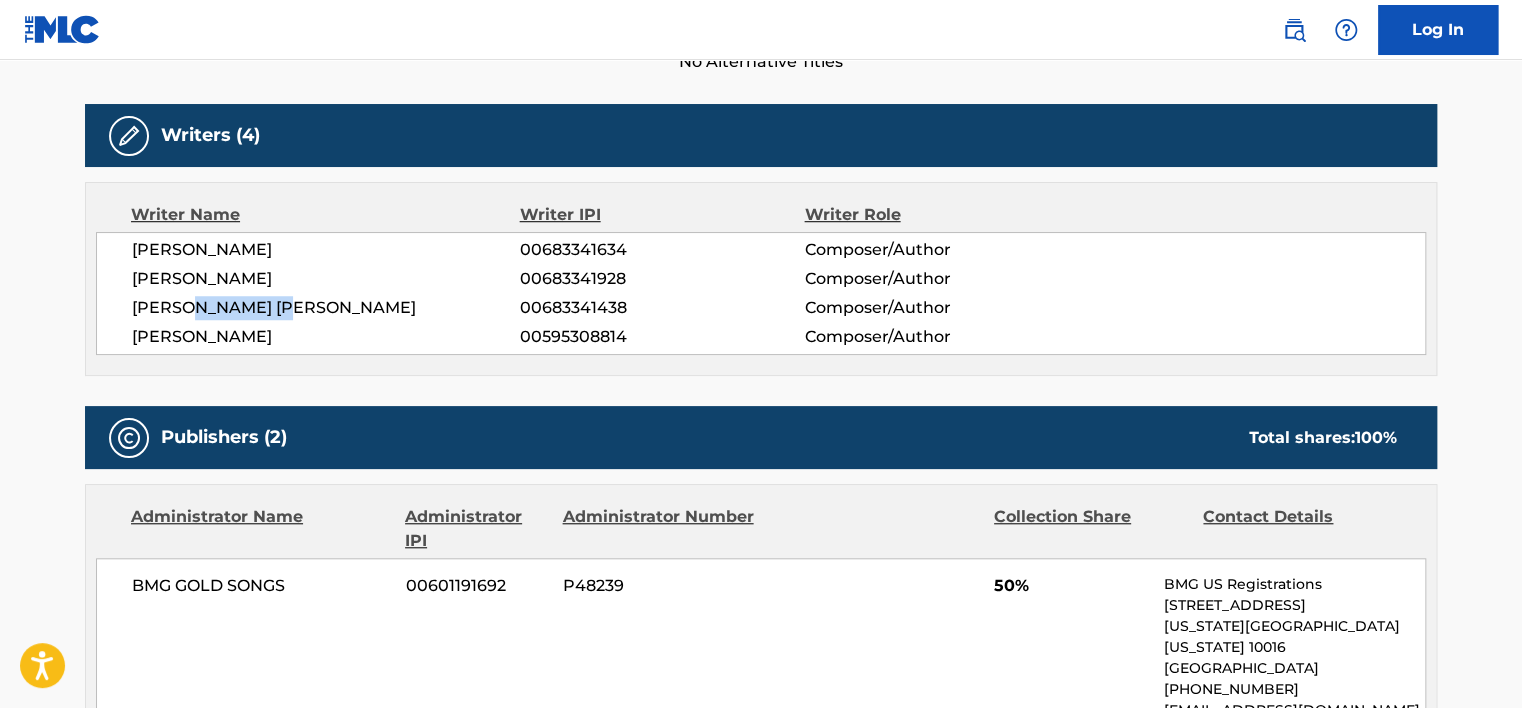 click on "[PERSON_NAME] [PERSON_NAME]" at bounding box center (326, 308) 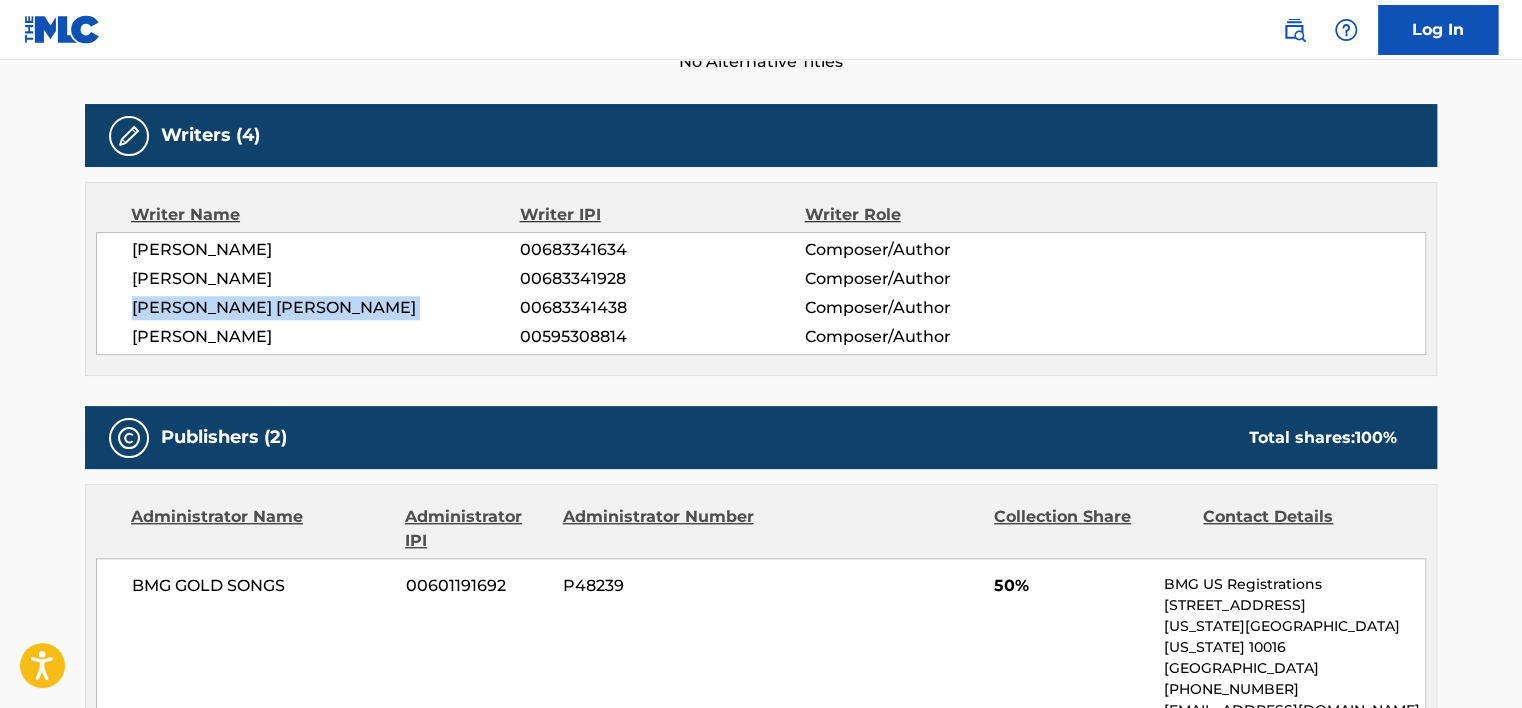 click on "[PERSON_NAME] [PERSON_NAME]" at bounding box center [326, 308] 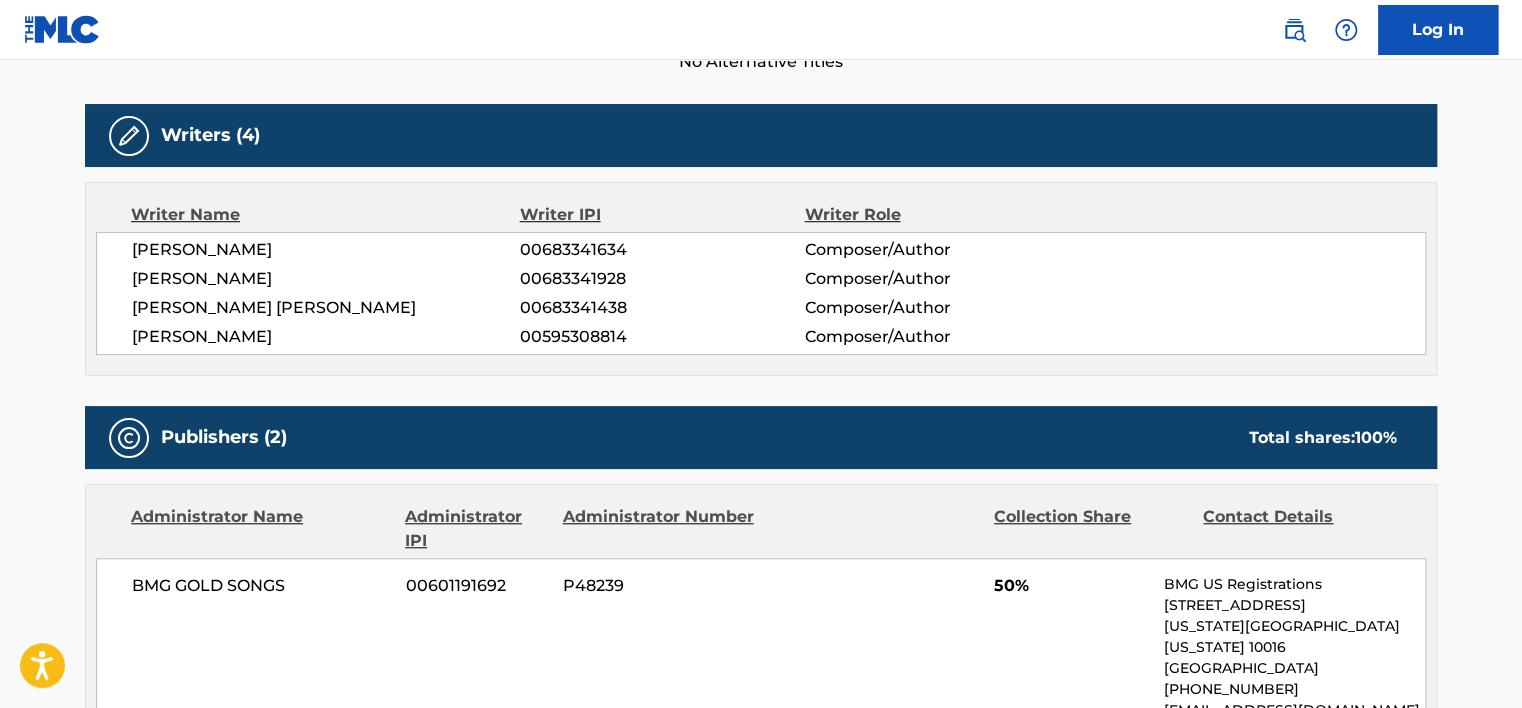 click on "00683341438" at bounding box center (662, 308) 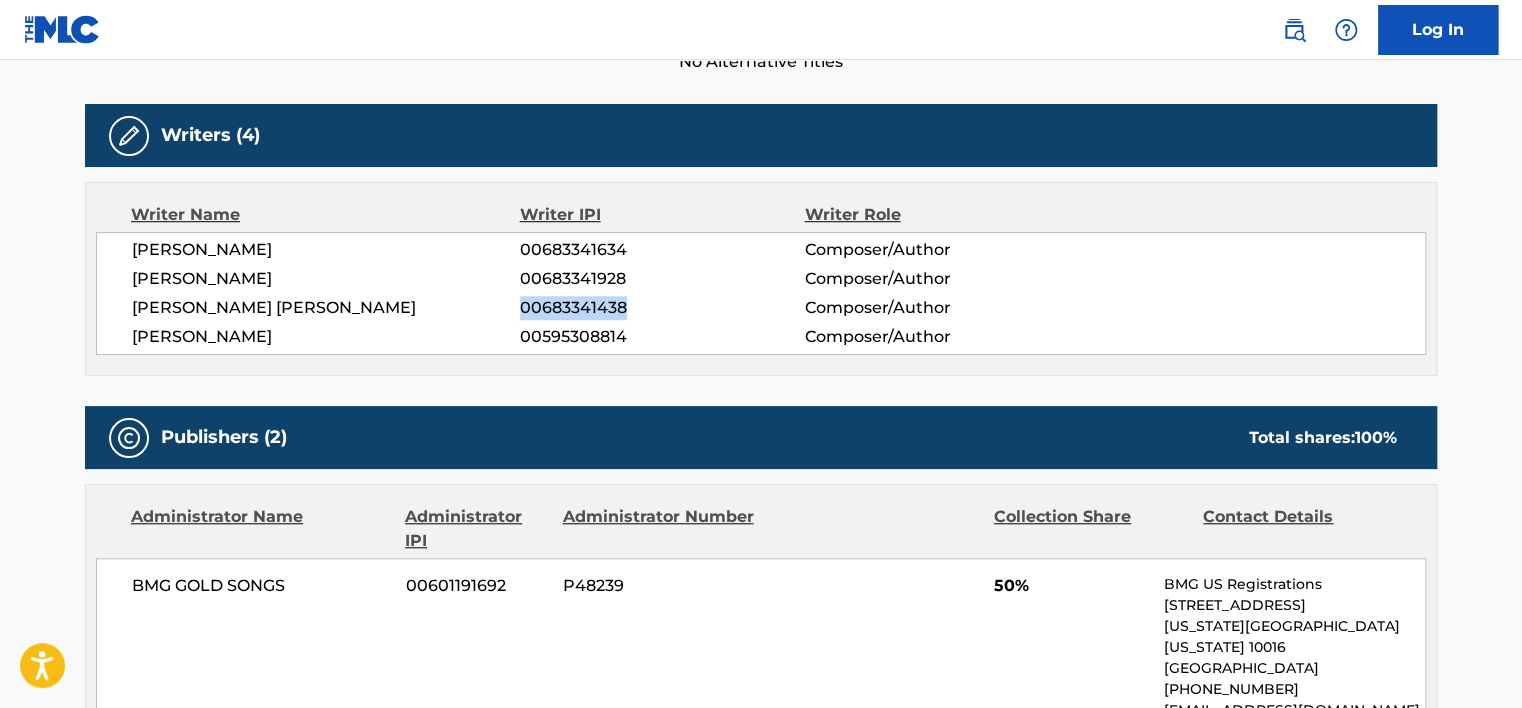 click on "00683341438" at bounding box center (662, 308) 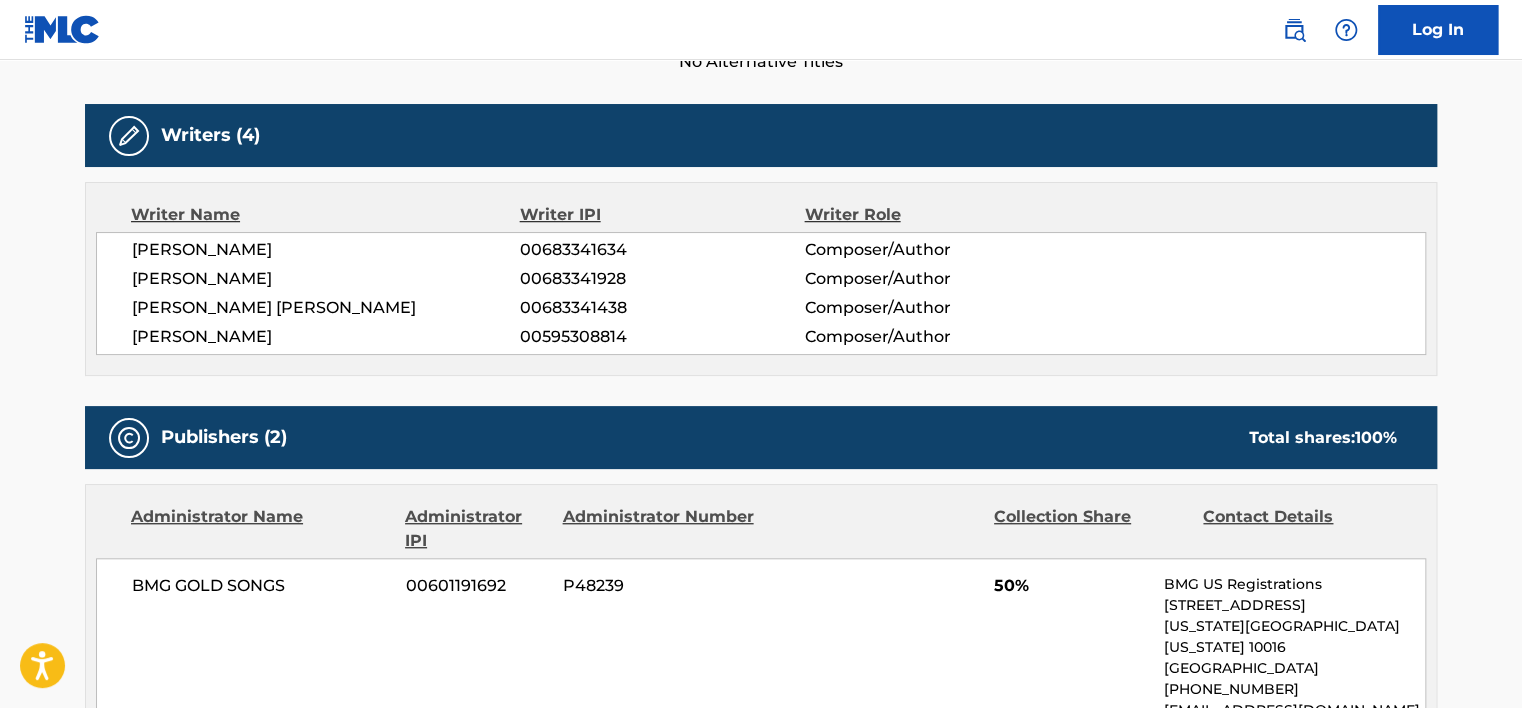 click on "[PERSON_NAME] 00683341634 Composer/Author [PERSON_NAME] 00683341928 Composer/Author [PERSON_NAME] [PERSON_NAME] 00683341438 Composer/Author [PERSON_NAME] 00595308814 Composer/Author" at bounding box center (761, 293) 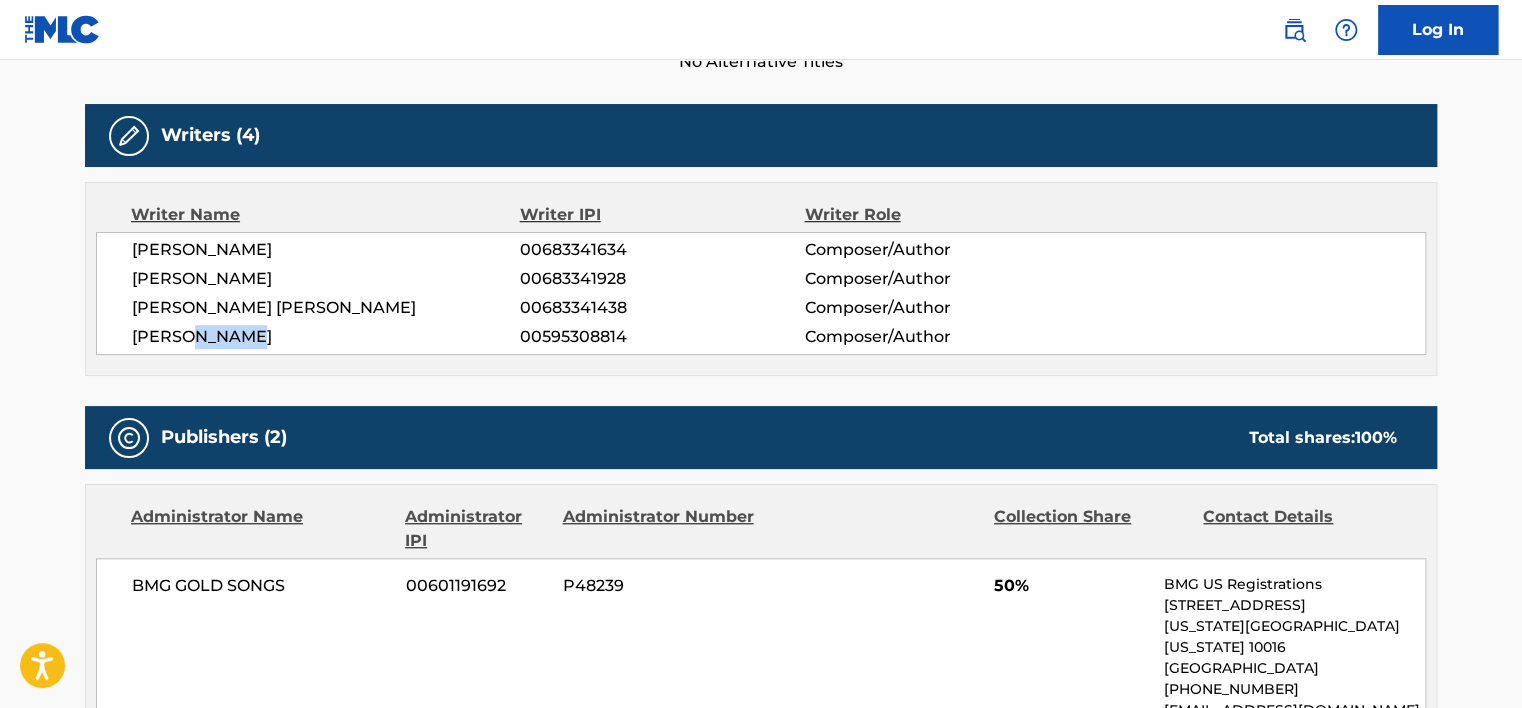 click on "[PERSON_NAME] 00683341634 Composer/Author [PERSON_NAME] 00683341928 Composer/Author [PERSON_NAME] [PERSON_NAME] 00683341438 Composer/Author [PERSON_NAME] 00595308814 Composer/Author" at bounding box center (761, 293) 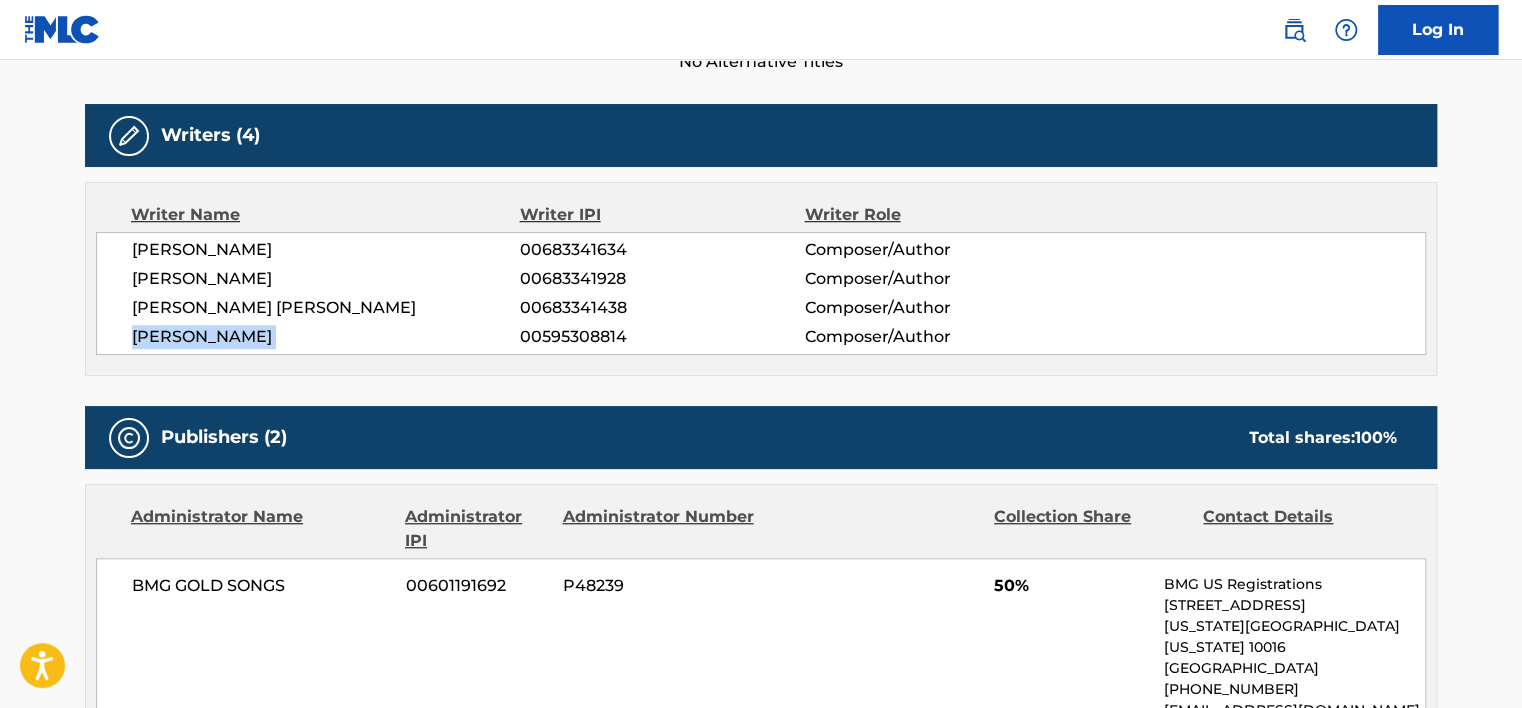 click on "[PERSON_NAME] 00683341634 Composer/Author [PERSON_NAME] 00683341928 Composer/Author [PERSON_NAME] [PERSON_NAME] 00683341438 Composer/Author [PERSON_NAME] 00595308814 Composer/Author" at bounding box center (761, 293) 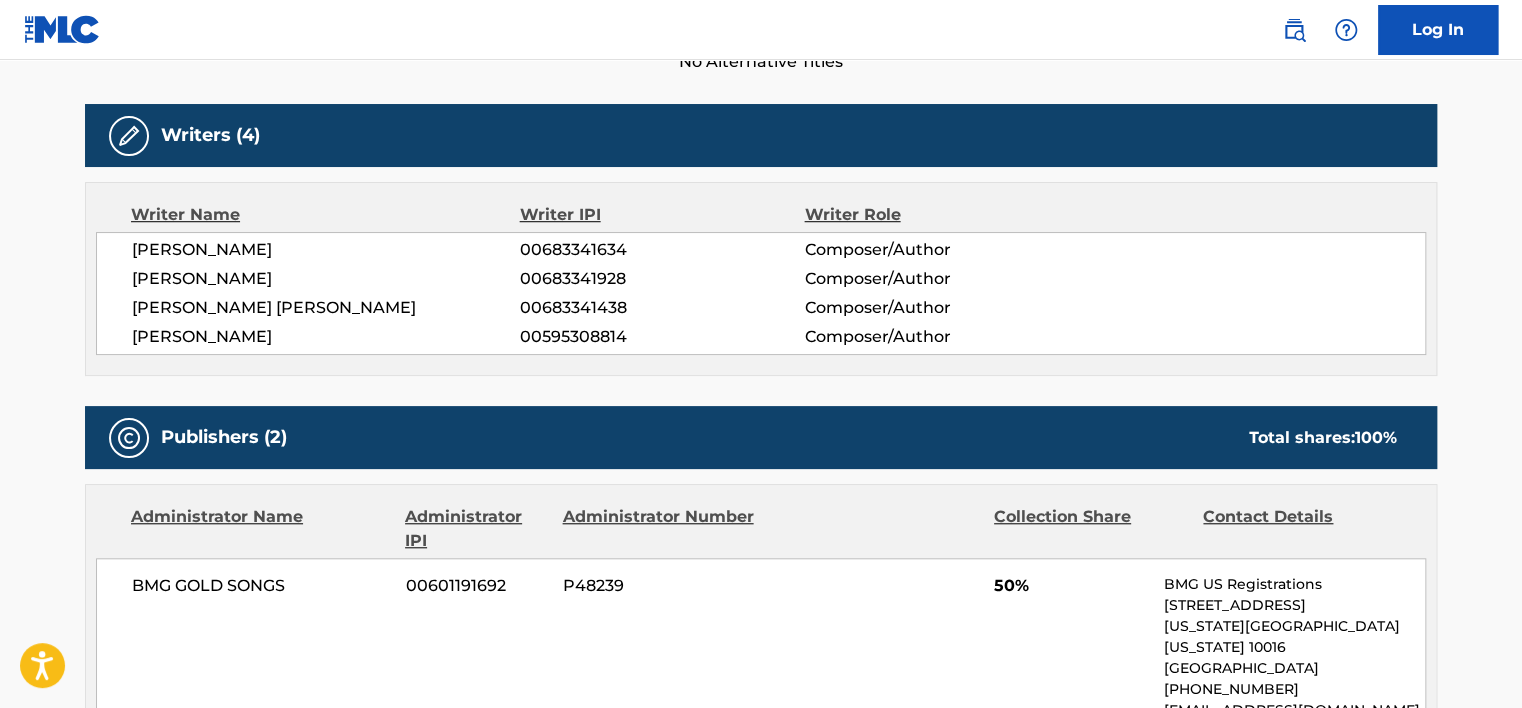 click on "[PERSON_NAME] 00683341634 Composer/Author [PERSON_NAME] 00683341928 Composer/Author [PERSON_NAME] [PERSON_NAME] 00683341438 Composer/Author [PERSON_NAME] 00595308814 Composer/Author" at bounding box center [761, 293] 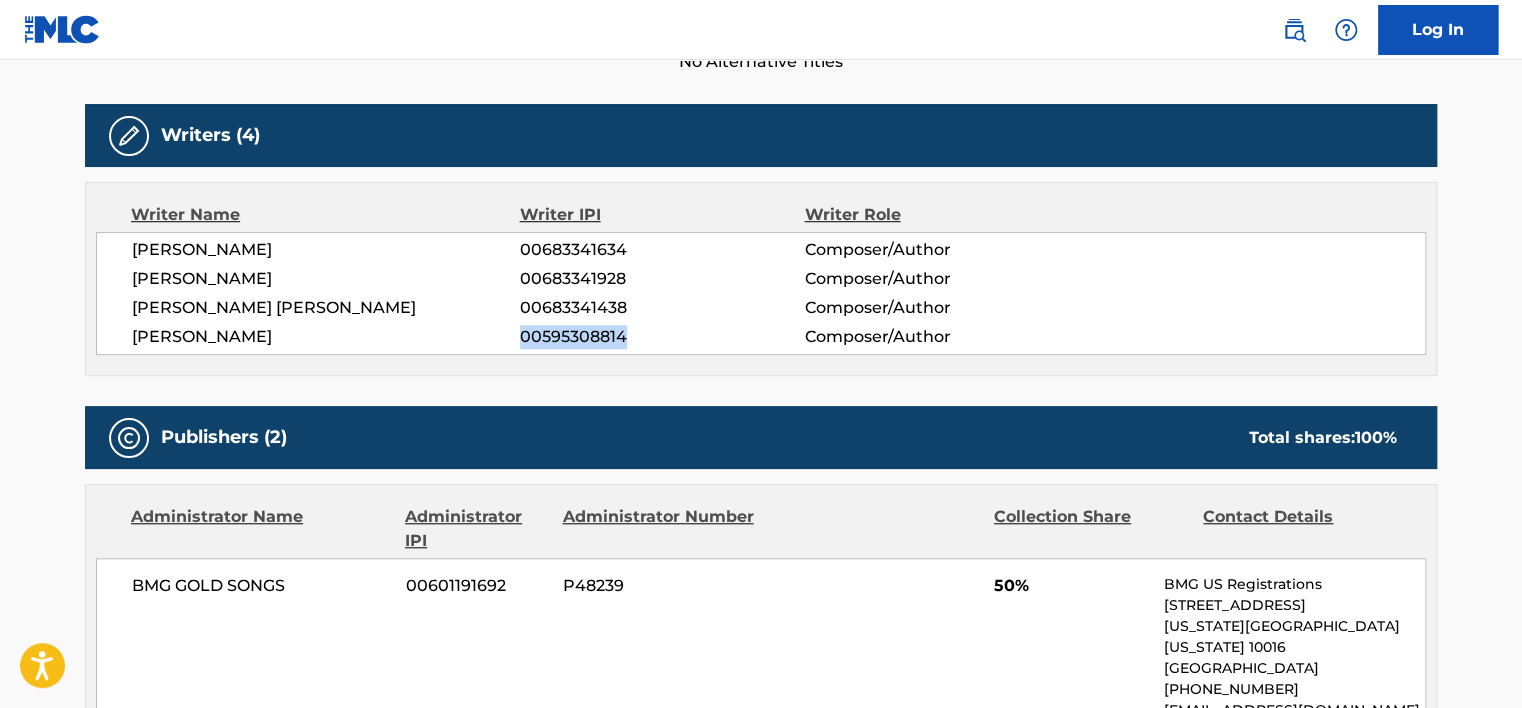 click on "[PERSON_NAME] 00683341634 Composer/Author [PERSON_NAME] 00683341928 Composer/Author [PERSON_NAME] [PERSON_NAME] 00683341438 Composer/Author [PERSON_NAME] 00595308814 Composer/Author" at bounding box center (761, 293) 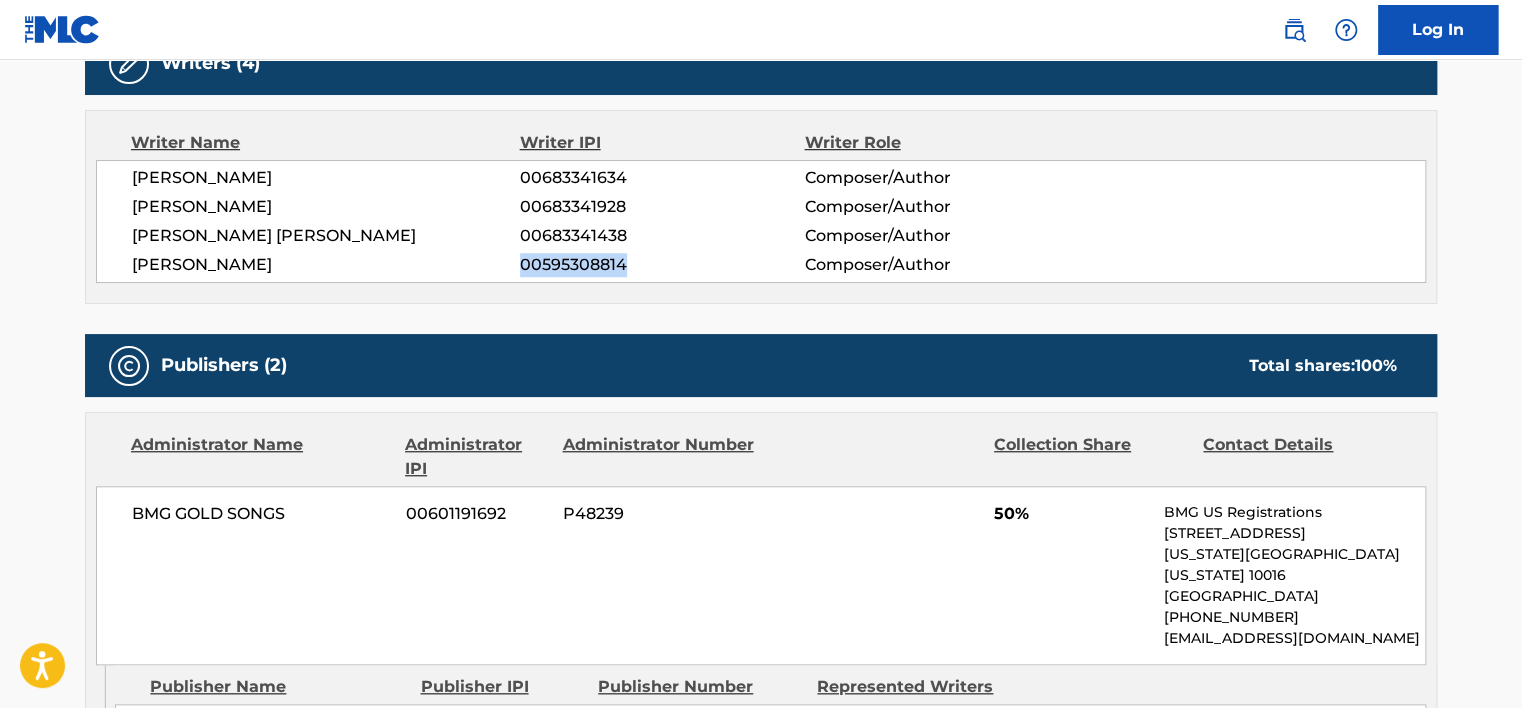 scroll, scrollTop: 900, scrollLeft: 0, axis: vertical 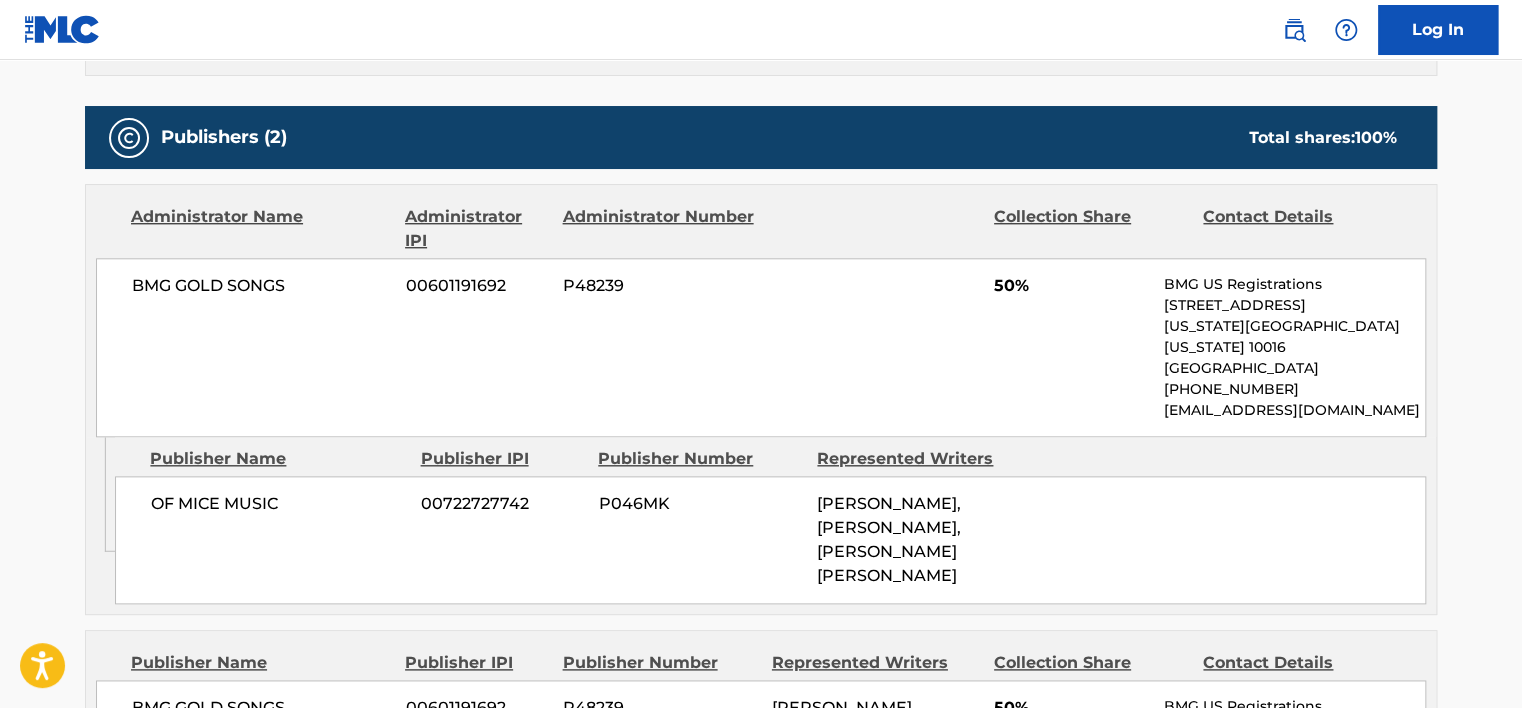 click on "BMG GOLD SONGS" at bounding box center (261, 286) 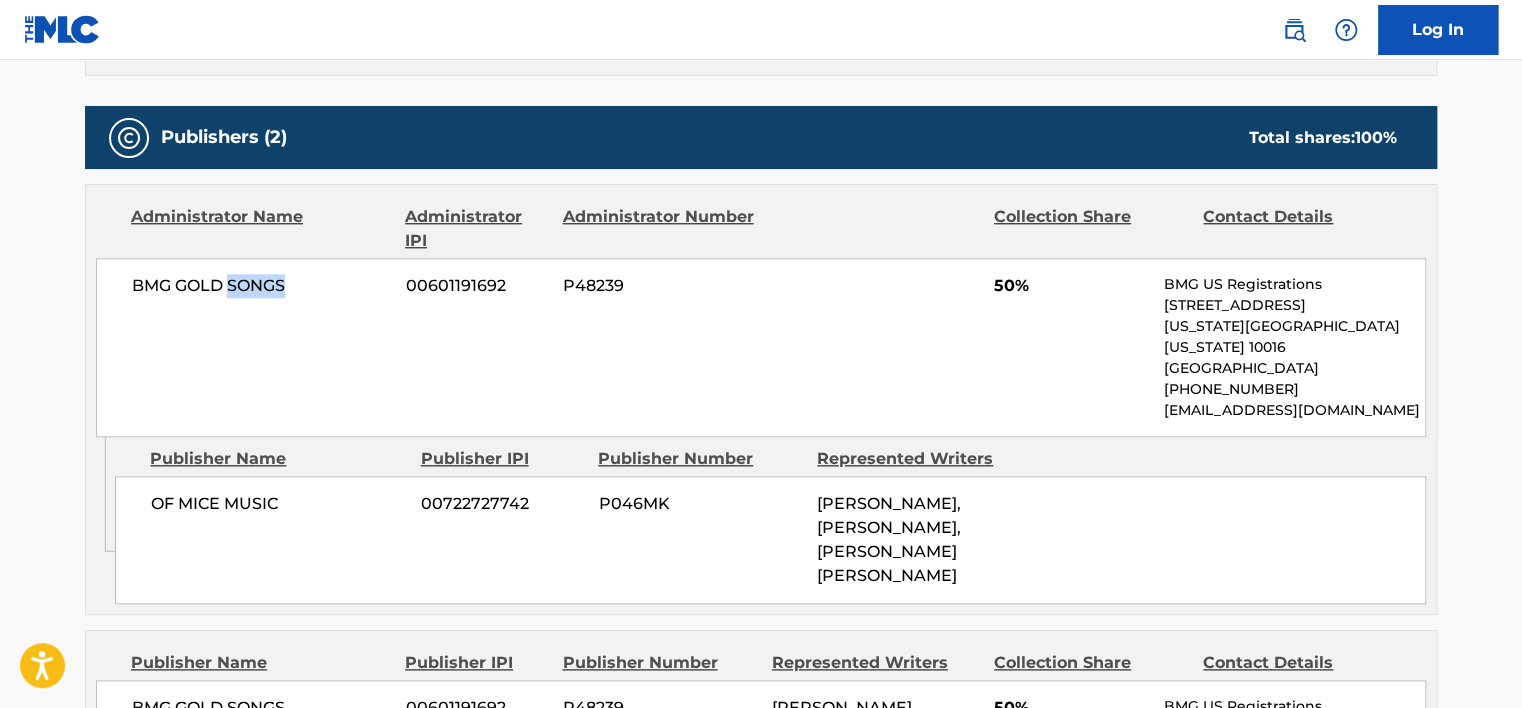 click on "BMG GOLD SONGS" at bounding box center [261, 286] 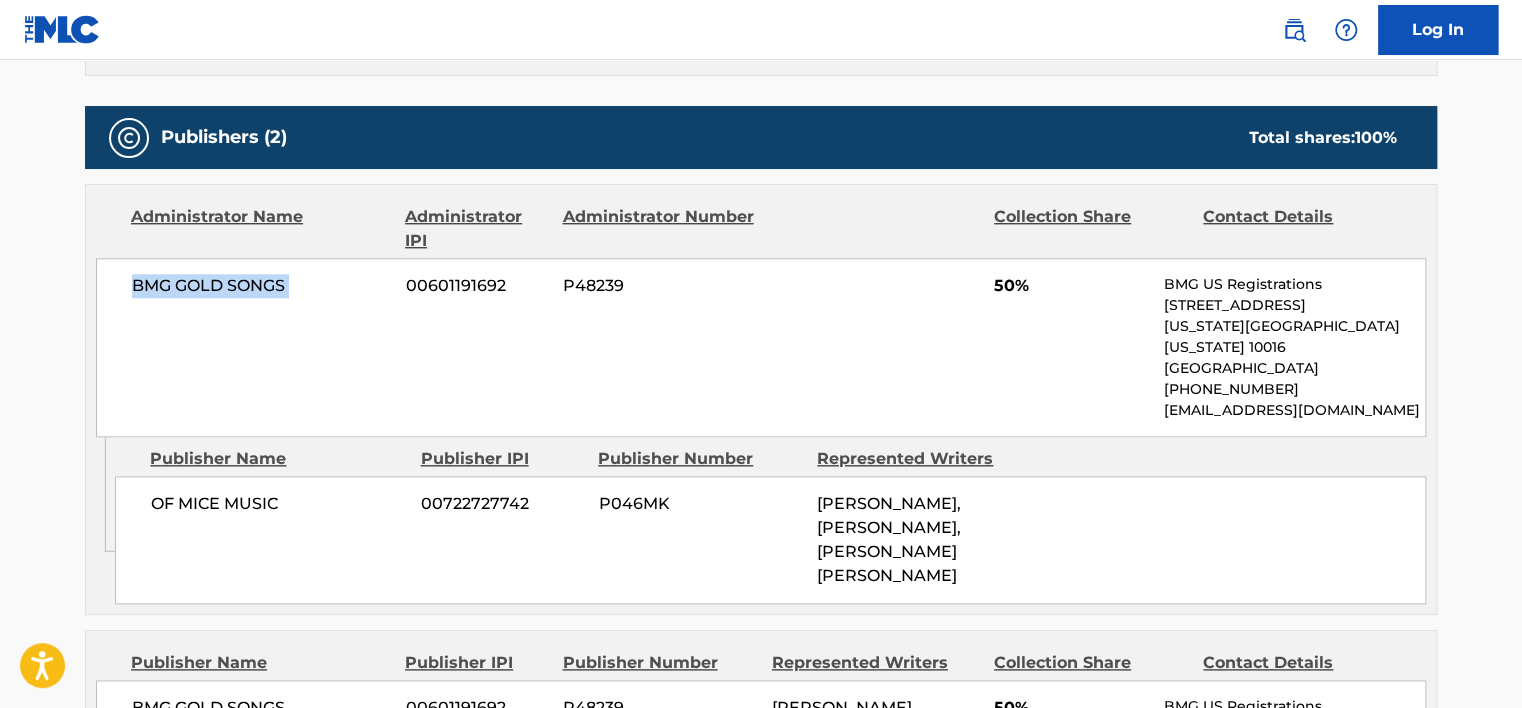 click on "BMG GOLD SONGS" at bounding box center (261, 286) 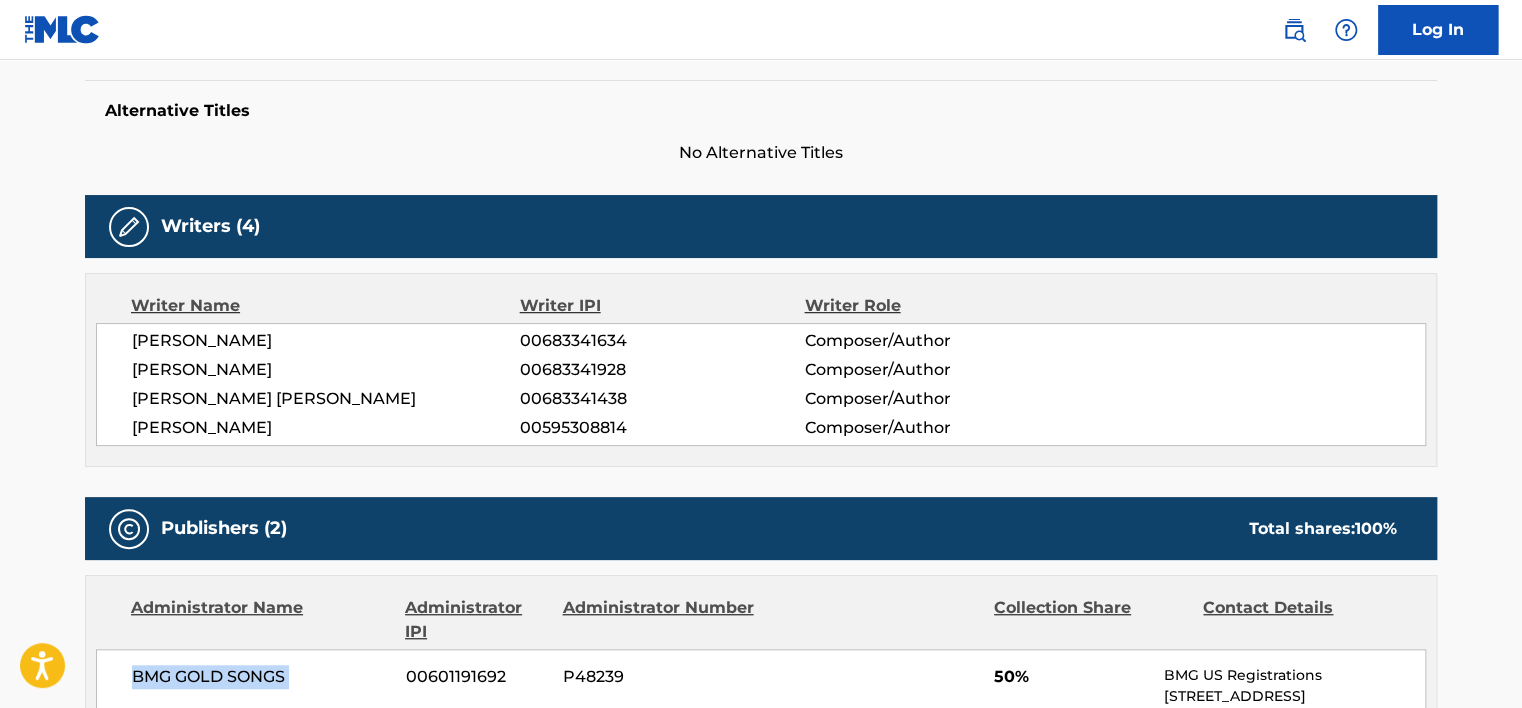 scroll, scrollTop: 0, scrollLeft: 0, axis: both 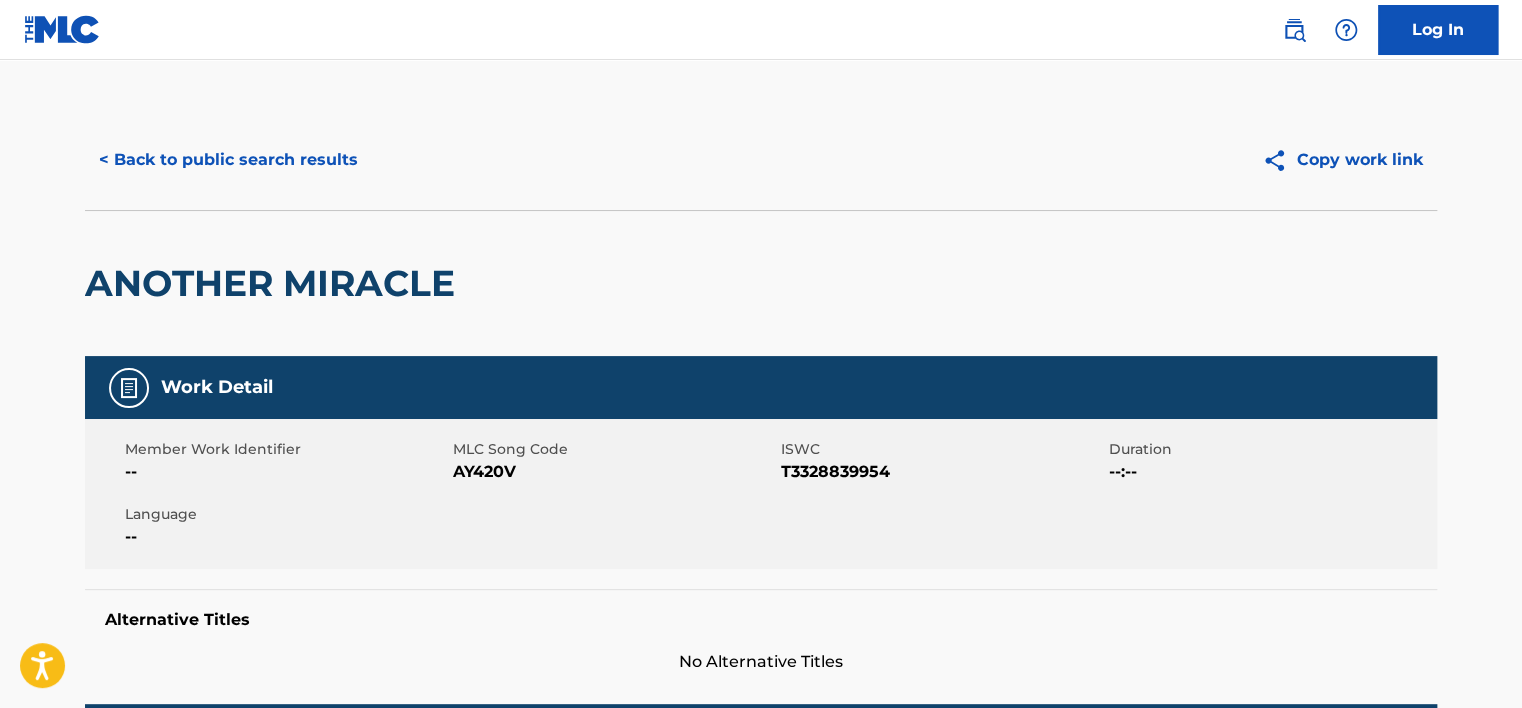 click on "MLC Song Code" at bounding box center (614, 449) 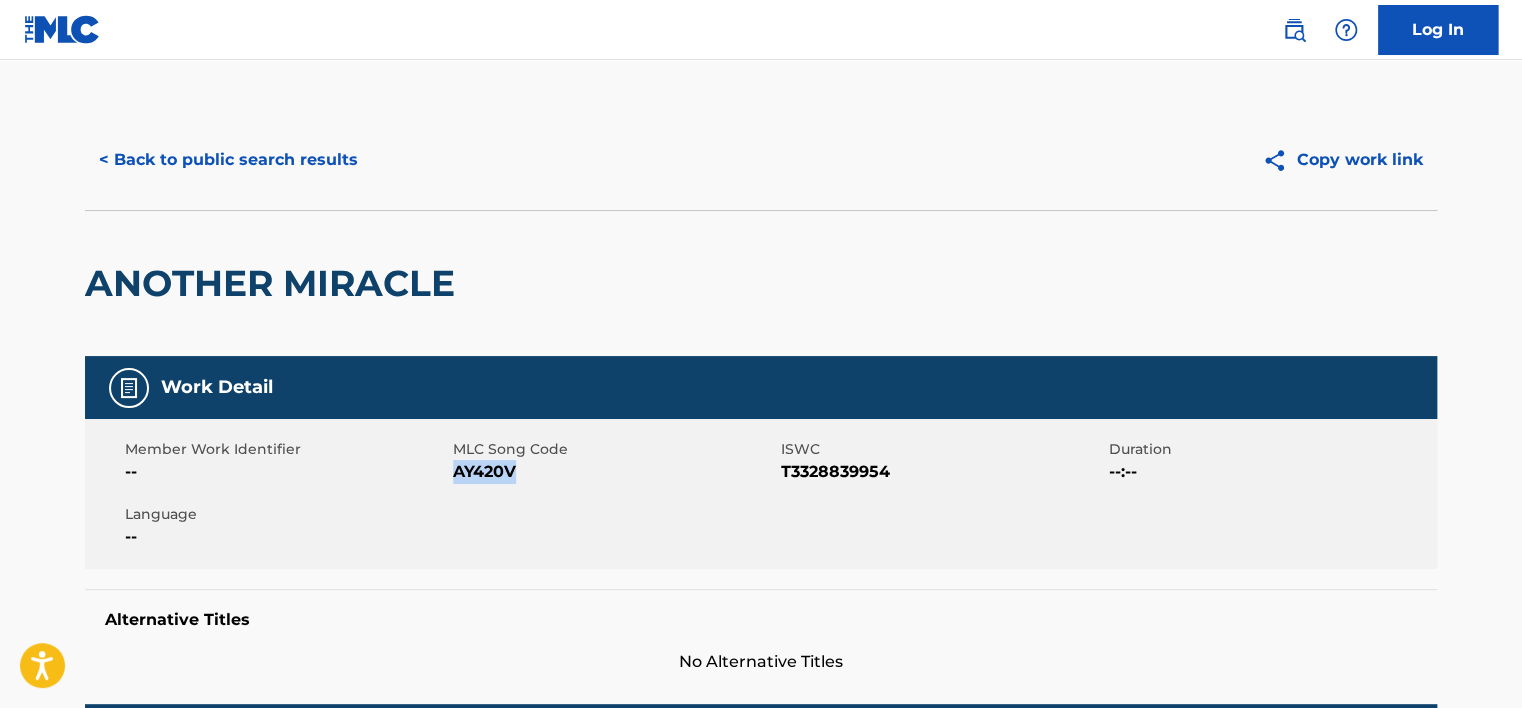 click on "AY420V" at bounding box center [614, 472] 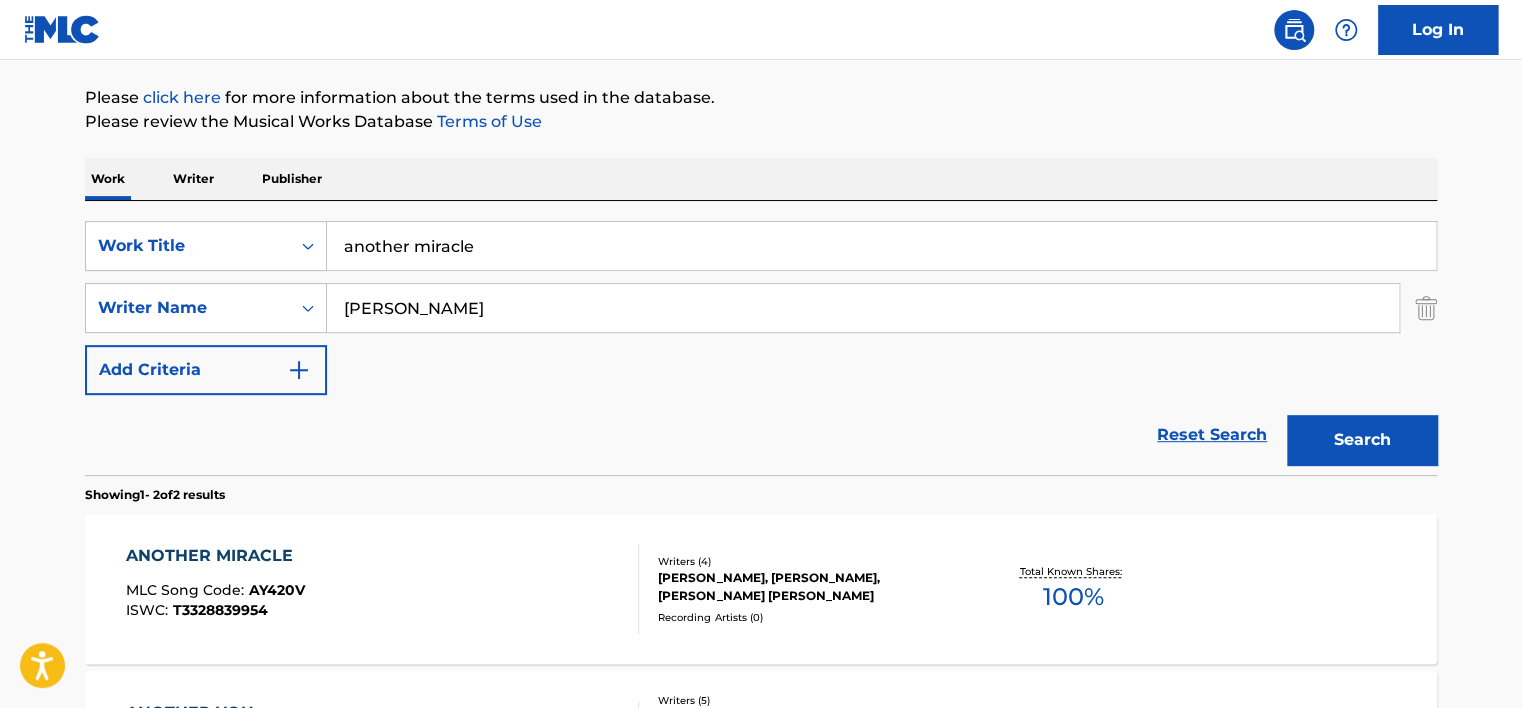 scroll, scrollTop: 222, scrollLeft: 0, axis: vertical 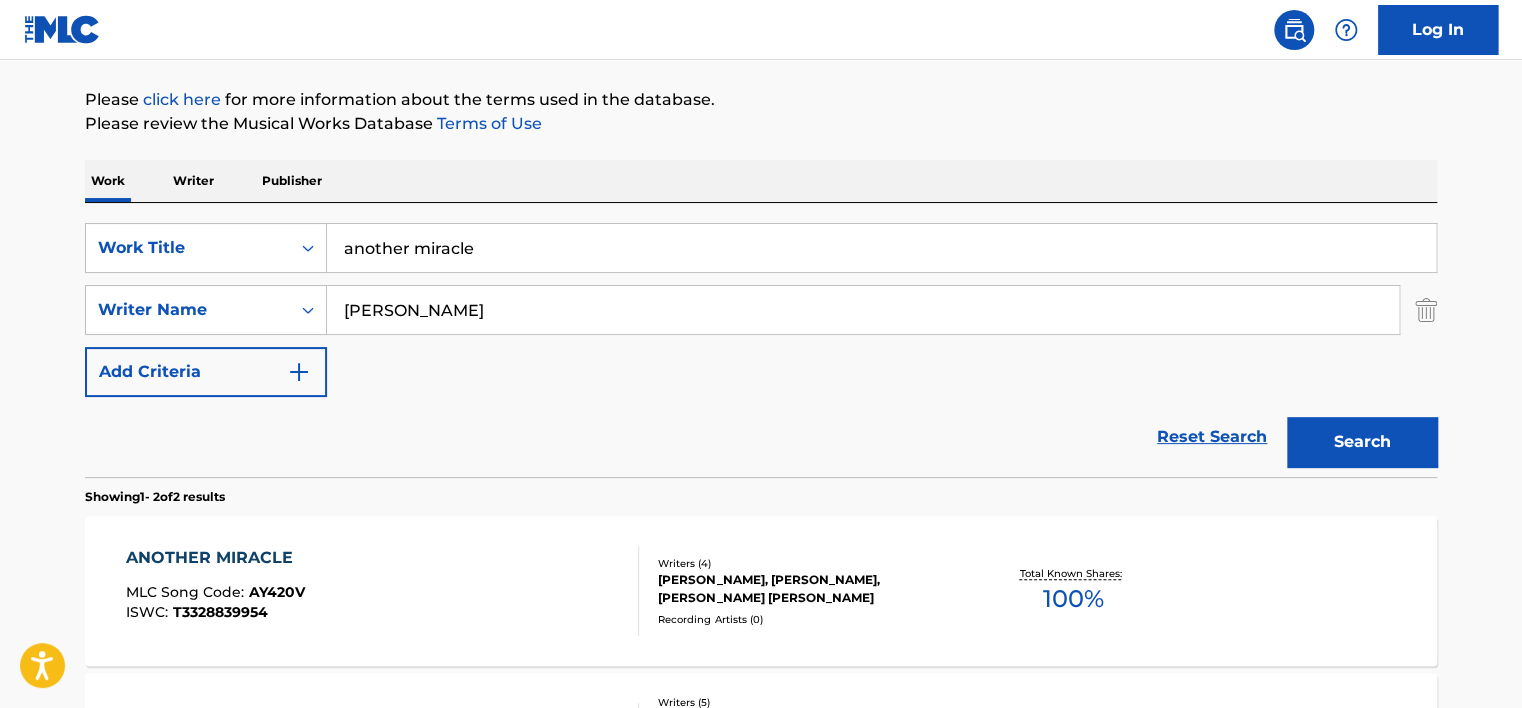 click on "another miracle" at bounding box center (881, 248) 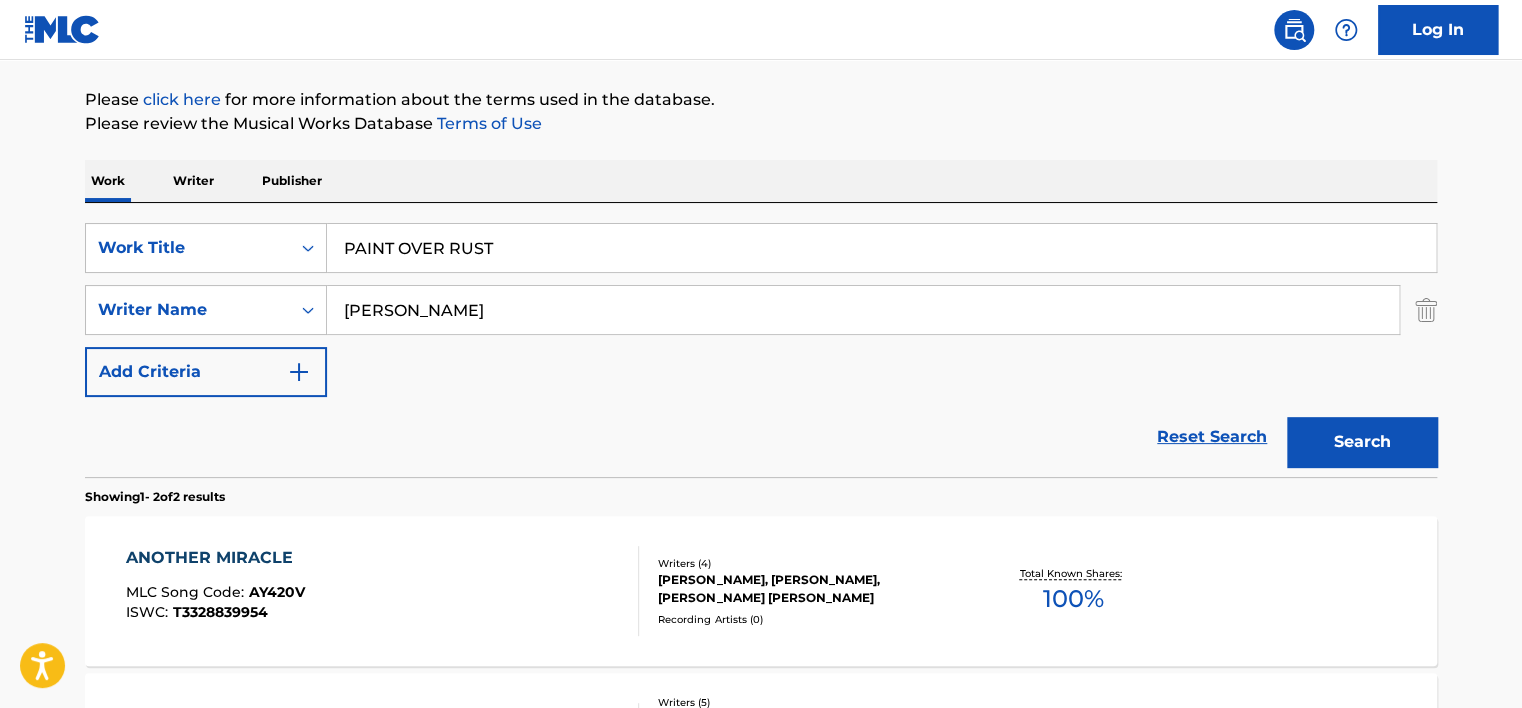 type on "PAINT OVER RUST" 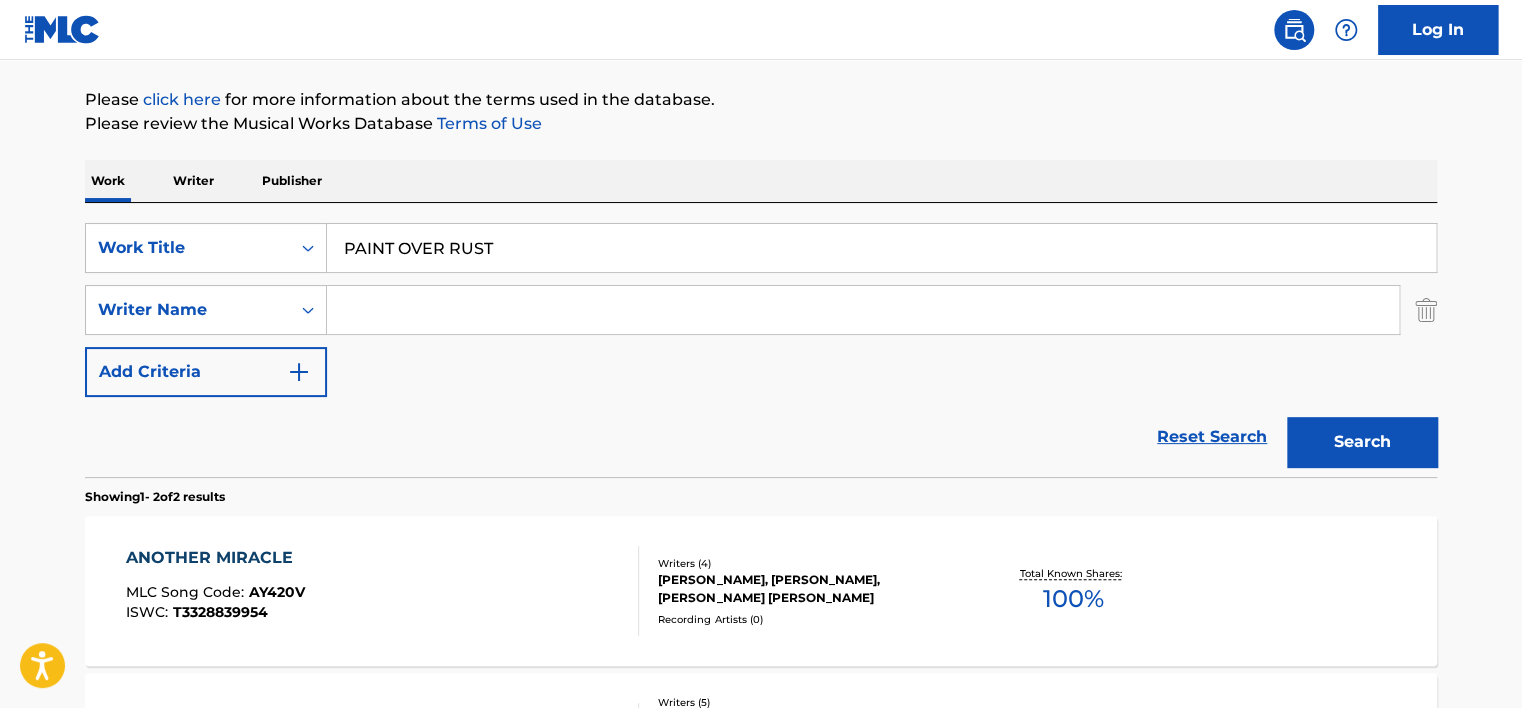 click at bounding box center (863, 310) 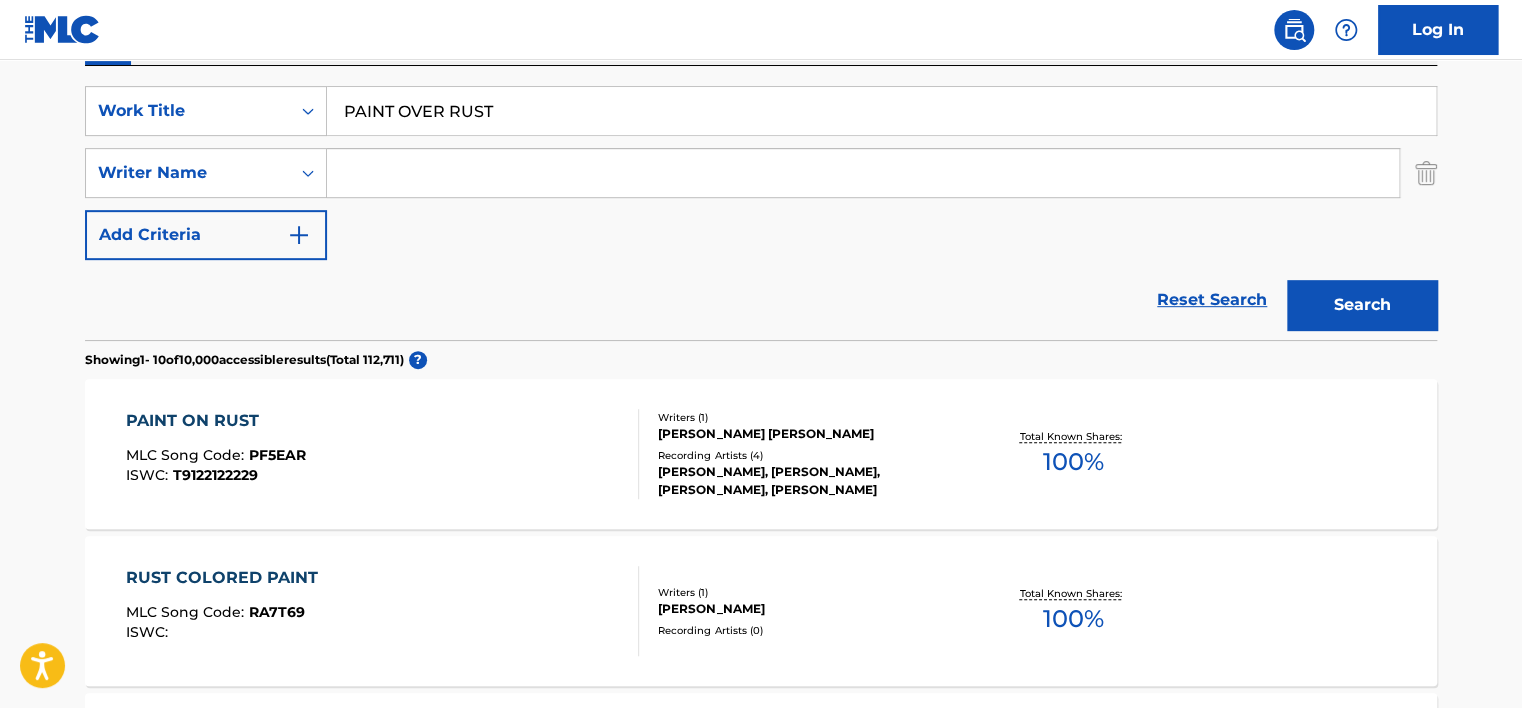 scroll, scrollTop: 422, scrollLeft: 0, axis: vertical 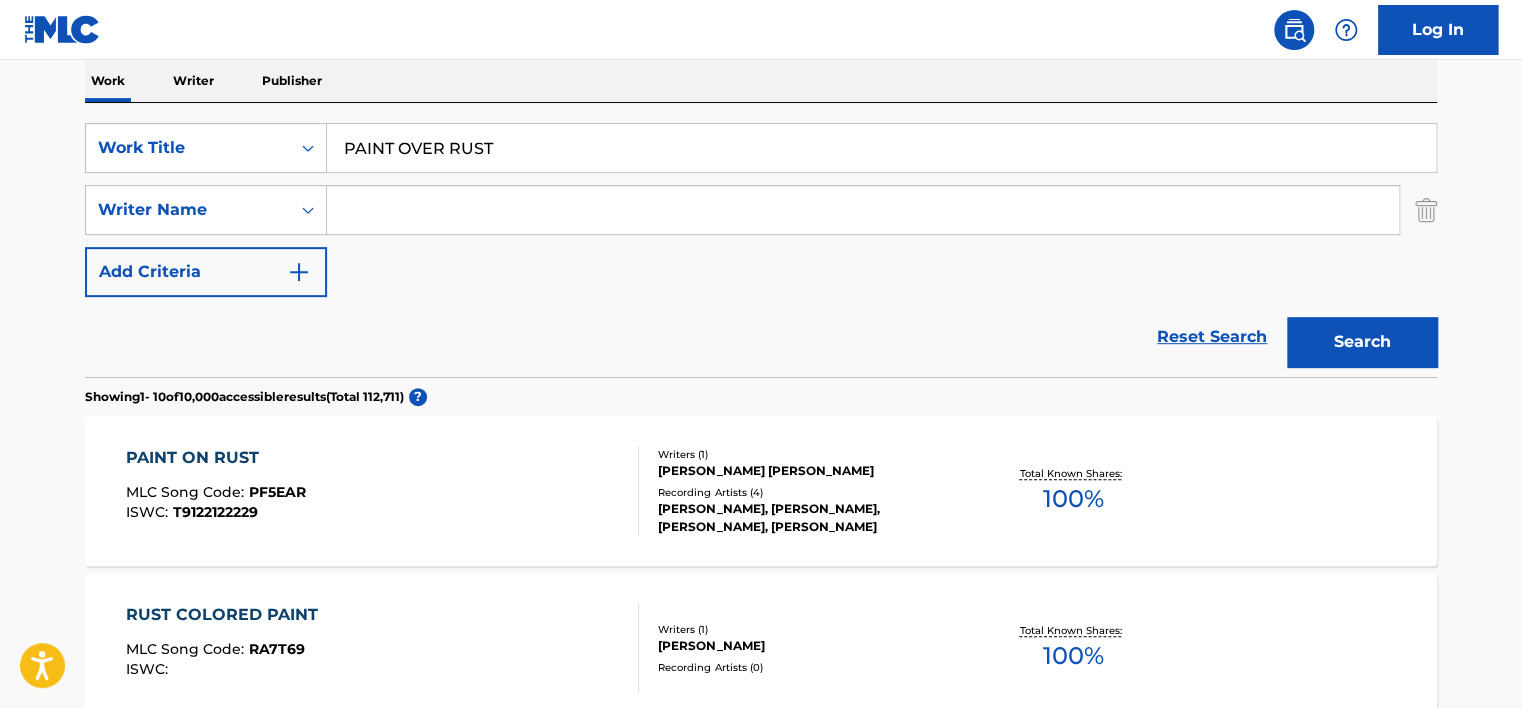 click on "PAINT OVER RUST" at bounding box center (881, 148) 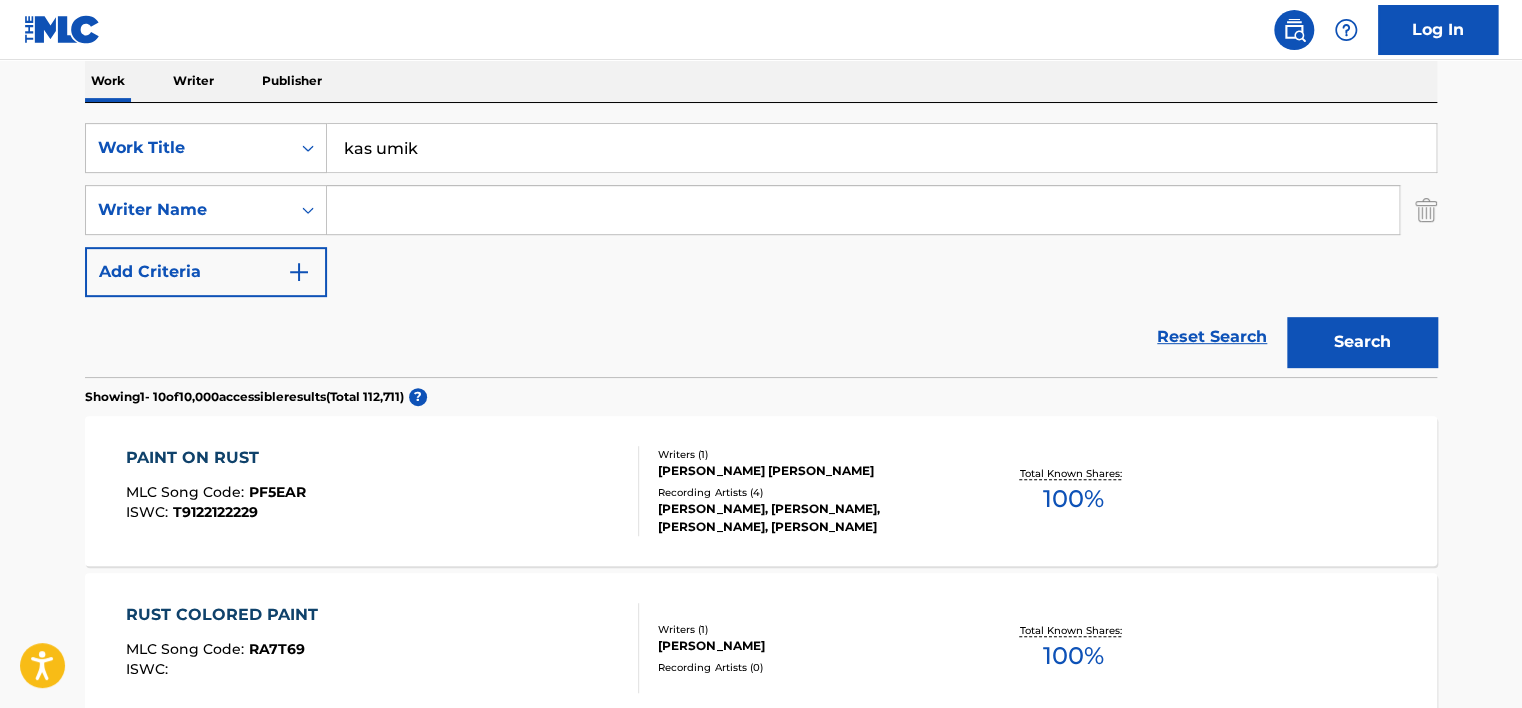 click on "Search" at bounding box center (1362, 342) 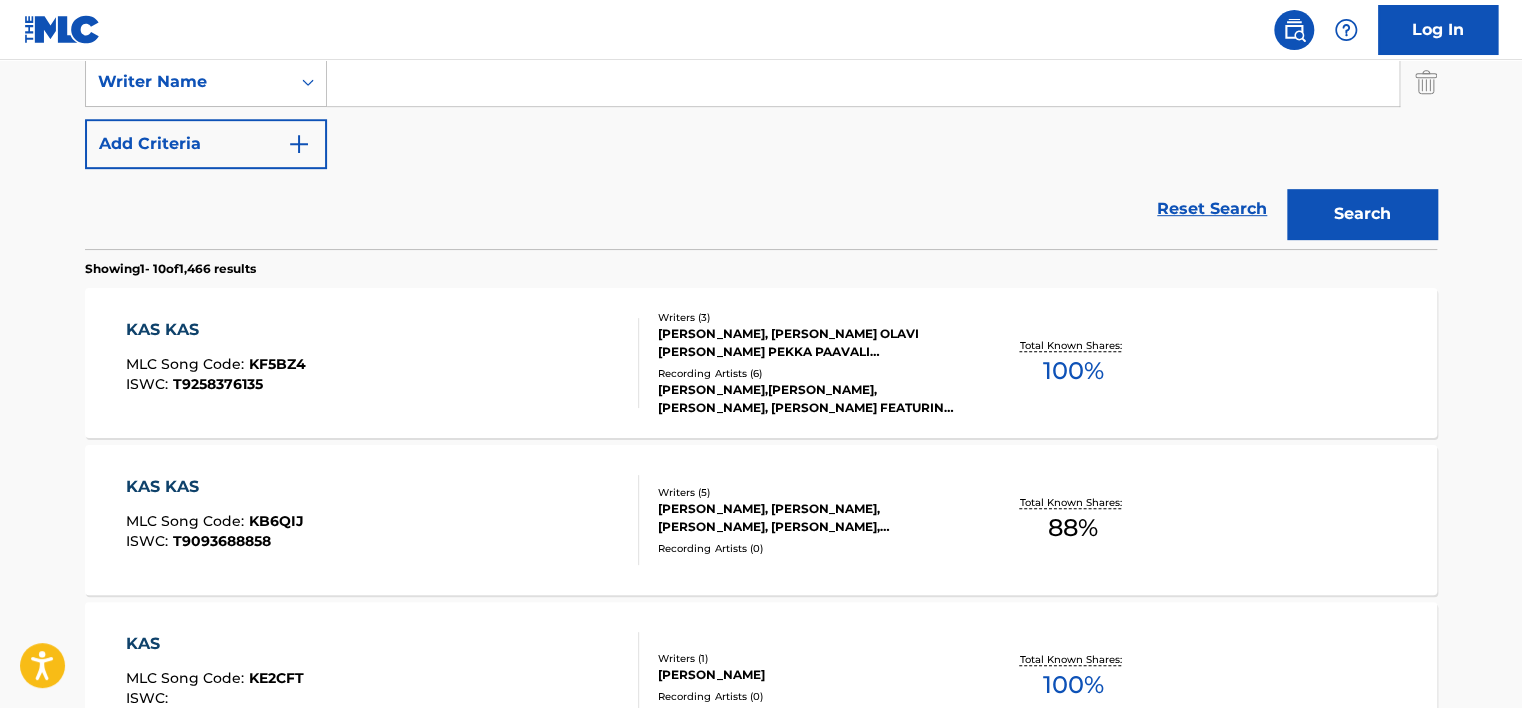 scroll, scrollTop: 522, scrollLeft: 0, axis: vertical 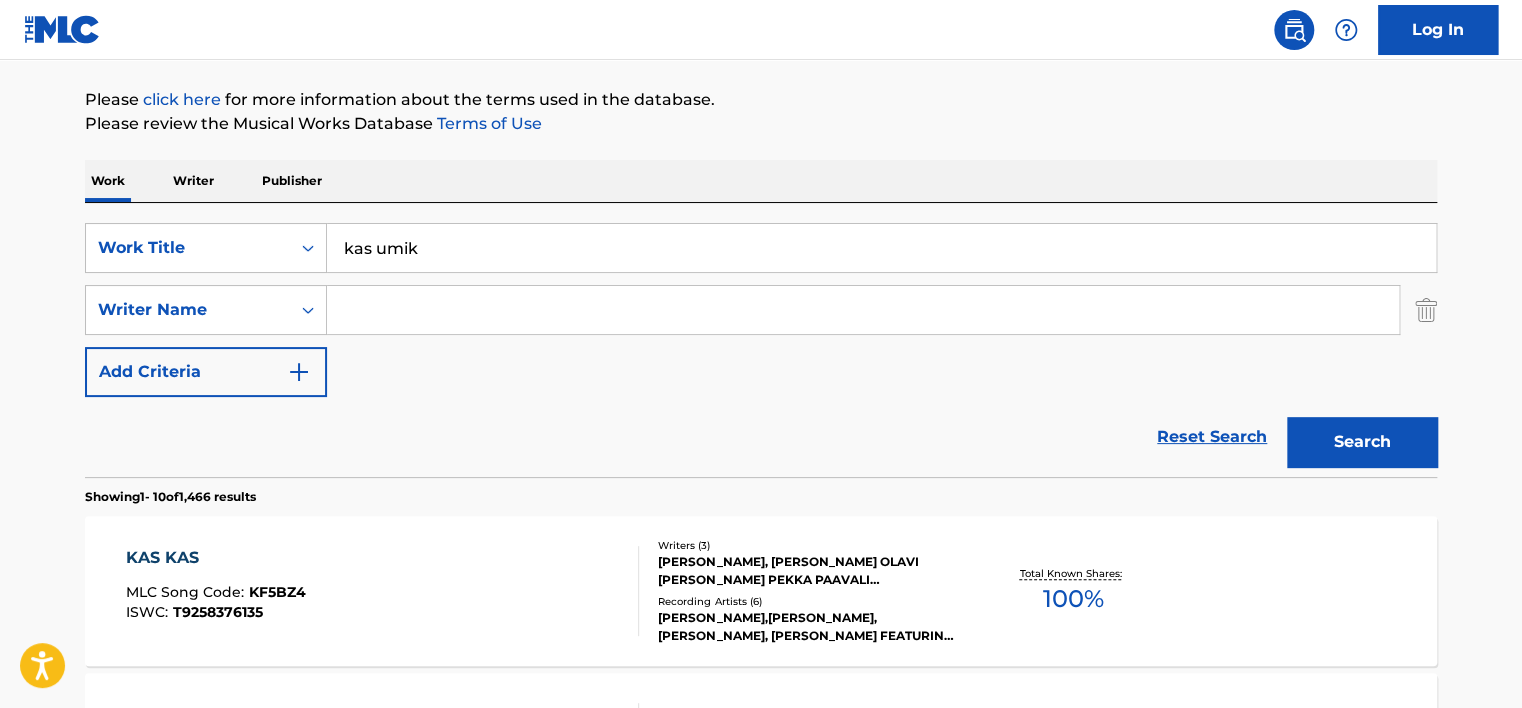 click on "kas umik" at bounding box center (881, 248) 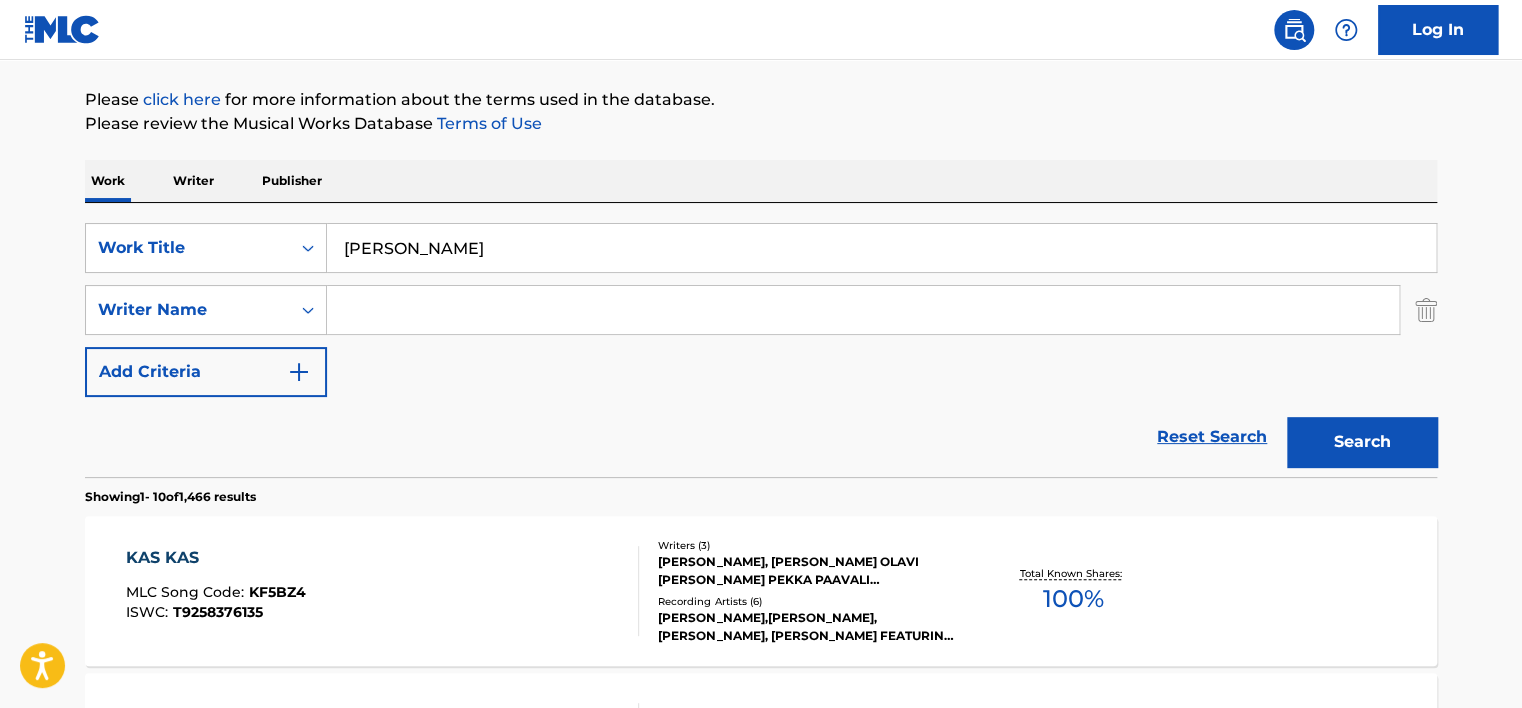 type on "[PERSON_NAME]" 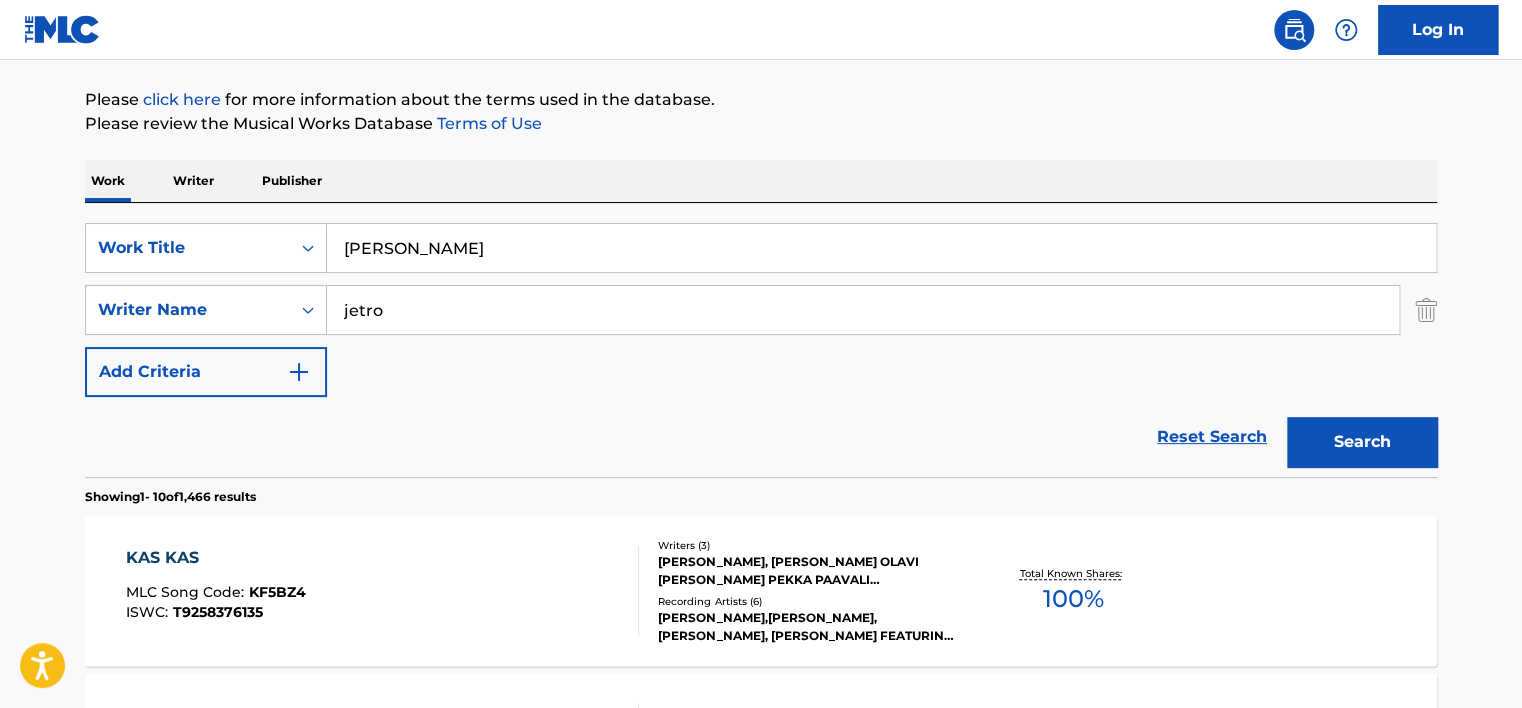 type on "jetro" 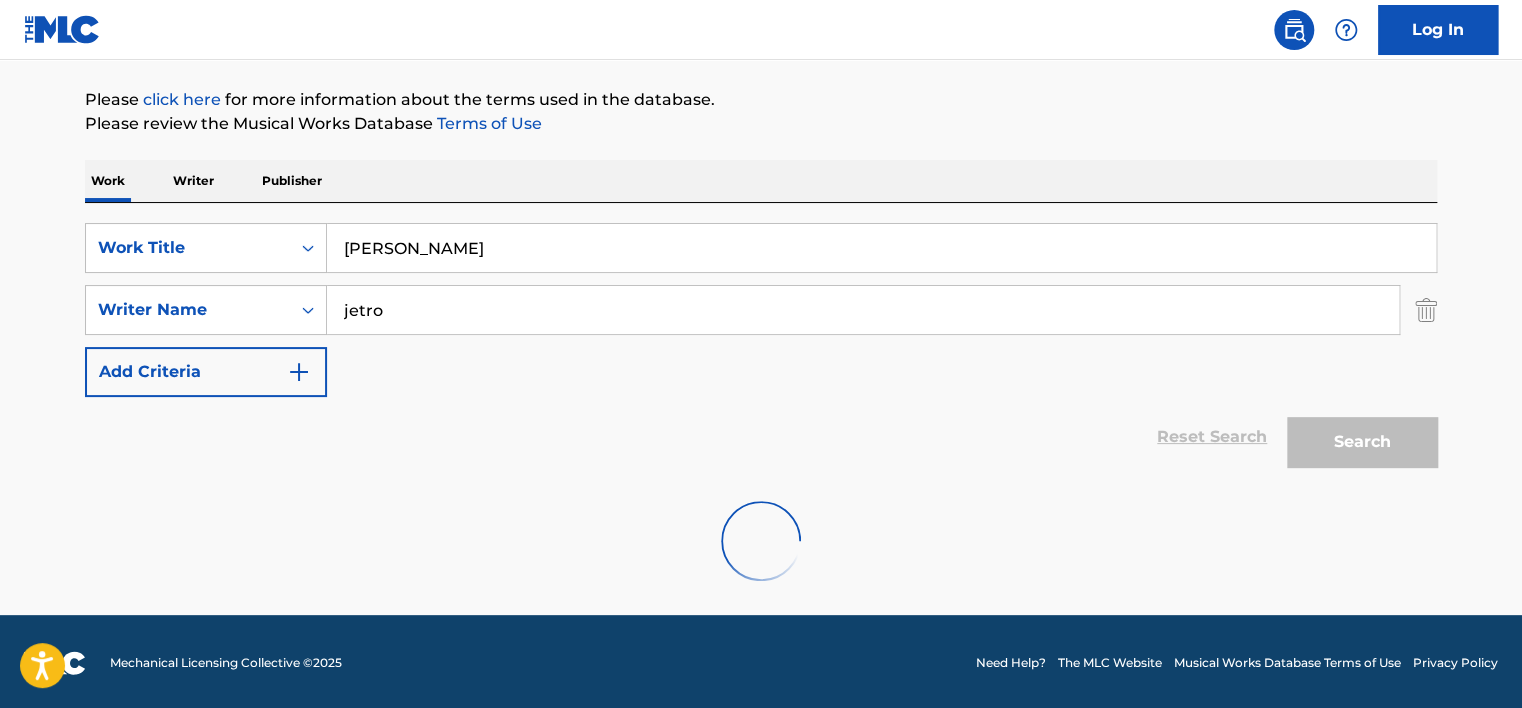scroll, scrollTop: 160, scrollLeft: 0, axis: vertical 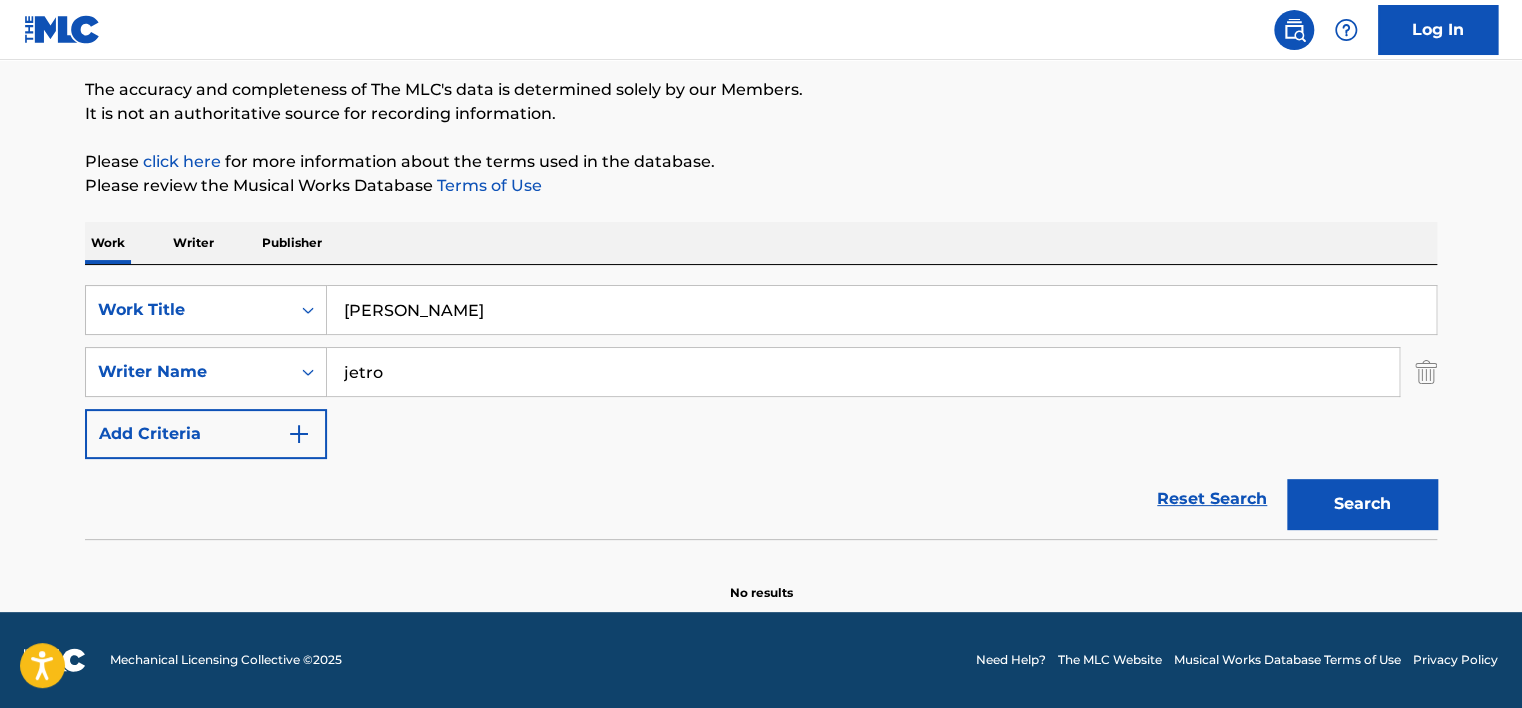 click on "[PERSON_NAME]" at bounding box center [881, 310] 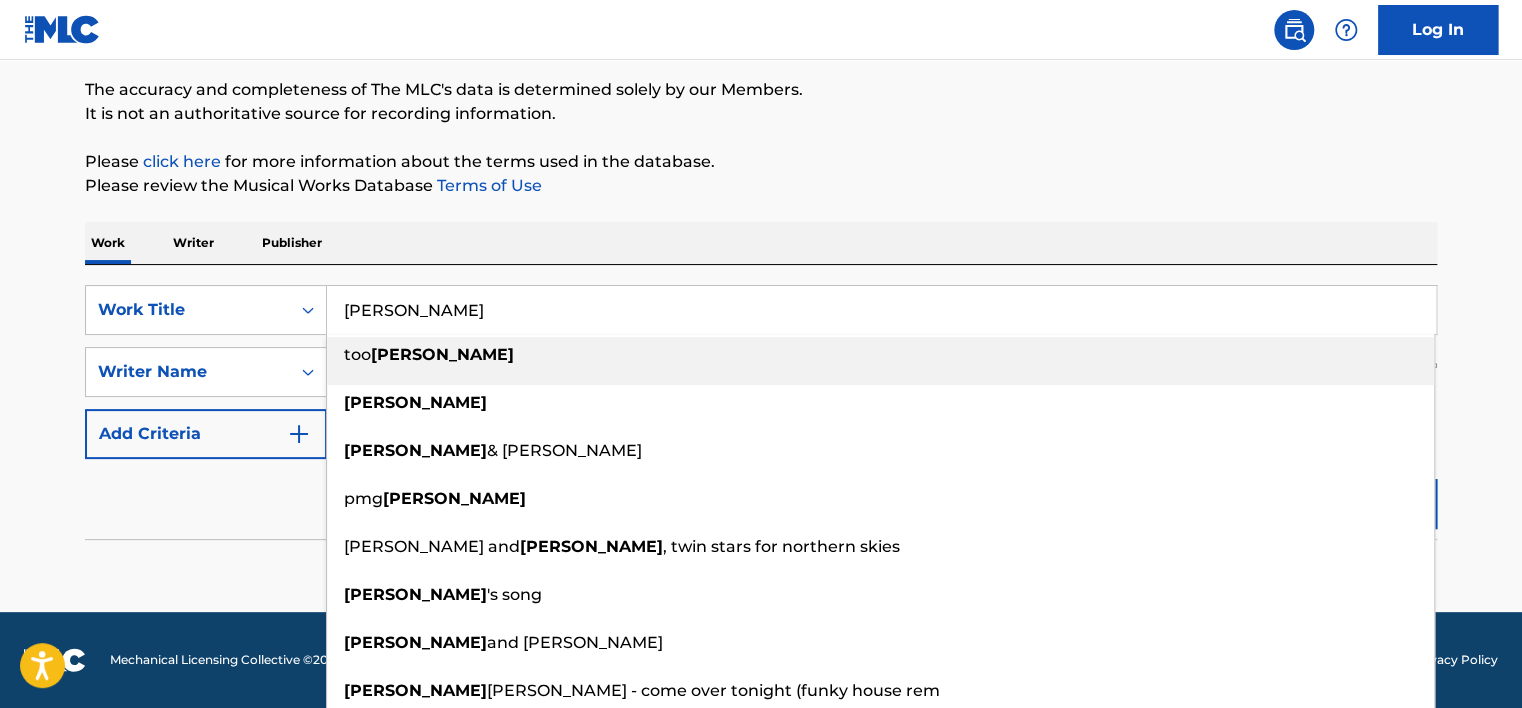 click on "[PERSON_NAME]" at bounding box center (881, 310) 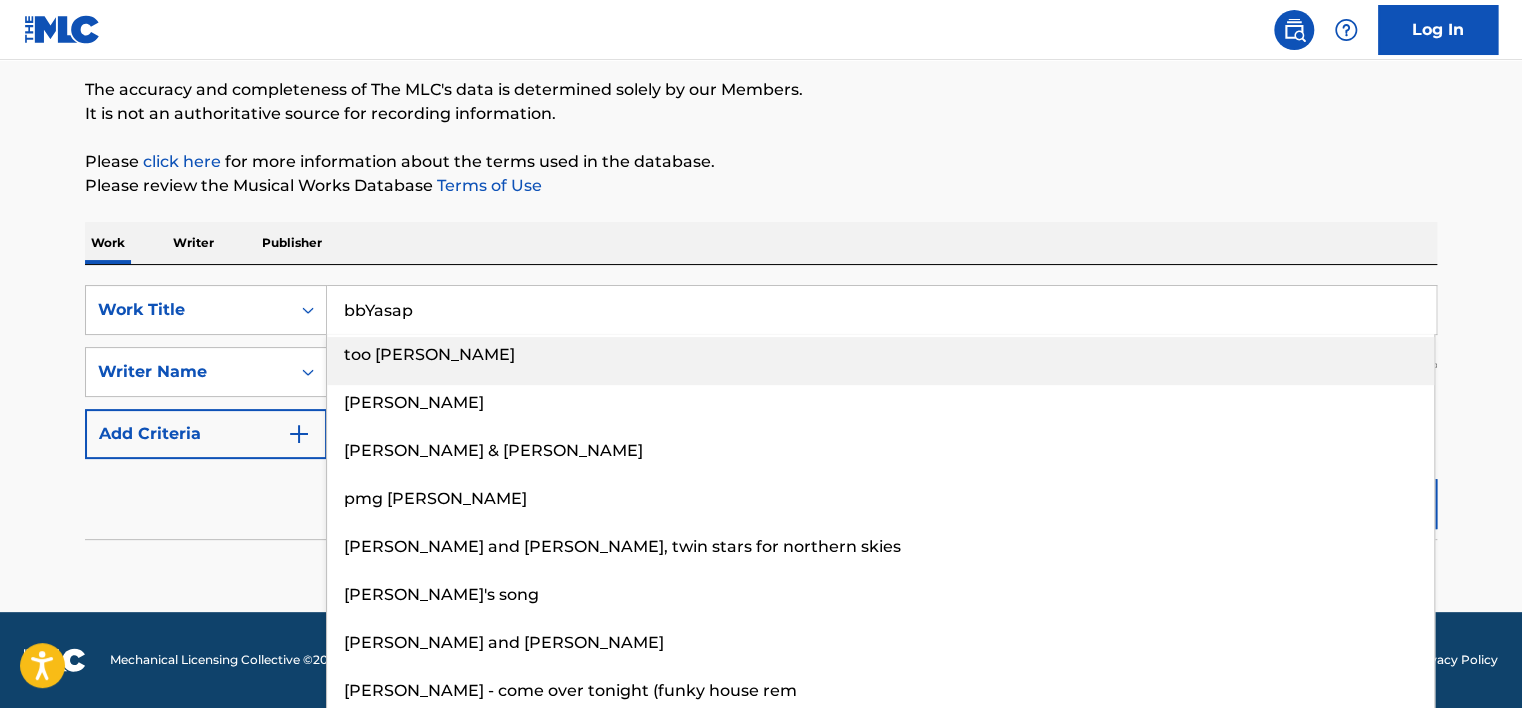 type on "bbYasap" 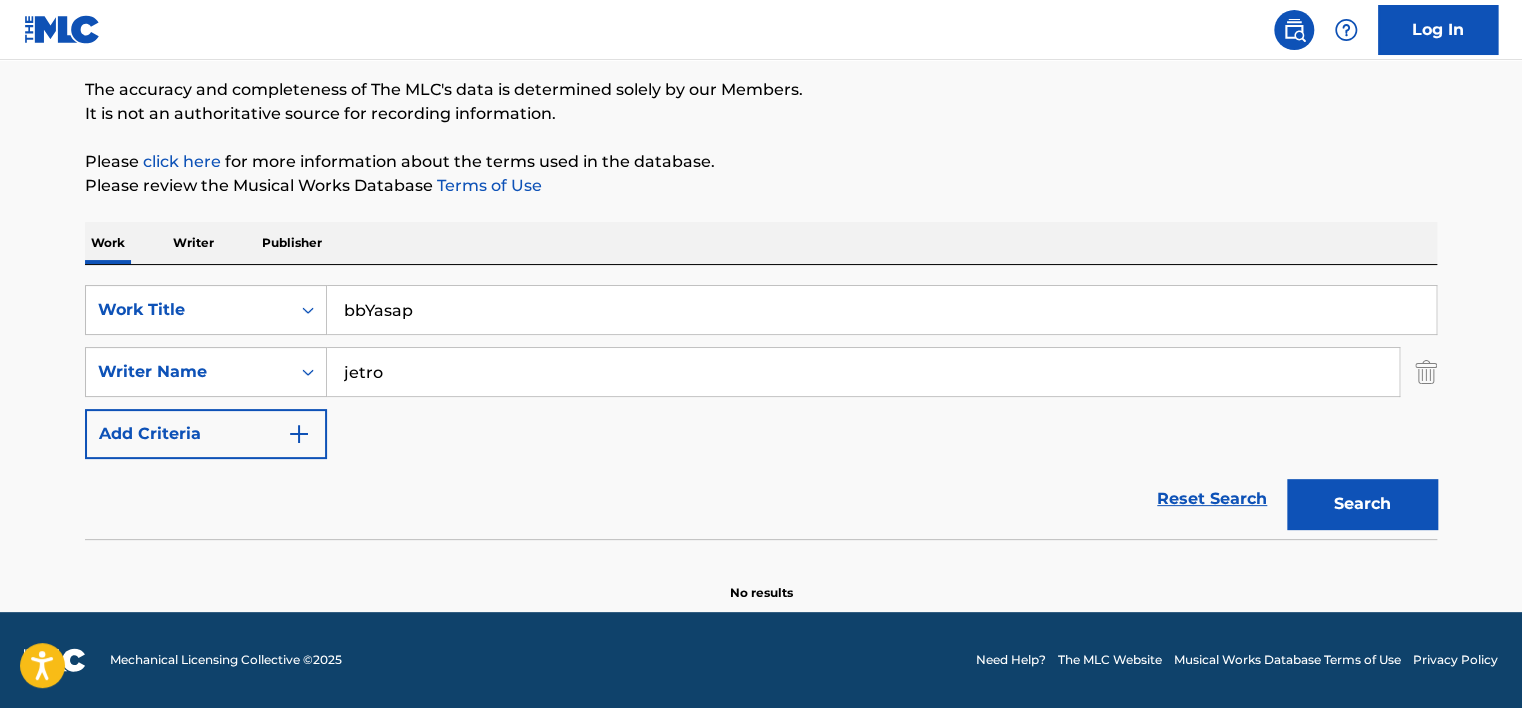 click on "jetro" at bounding box center (863, 372) 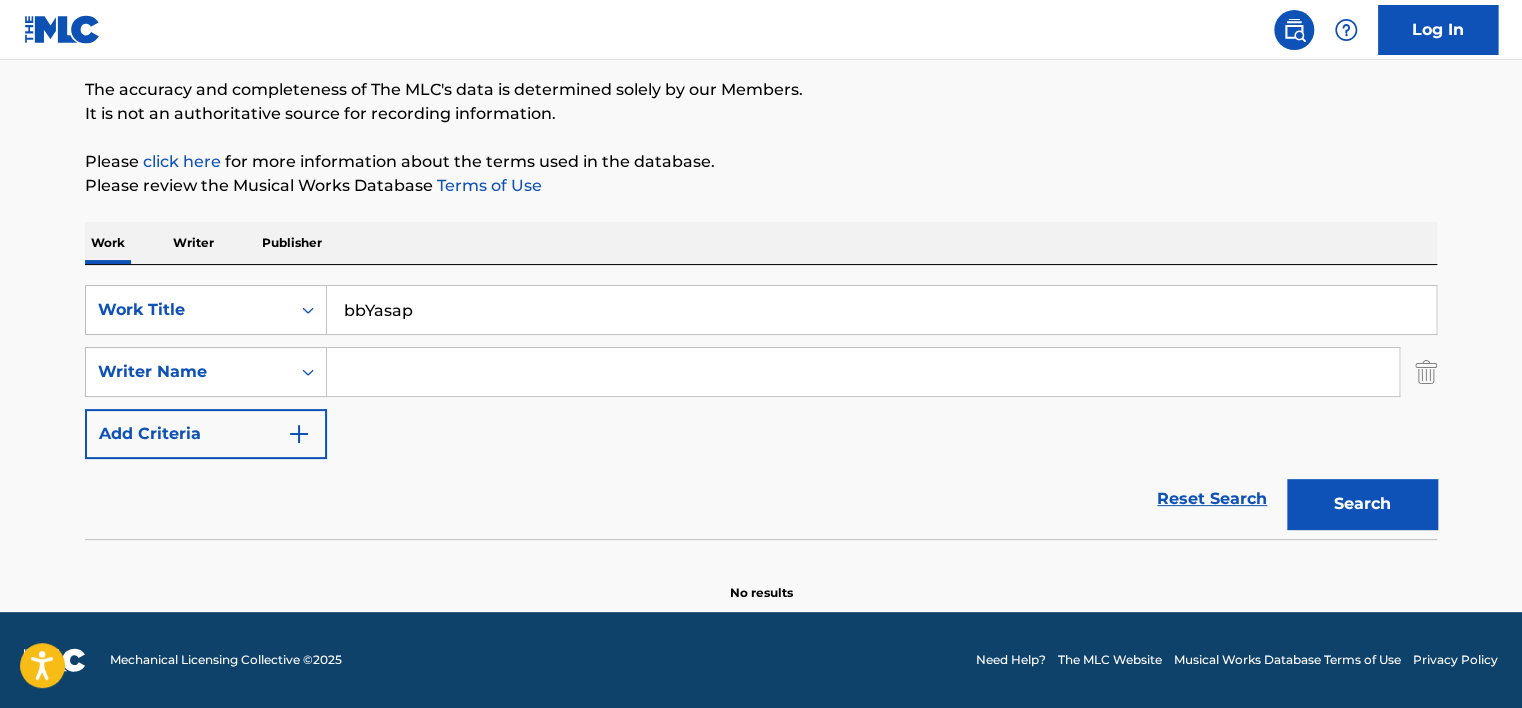 type 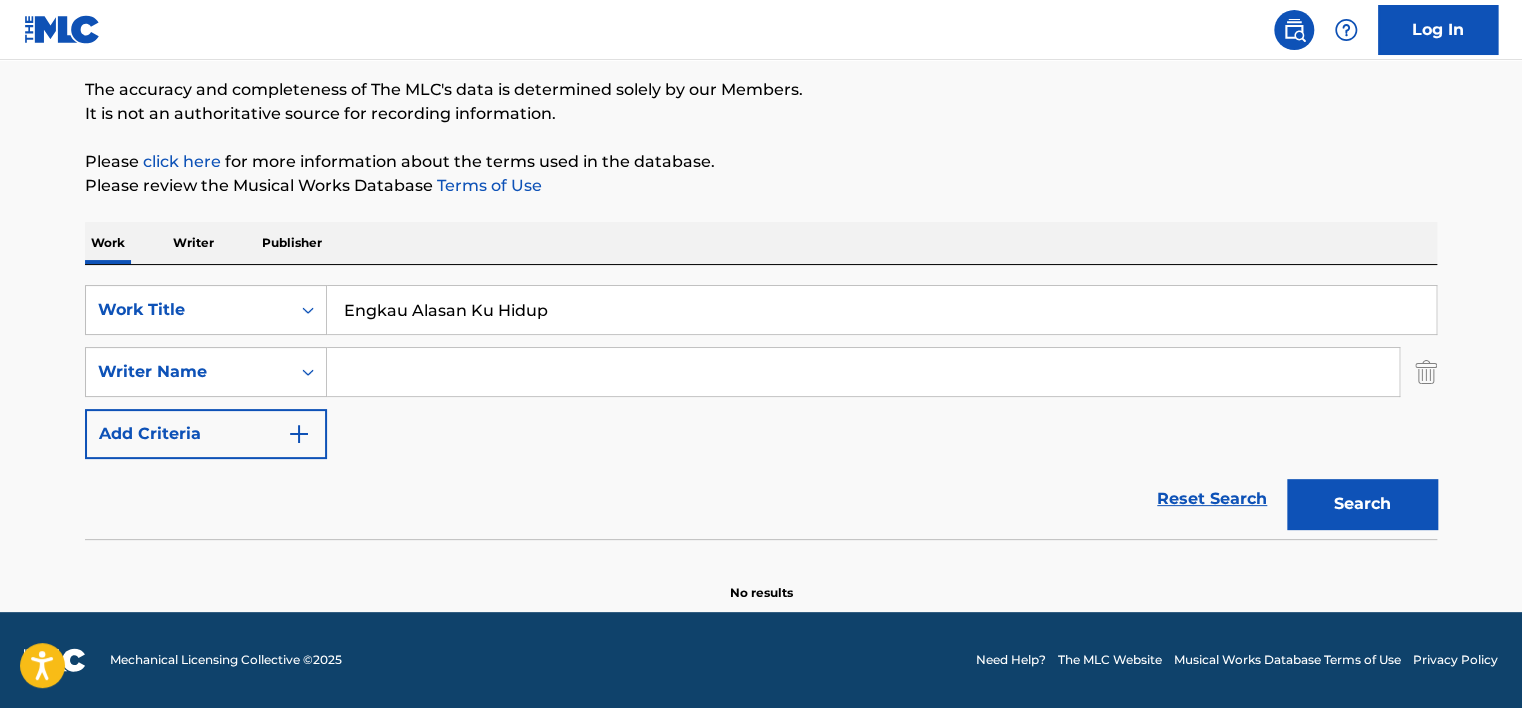 click on "Search" at bounding box center [1357, 499] 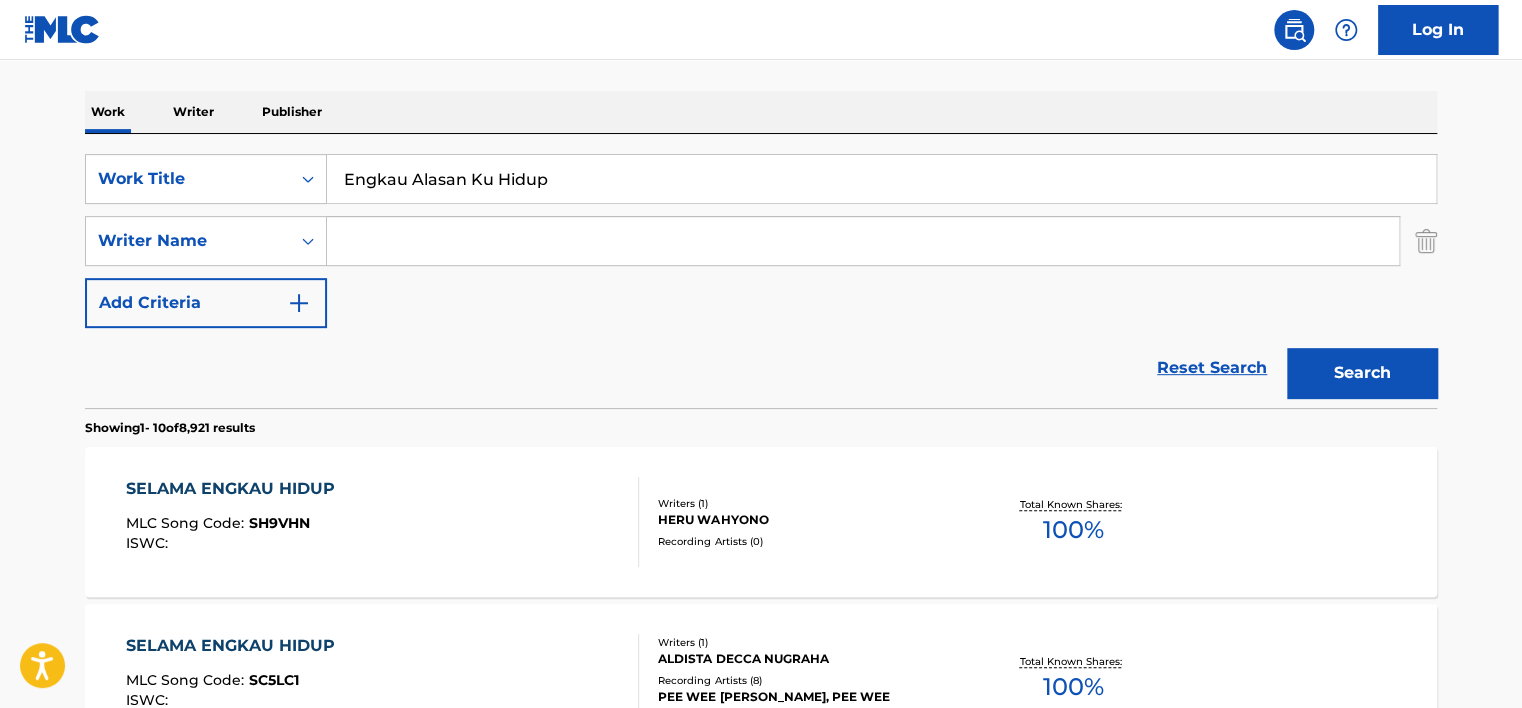 scroll, scrollTop: 260, scrollLeft: 0, axis: vertical 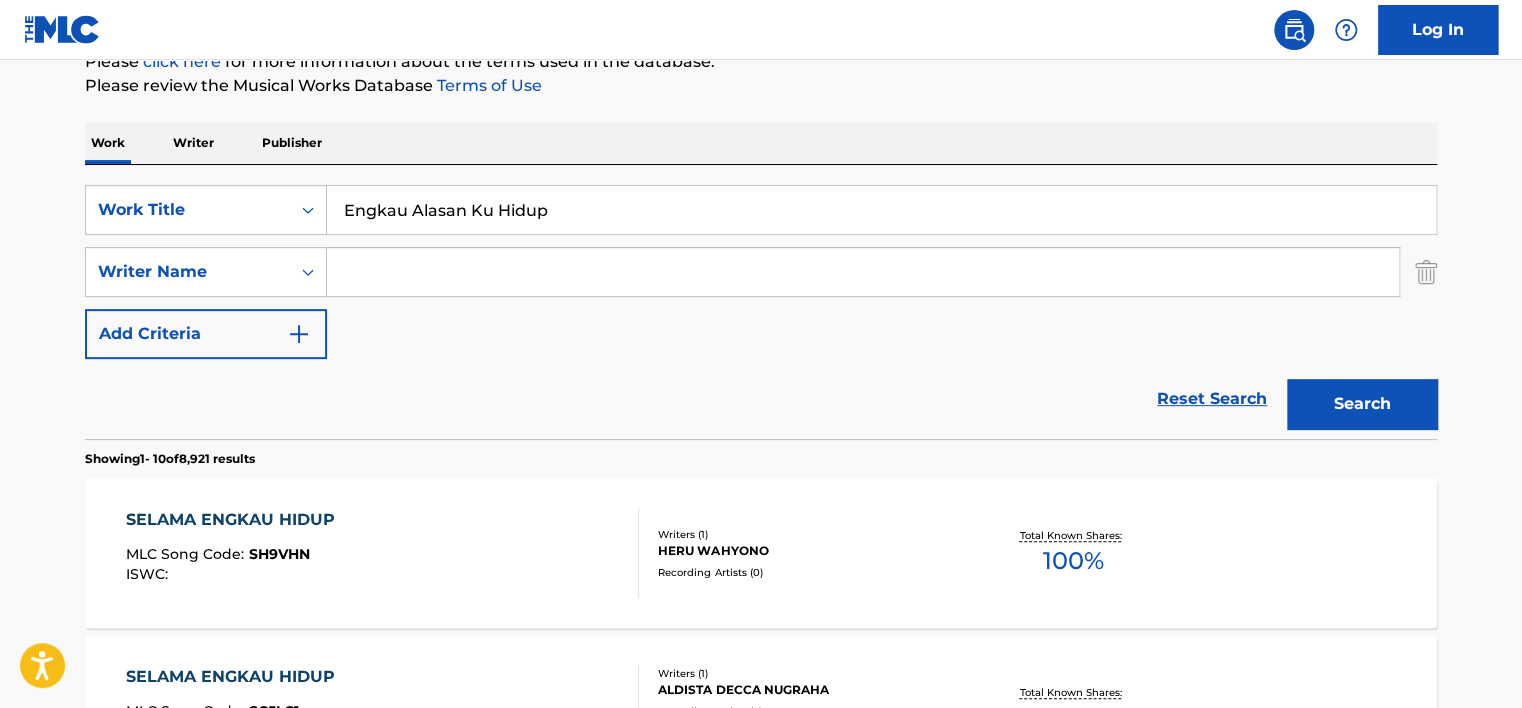 click on "Engkau Alasan Ku Hidup" at bounding box center [881, 210] 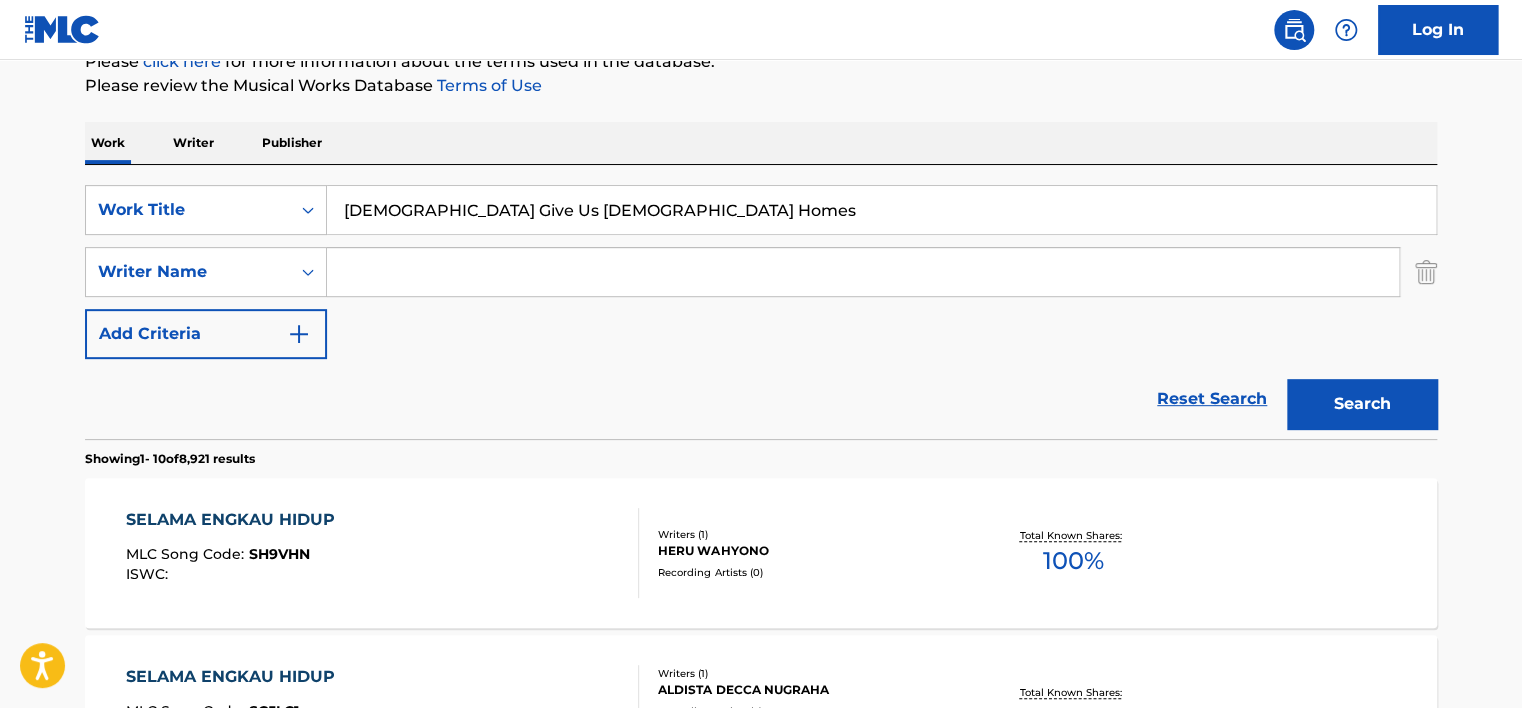 type on "[DEMOGRAPHIC_DATA] Give Us [DEMOGRAPHIC_DATA] Homes" 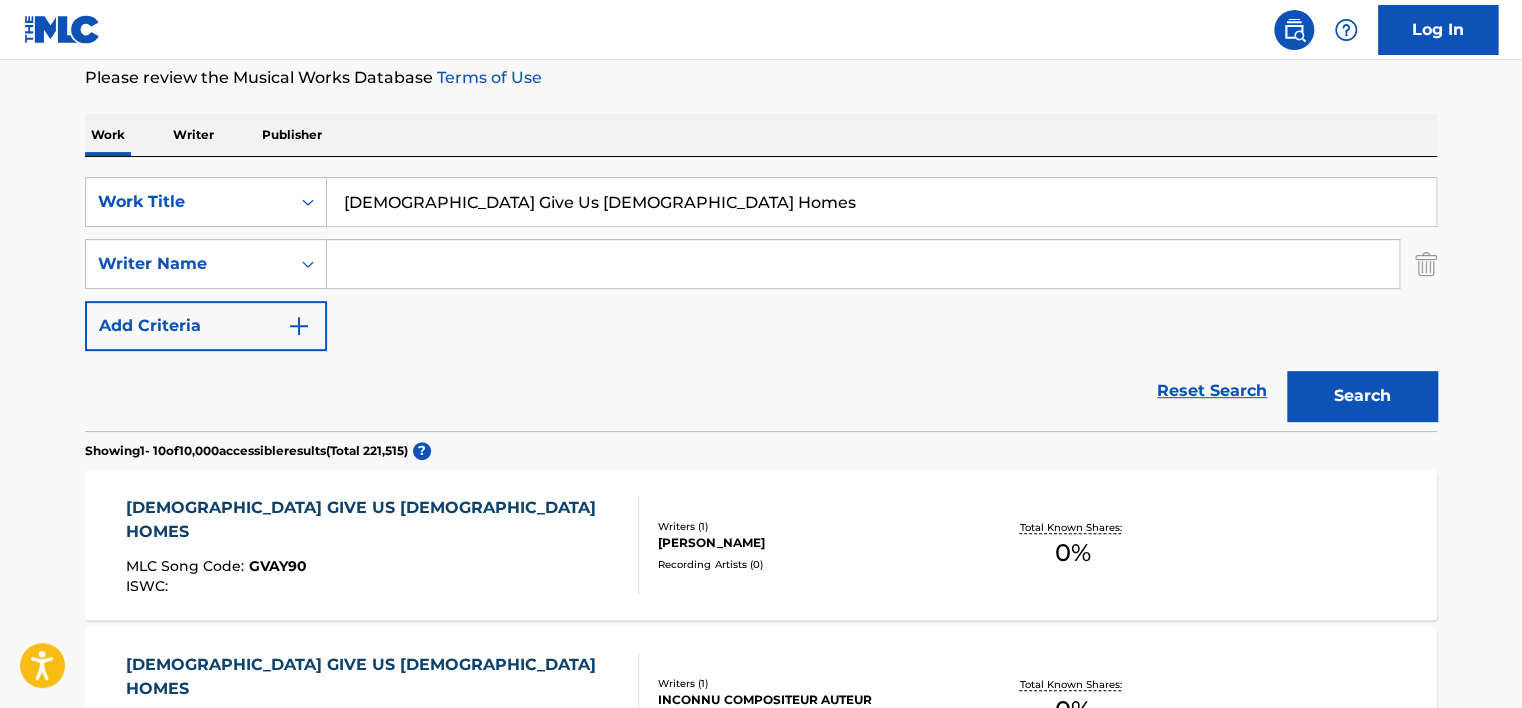 scroll, scrollTop: 201, scrollLeft: 0, axis: vertical 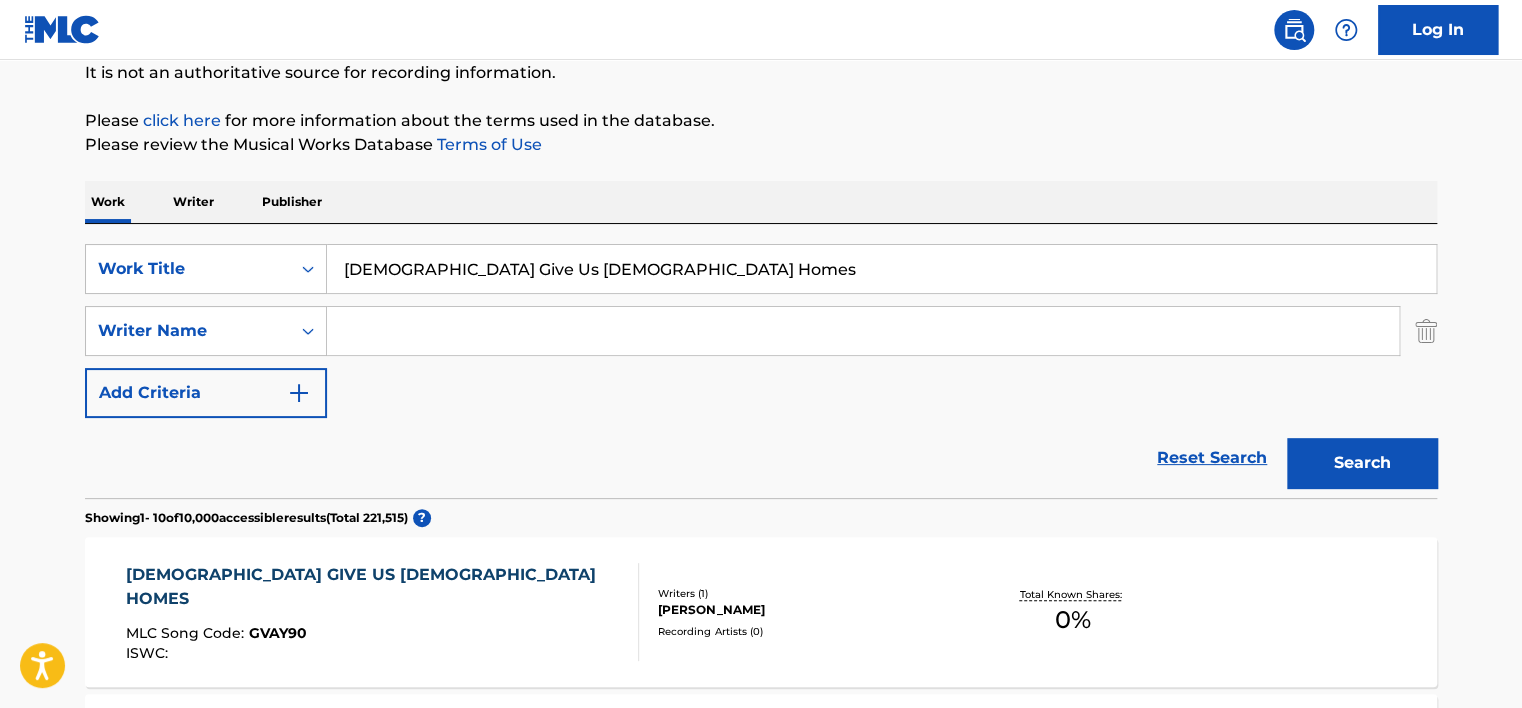 click at bounding box center [863, 331] 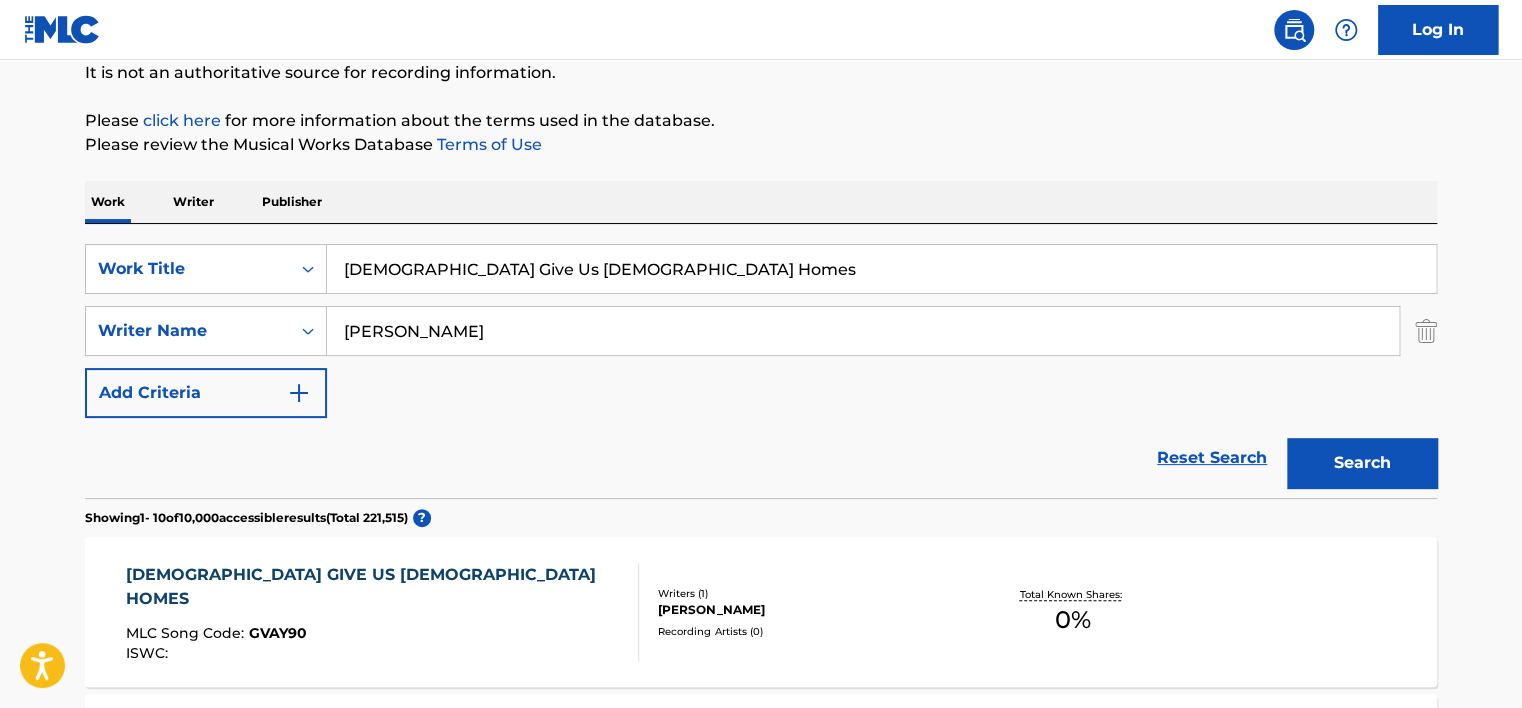 type on "[PERSON_NAME]" 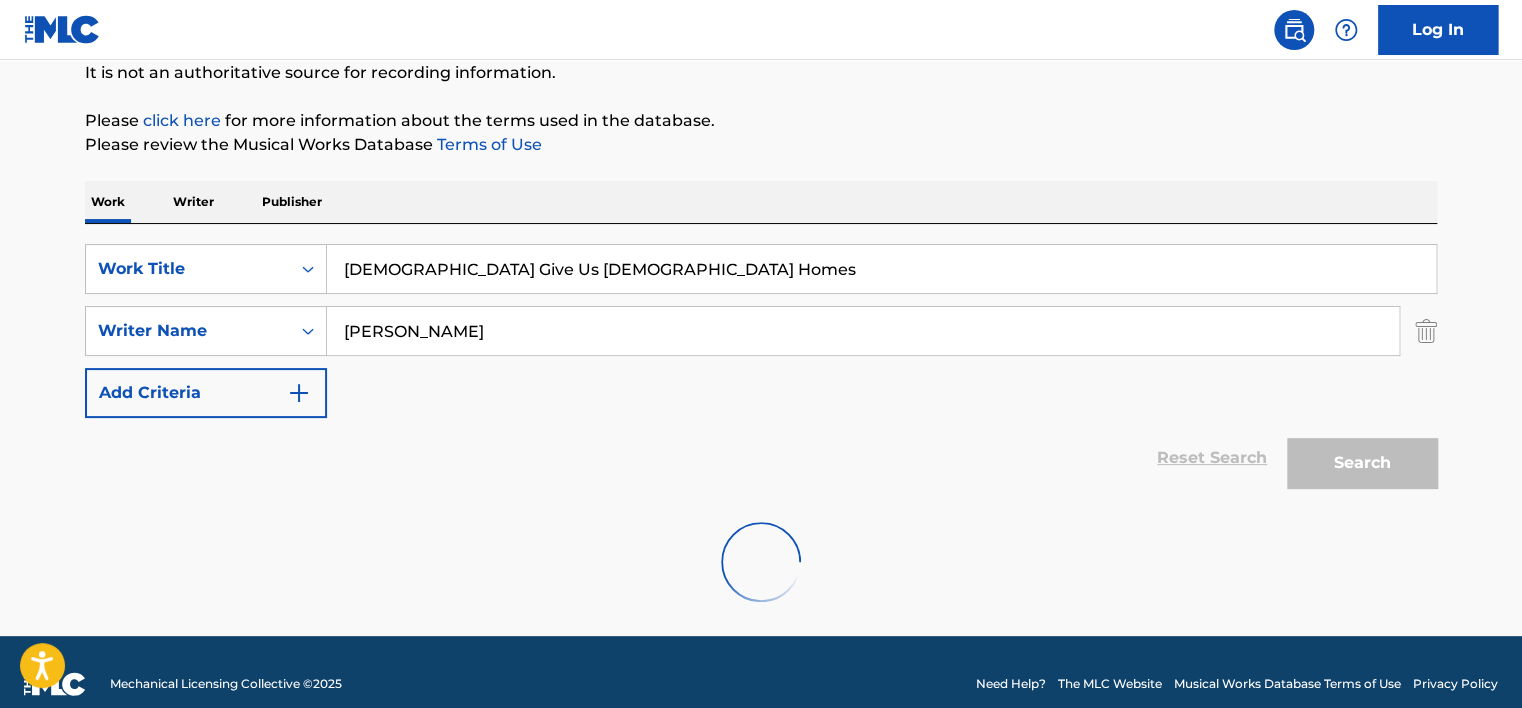 scroll, scrollTop: 160, scrollLeft: 0, axis: vertical 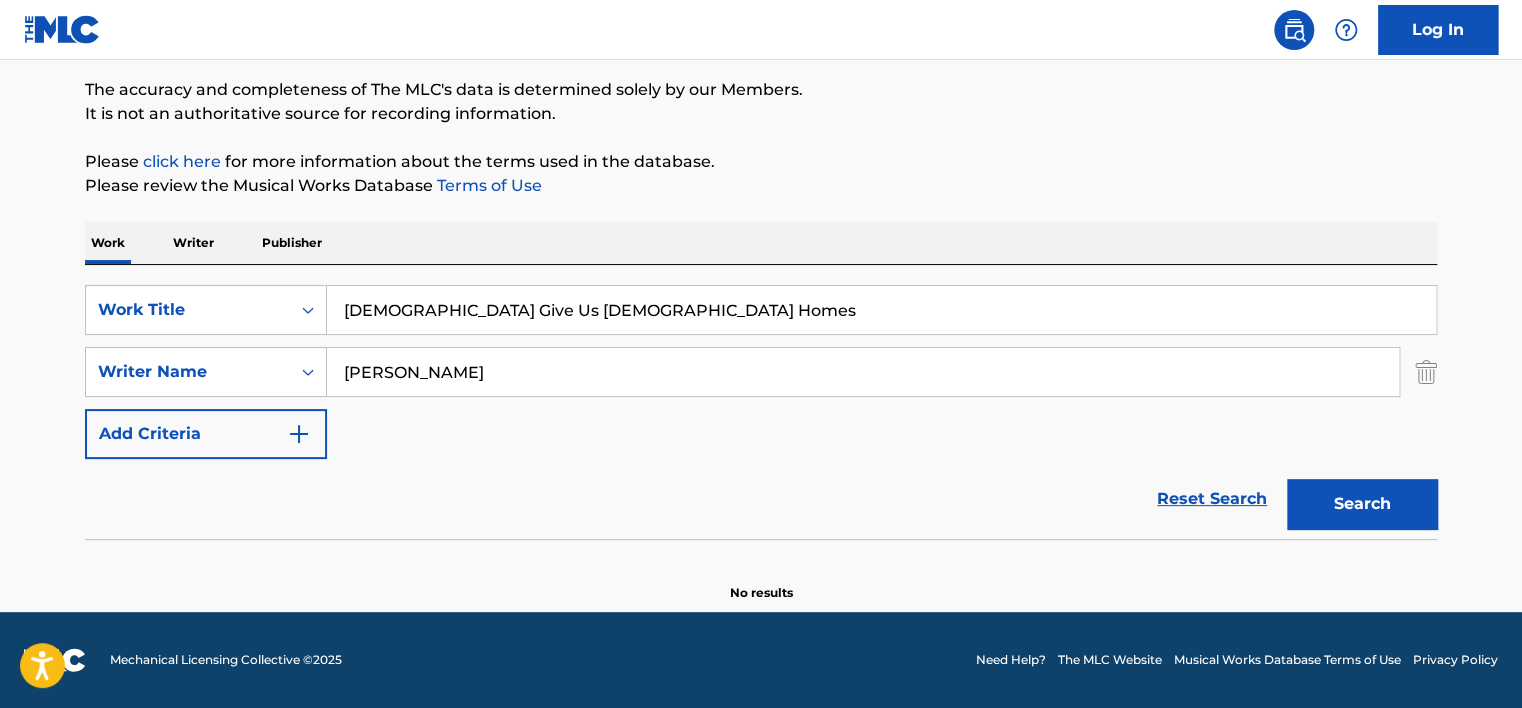 click on "SearchWithCriteriabb867af9-9d5f-4761-b506-a5b8692df0a6 Work Title God Give Us [DEMOGRAPHIC_DATA] Homes SearchWithCriteriaa48f64f0-a75b-4418-bf4a-9edcc12a1324 Writer Name [PERSON_NAME] Add Criteria Reset Search Search" at bounding box center [761, 402] 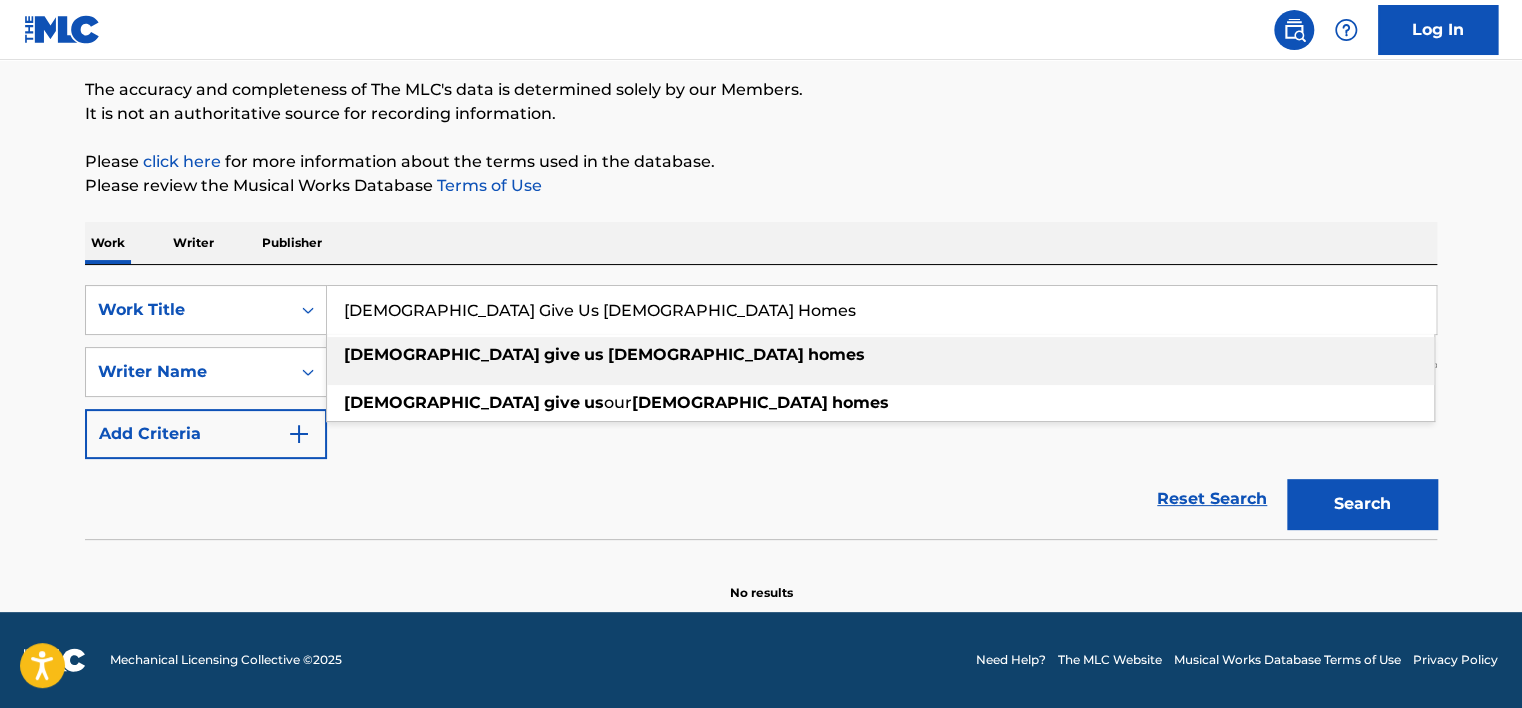 click on "[DEMOGRAPHIC_DATA] Give Us [DEMOGRAPHIC_DATA] Homes" at bounding box center [881, 310] 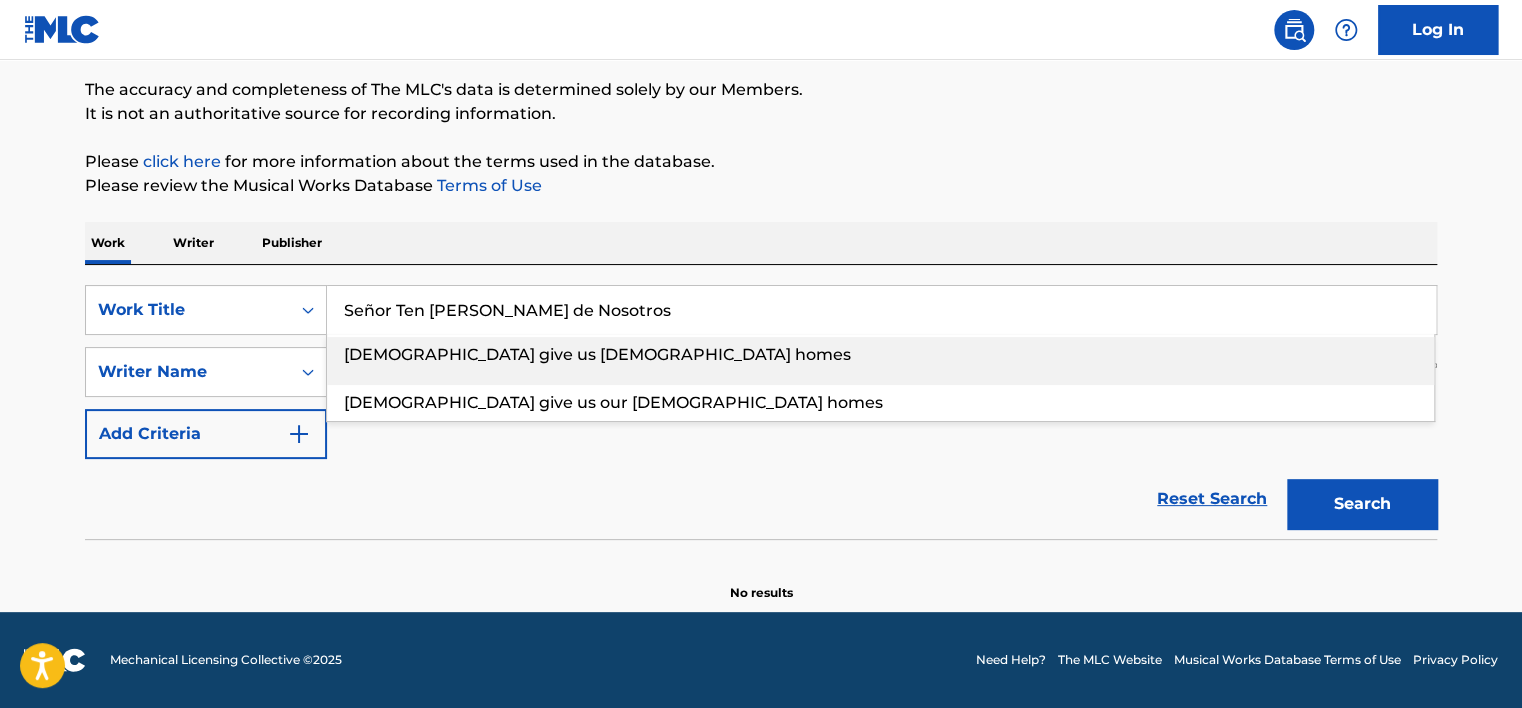 type on "Señor Ten [PERSON_NAME] de Nosotros" 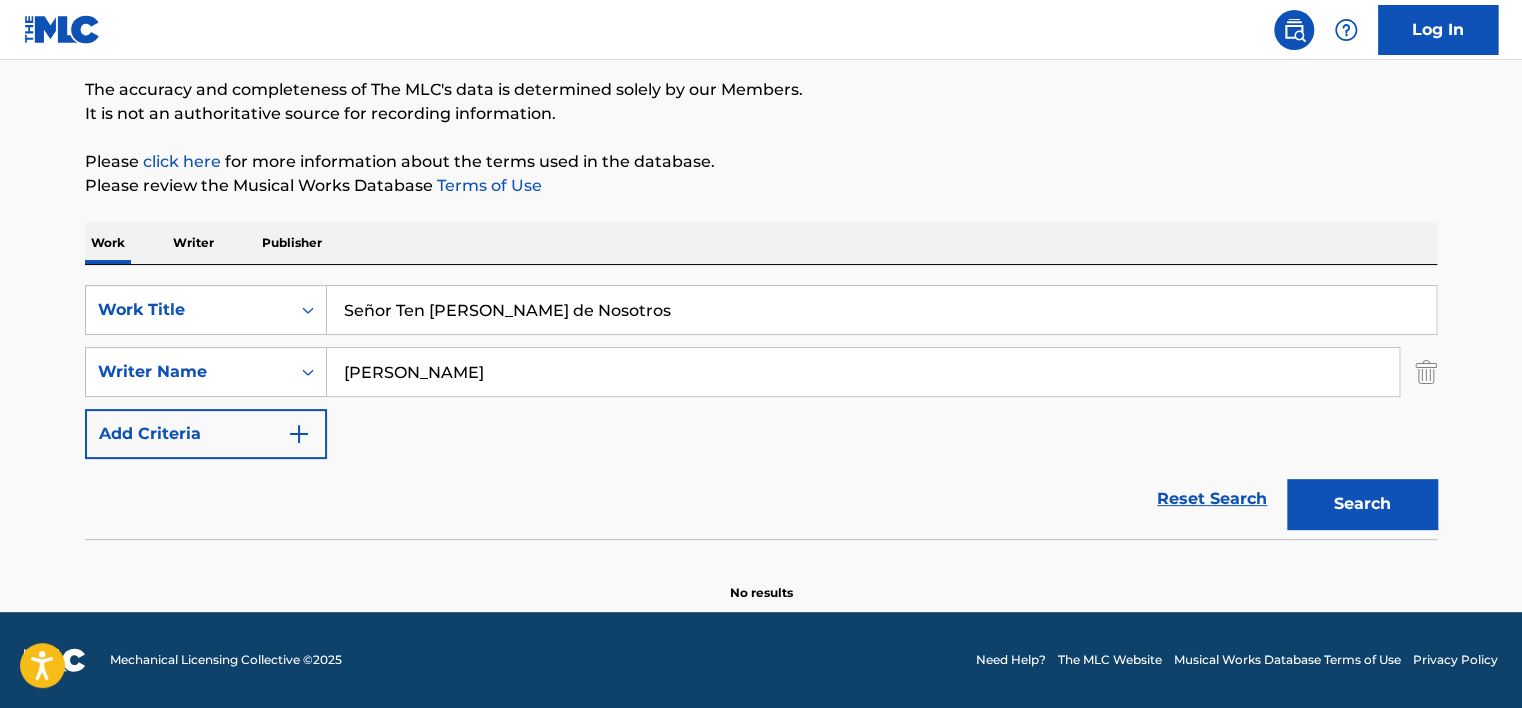click on "[PERSON_NAME]" at bounding box center (863, 372) 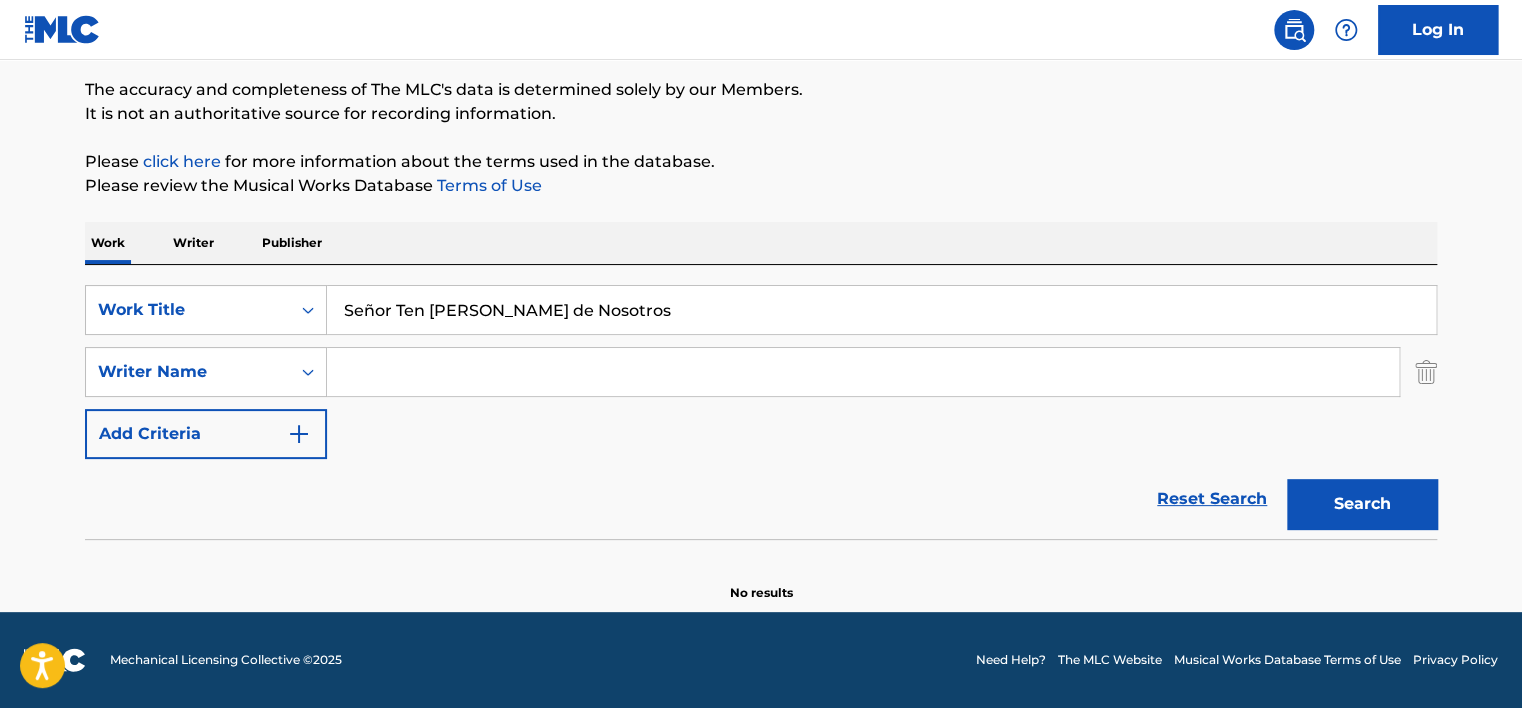 click at bounding box center [863, 372] 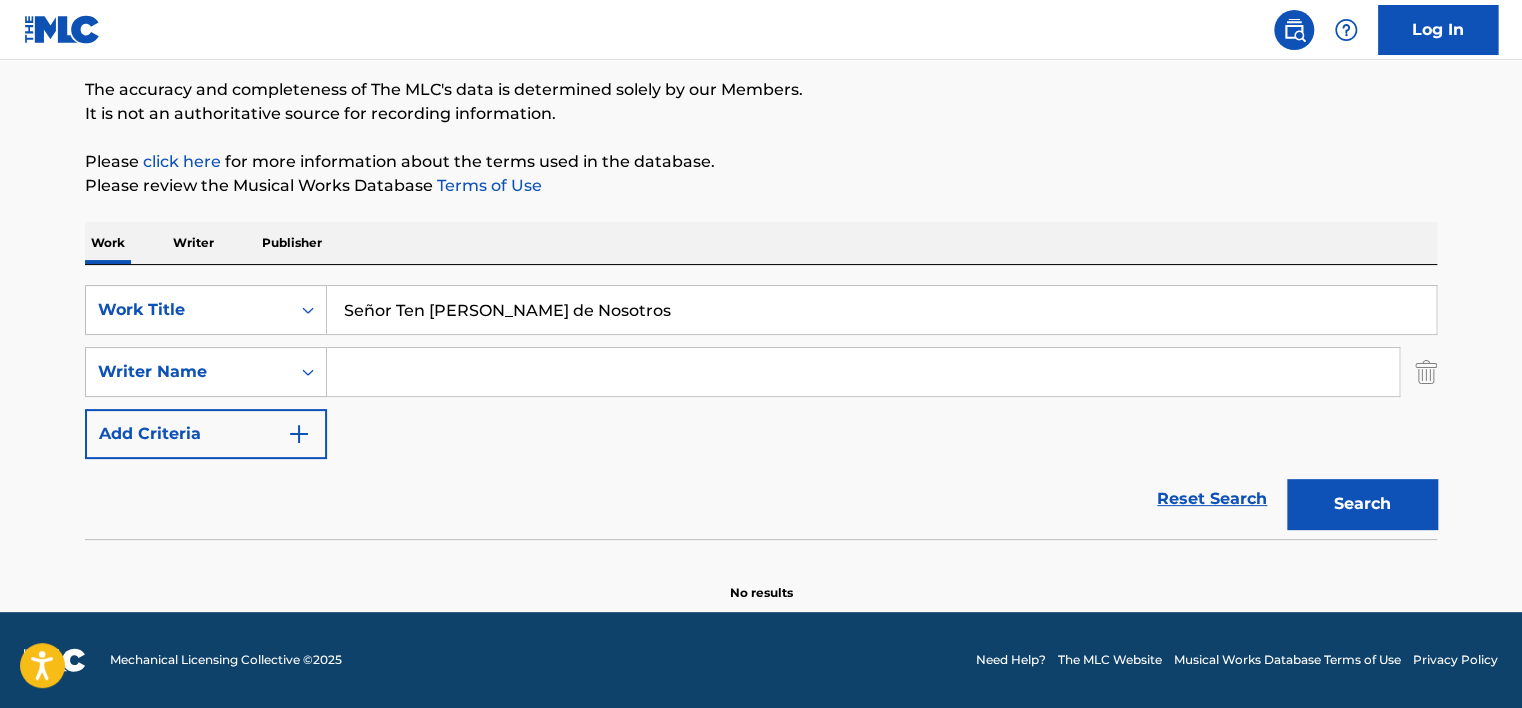 click on "Señor Ten [PERSON_NAME] de Nosotros" at bounding box center (881, 310) 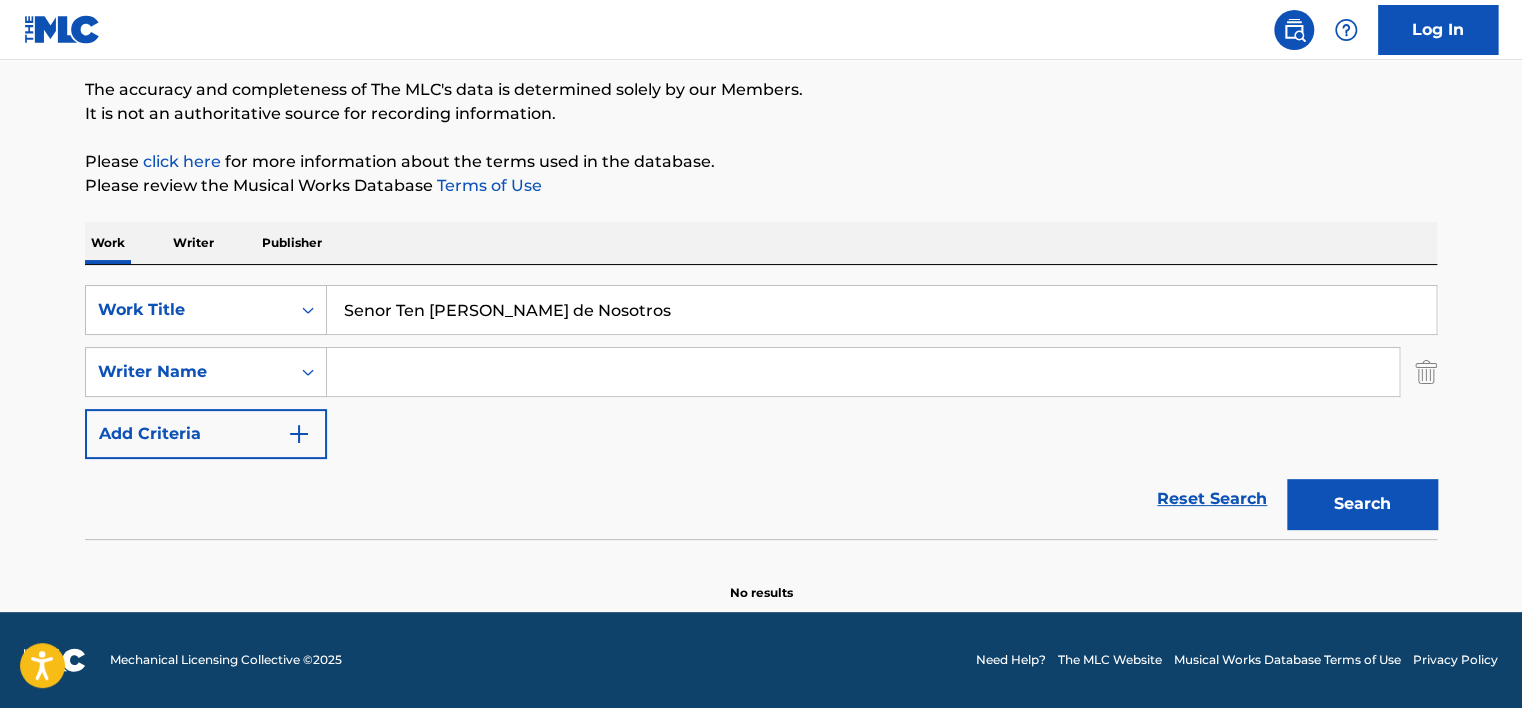 click on "Please   click here   for more information about the terms used in the database." at bounding box center [761, 162] 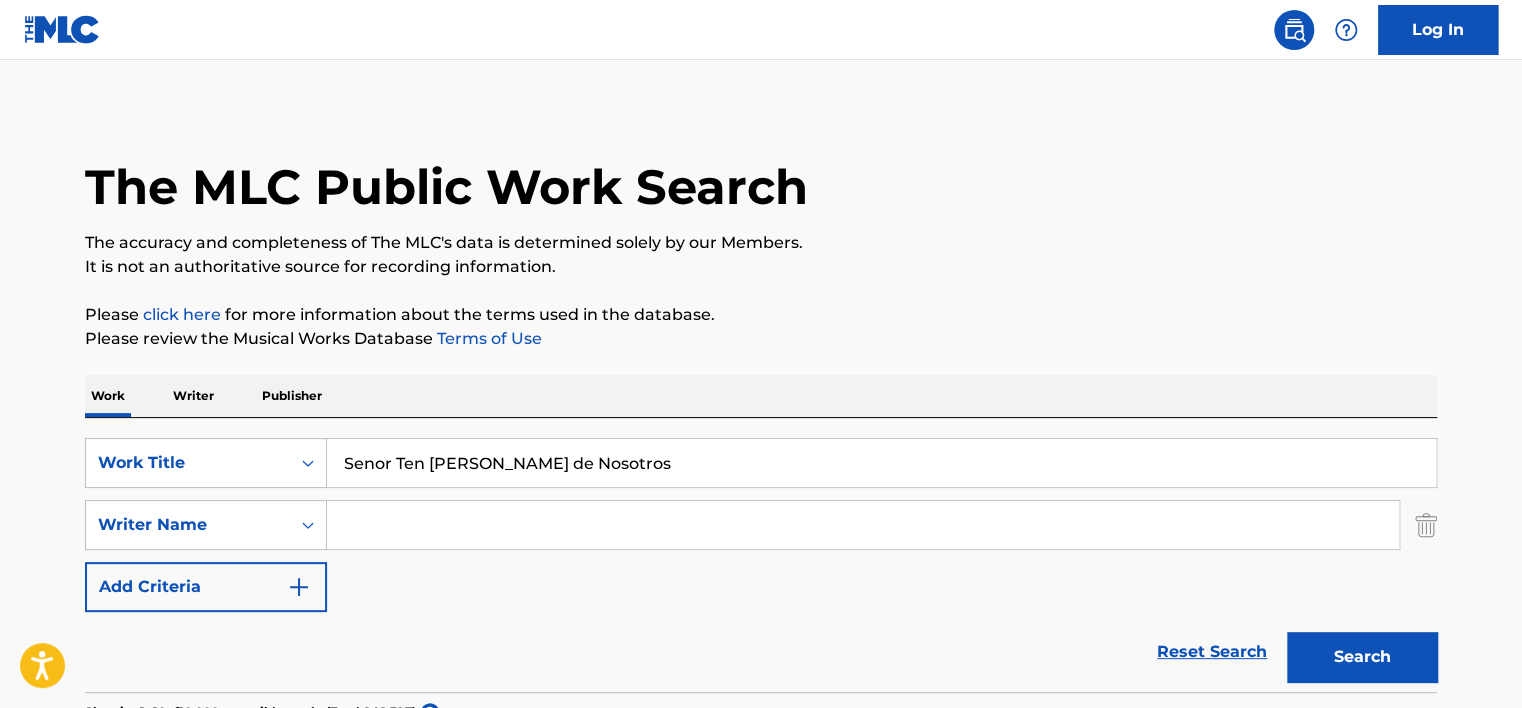 scroll, scrollTop: 0, scrollLeft: 0, axis: both 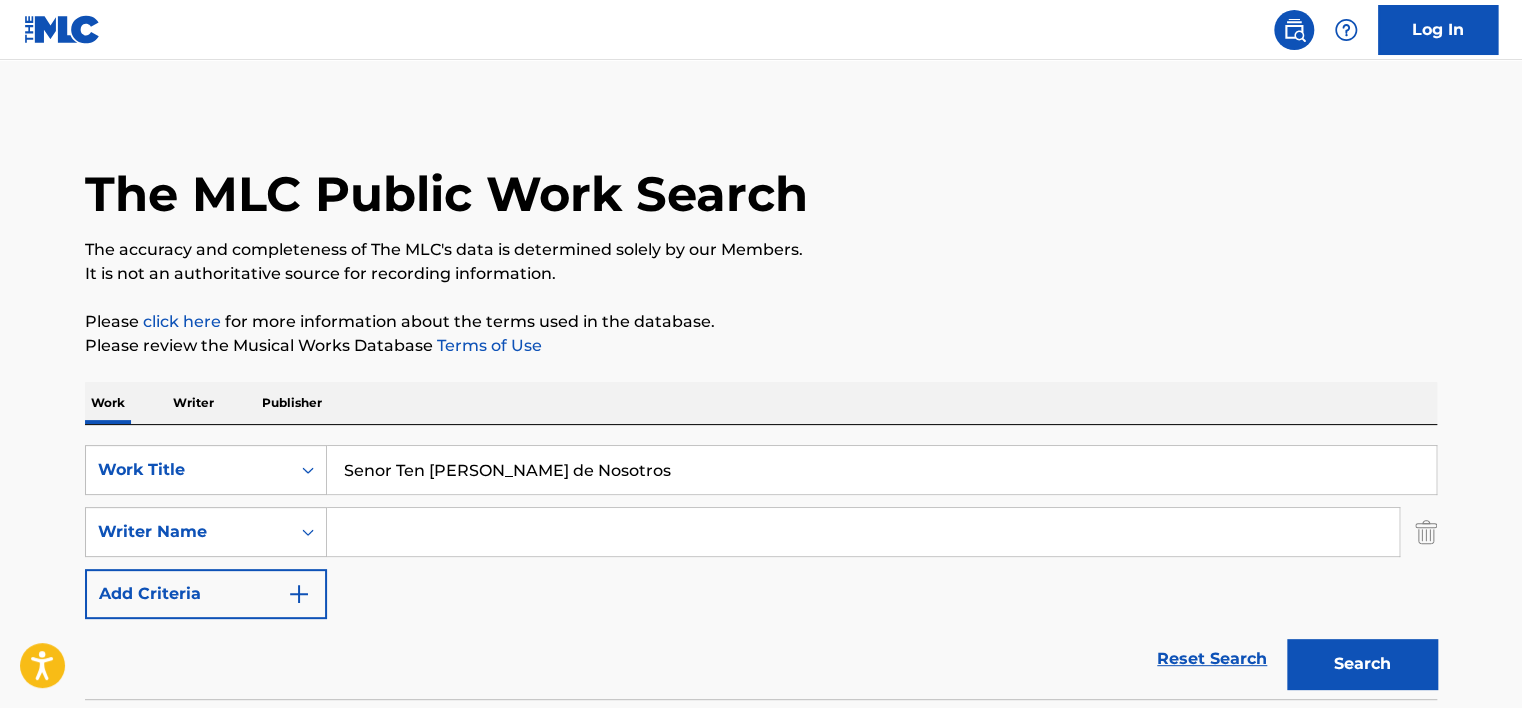 click on "Senor Ten [PERSON_NAME] de Nosotros" at bounding box center [881, 470] 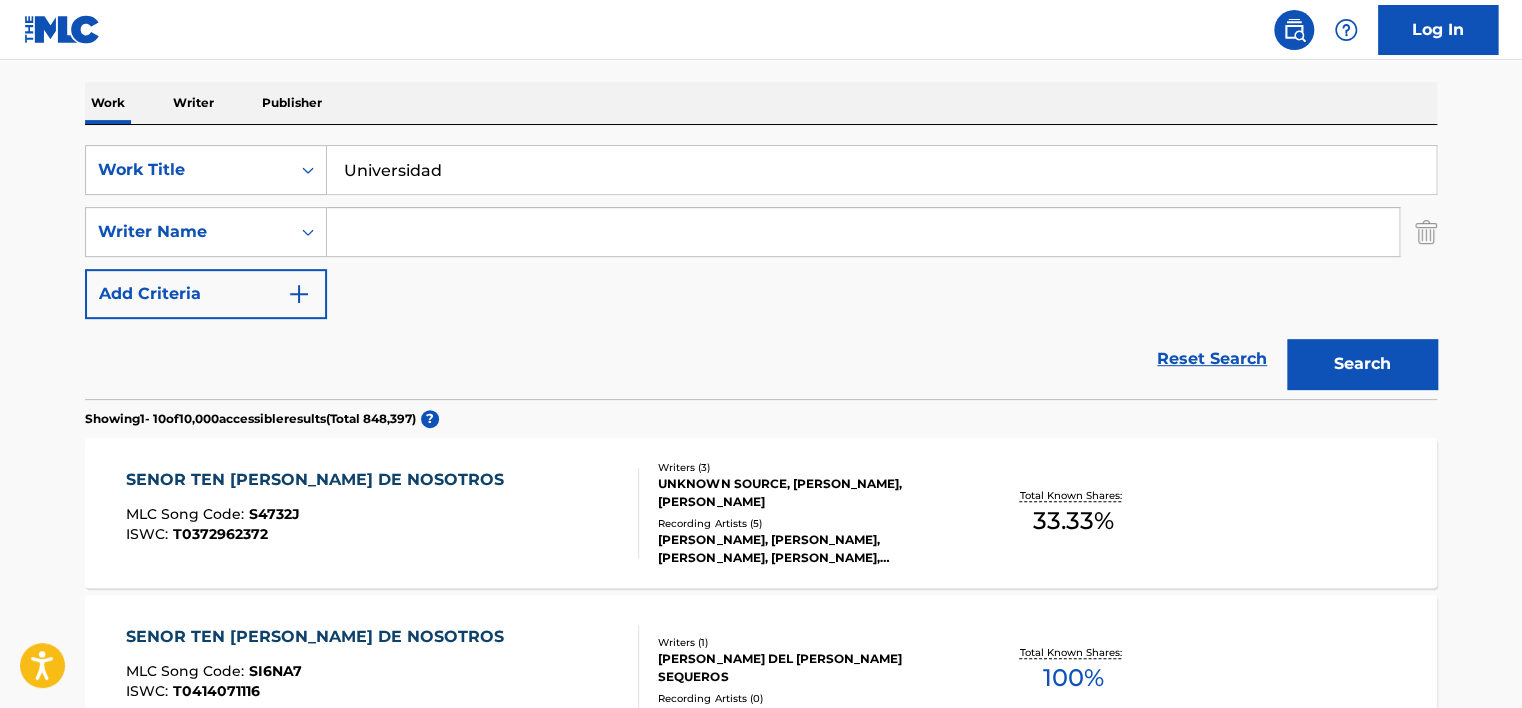 click on "Search" at bounding box center [1362, 364] 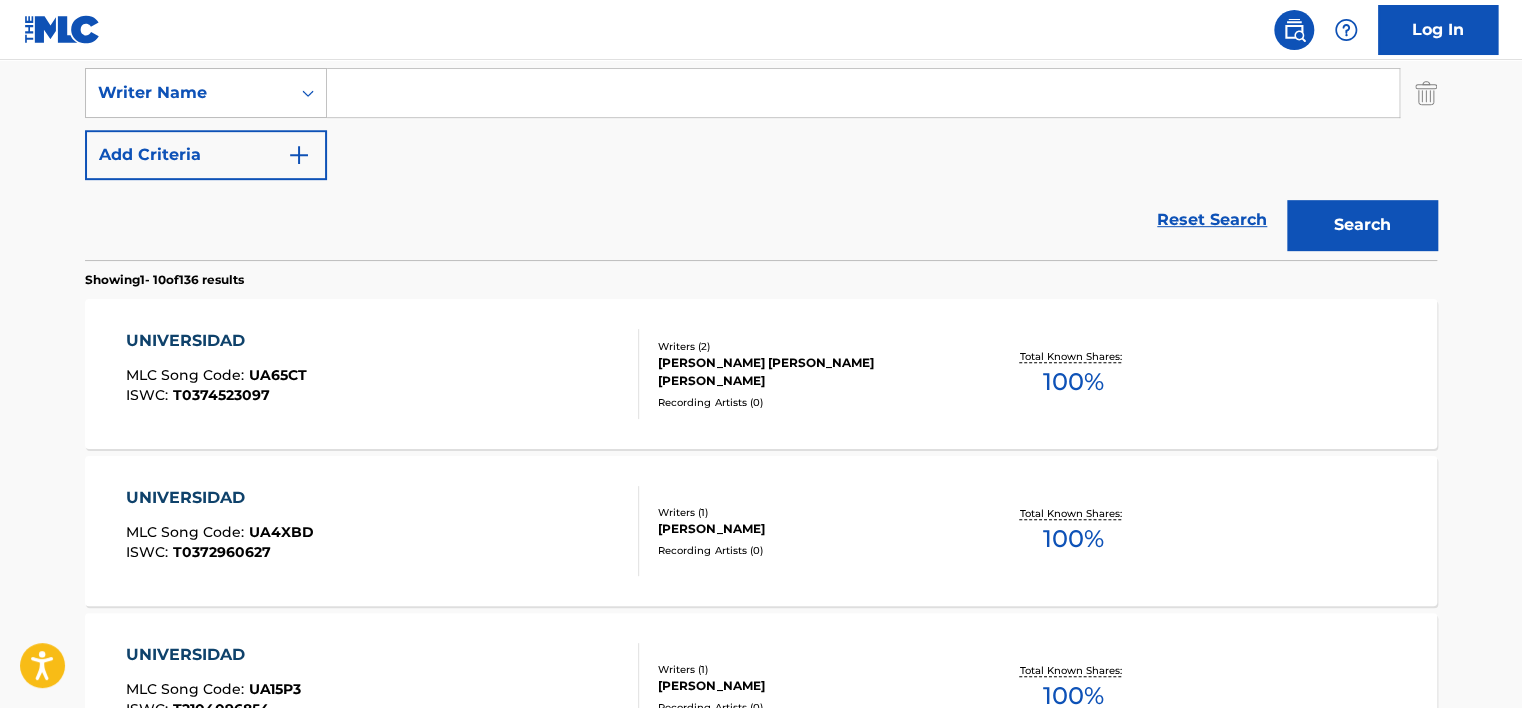 scroll, scrollTop: 400, scrollLeft: 0, axis: vertical 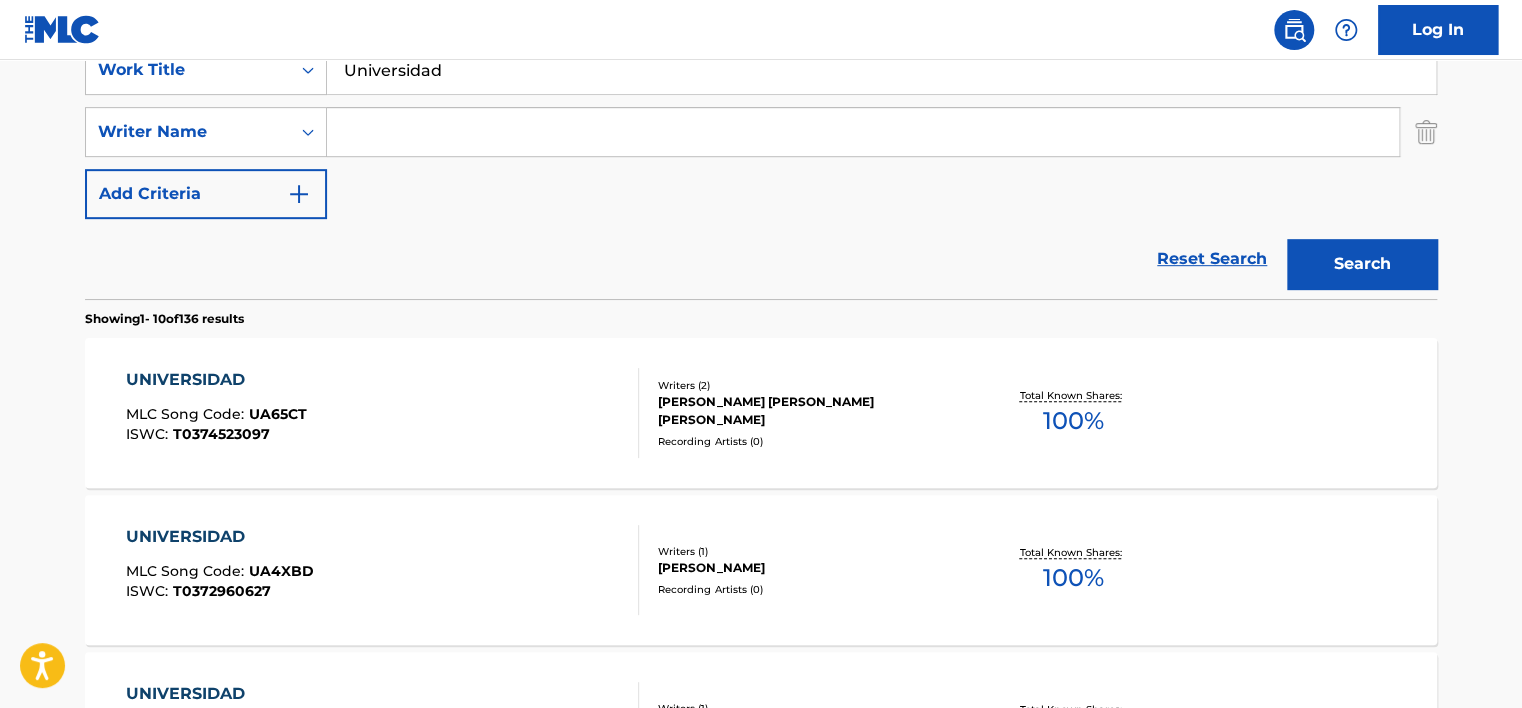 click on "SearchWithCriteriabb867af9-9d5f-4761-b506-a5b8692df0a6 Work Title Universidad SearchWithCriteriaa48f64f0-a75b-4418-bf4a-9edcc12a1324 Writer Name Add Criteria" at bounding box center [761, 132] 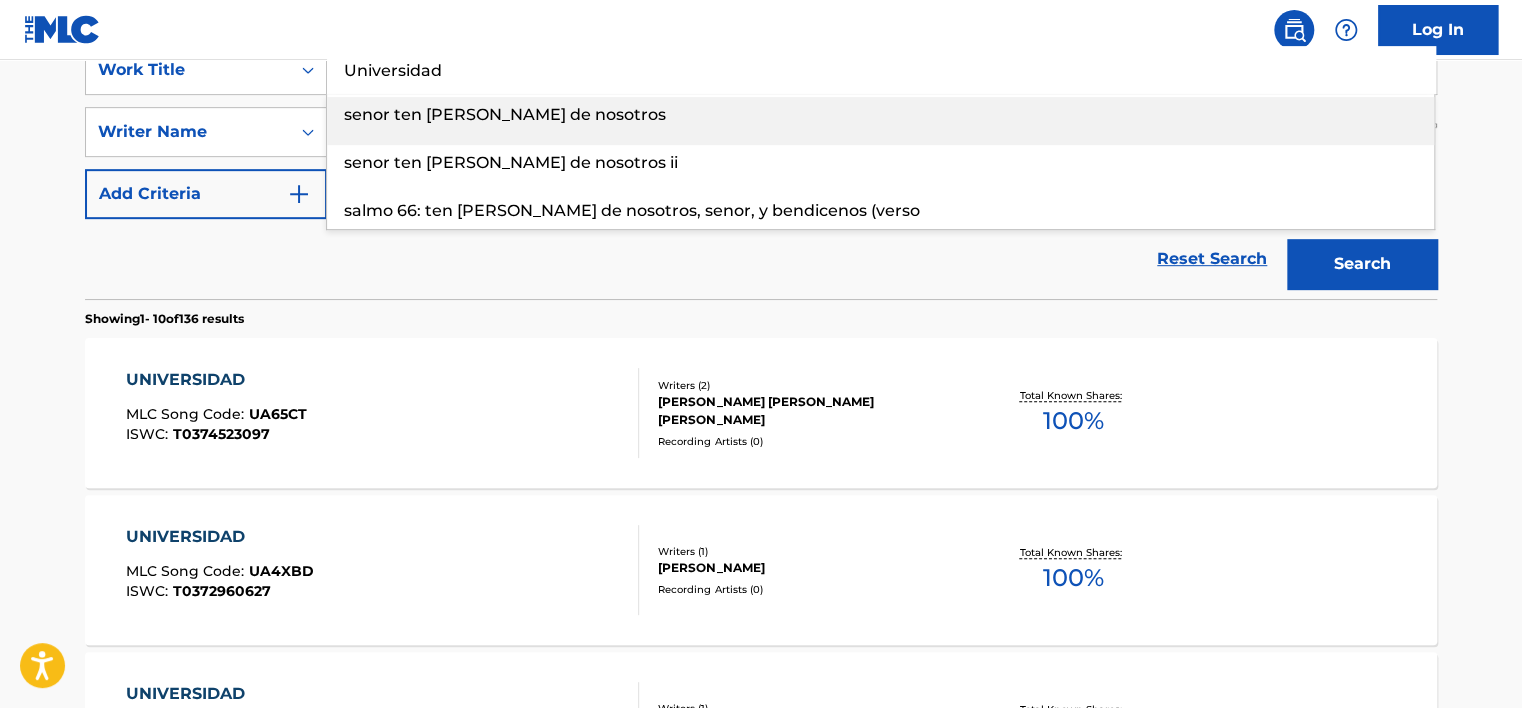click on "Universidad" at bounding box center (881, 70) 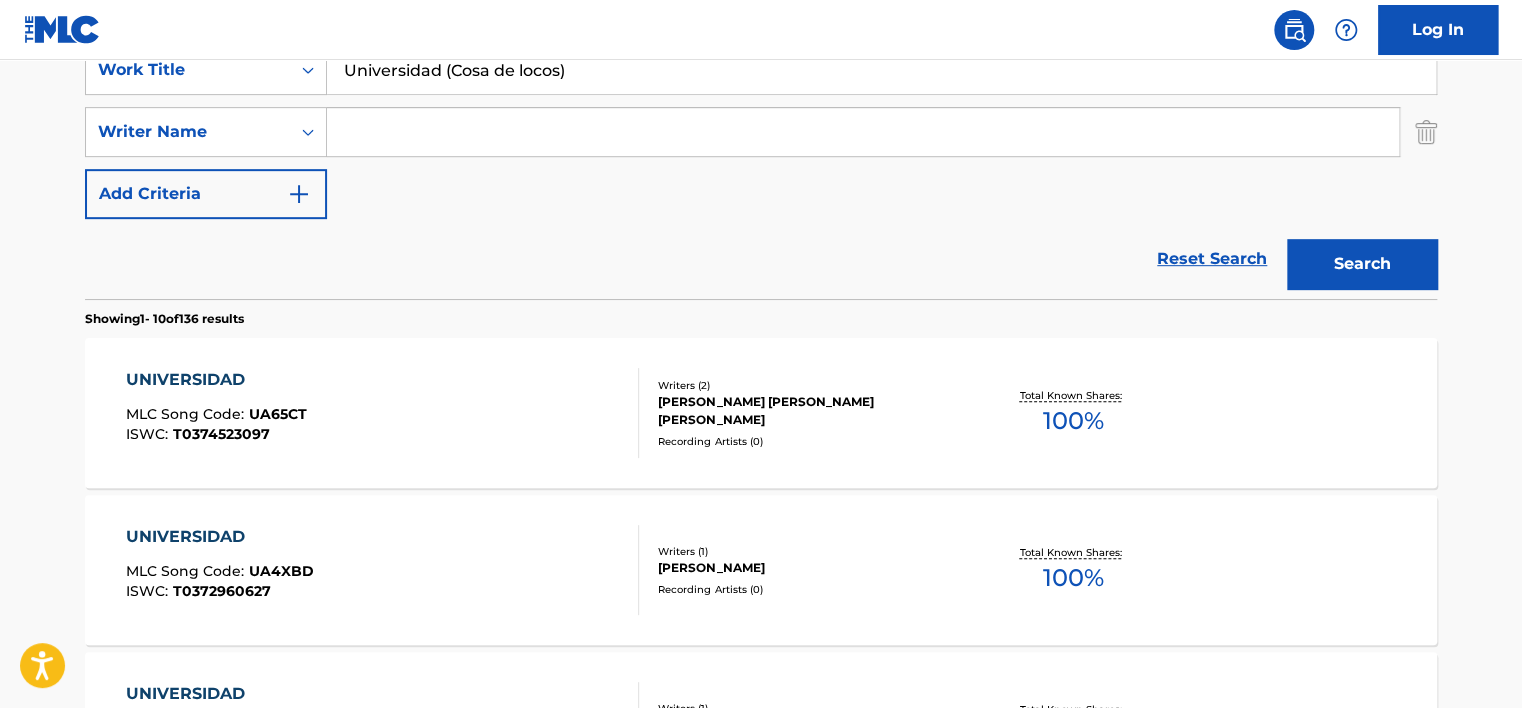 click on "Search" at bounding box center [1357, 259] 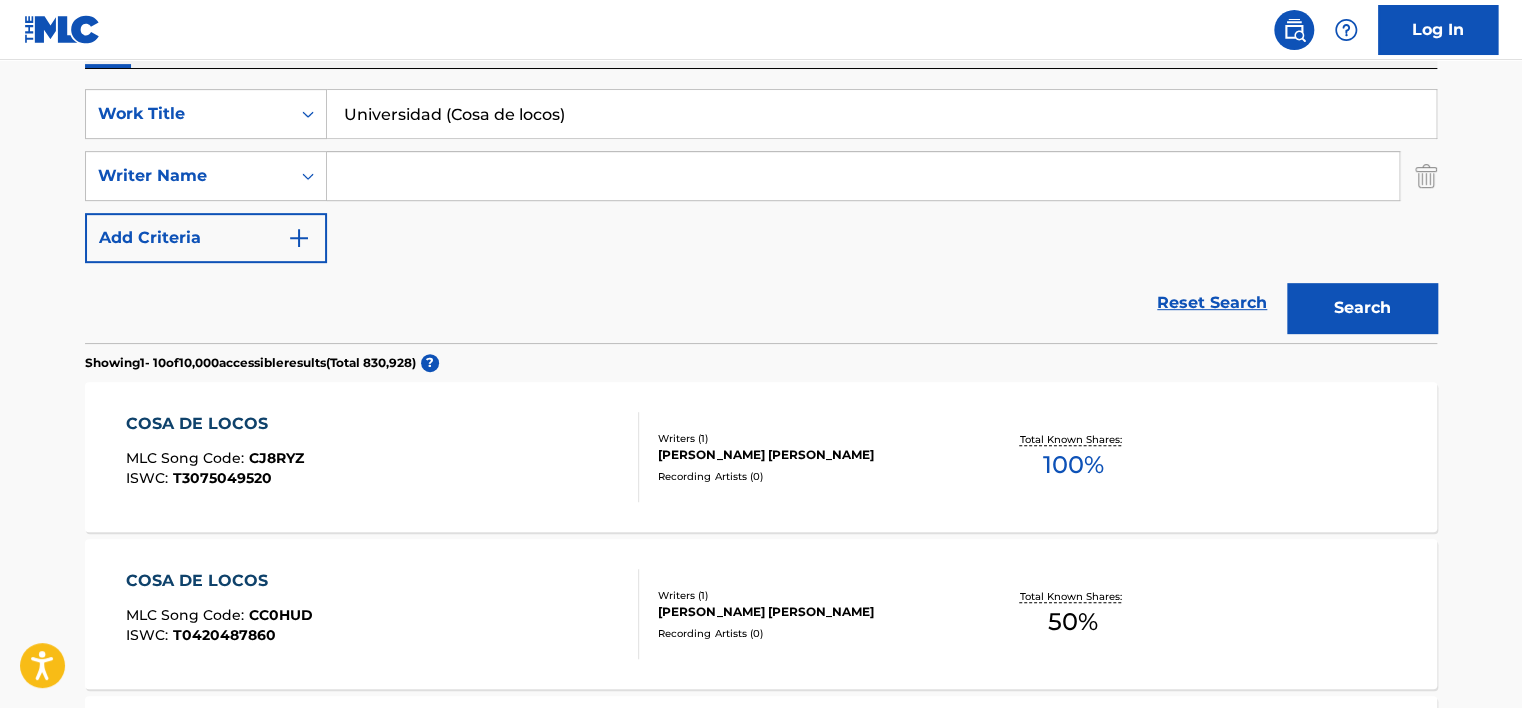 scroll, scrollTop: 300, scrollLeft: 0, axis: vertical 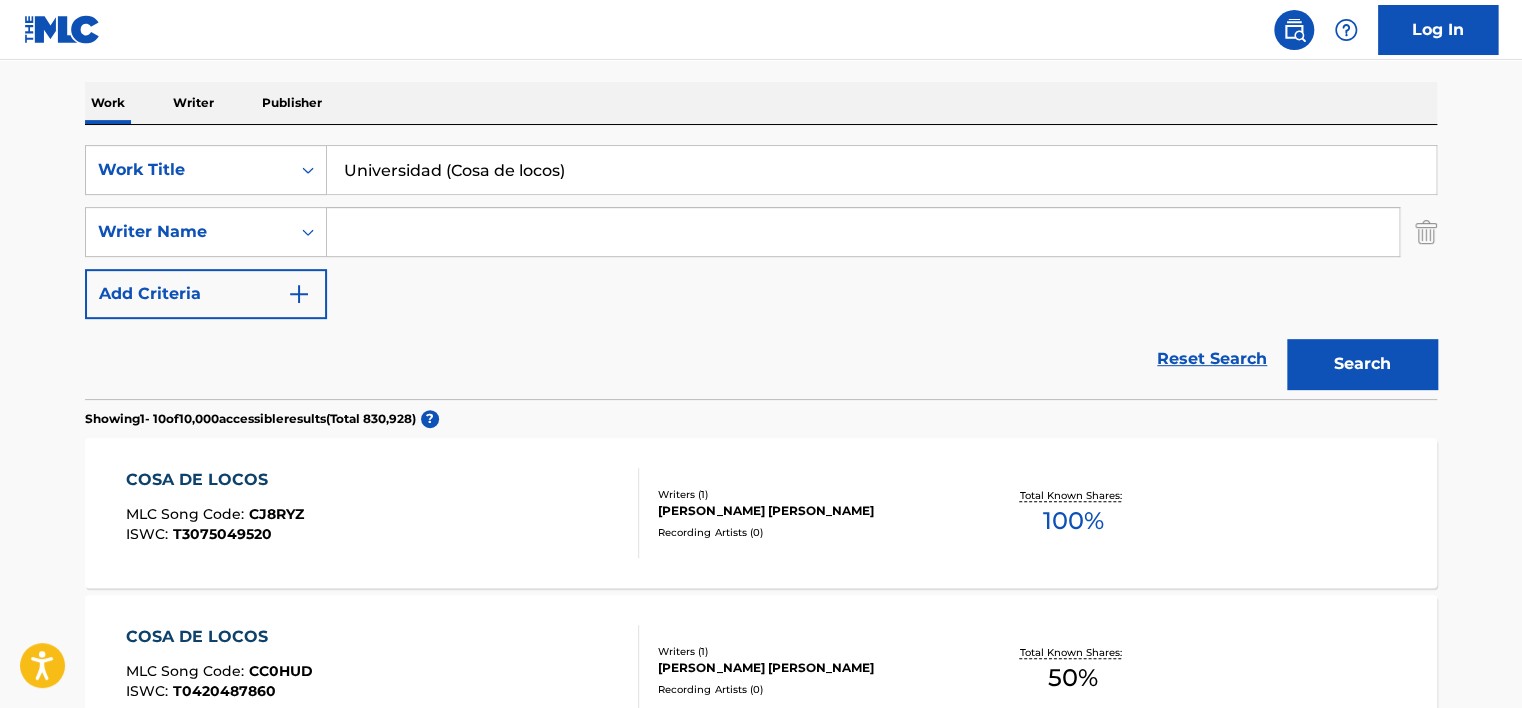 click on "Universidad (Cosa de locos)" at bounding box center (881, 170) 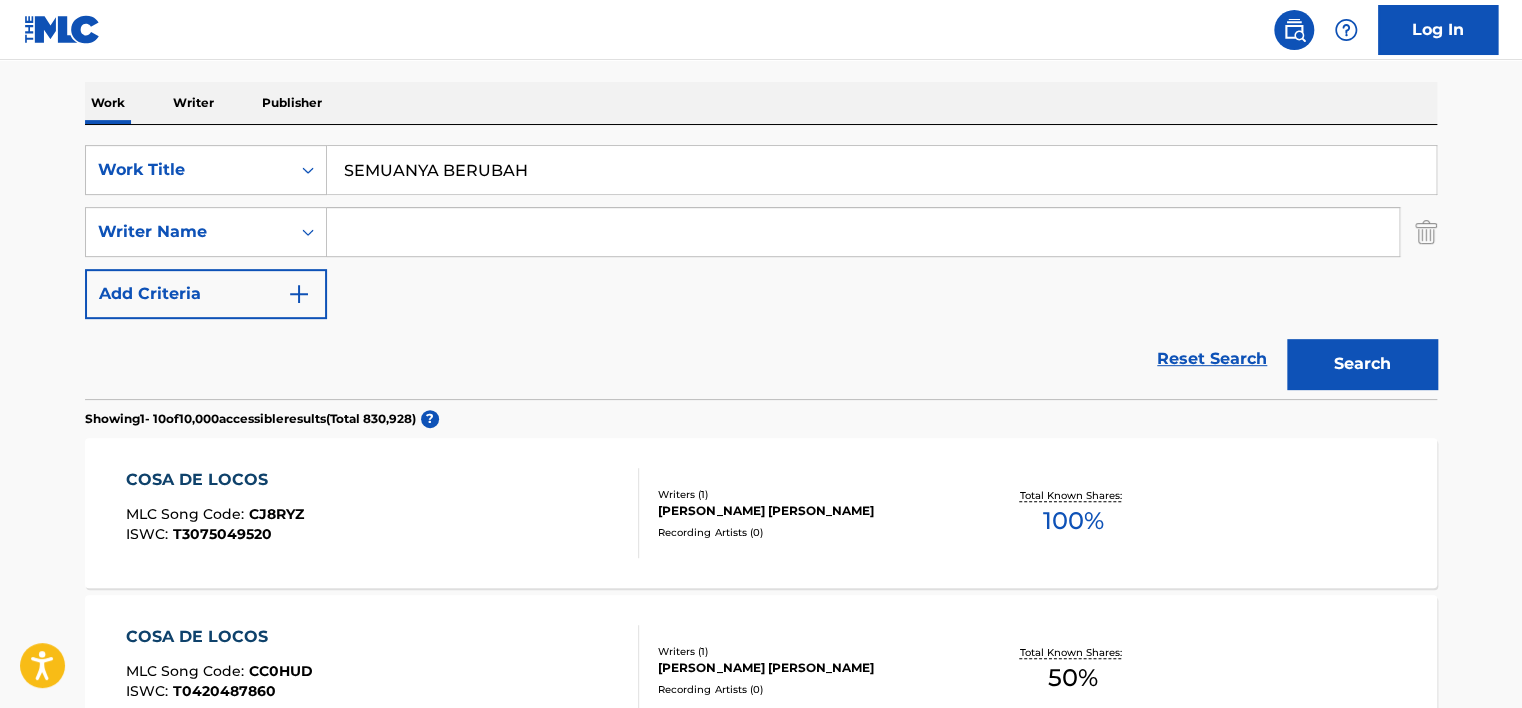 type on "SEMUANYA BERUBAH" 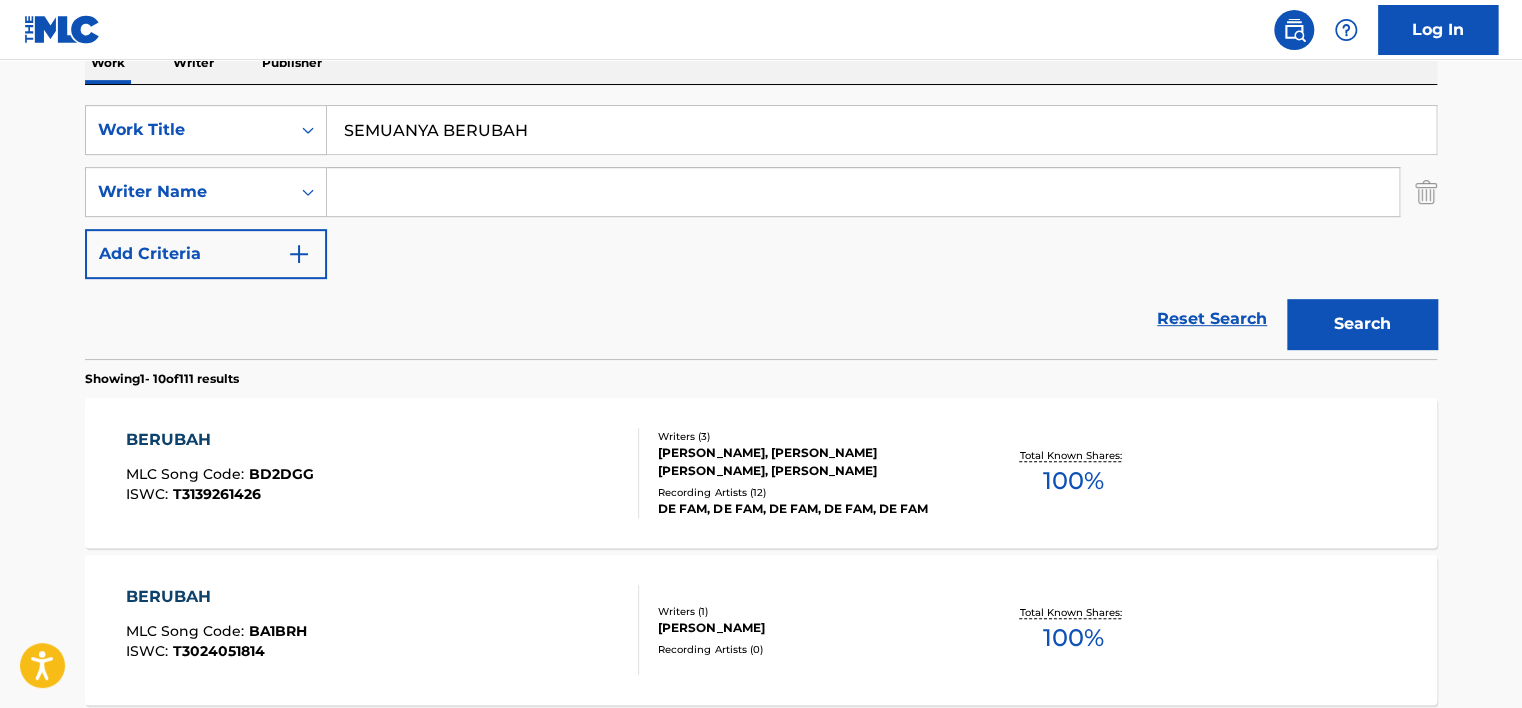 scroll, scrollTop: 100, scrollLeft: 0, axis: vertical 